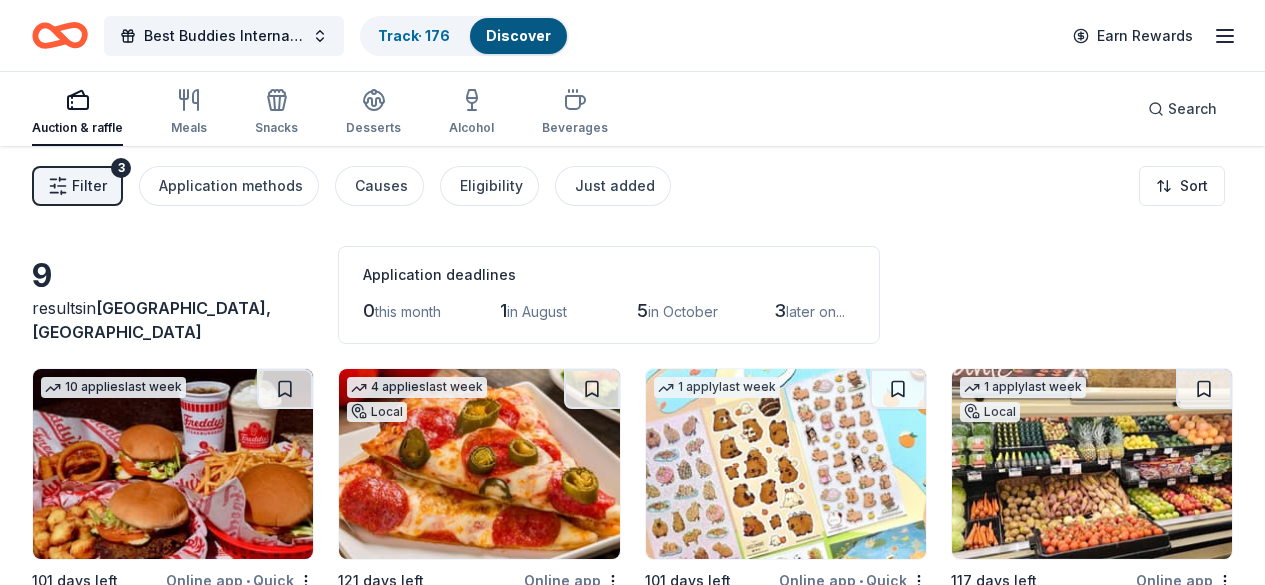 scroll, scrollTop: 0, scrollLeft: 0, axis: both 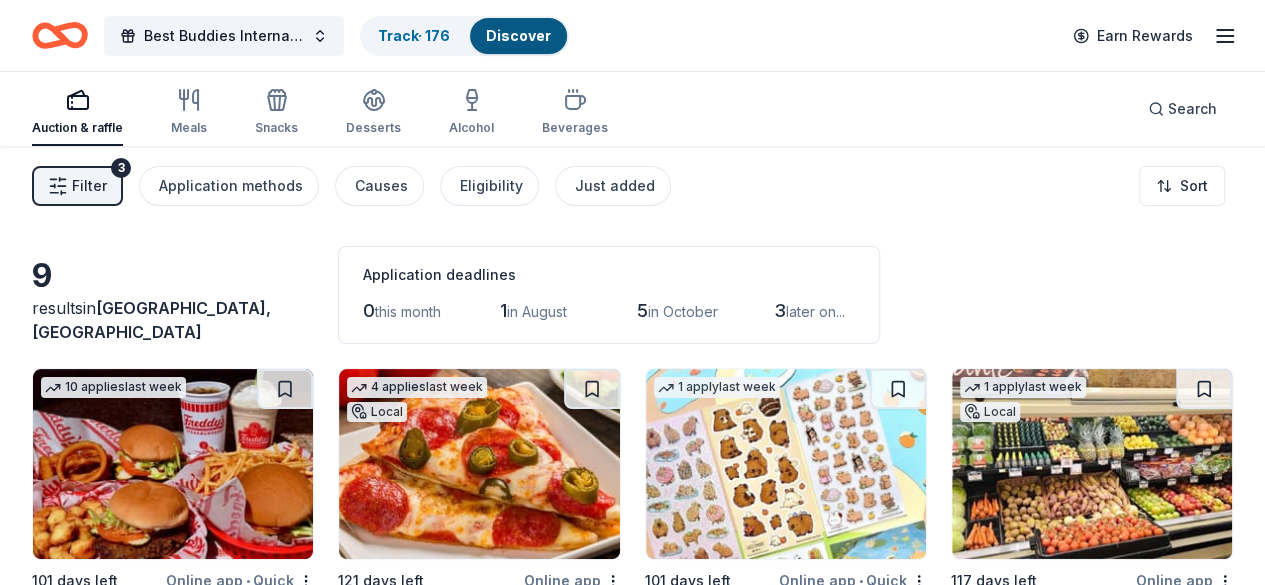click 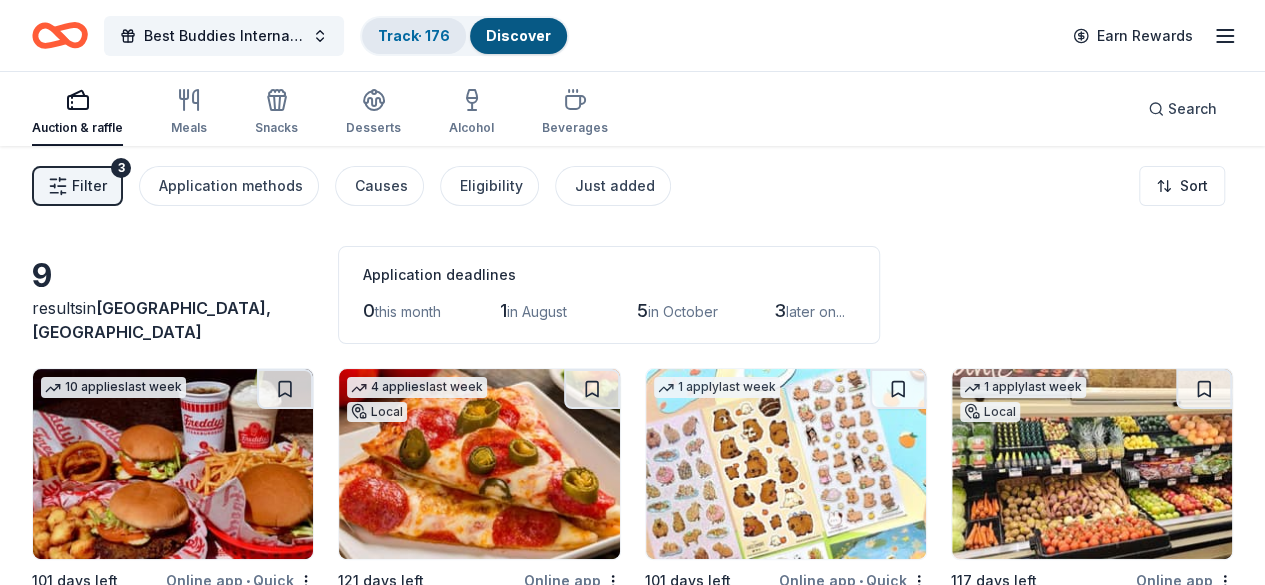 click on "Track  · 176" at bounding box center [414, 35] 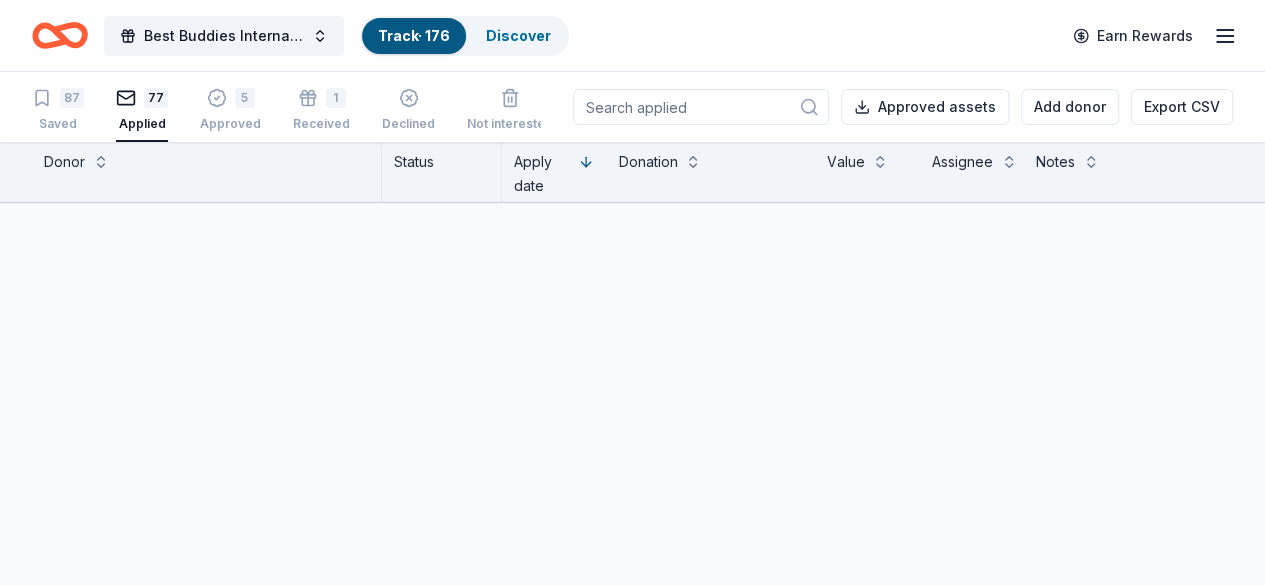 scroll, scrollTop: 0, scrollLeft: 0, axis: both 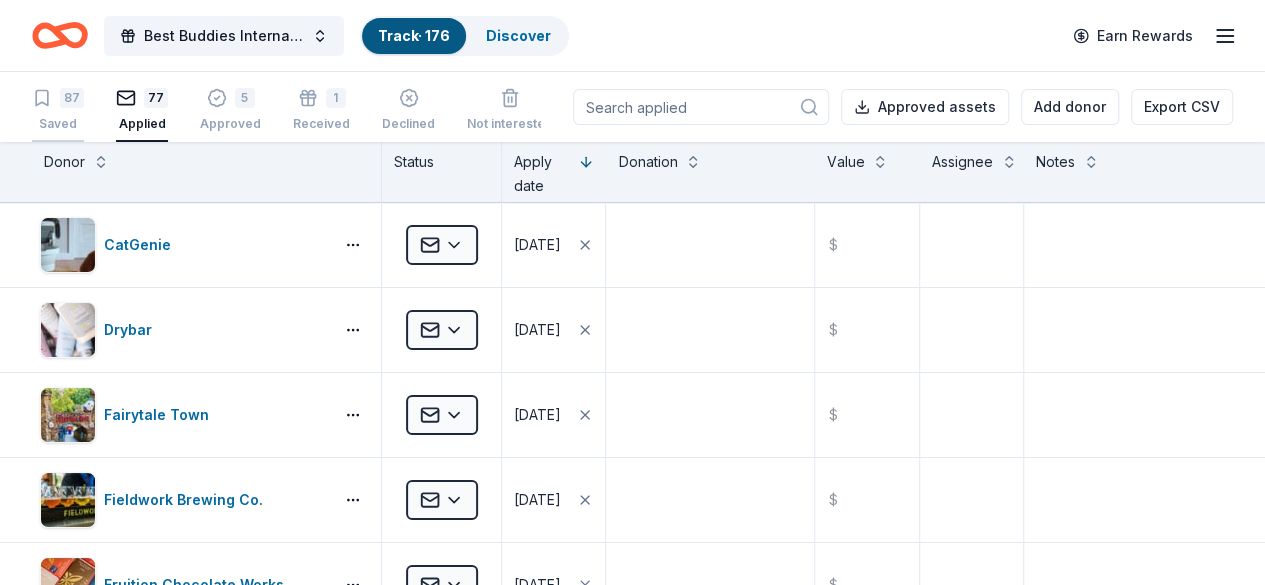 click on "87" at bounding box center (72, 98) 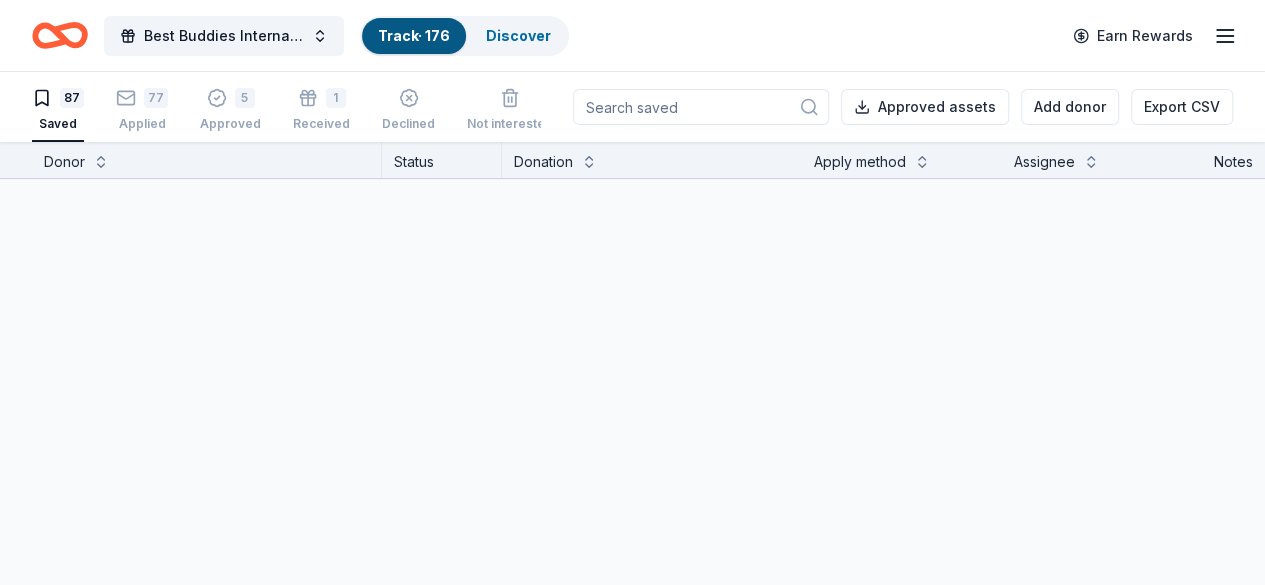 scroll, scrollTop: 0, scrollLeft: 0, axis: both 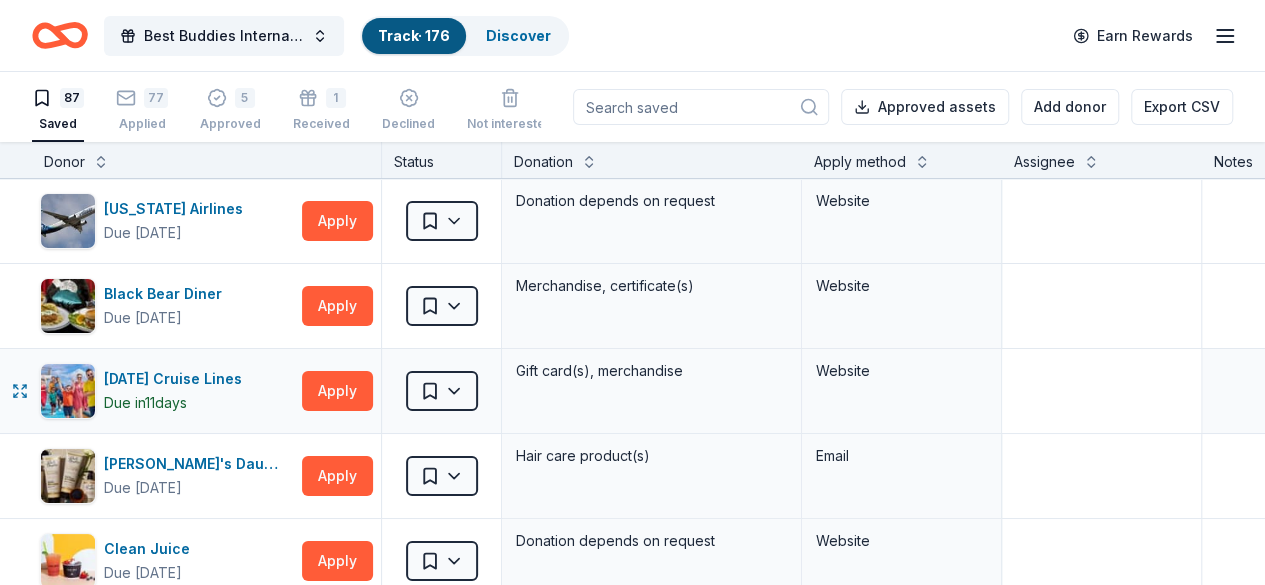 type 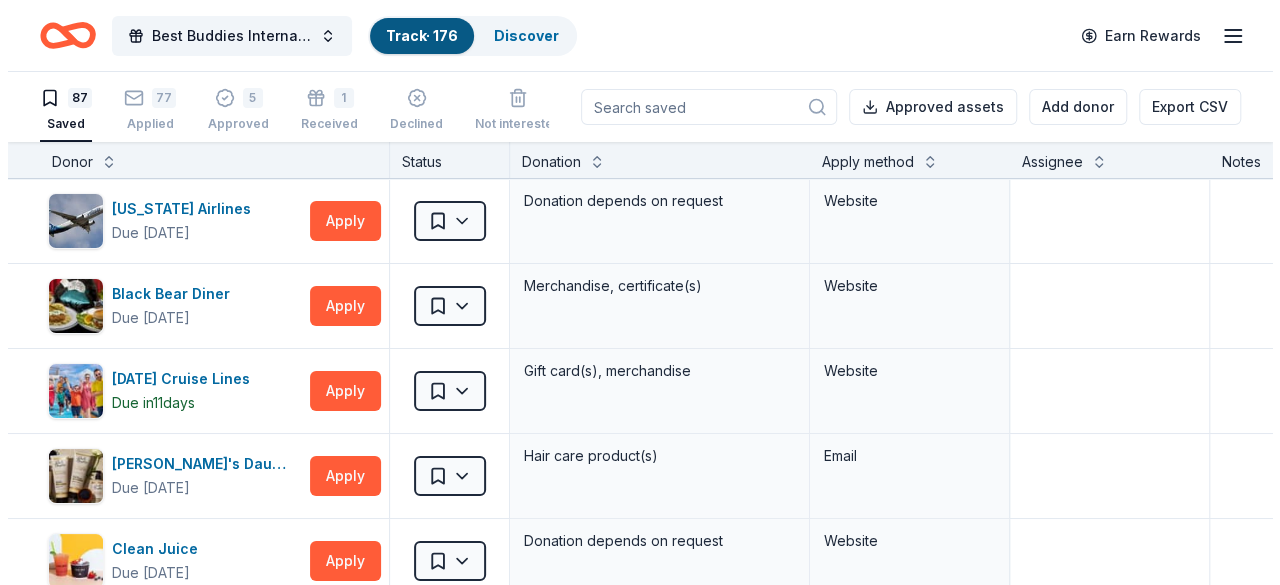 scroll, scrollTop: 40, scrollLeft: 0, axis: vertical 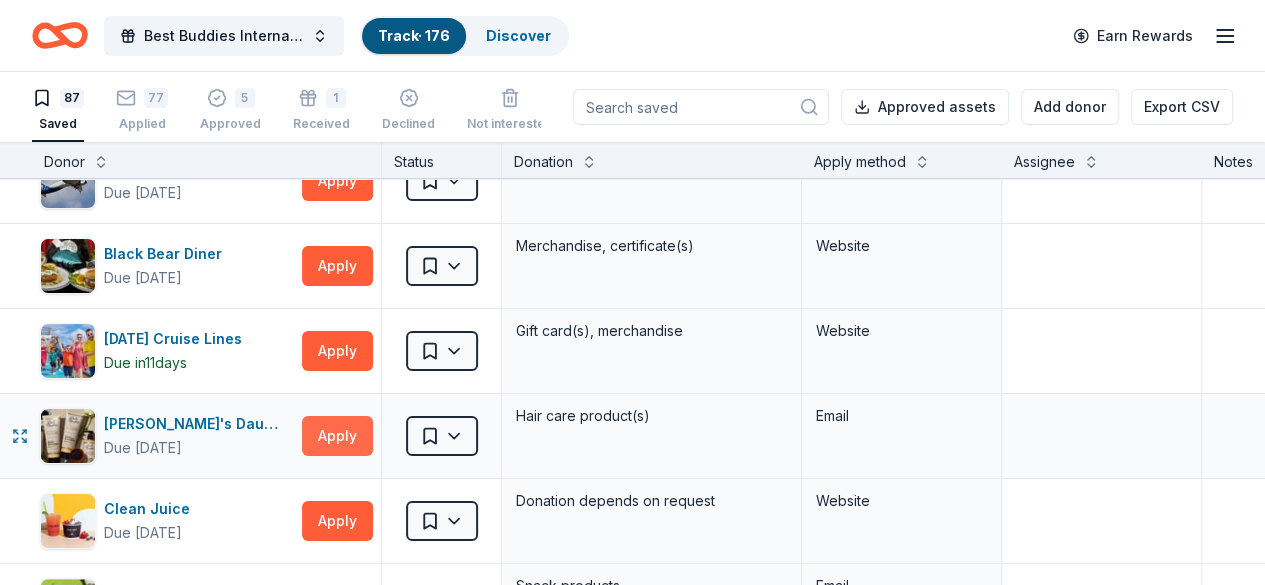 click on "Apply" at bounding box center (337, 436) 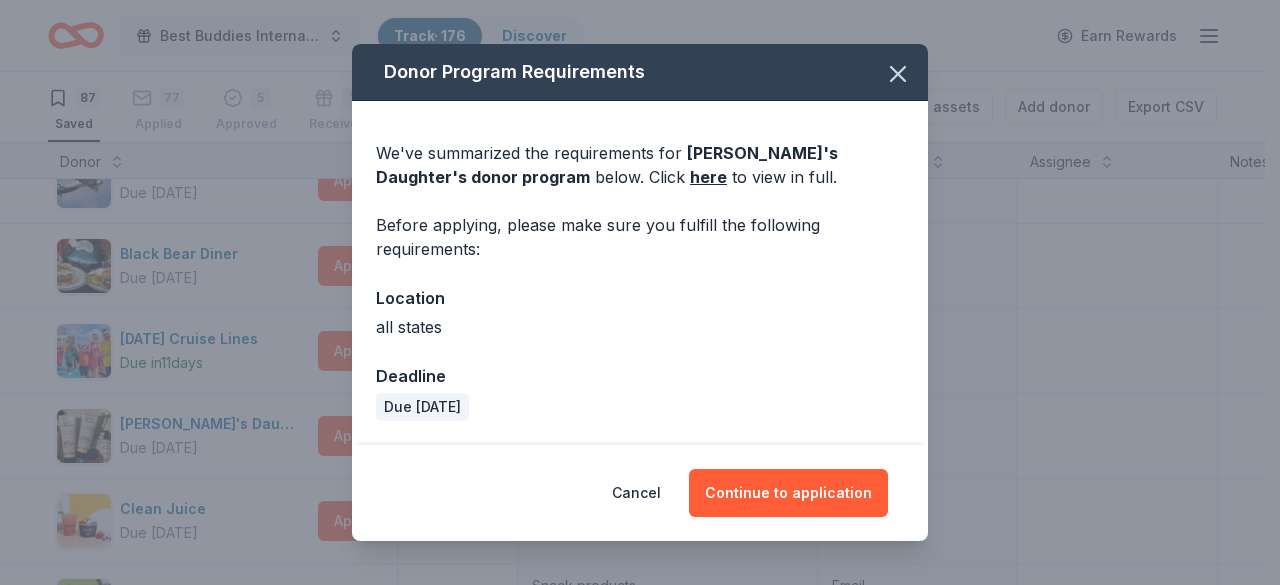 click on "Carol's Daughter 's donor program" at bounding box center (607, 165) 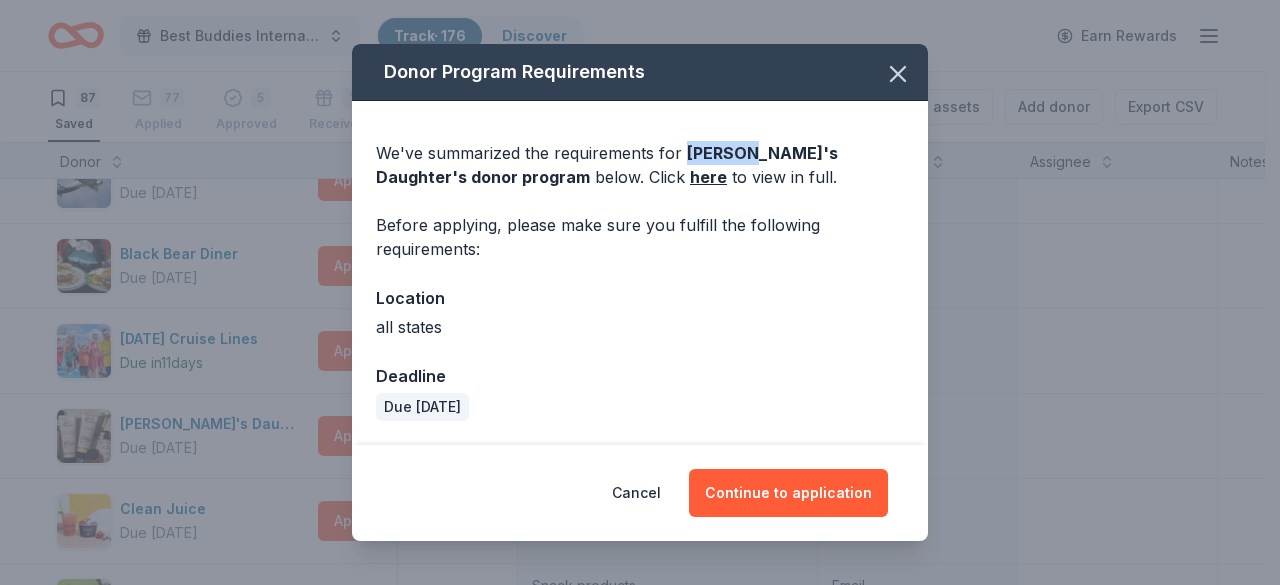 click on "Carol's Daughter 's donor program" at bounding box center [607, 165] 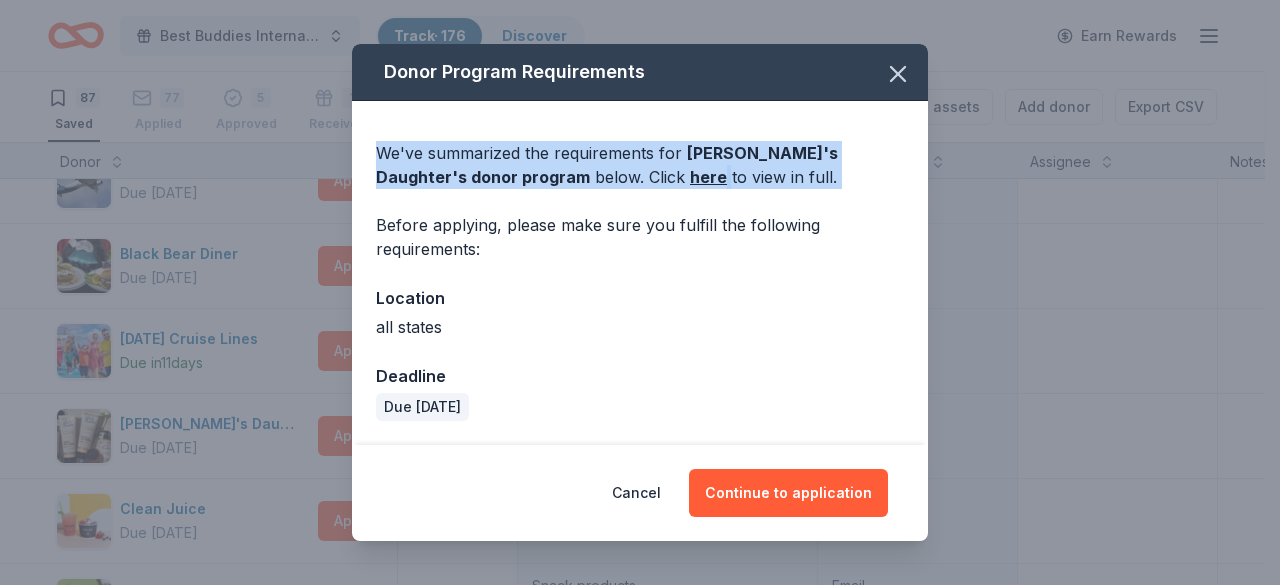 click on "Carol's Daughter 's donor program" at bounding box center [607, 165] 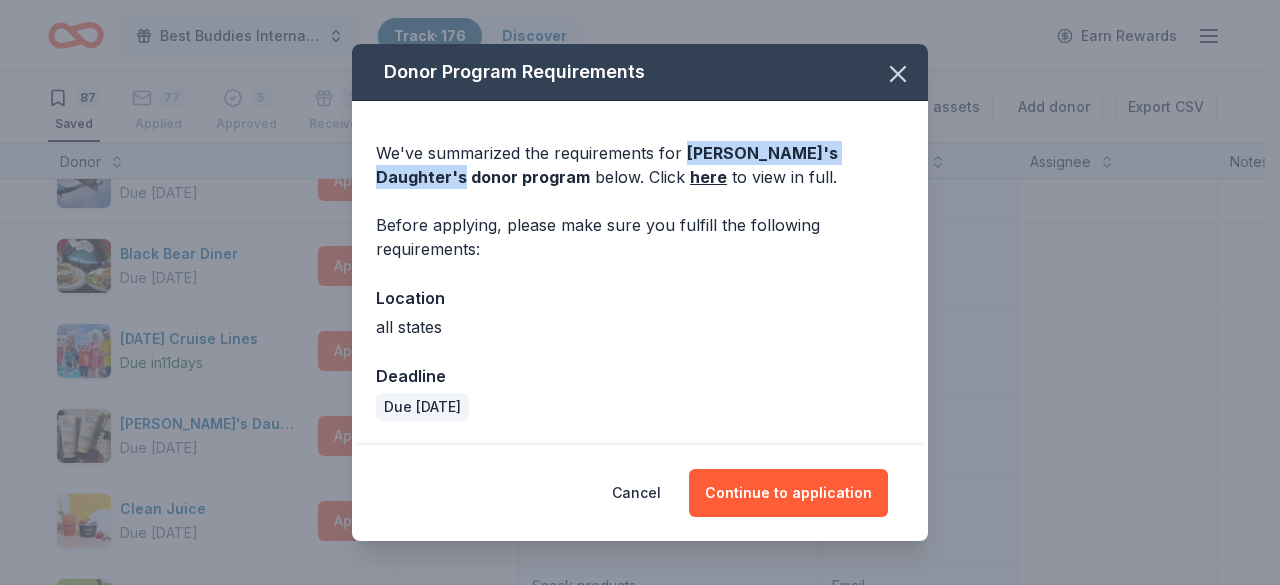 drag, startPoint x: 681, startPoint y: 151, endPoint x: 830, endPoint y: 149, distance: 149.01343 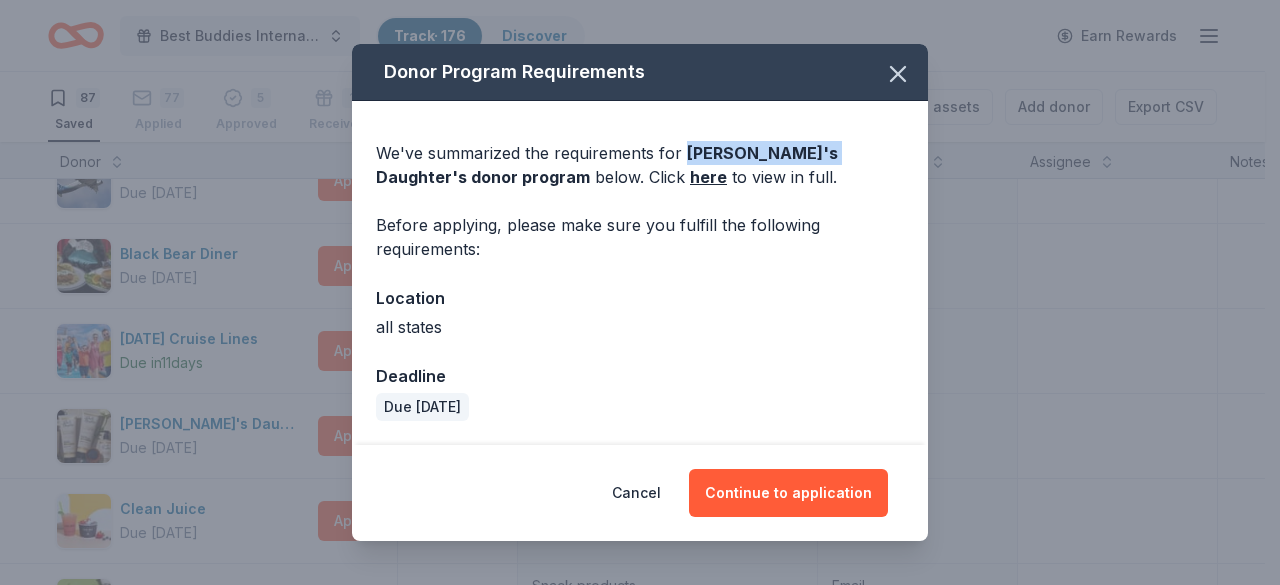 copy on "Carol's Daughter" 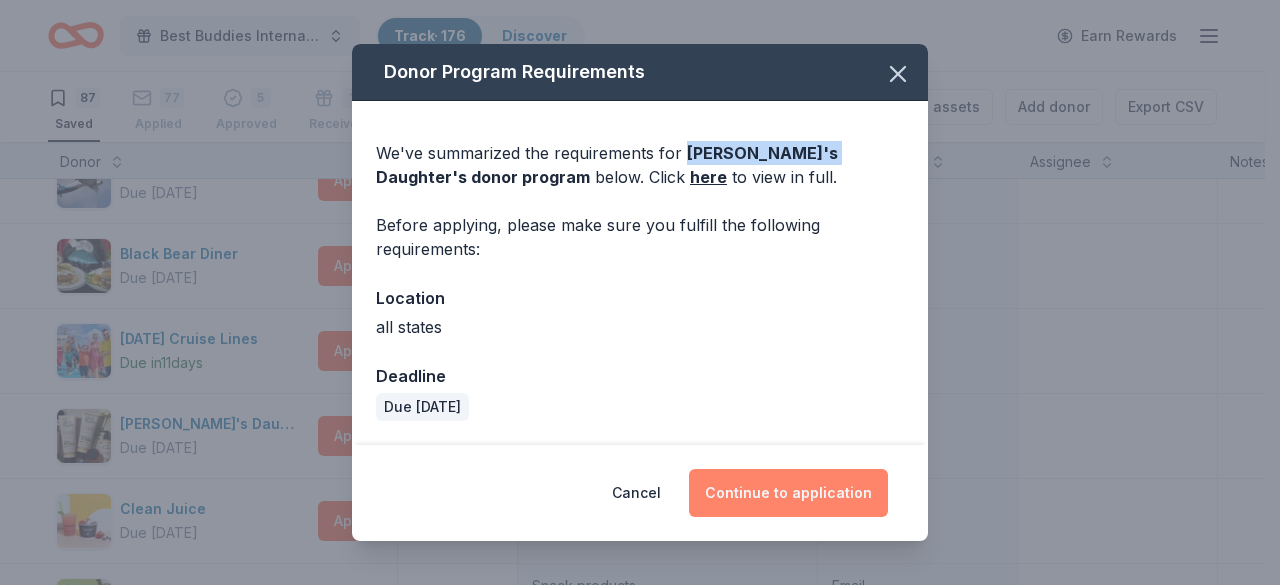 click on "Continue to application" at bounding box center (788, 493) 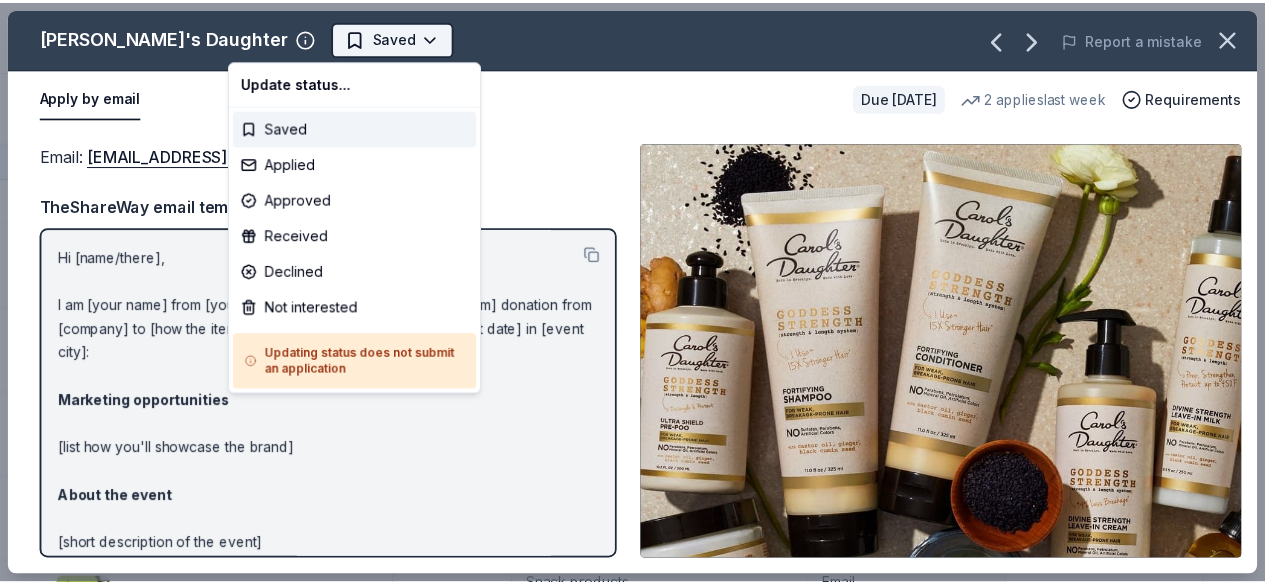 scroll, scrollTop: 0, scrollLeft: 0, axis: both 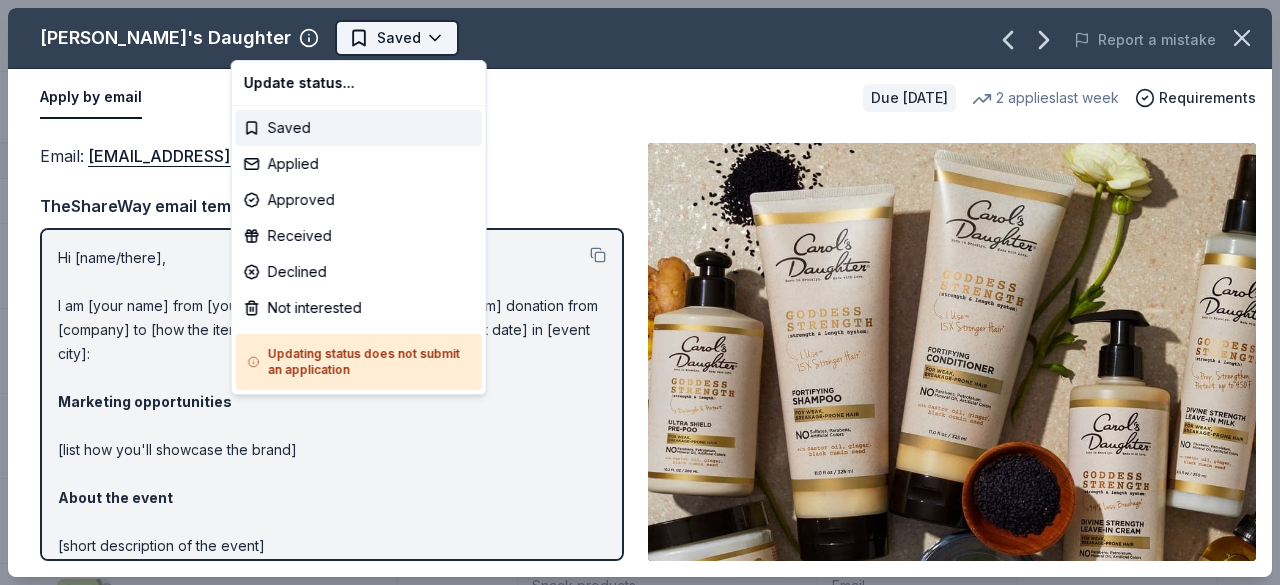 click on "Best Buddies International, Sacramento, Champion of the Year Gala Track  · 176 Discover Earn Rewards 87 Saved 77 Applied 5 Approved 1 Received Declined Not interested  Approved assets Add donor Export CSV Donor Status Donation Apply method Assignee Notes Alaska Airlines Due in 87 days Apply Saved Donation depends on request Website Black Bear Diner Due in 101 days Apply Saved Merchandise, certificate(s) Website Carnival Cruise Lines Due in  11  days Apply Saved Gift card(s), merchandise Website Carol's Daughter Due in 101 days Apply Saved Hair care product(s) Email Clean Juice Due in 101 days Apply Saved Donation depends on request Website Dang Foods Due in 101 days Apply Saved Snack products Email Dick's Sporting Goods Due in 101 days Apply Saved Sports equipment product(s), gift card(s) Website Din Tai Fung Due in 101 days Apply Saved Food, gift card(s) Email Dueling Dogs Brewing Co. Due in 103 days Apply Saved Beer, mead, cider, gift card(s) Website E. & J. Gallo Winery Due in 89 days Apply Saved Email" at bounding box center [640, 292] 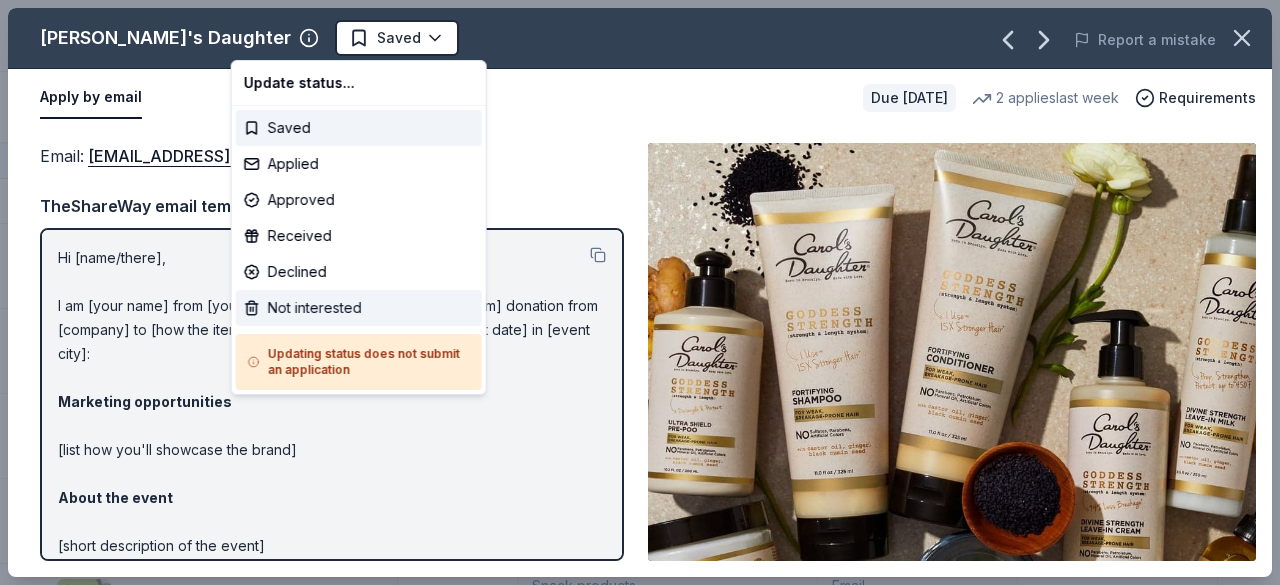 click on "Not interested" at bounding box center [359, 308] 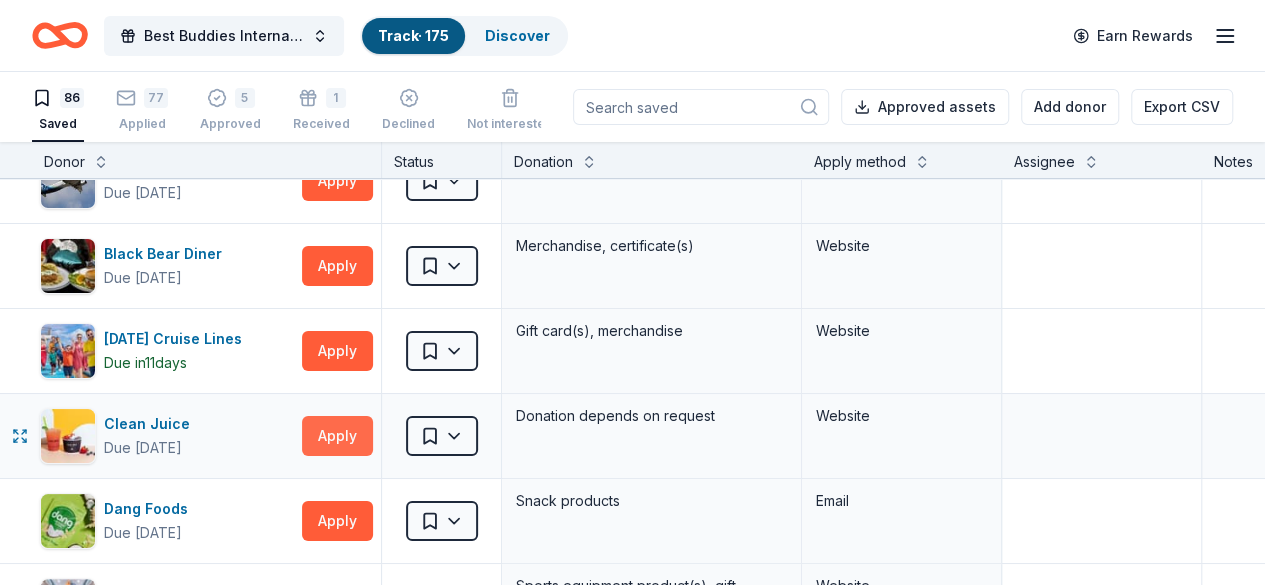 click on "Apply" at bounding box center (337, 436) 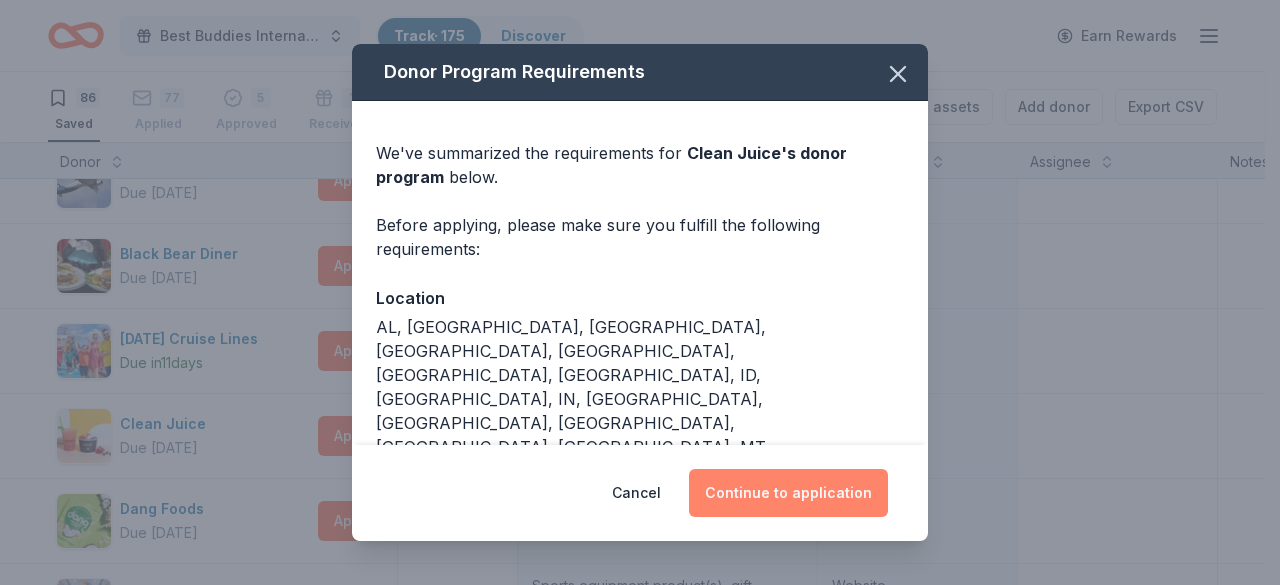 click on "Continue to application" at bounding box center (788, 493) 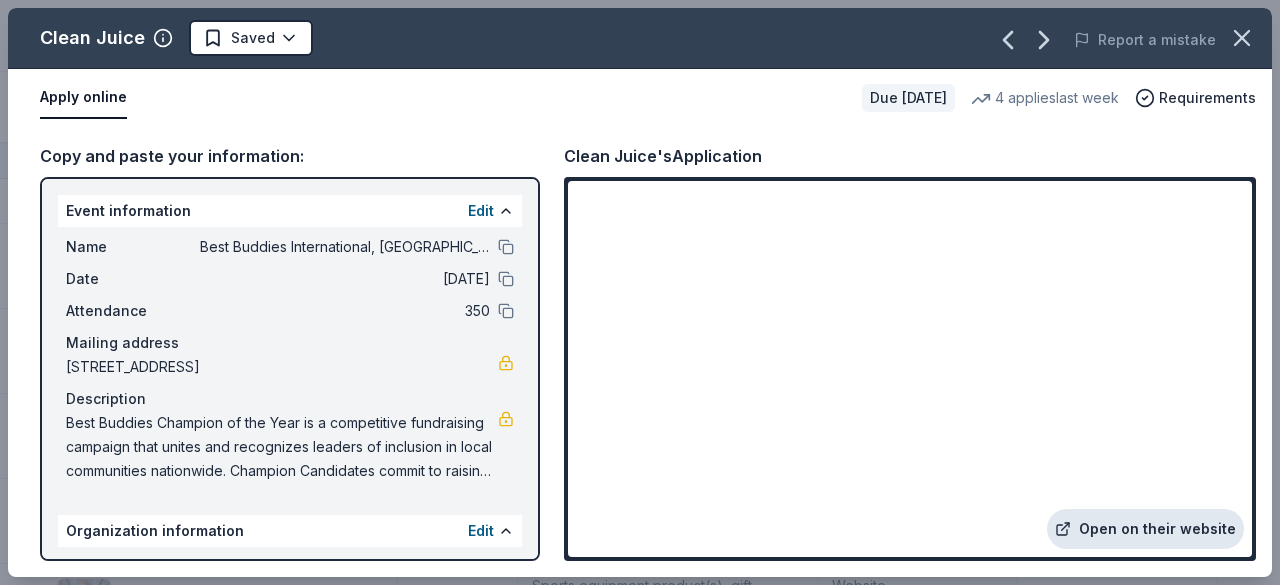click on "Open on their website" at bounding box center [1145, 529] 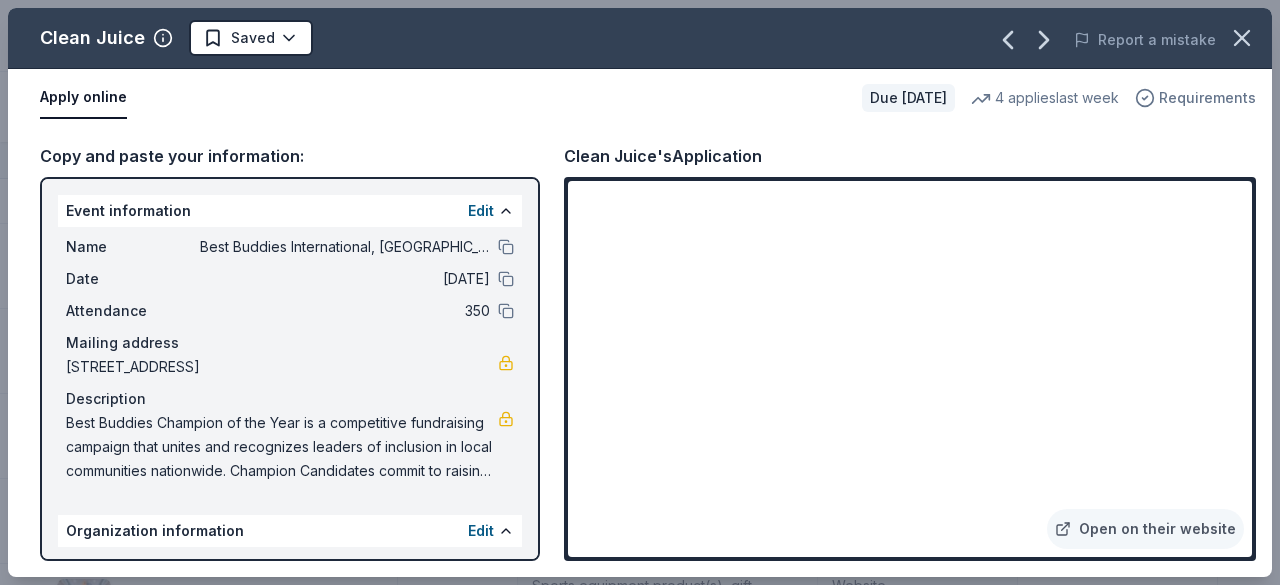 click on "Requirements" at bounding box center (1207, 98) 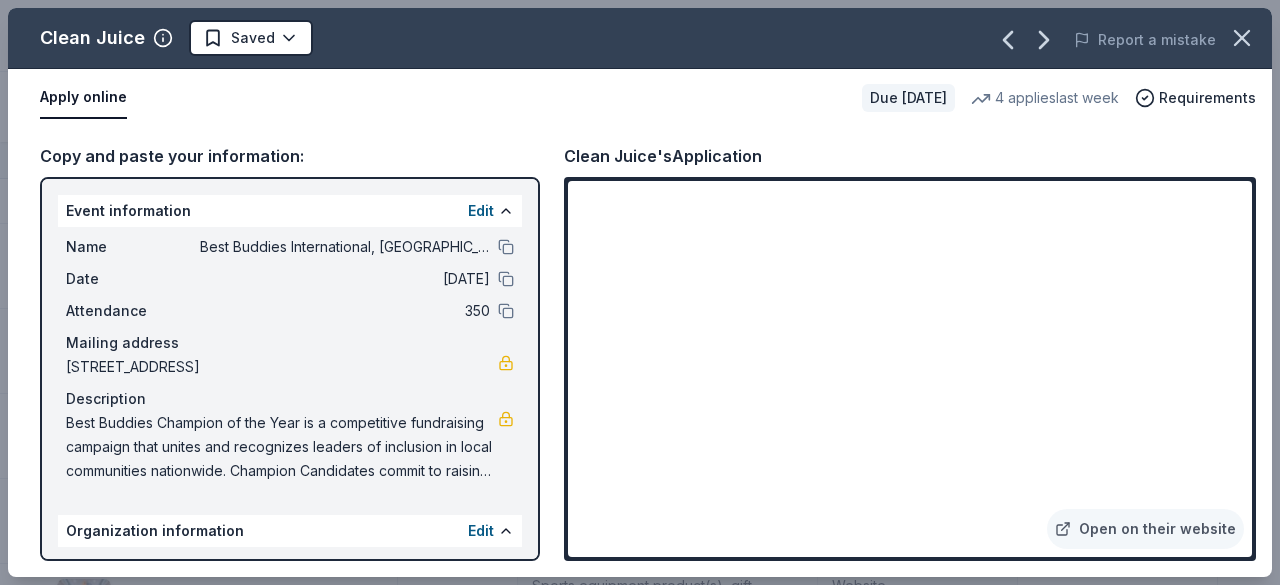 click on "Apply online" at bounding box center [443, 98] 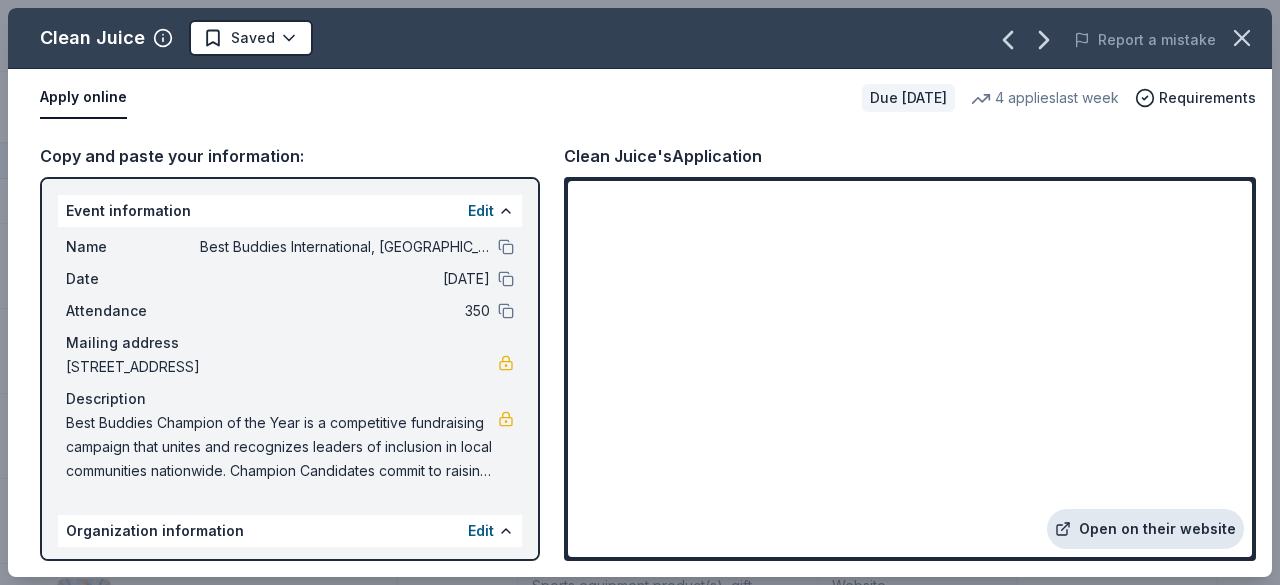 click on "Open on their website" at bounding box center (1145, 529) 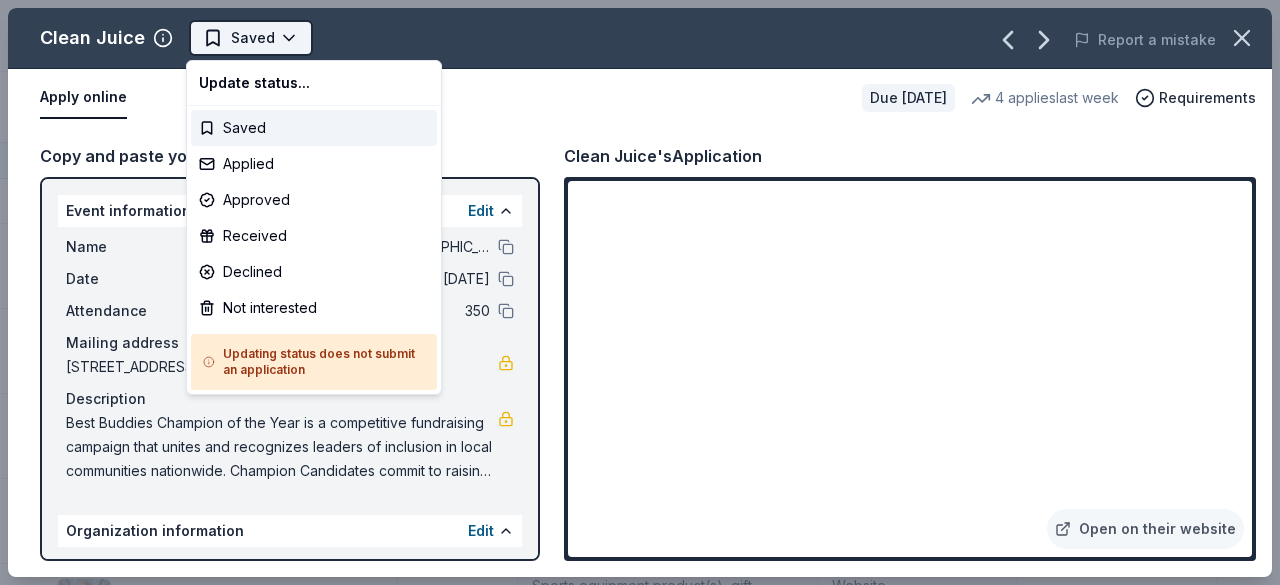 click on "Best Buddies International, Sacramento, Champion of the Year Gala Track  · 175 Discover Earn Rewards 86 Saved 77 Applied 5 Approved 1 Received Declined Not interested  Approved assets Add donor Export CSV Donor Status Donation Apply method Assignee Notes Alaska Airlines Due in 87 days Apply Saved Donation depends on request Website Black Bear Diner Due in 101 days Apply Saved Merchandise, certificate(s) Website Carnival Cruise Lines Due in  11  days Apply Saved Gift card(s), merchandise Website Clean Juice Due in 101 days Apply Saved Donation depends on request Website Dang Foods Due in 101 days Apply Saved Snack products Email Dick's Sporting Goods Due in 101 days Apply Saved Sports equipment product(s), gift card(s) Website Din Tai Fung Due in 101 days Apply Saved Food, gift card(s) Email Dueling Dogs Brewing Co. Due in 103 days Apply Saved Beer, mead, cider, gift card(s) Website E. & J. Gallo Winery Due in 89 days Apply Saved Wine and spirits, gift certificate(s) Email Ello Due in 101 days Apply Saved Lug" at bounding box center (640, 292) 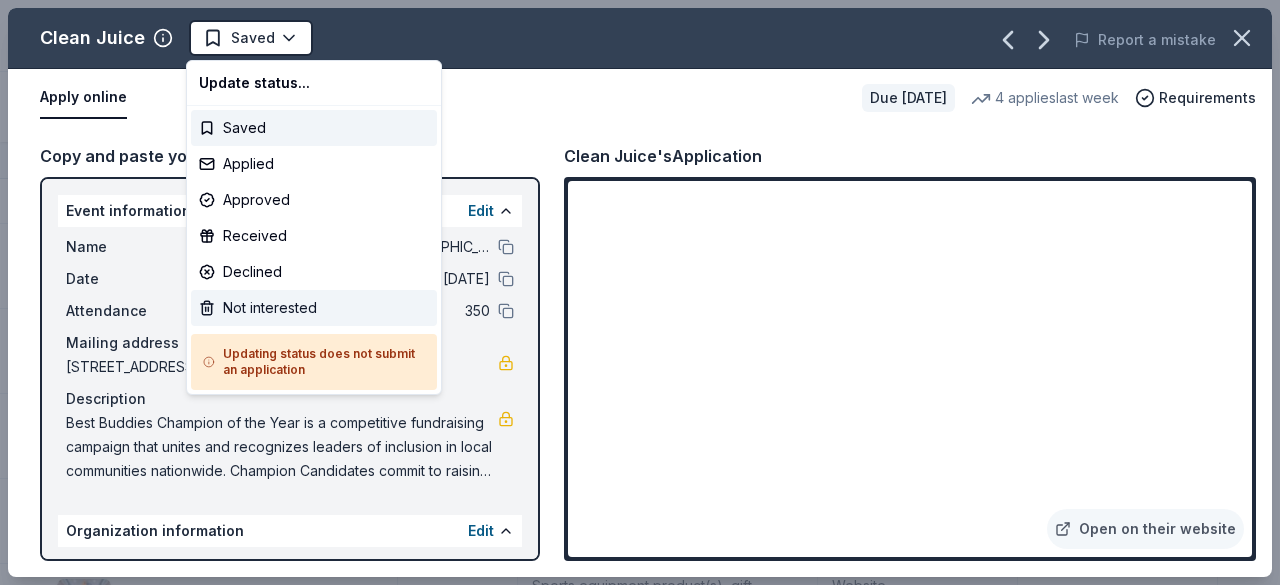 click on "Not interested" at bounding box center [314, 308] 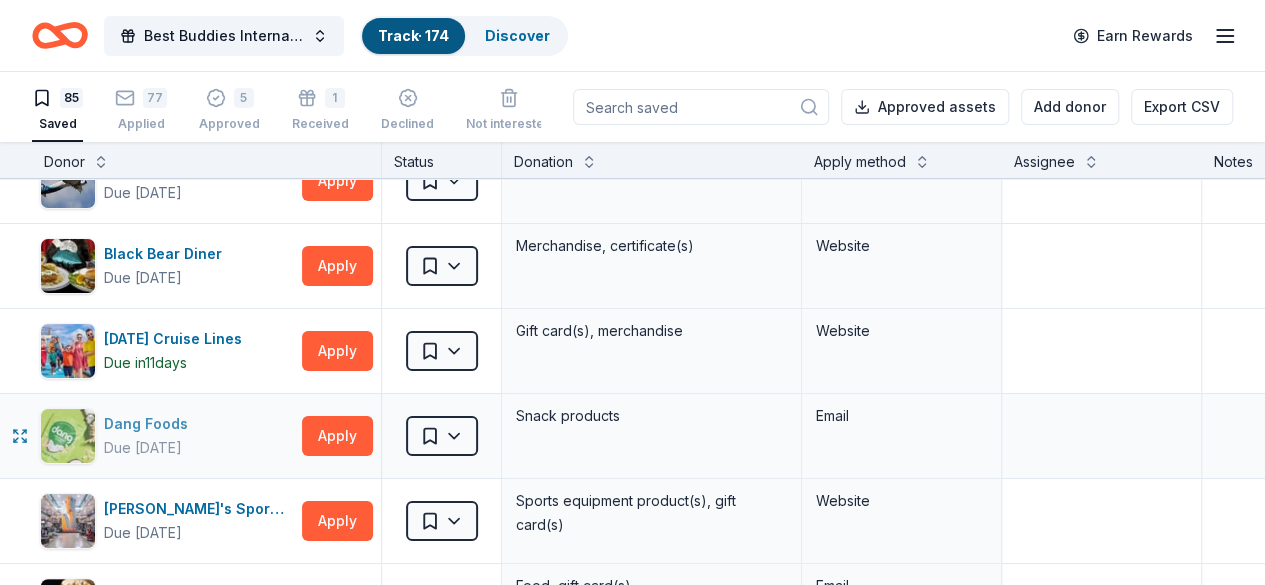 click on "Dang Foods" at bounding box center [150, 424] 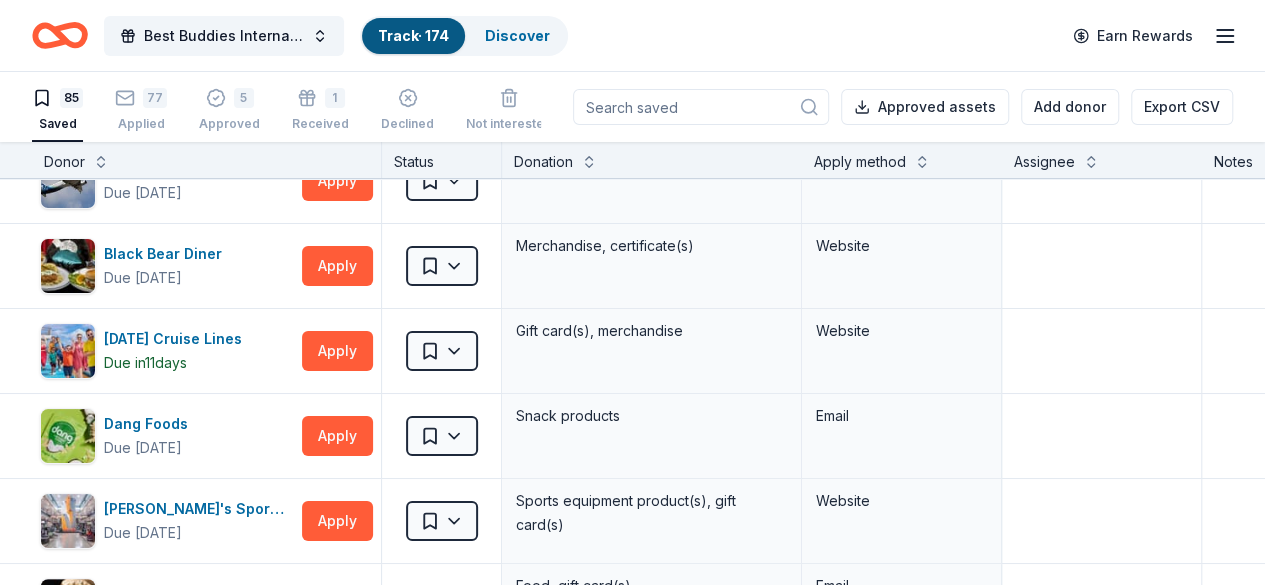click on "Apply method" at bounding box center (860, 162) 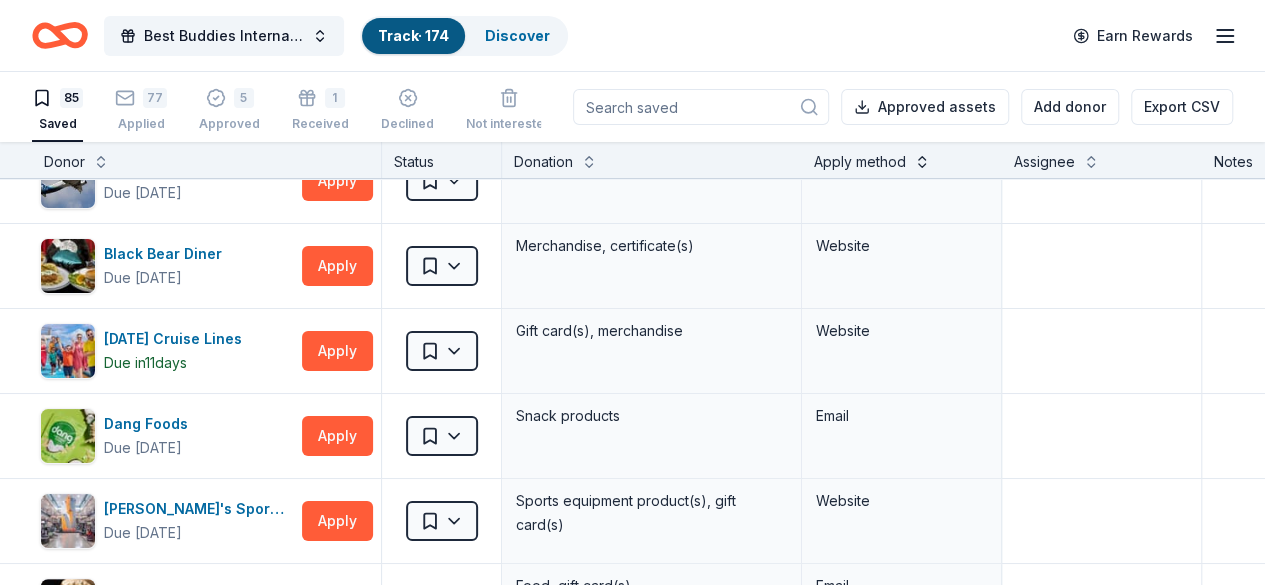click at bounding box center (922, 160) 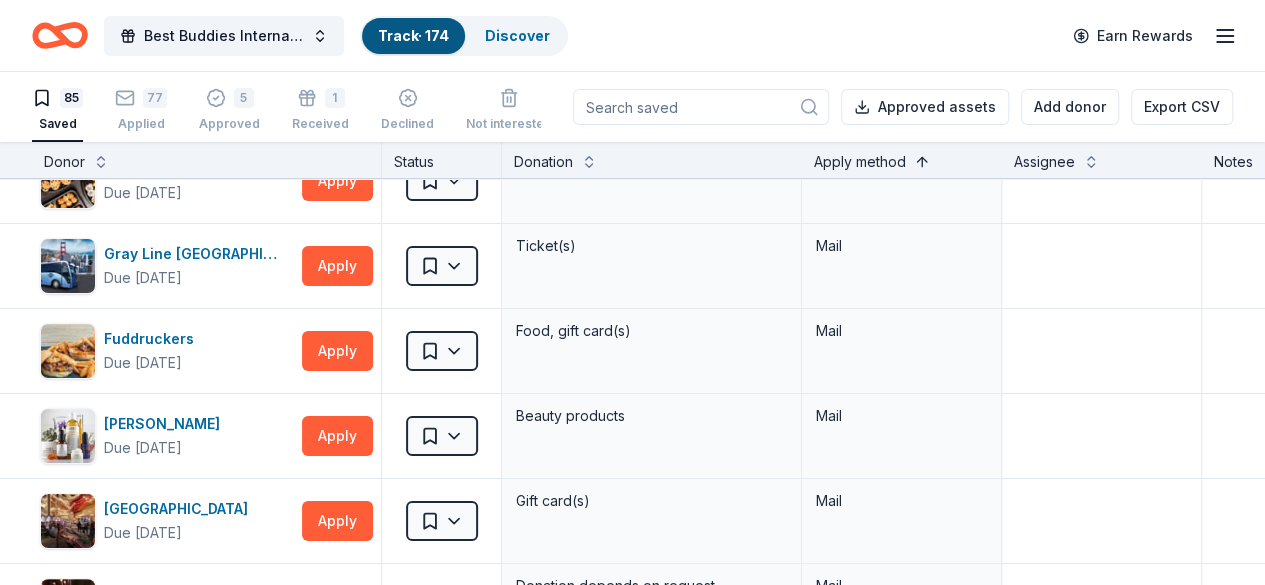 click at bounding box center [922, 160] 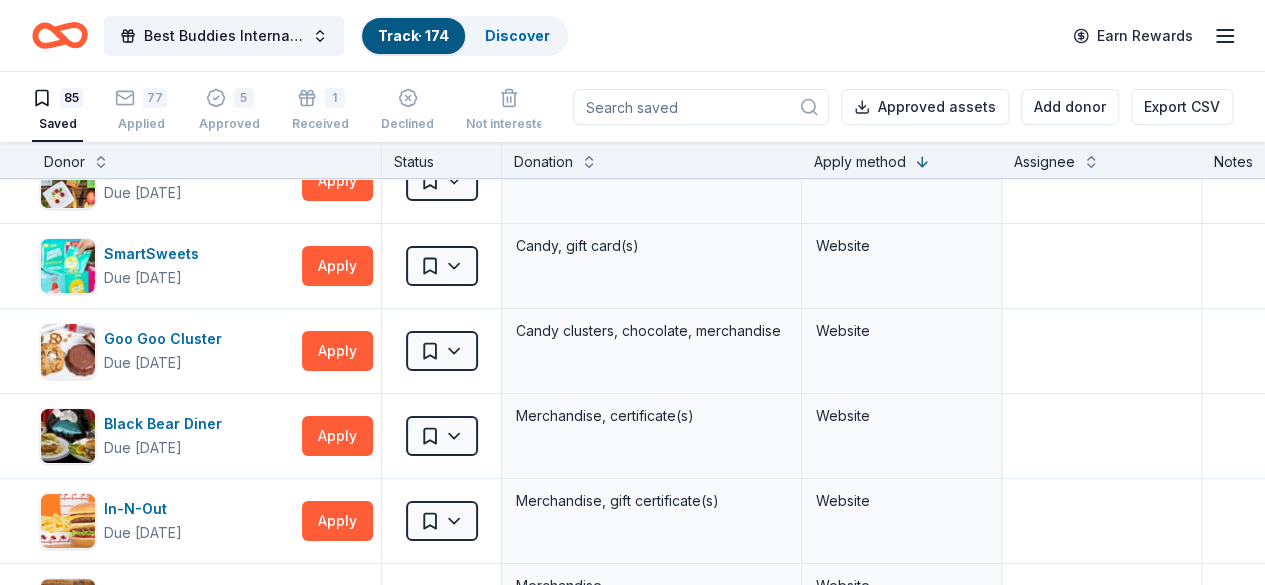 scroll, scrollTop: 0, scrollLeft: 0, axis: both 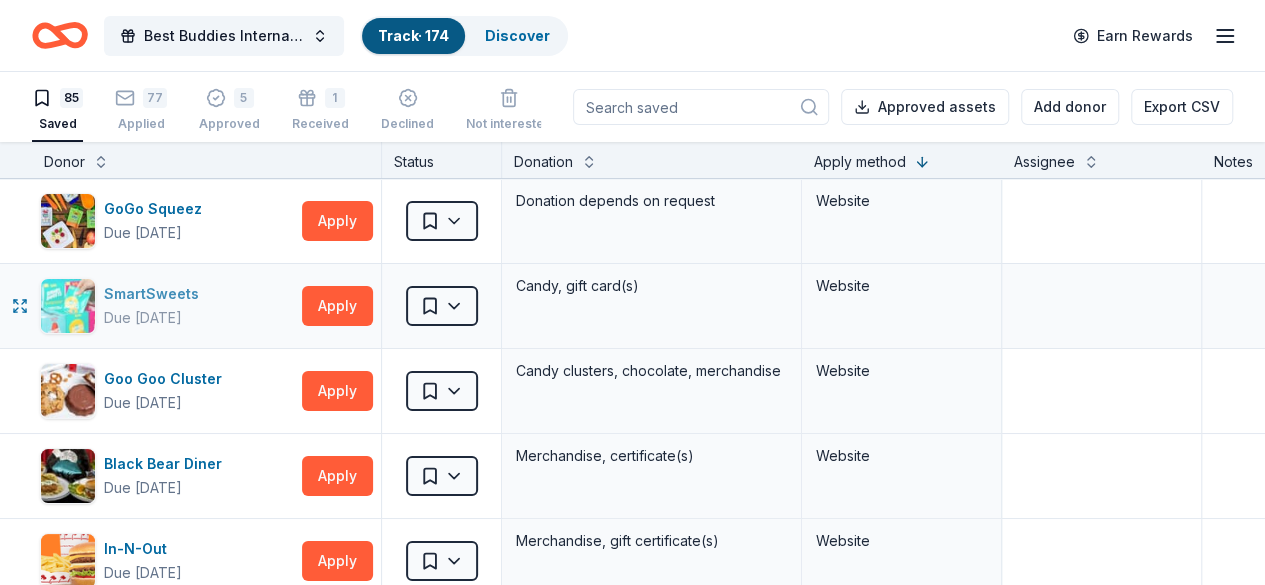 click on "Due in 101 days" at bounding box center (143, 318) 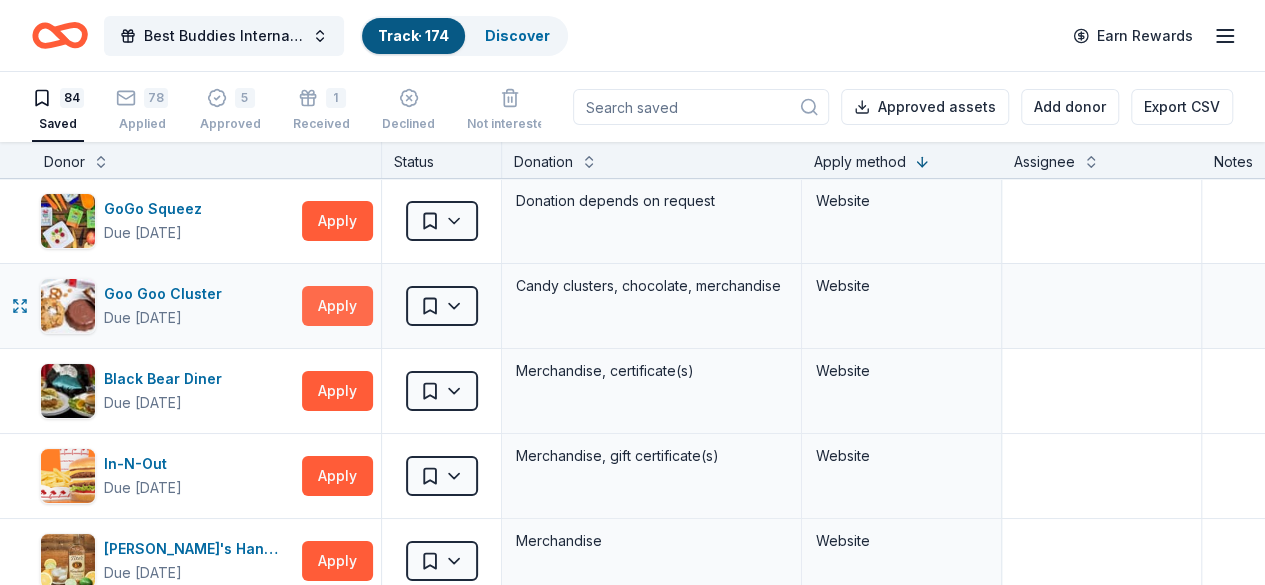 click on "Apply" at bounding box center (337, 306) 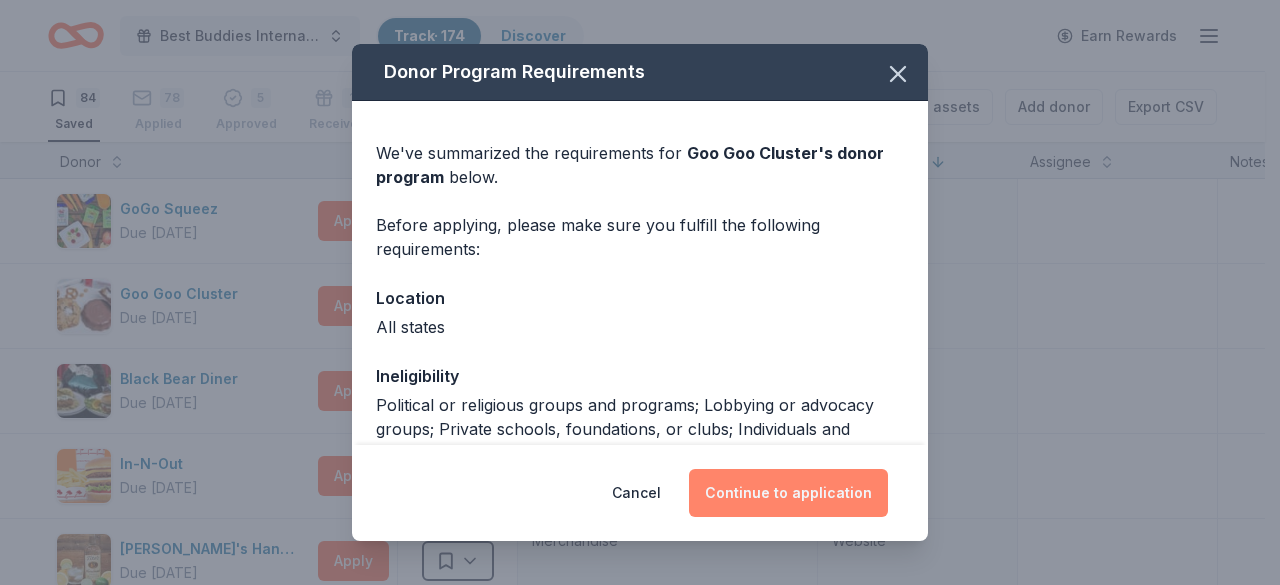 click on "Continue to application" at bounding box center (788, 493) 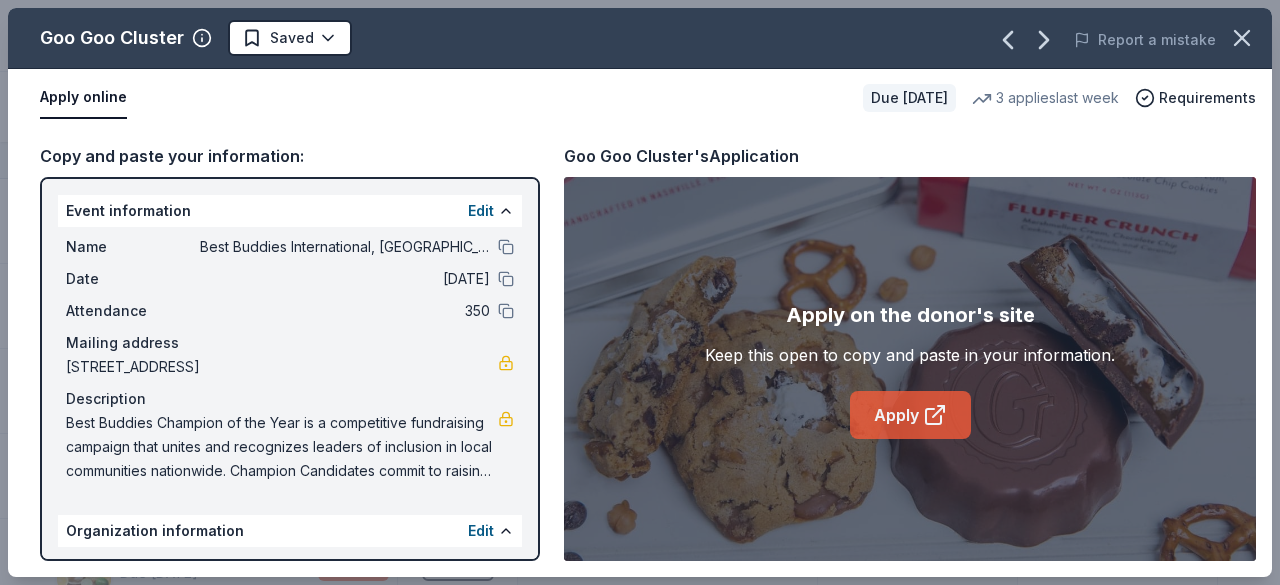 click on "Apply" at bounding box center (910, 415) 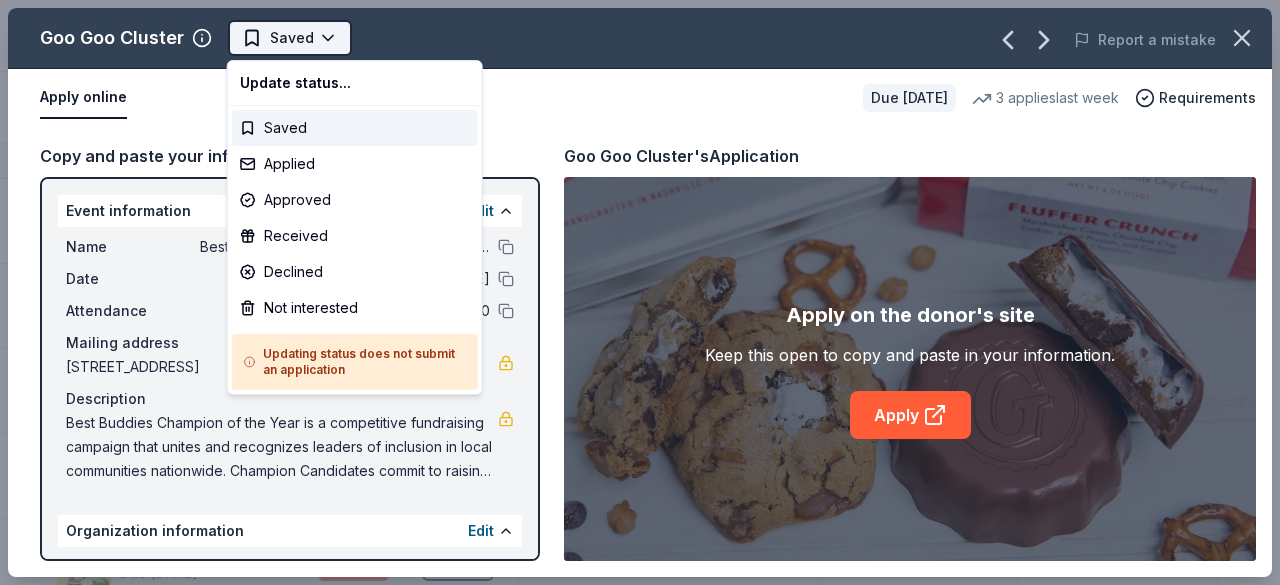 click on "Best Buddies International, Sacramento, Champion of the Year Gala Track  · 174 Discover Earn Rewards 84 Saved 78 Applied 5 Approved 1 Received Declined Not interested  Approved assets Add donor Export CSV Donor Status Donation Apply method Assignee Notes GoGo Squeez Due in 101 days Apply Saved Donation depends on request Website Goo Goo Cluster Due in 75 days Apply Saved Candy clusters, chocolate, merchandise Website Black Bear Diner Due in 101 days Apply Saved Merchandise, certificate(s) Website In-N-Out Due in 86 days Apply Saved Merchandise, gift certificate(s) Website Tito's Handmade Vodka Due in 101 days Apply Saved Merchandise Website Flower Child Due in 101 days Apply Saved Food, gift card(s) Website Mayahuel Due in 101 days Apply Saved Food, gift card(s) Website Ike's Sandwiches Due in 101 days Apply Saved Sandwiches, catering trays, gift cards Website Dueling Dogs Brewing Co. Due in 103 days Apply Saved Beer, mead, cider, gift card(s) Website Olio E Limone Due in 103 days Apply Saved Website Apply" at bounding box center (640, 292) 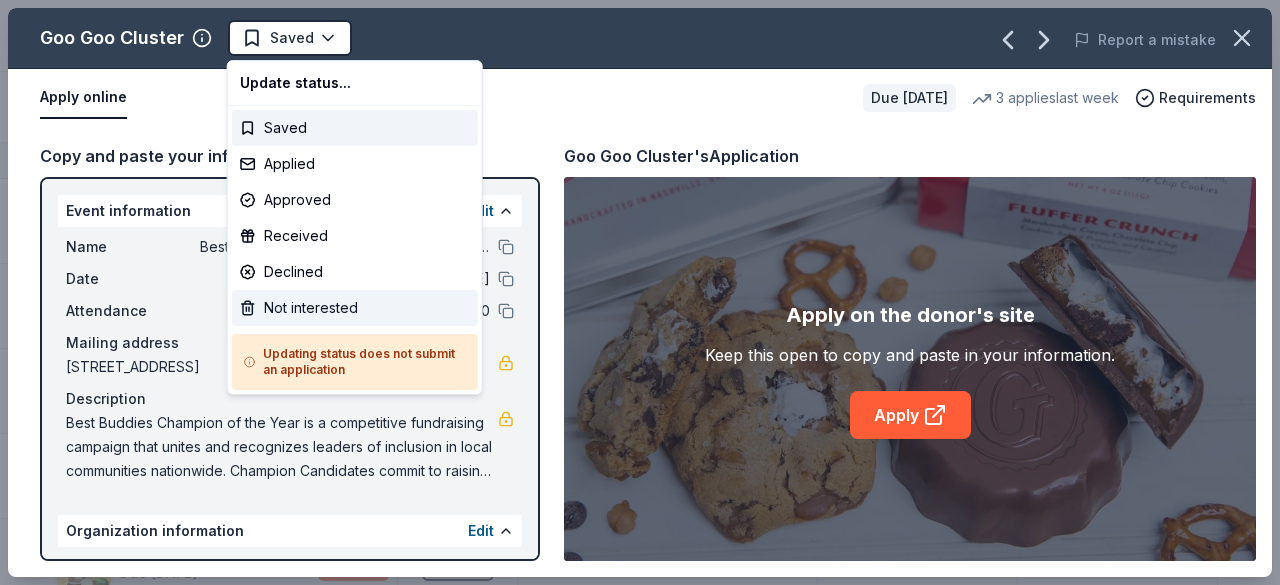 click on "Not interested" at bounding box center [355, 308] 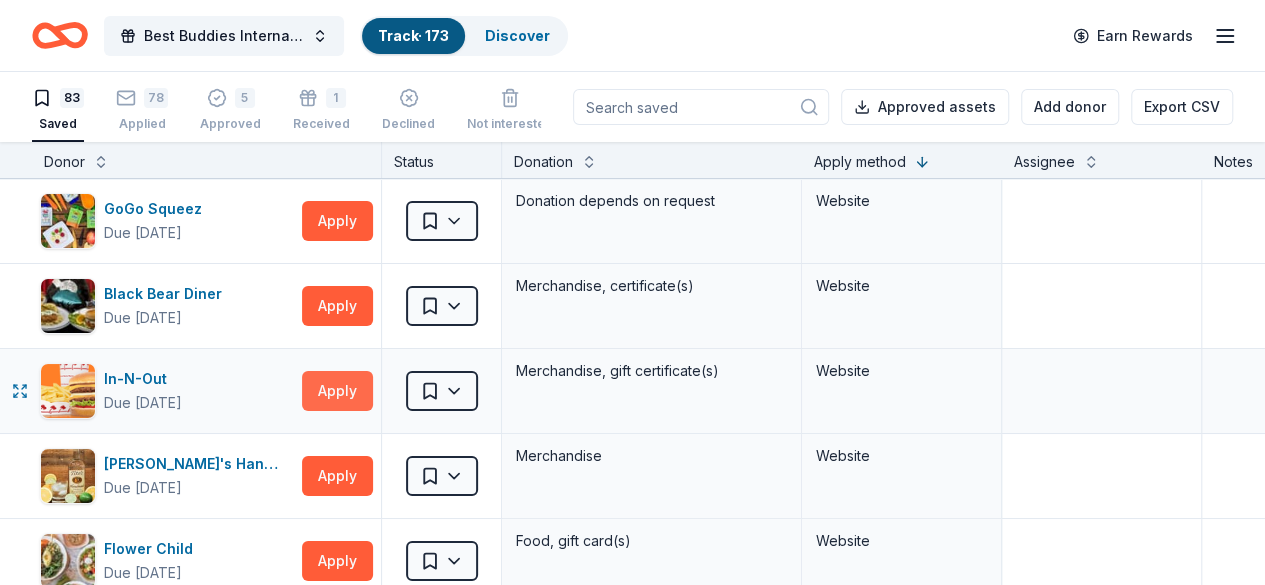 click on "Apply" at bounding box center [337, 391] 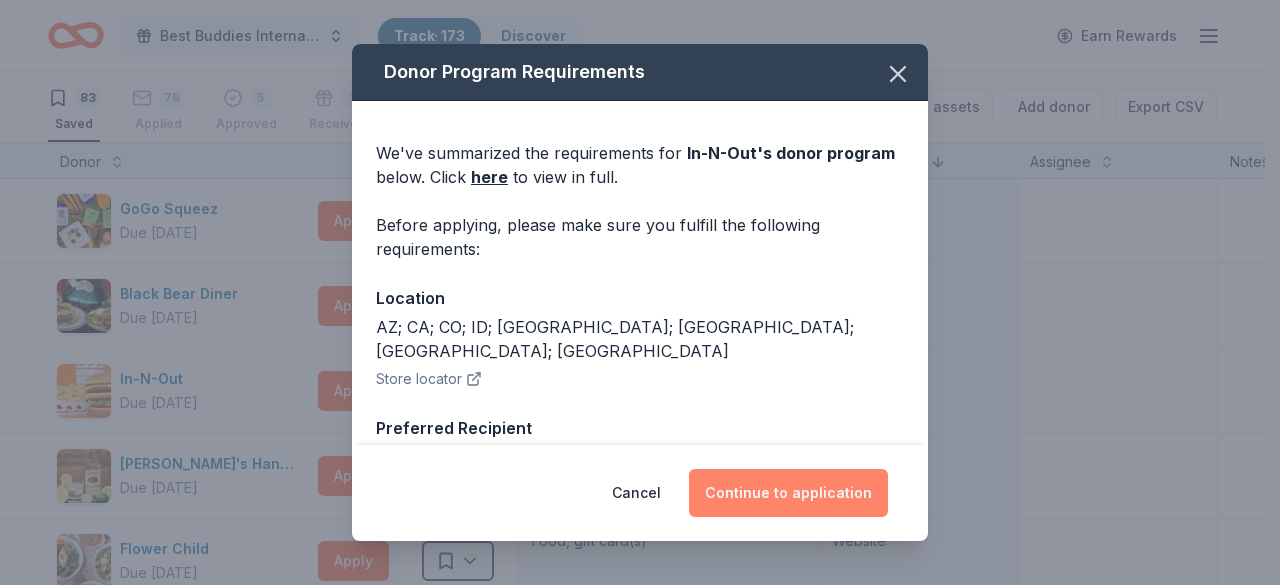 click on "Continue to application" at bounding box center (788, 493) 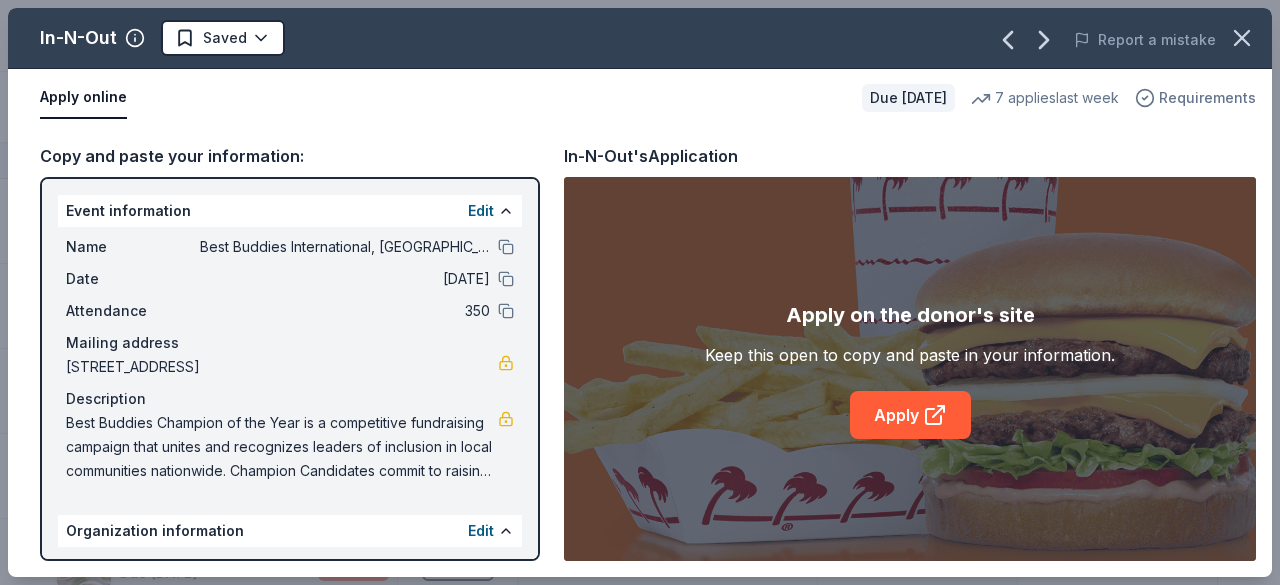 click on "Requirements" at bounding box center (1207, 98) 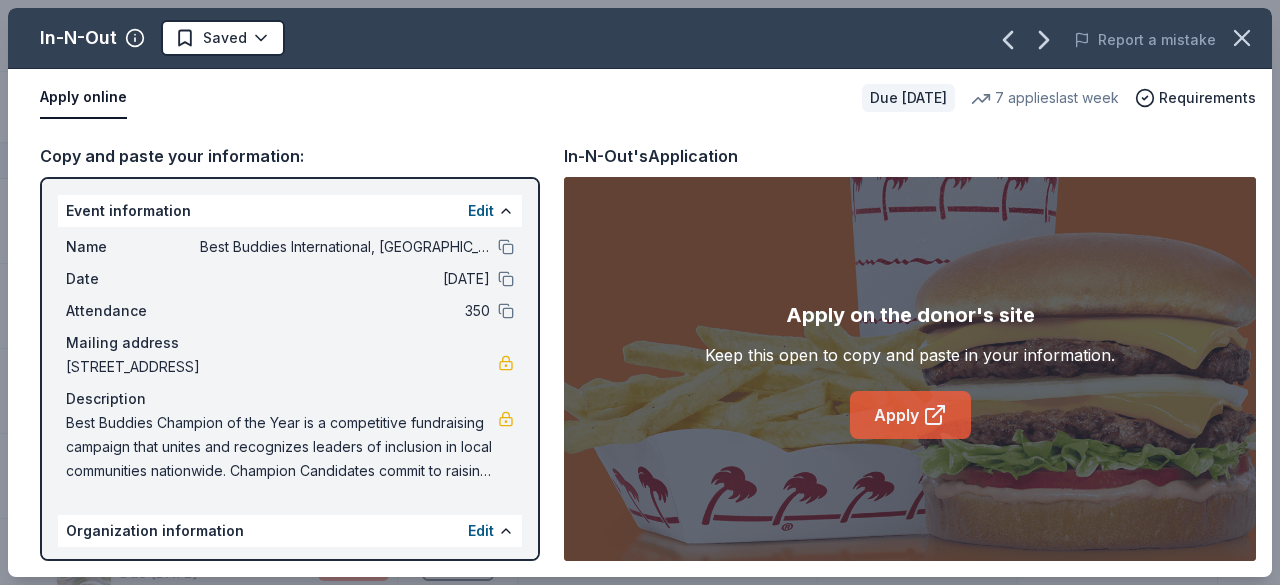 click on "Apply" at bounding box center [910, 415] 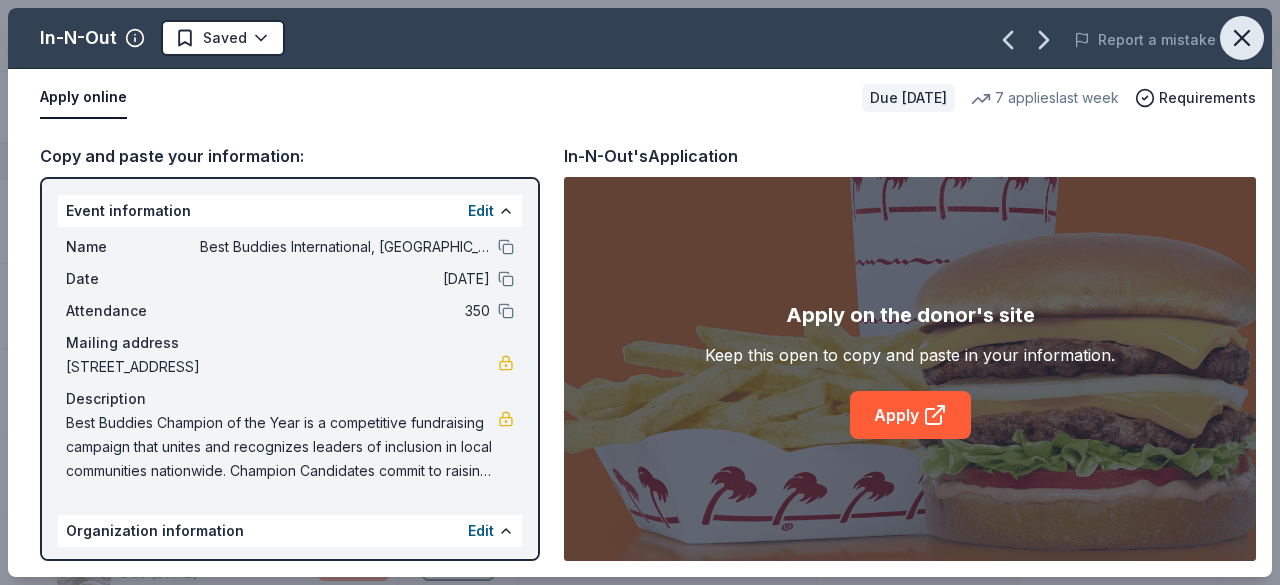 click 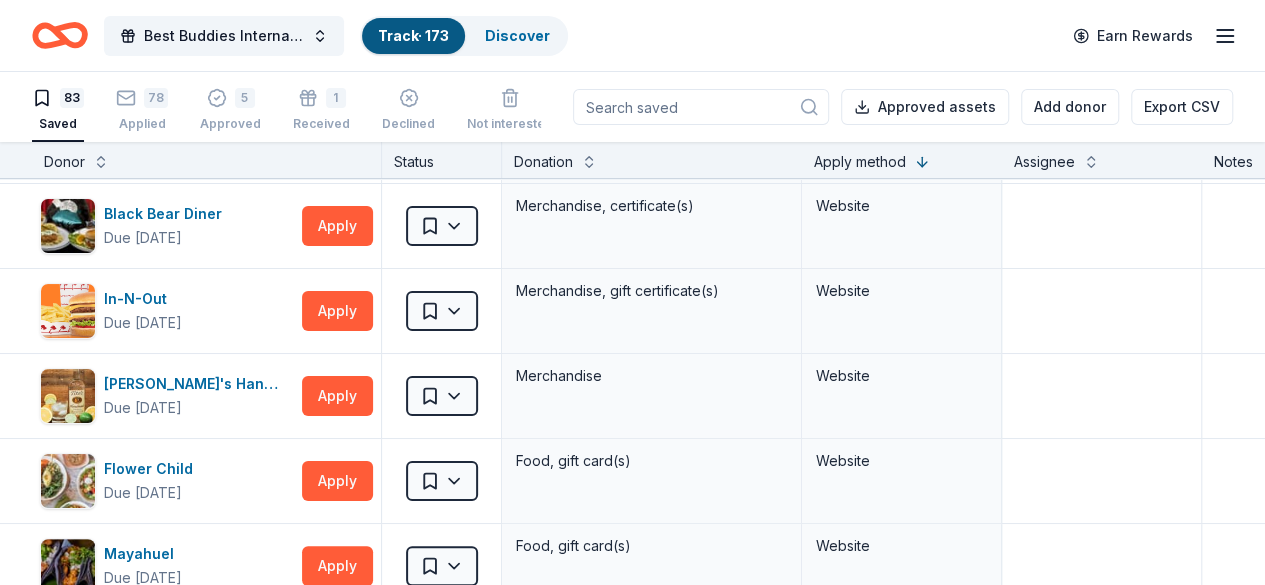 scroll, scrollTop: 120, scrollLeft: 0, axis: vertical 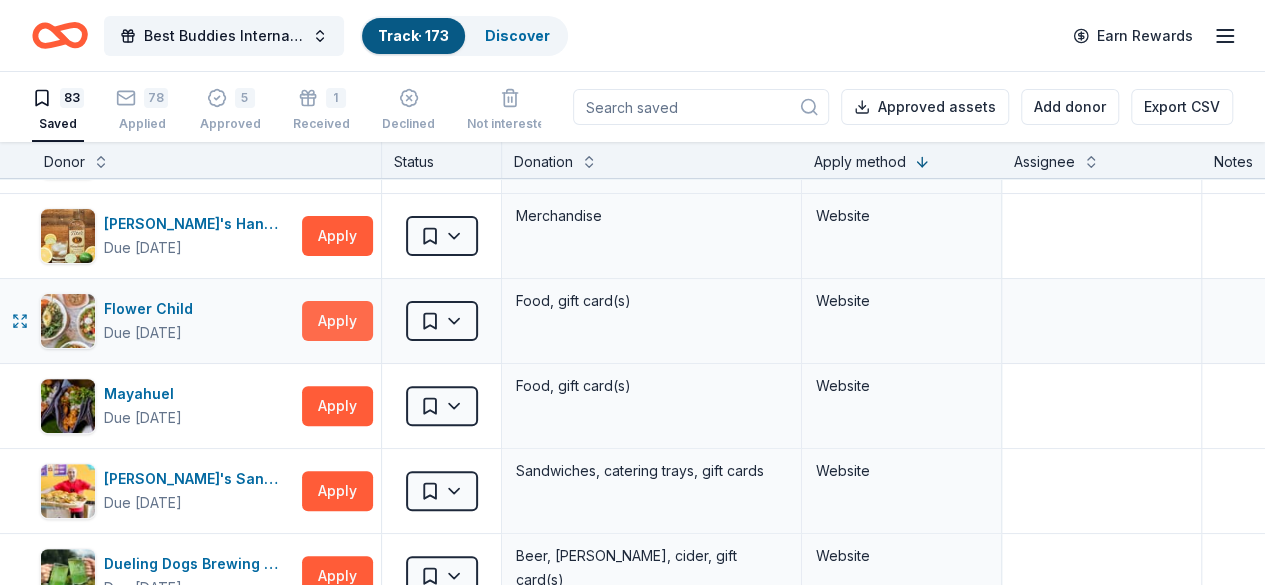 click on "Apply" at bounding box center (337, 321) 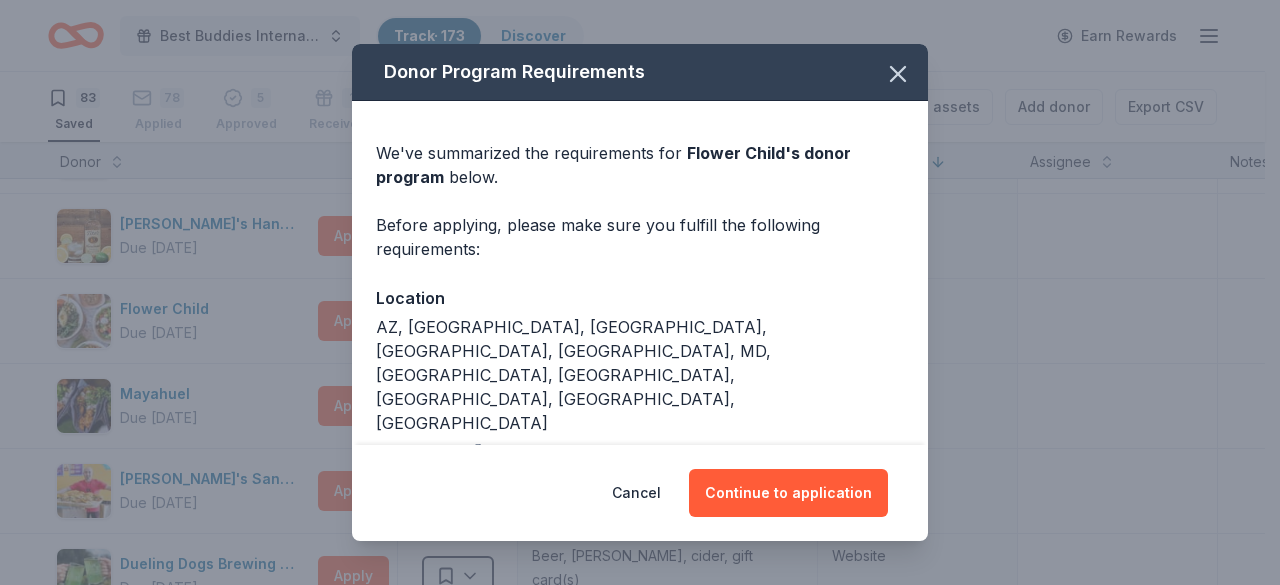 click 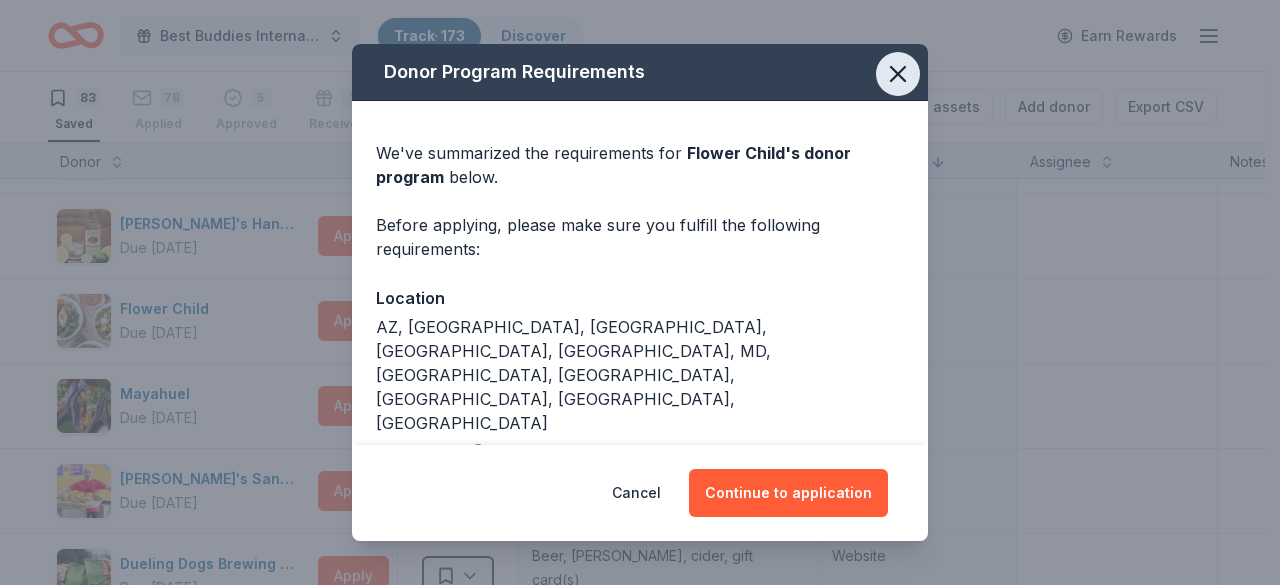 click 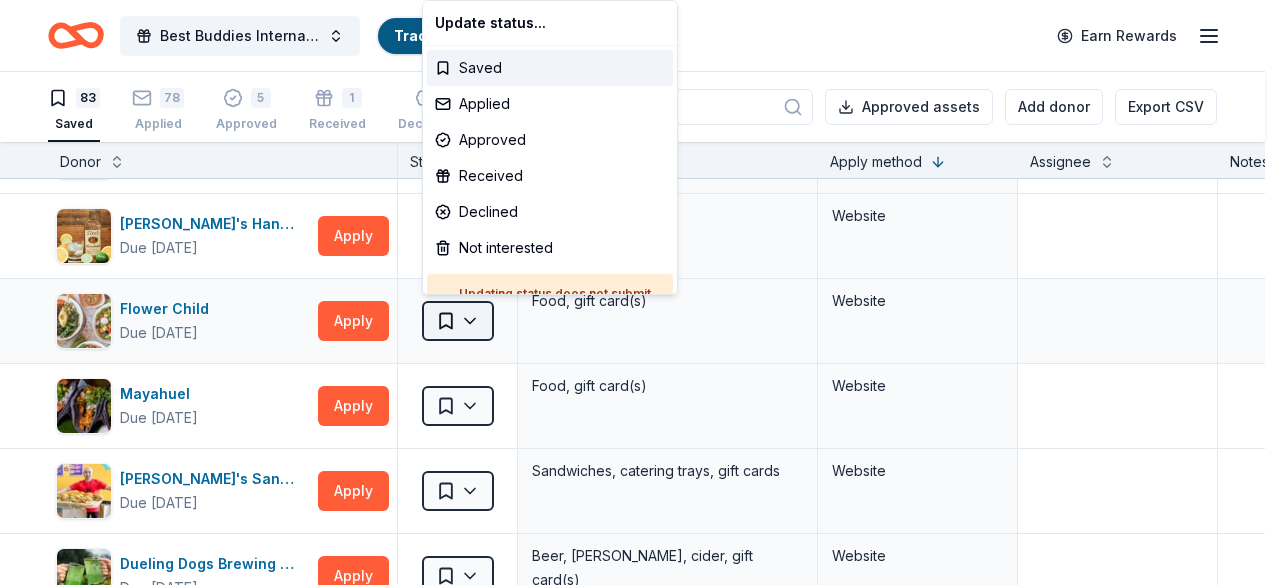 click on "Best Buddies International, Sacramento, Champion of the Year Gala Track  · 173 Discover Earn Rewards 83 Saved 78 Applied 5 Approved 1 Received Declined Not interested  Approved assets Add donor Export CSV Donor Status Donation Apply method Assignee Notes GoGo Squeez Due in 101 days Apply Saved Donation depends on request Website Black Bear Diner Due in 101 days Apply Saved Merchandise, certificate(s) Website In-N-Out Due in 86 days Apply Saved Merchandise, gift certificate(s) Website Tito's Handmade Vodka Due in 101 days Apply Saved Merchandise Website Flower Child Due in 101 days Apply Saved Food, gift card(s) Website Mayahuel Due in 101 days Apply Saved Food, gift card(s) Website Ike's Sandwiches Due in 101 days Apply Saved Sandwiches, catering trays, gift cards Website Dueling Dogs Brewing Co. Due in 103 days Apply Saved Beer, mead, cider, gift card(s) Website Olio E Limone Due in 103 days Apply Saved Food, gift card(s) Website Starbird Chicken Due in 117 days Apply Saved Food, gift cards, gift receipts" at bounding box center (640, 292) 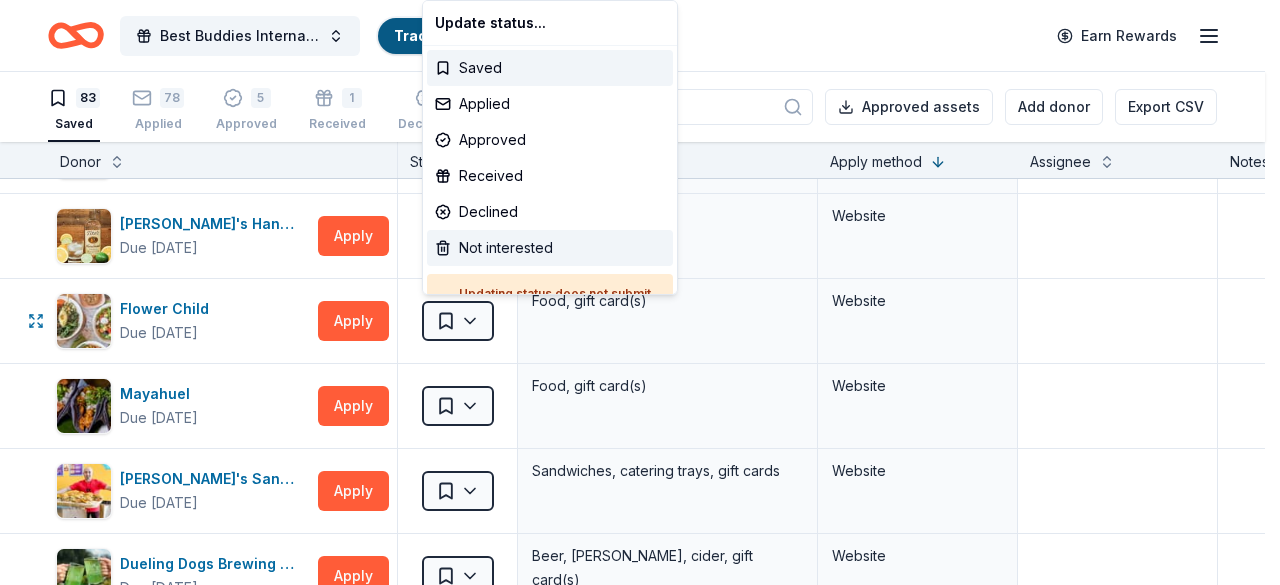click on "Not interested" at bounding box center (550, 248) 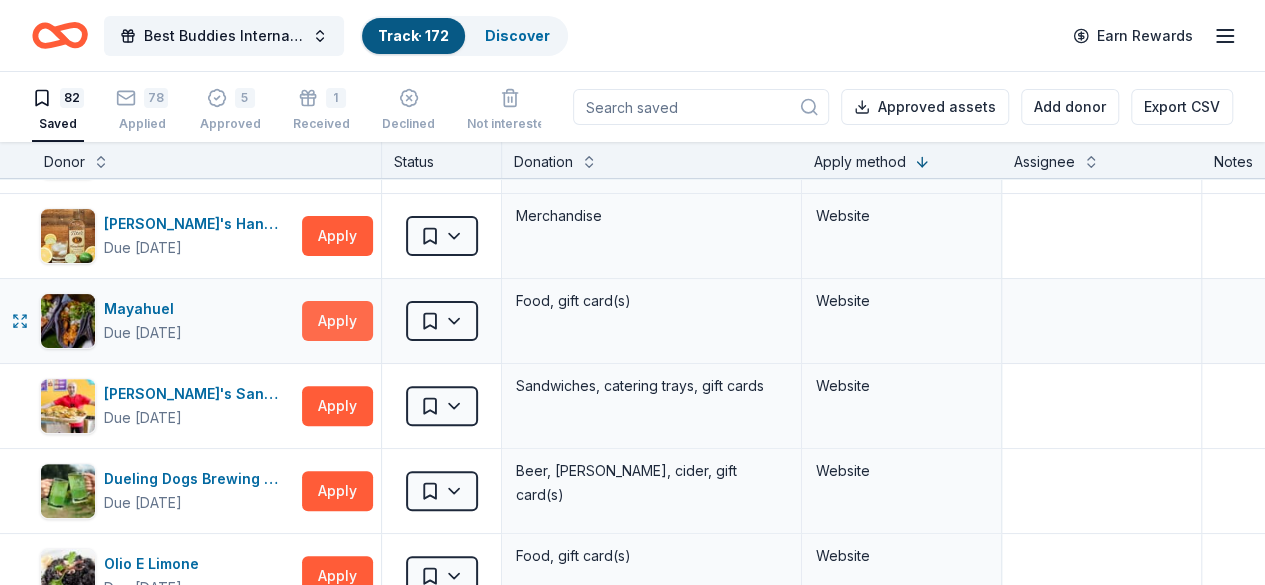 click on "Apply" at bounding box center [337, 321] 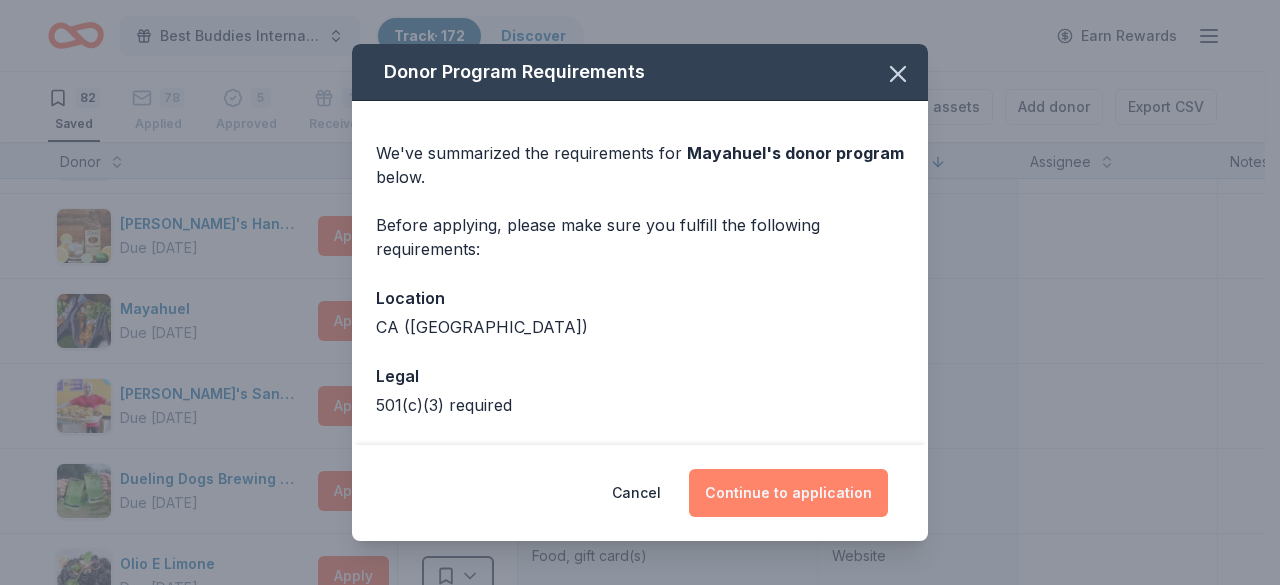 click on "Continue to application" at bounding box center (788, 493) 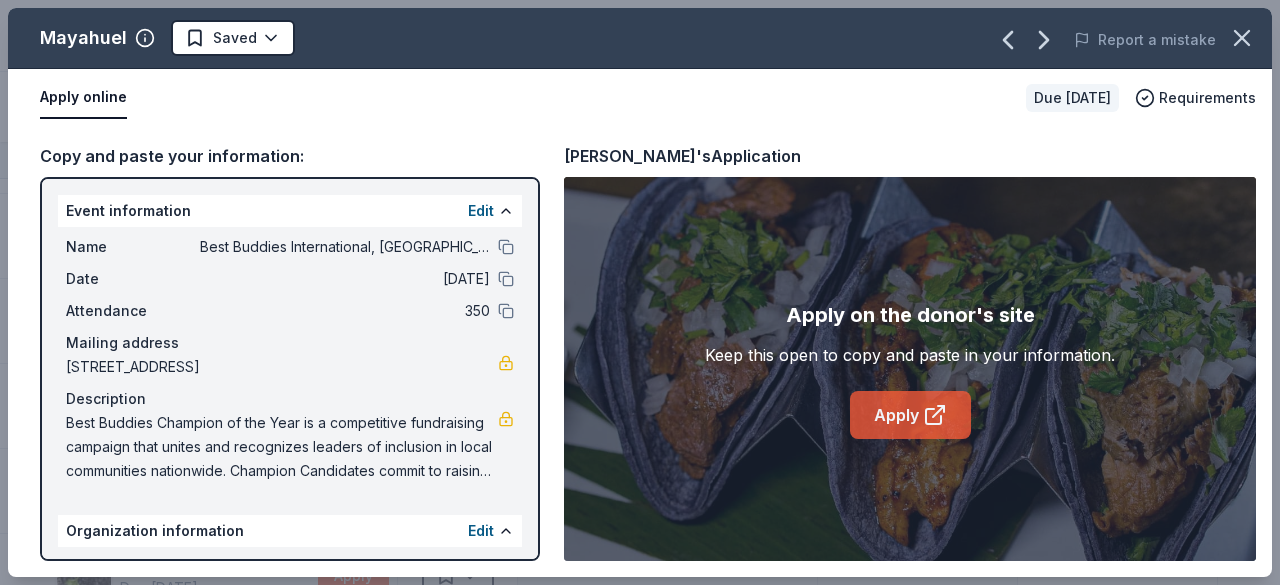 click on "Apply" at bounding box center (910, 415) 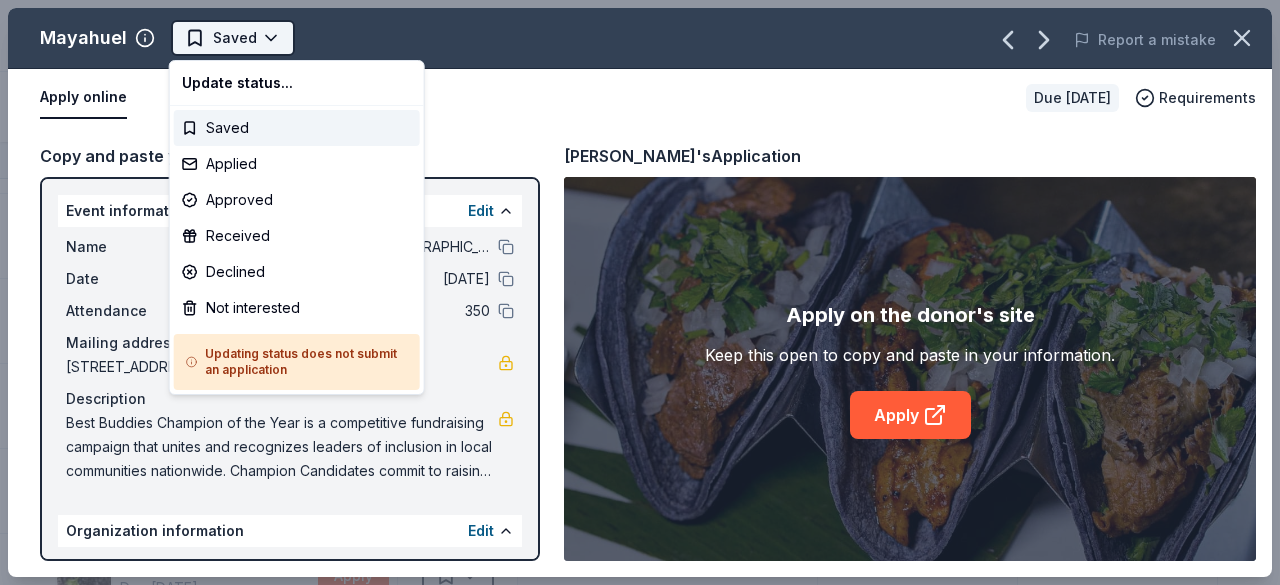 click on "Best Buddies International, Sacramento, Champion of the Year Gala Track  · 172 Discover Earn Rewards 82 Saved 78 Applied 5 Approved 1 Received Declined Not interested  Approved assets Add donor Export CSV Donor Status Donation Apply method Assignee Notes GoGo Squeez Due in 101 days Apply Saved Donation depends on request Website Black Bear Diner Due in 101 days Apply Saved Merchandise, certificate(s) Website In-N-Out Due in 86 days Apply Saved Merchandise, gift certificate(s) Website Tito's Handmade Vodka Due in 101 days Apply Saved Merchandise Website Mayahuel Due in 101 days Apply Saved Food, gift card(s) Website Ike's Sandwiches Due in 101 days Apply Saved Sandwiches, catering trays, gift cards Website Dueling Dogs Brewing Co. Due in 103 days Apply Saved Beer, mead, cider, gift card(s) Website Olio E Limone Due in 103 days Apply Saved Food, gift card(s) Website Starbird Chicken Due in 117 days Apply Saved Food, gift cards, gift receipts Website Nekter Juice Bar Due in 101 days Apply Saved Website Lady M" at bounding box center [640, 292] 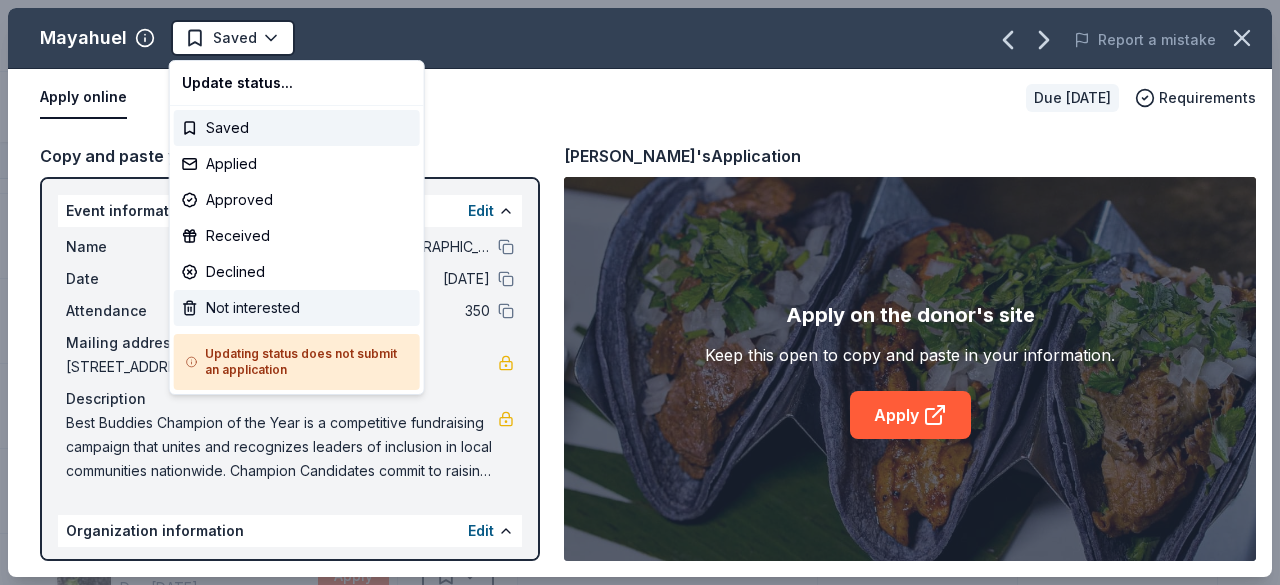 click on "Not interested" at bounding box center (297, 308) 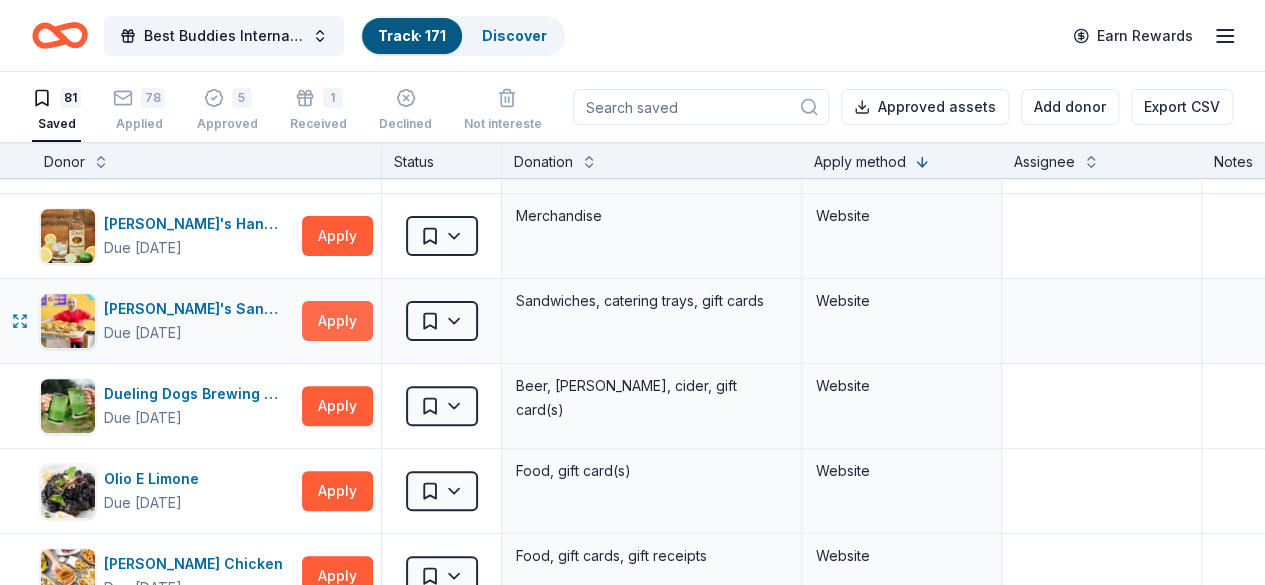 click on "Apply" at bounding box center (337, 321) 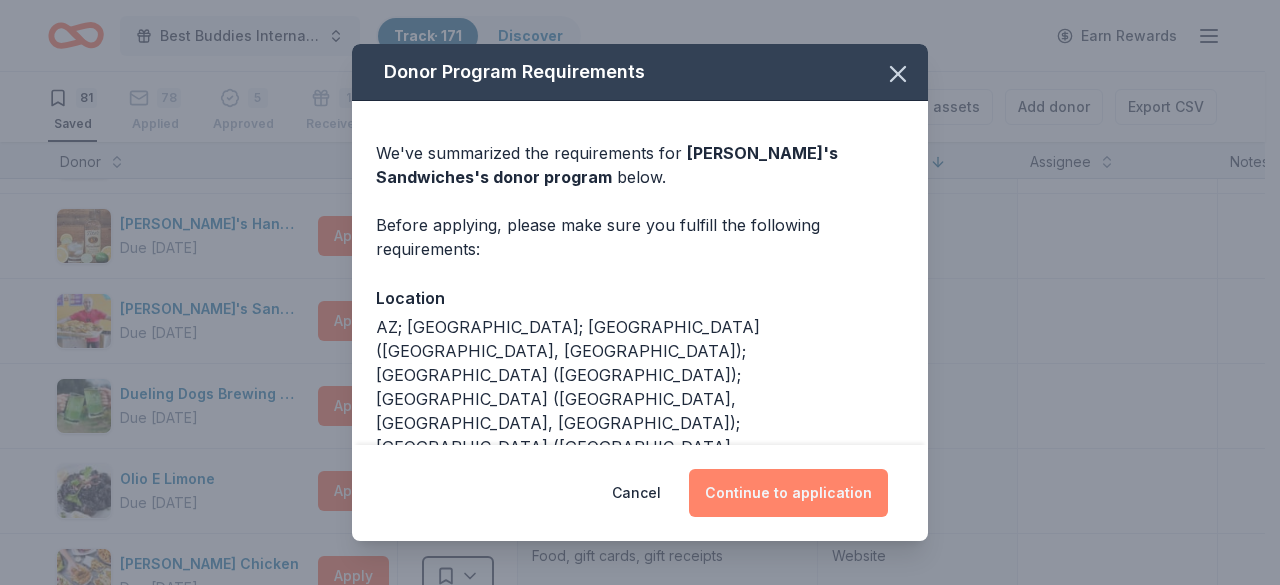 click on "Continue to application" at bounding box center (788, 493) 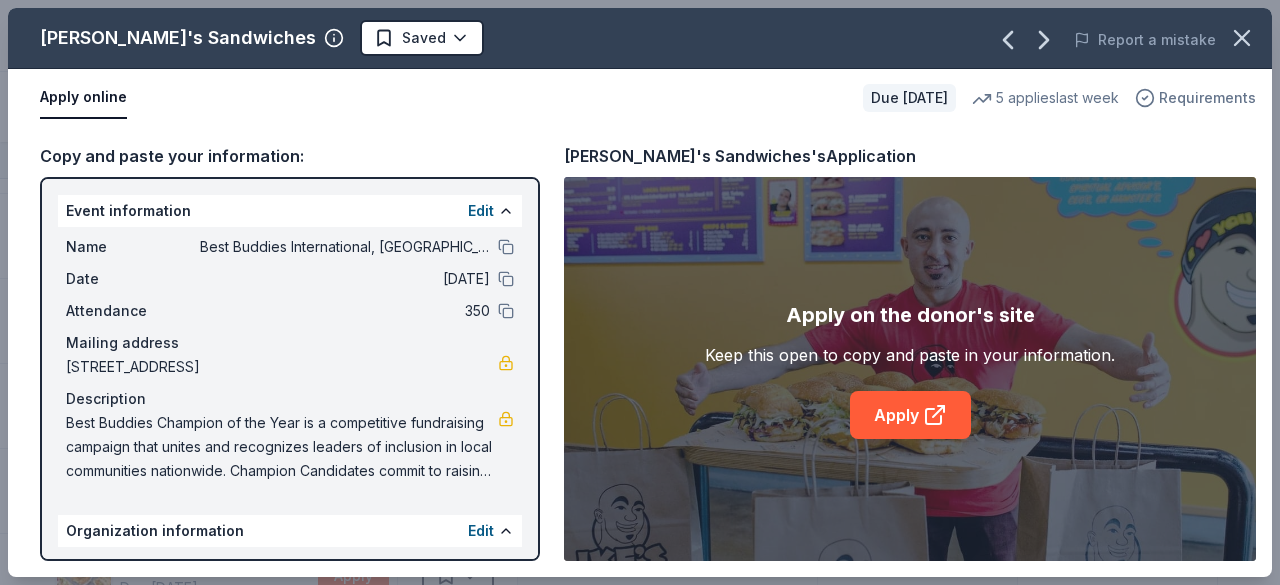 click on "Requirements" at bounding box center [1207, 98] 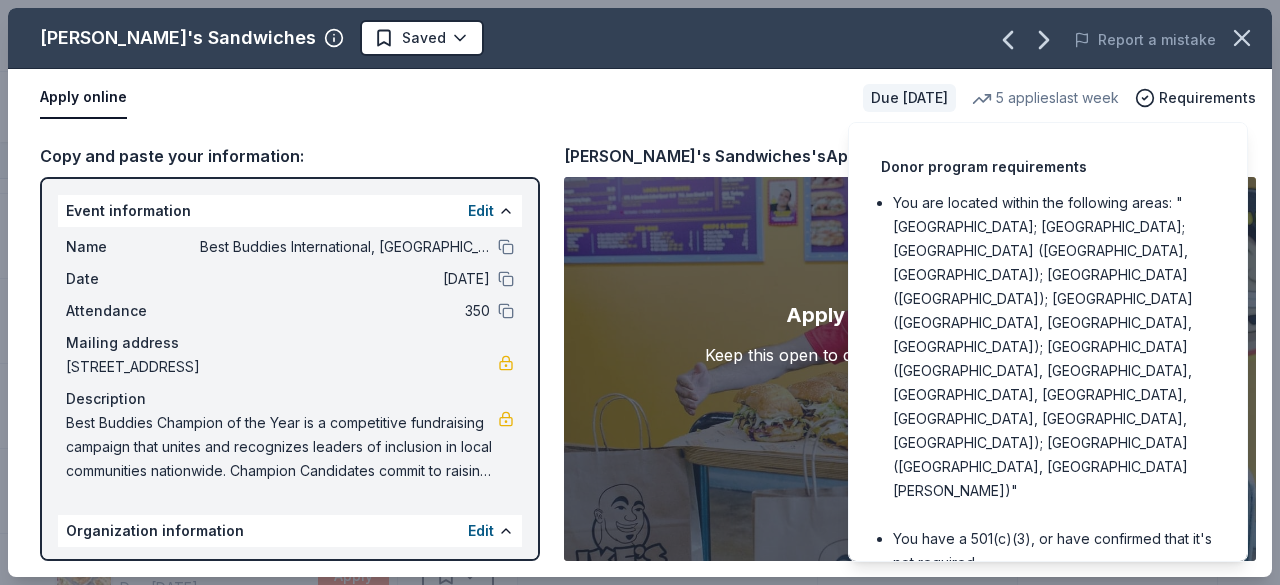 click on "Apply online" at bounding box center [443, 98] 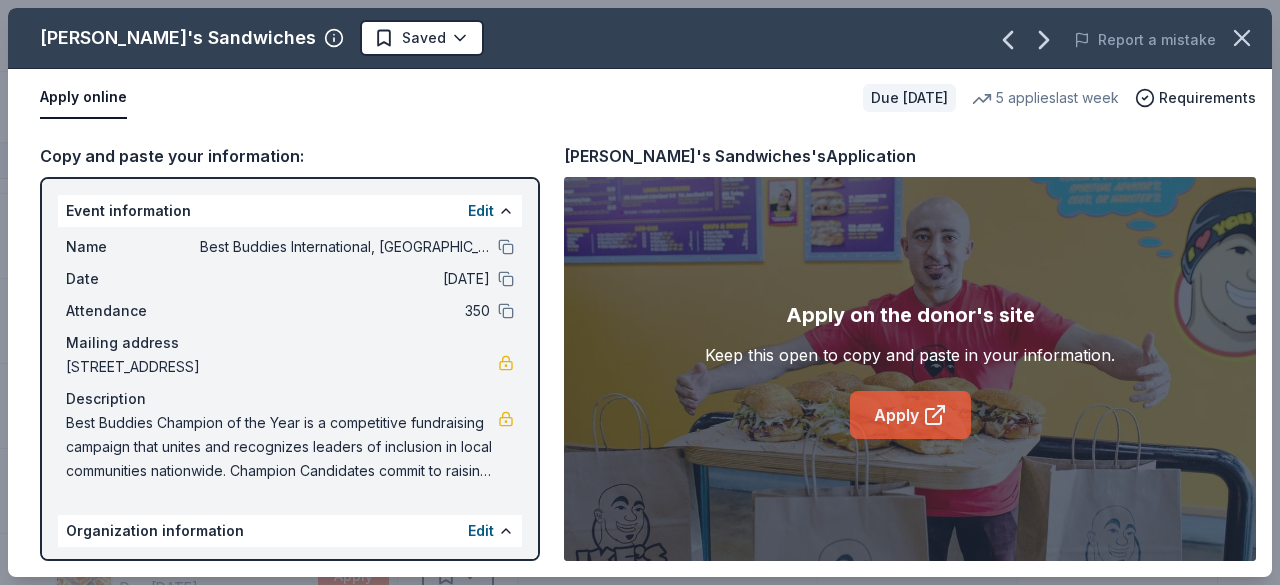 click on "Apply" at bounding box center [910, 415] 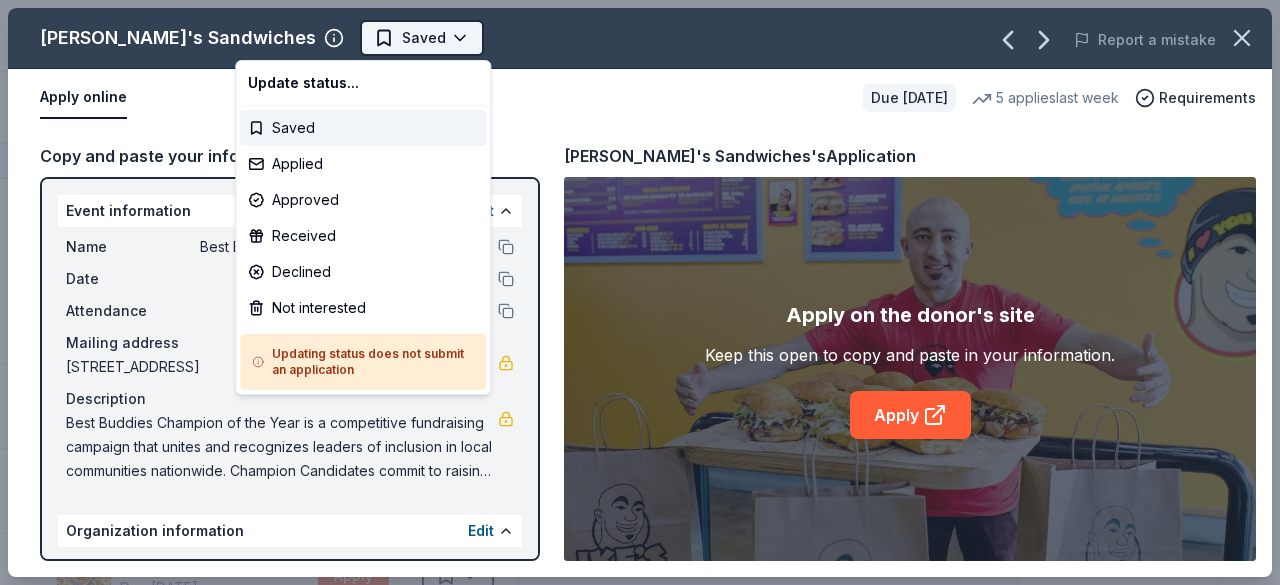 click on "Best Buddies International, Sacramento, Champion of the Year Gala Track  · 171 Discover Earn Rewards 81 Saved 78 Applied 5 Approved 1 Received Declined Not interested  Approved assets Add donor Export CSV Donor Status Donation Apply method Assignee Notes GoGo Squeez Due in 101 days Apply Saved Donation depends on request Website Black Bear Diner Due in 101 days Apply Saved Merchandise, certificate(s) Website In-N-Out Due in 86 days Apply Saved Merchandise, gift certificate(s) Website Tito's Handmade Vodka Due in 101 days Apply Saved Merchandise Website Ike's Sandwiches Due in 101 days Apply Saved Sandwiches, catering trays, gift cards Website Dueling Dogs Brewing Co. Due in 103 days Apply Saved Beer, mead, cider, gift card(s) Website Olio E Limone Due in 103 days Apply Saved Food, gift card(s) Website Starbird Chicken Due in 117 days Apply Saved Food, gift cards, gift receipts Website Nekter Juice Bar Due in 101 days Apply Saved Donation depends on request Website Lady M Due in 101 days Apply Saved Website" at bounding box center [640, 292] 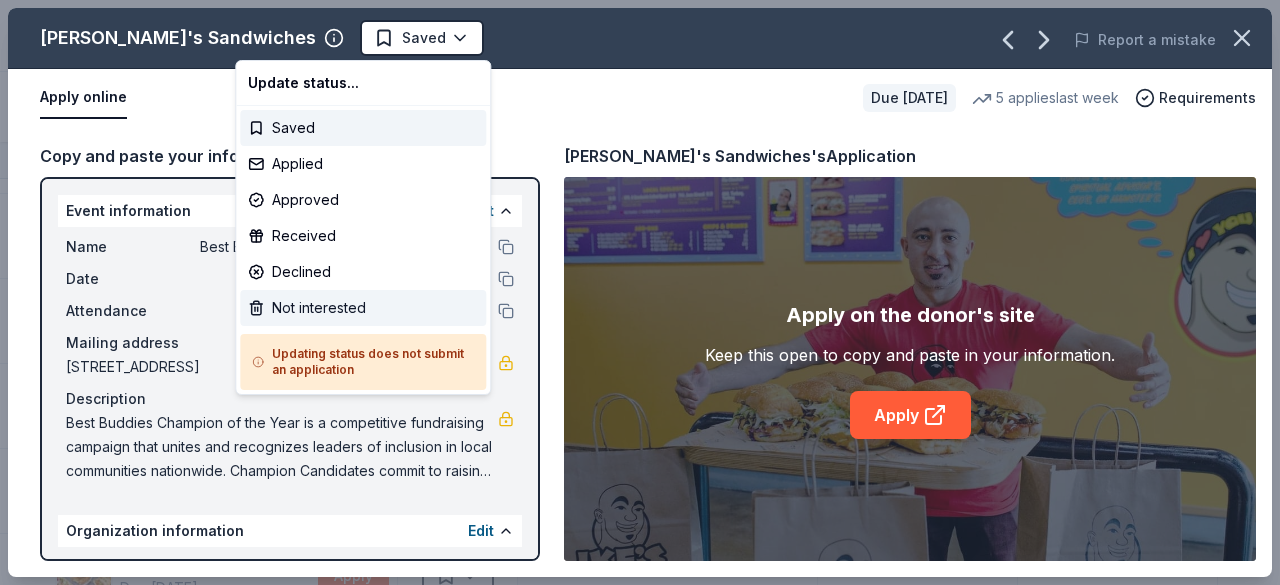 click on "Not interested" at bounding box center [363, 308] 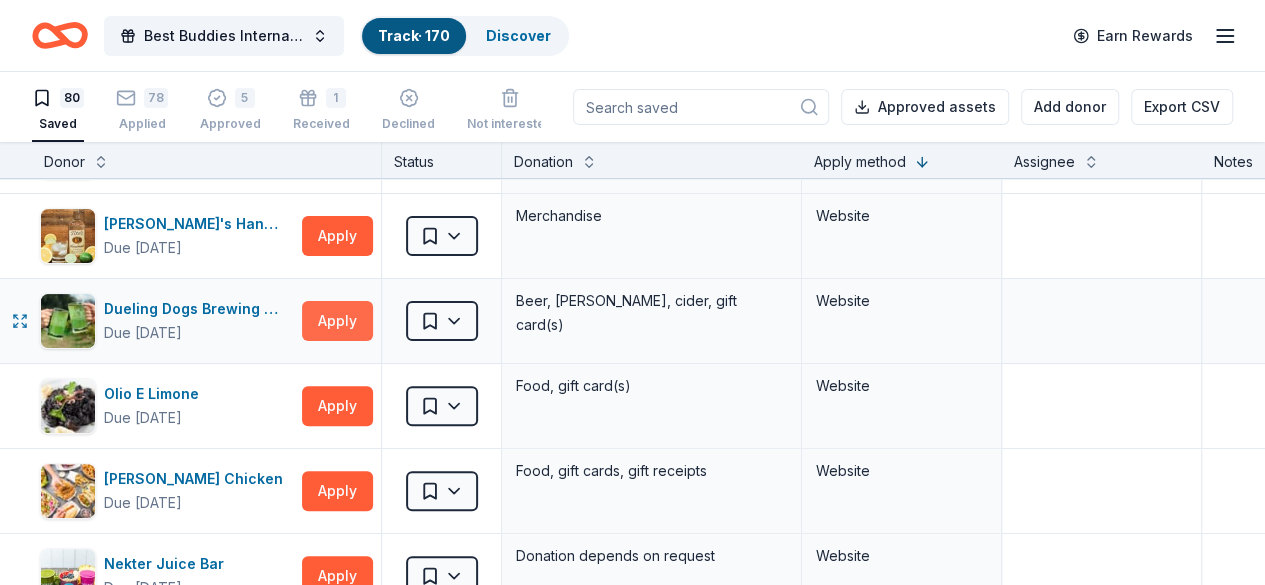 click on "Apply" at bounding box center (337, 321) 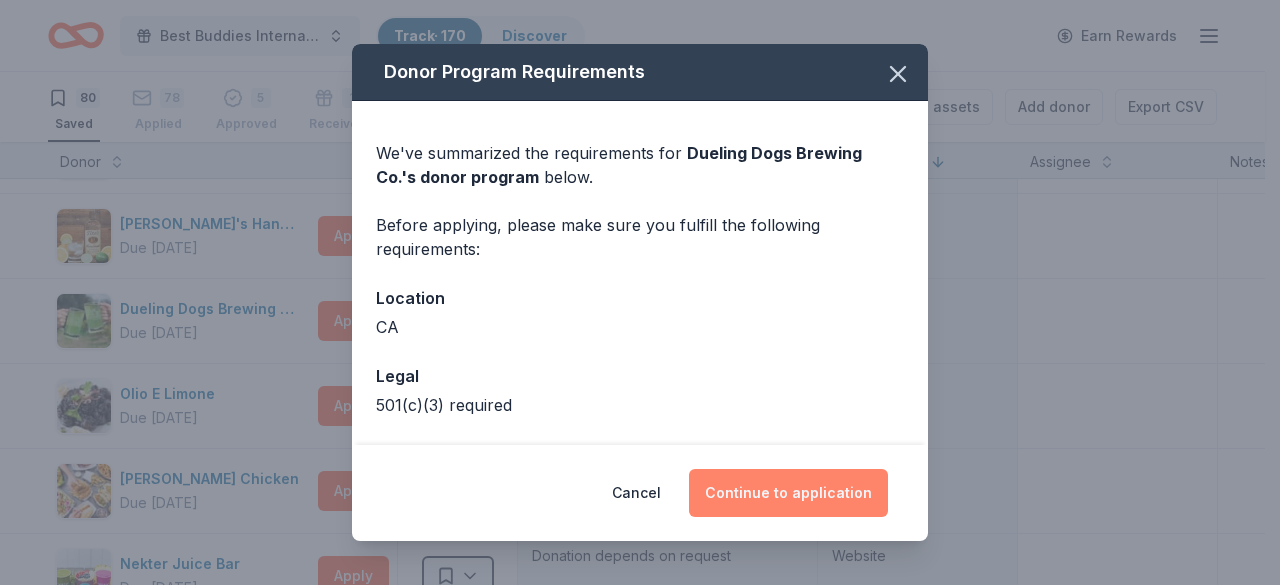 click on "Continue to application" at bounding box center (788, 493) 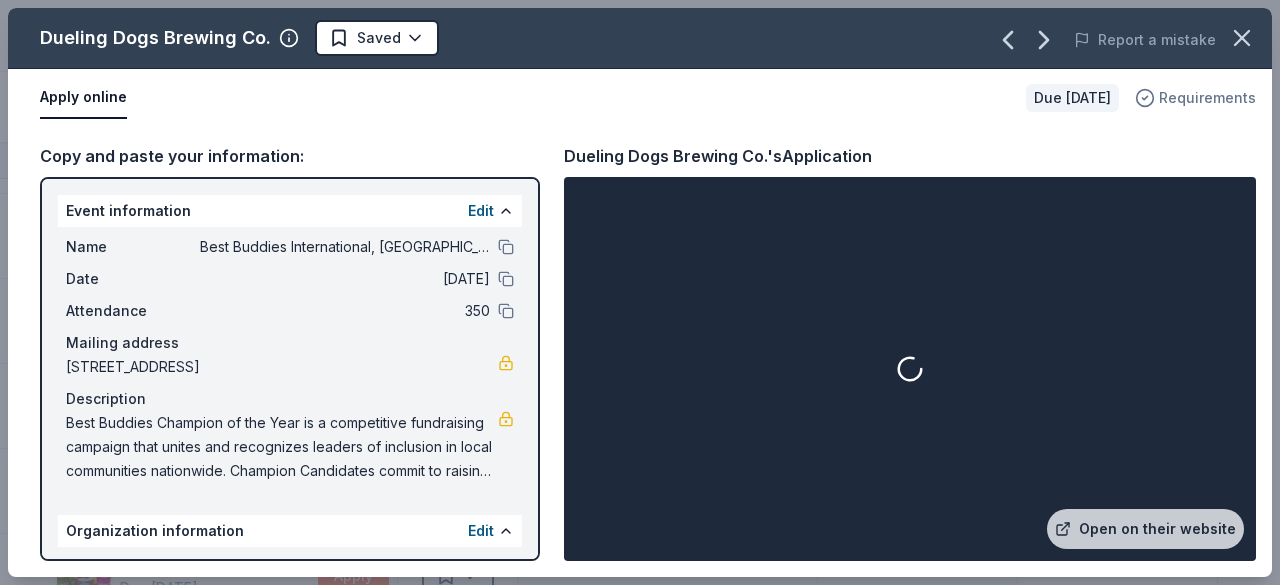 click on "Requirements" at bounding box center [1207, 98] 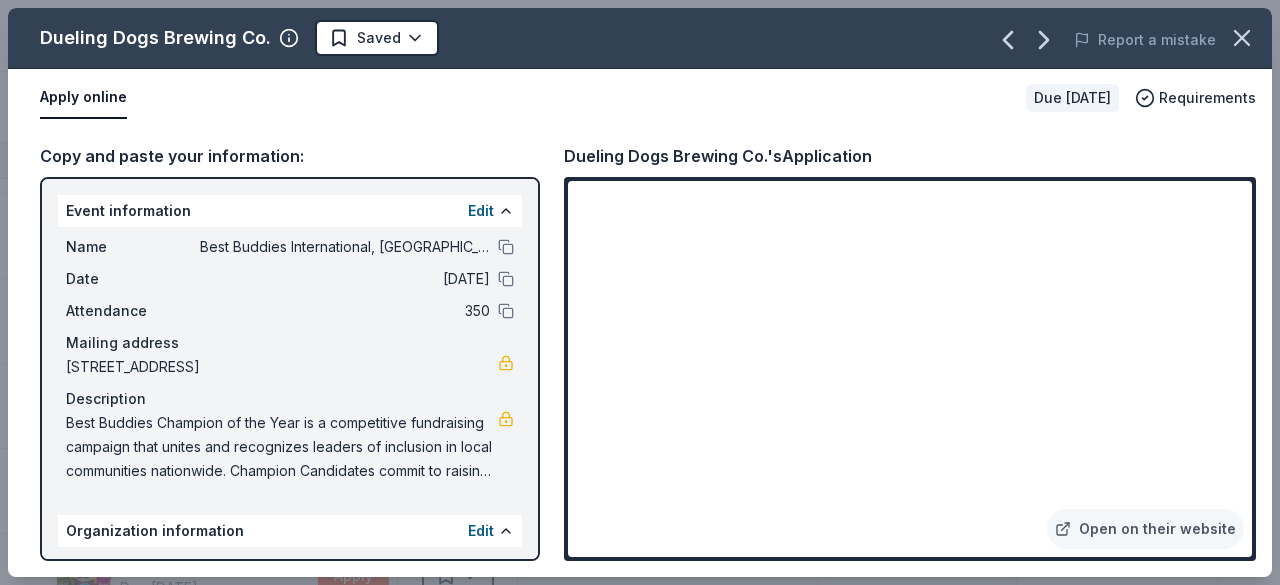 click on "Apply online" at bounding box center (525, 98) 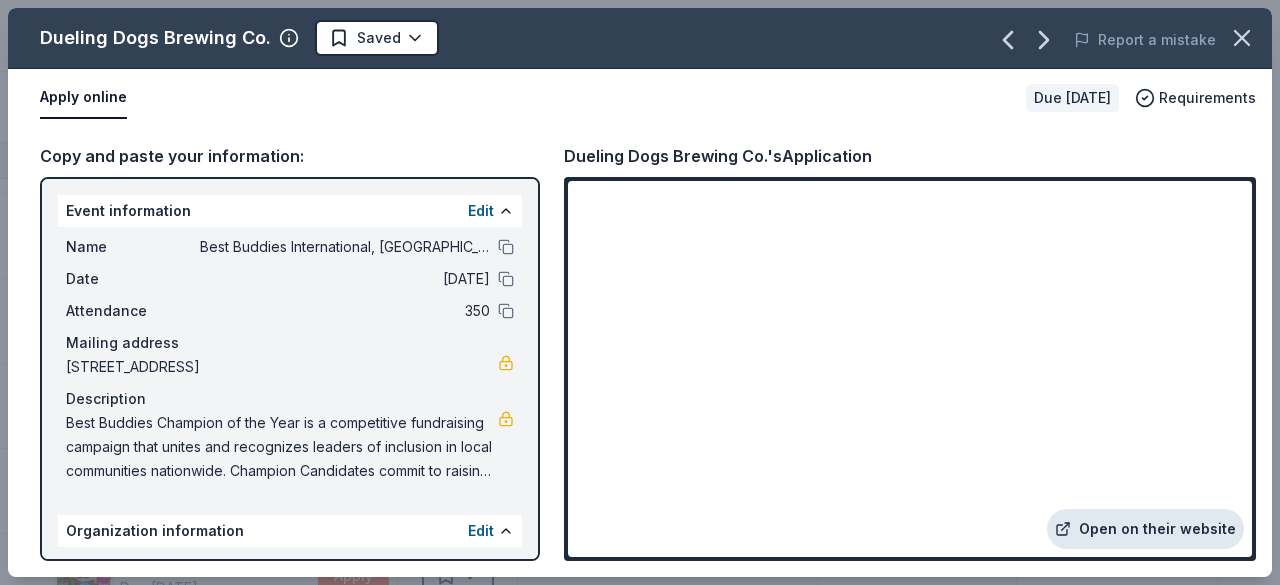 click on "Open on their website" at bounding box center [1145, 529] 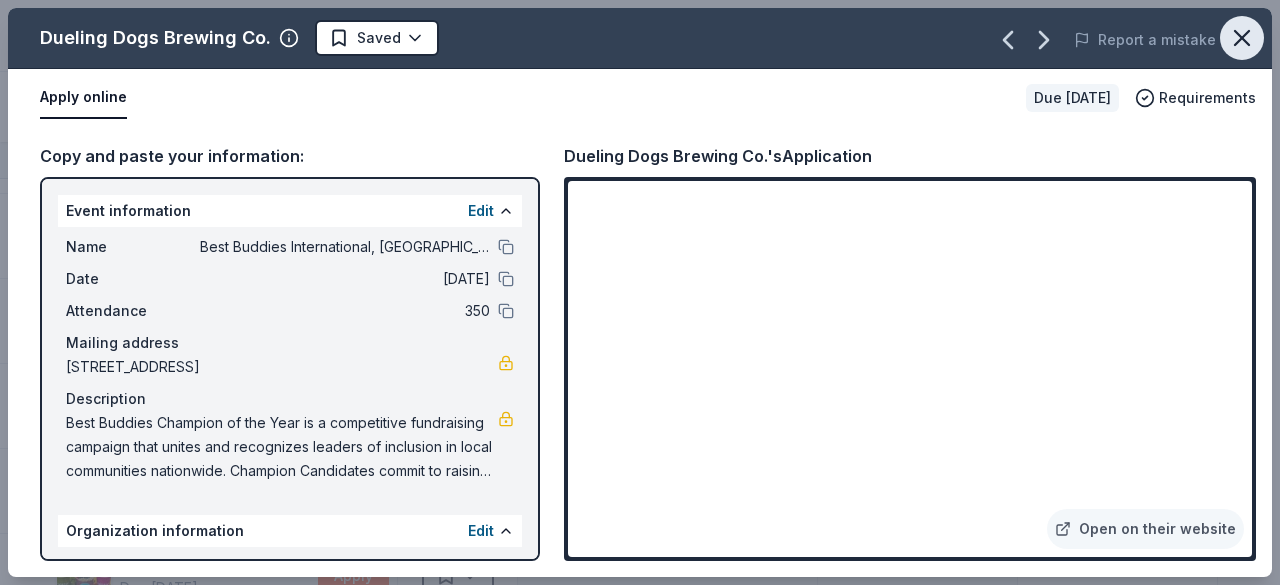 click 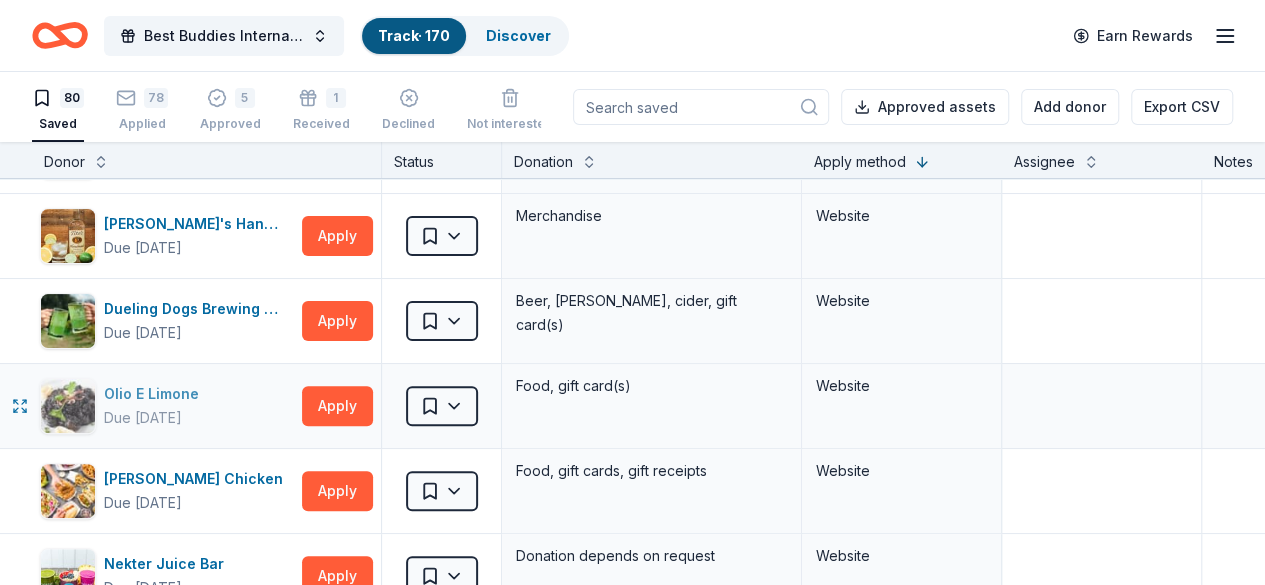 click on "Olio E Limone" at bounding box center (155, 394) 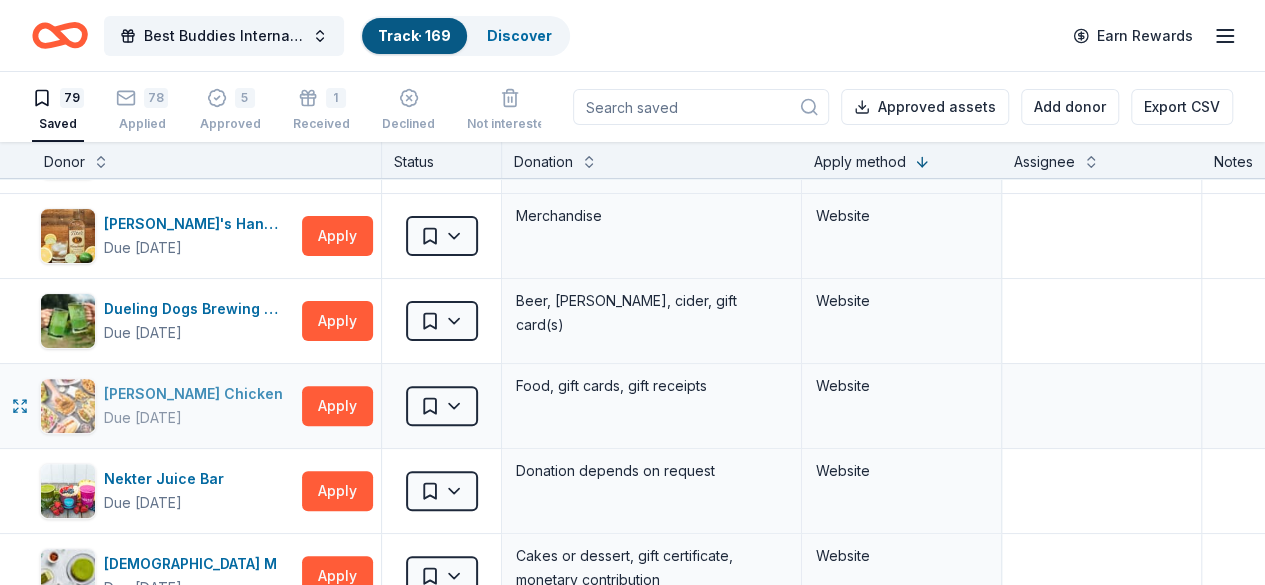 click on "Starbird Chicken" at bounding box center (197, 394) 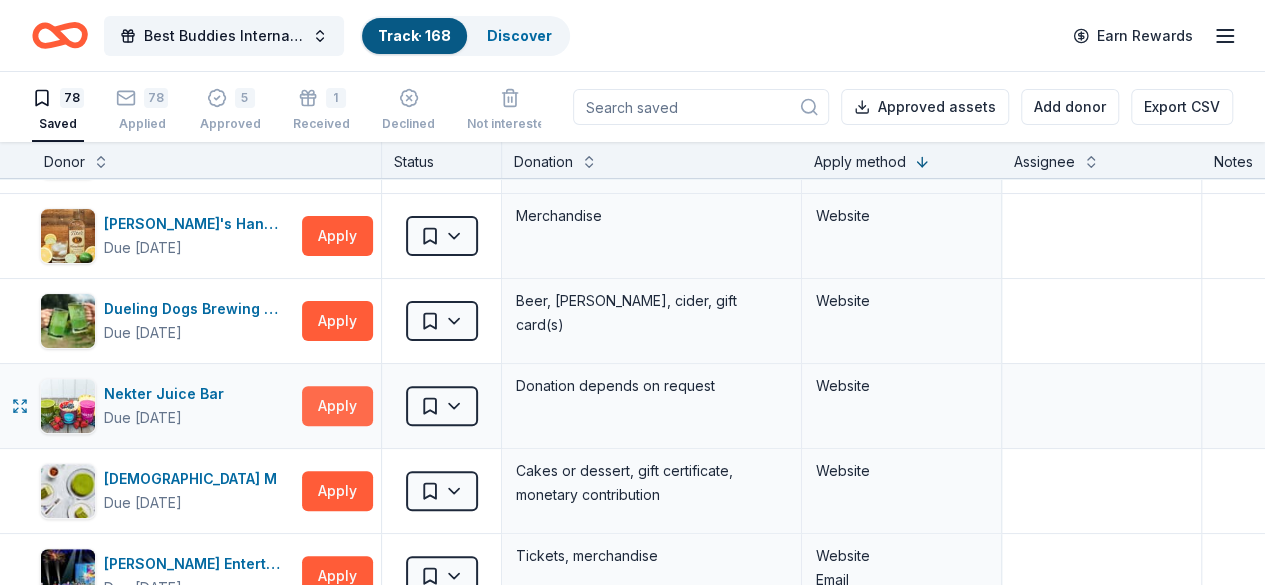 click on "Apply" at bounding box center (337, 406) 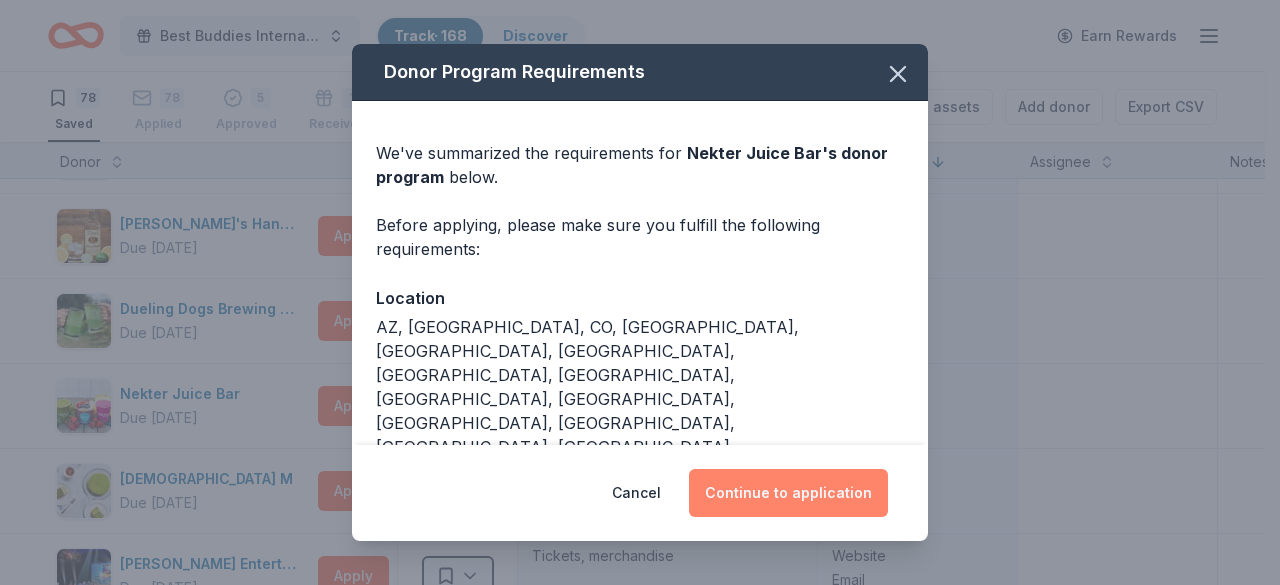 click on "Continue to application" at bounding box center [788, 493] 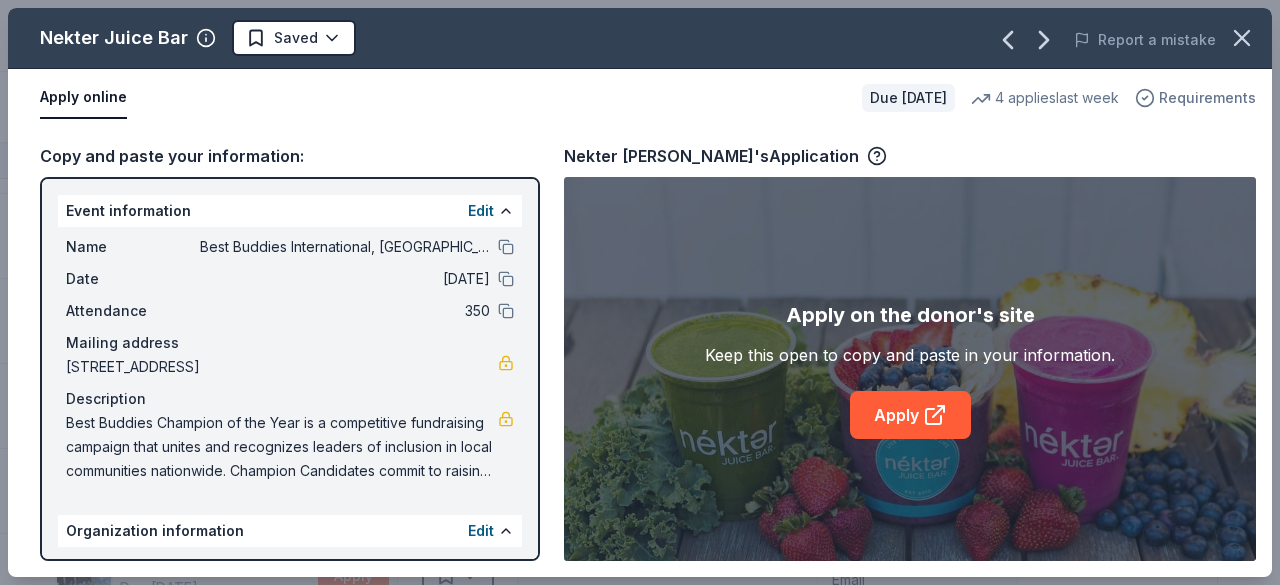 click on "Requirements" at bounding box center [1207, 98] 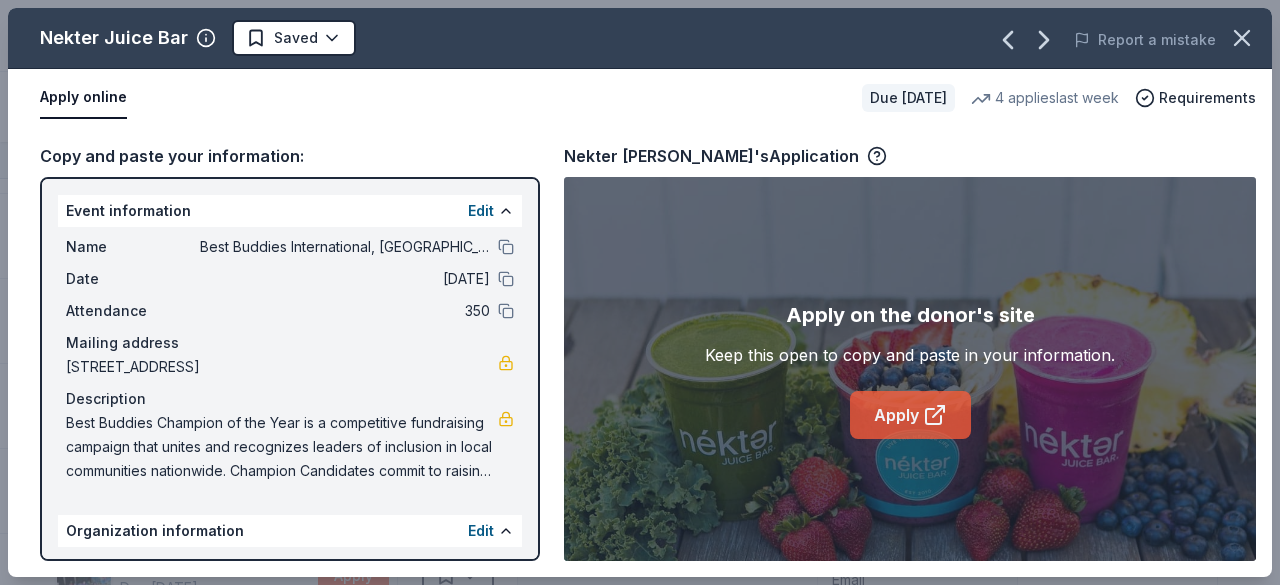 click on "Apply" at bounding box center (910, 415) 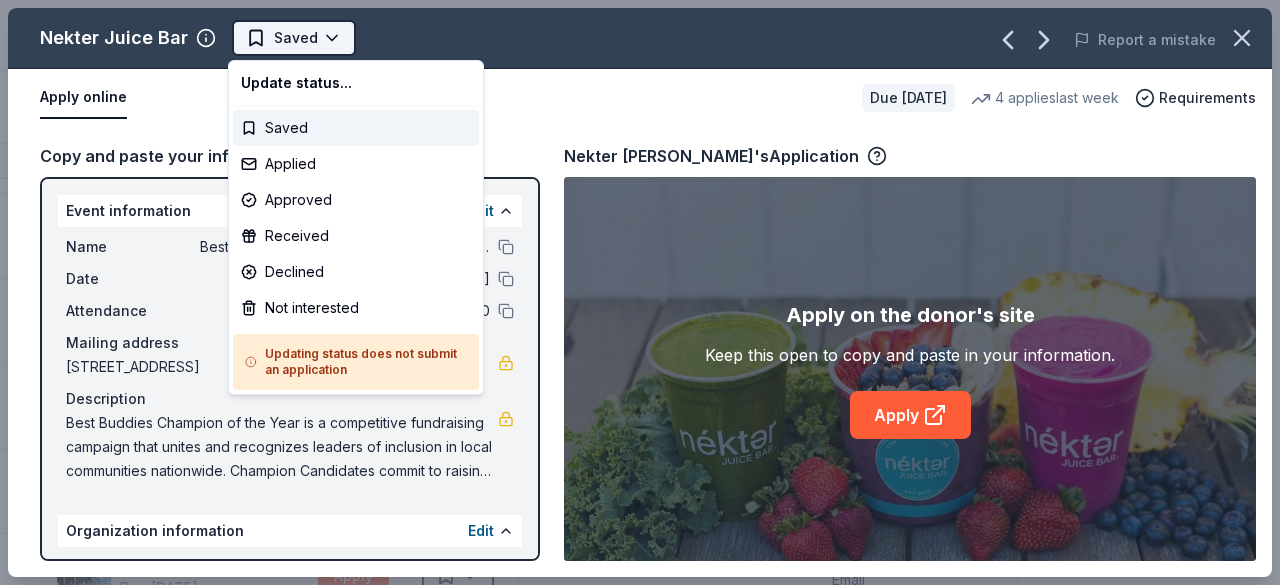 click on "Best Buddies International, Sacramento, Champion of the Year Gala Track  · 168 Discover Earn Rewards 78 Saved 78 Applied 5 Approved 1 Received Declined Not interested  Approved assets Add donor Export CSV Donor Status Donation Apply method Assignee Notes GoGo Squeez Due in 101 days Apply Saved Donation depends on request Website Black Bear Diner Due in 101 days Apply Saved Merchandise, certificate(s) Website In-N-Out Due in 86 days Apply Saved Merchandise, gift certificate(s) Website Tito's Handmade Vodka Due in 101 days Apply Saved Merchandise Website Dueling Dogs Brewing Co. Due in 103 days Apply Saved Beer, mead, cider, gift card(s) Website Nekter Juice Bar Due in 101 days Apply Saved Donation depends on request Website Lady M Due in 101 days Apply Saved Cakes or dessert, gift certificate, monetary contribution Website Feld Entertainment Due in 101 days Apply Saved Tickets, merchandise  Website Email Extreme Pizza Due in 110 days Apply Saved Food, gift card(s) Website Texas de Brazil Due in 101 days Apply" at bounding box center (640, 292) 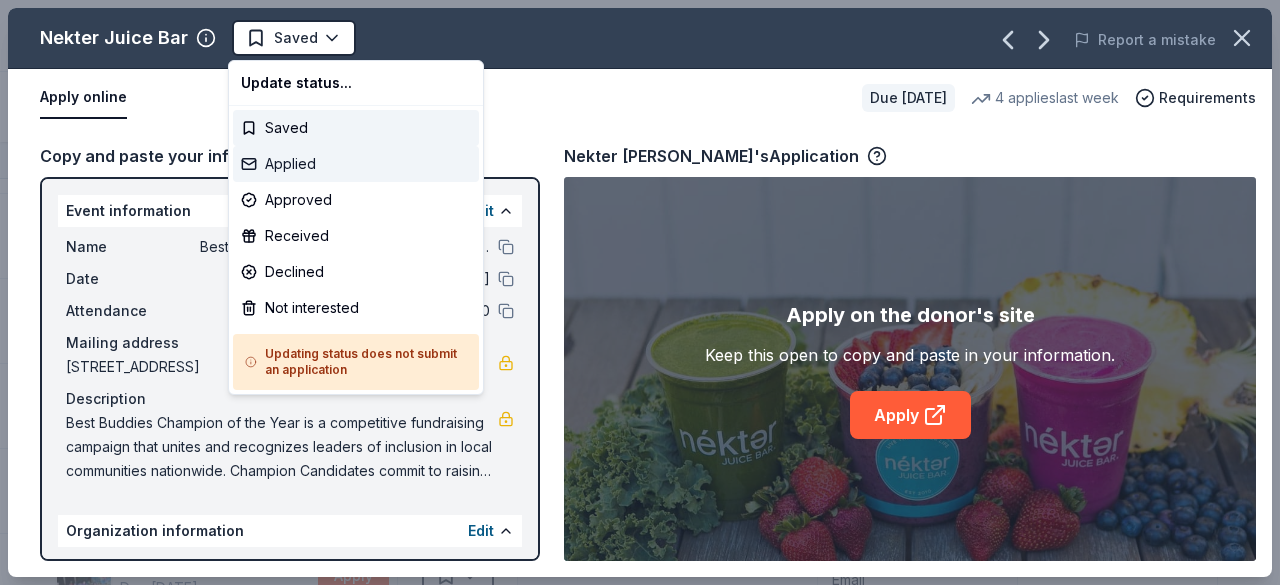 click on "Applied" at bounding box center (356, 164) 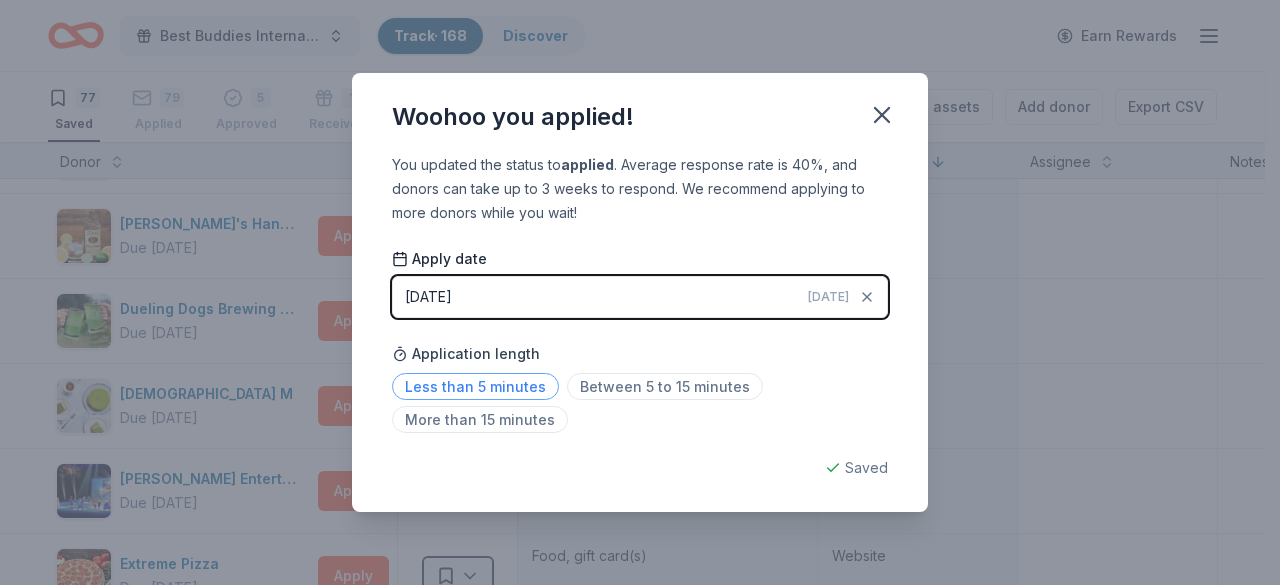 click on "Less than 5 minutes" at bounding box center (475, 386) 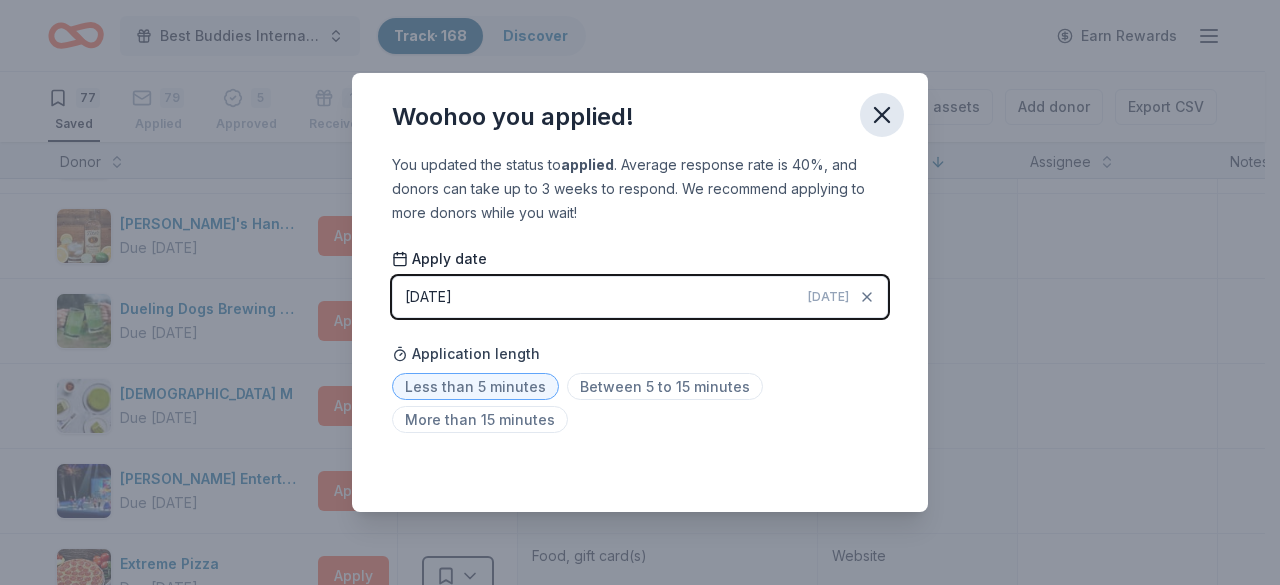 click 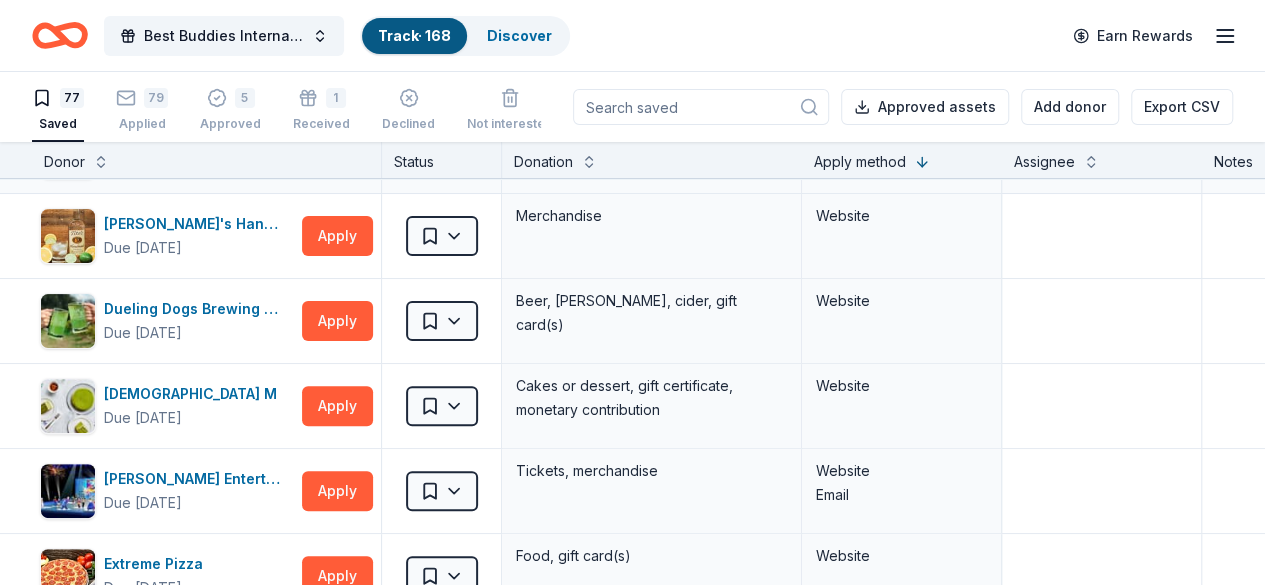 type 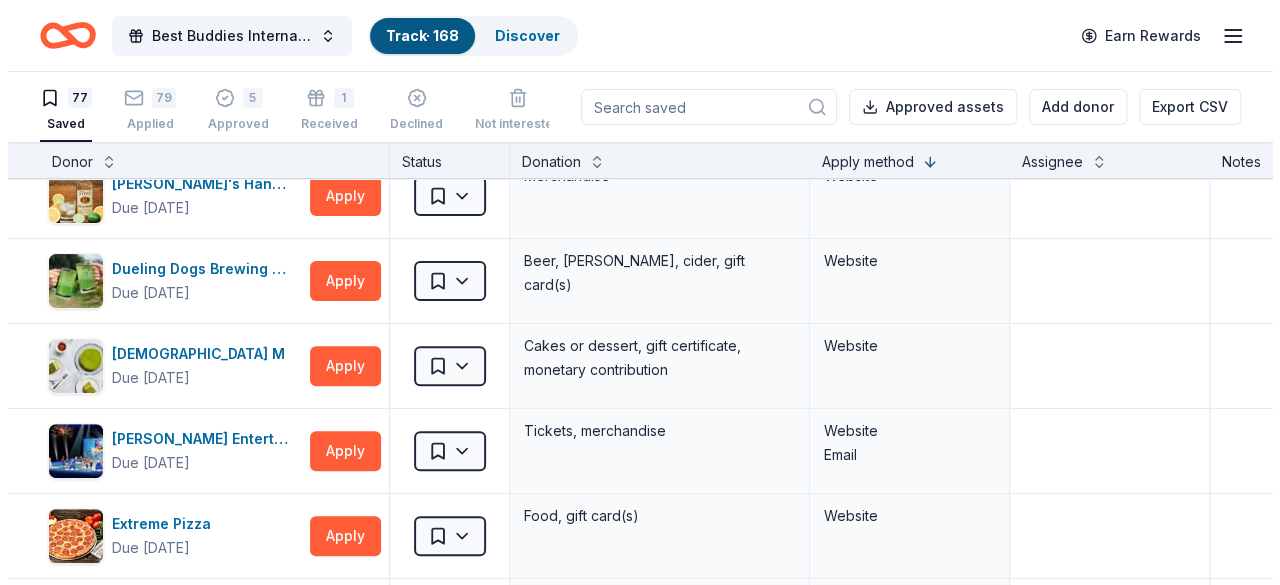 scroll, scrollTop: 240, scrollLeft: 0, axis: vertical 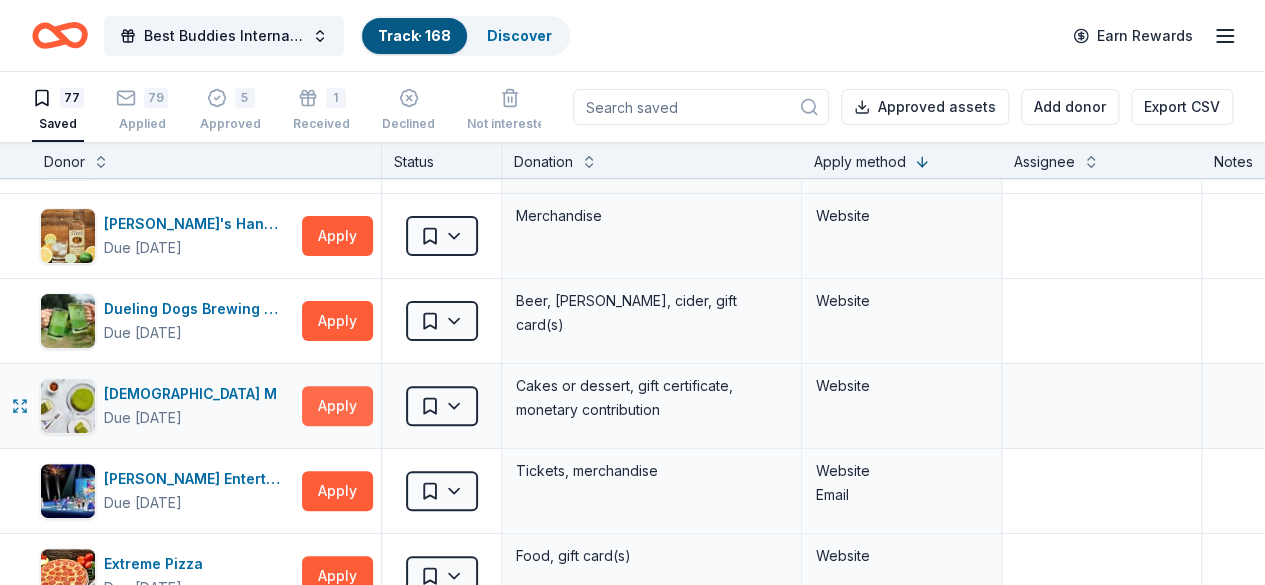click on "Apply" at bounding box center (337, 406) 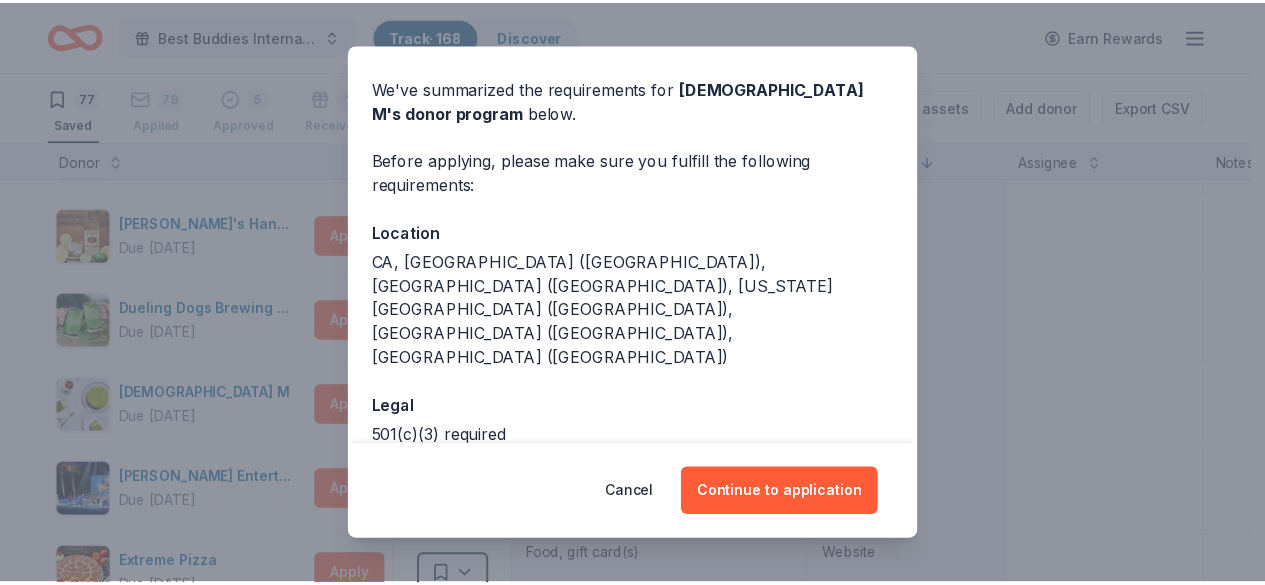 scroll, scrollTop: 101, scrollLeft: 0, axis: vertical 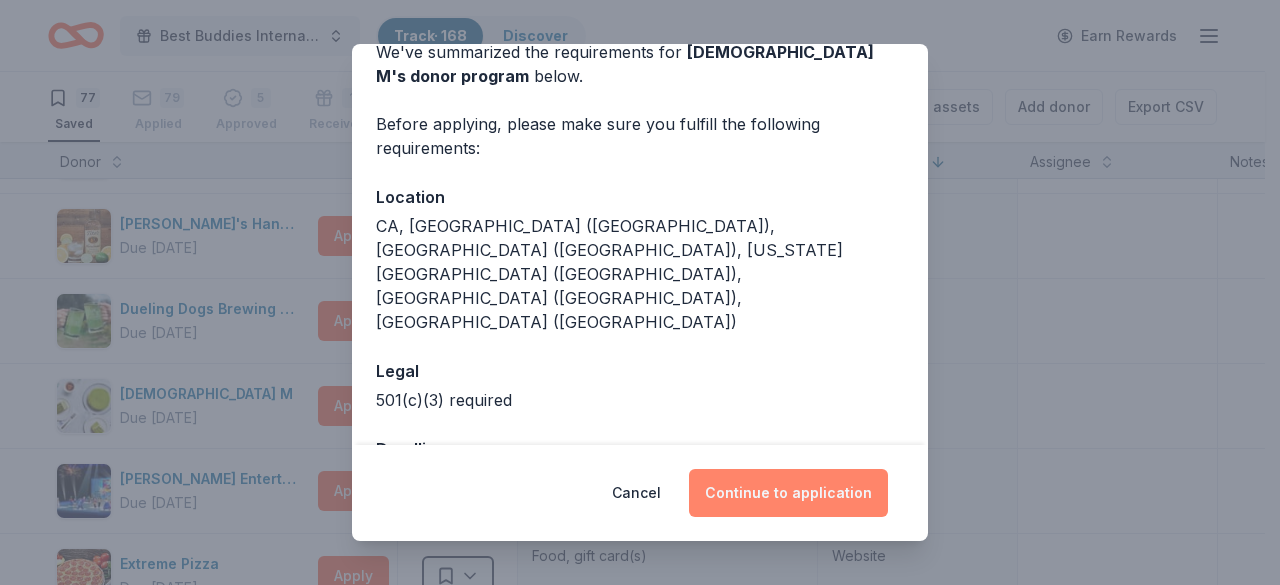 click on "Continue to application" at bounding box center (788, 493) 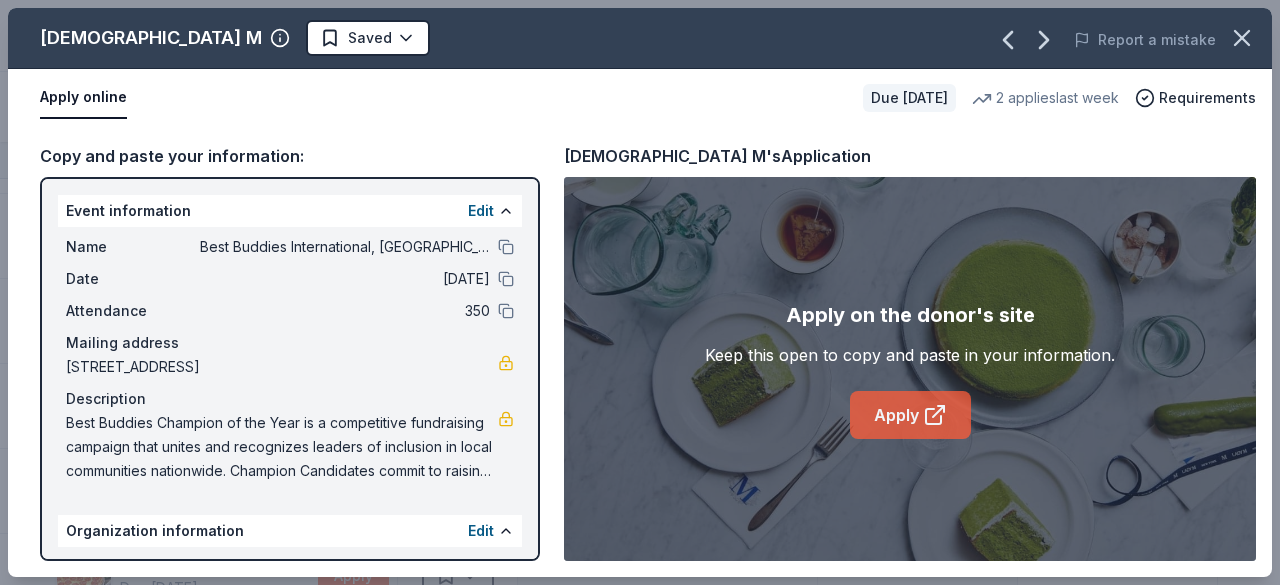 click on "Apply" at bounding box center (910, 415) 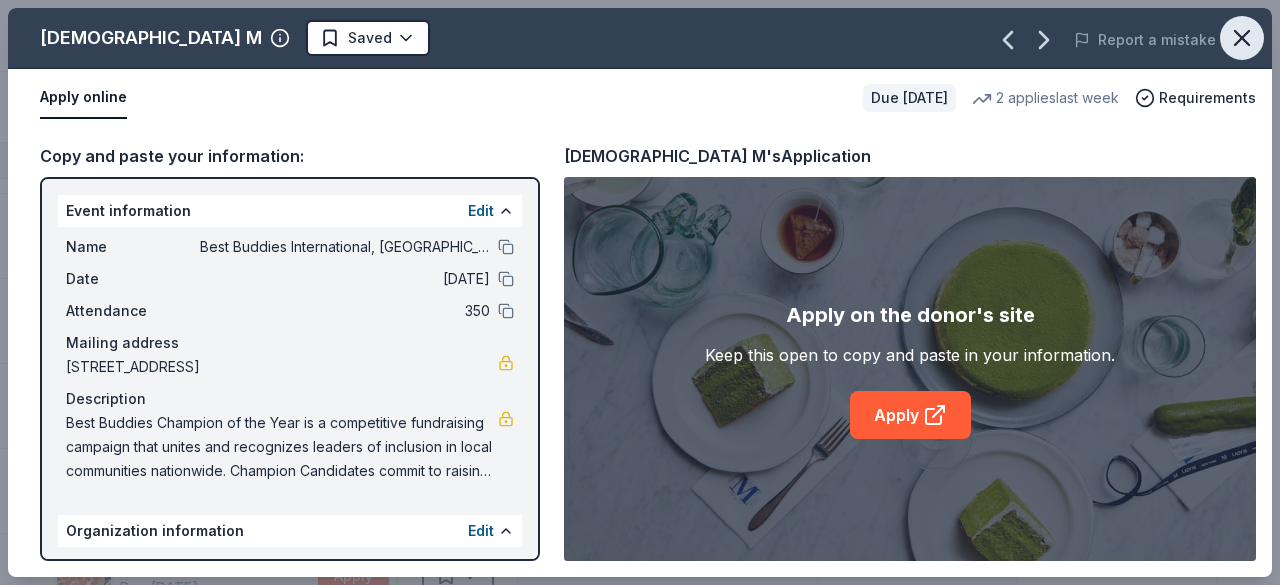 click 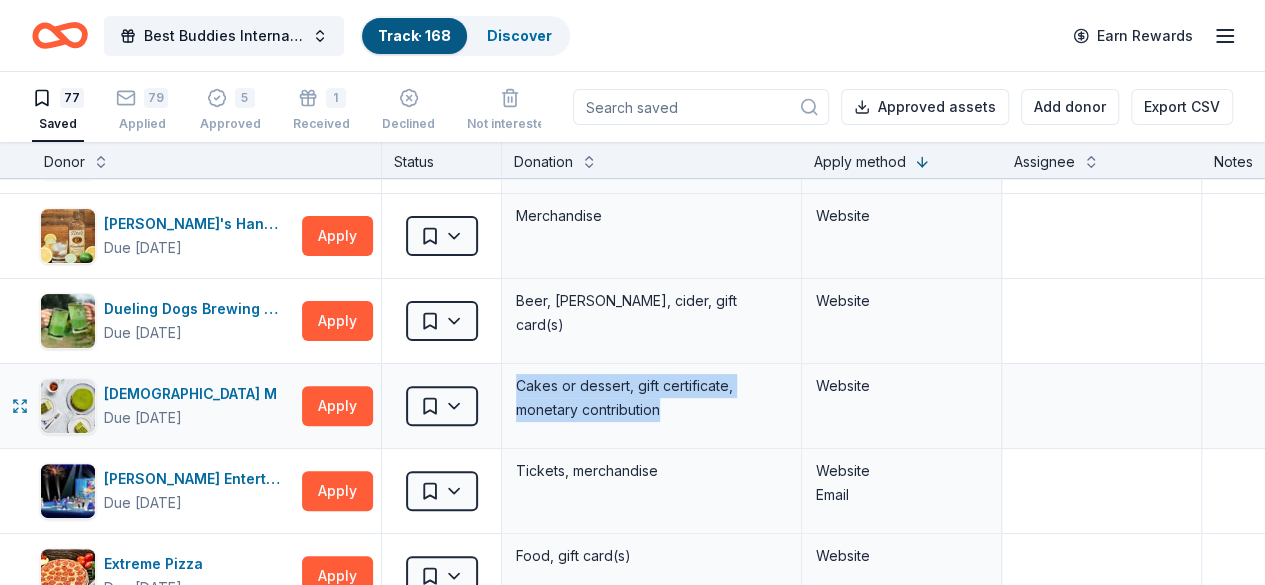 drag, startPoint x: 532, startPoint y: 380, endPoint x: 704, endPoint y: 401, distance: 173.27724 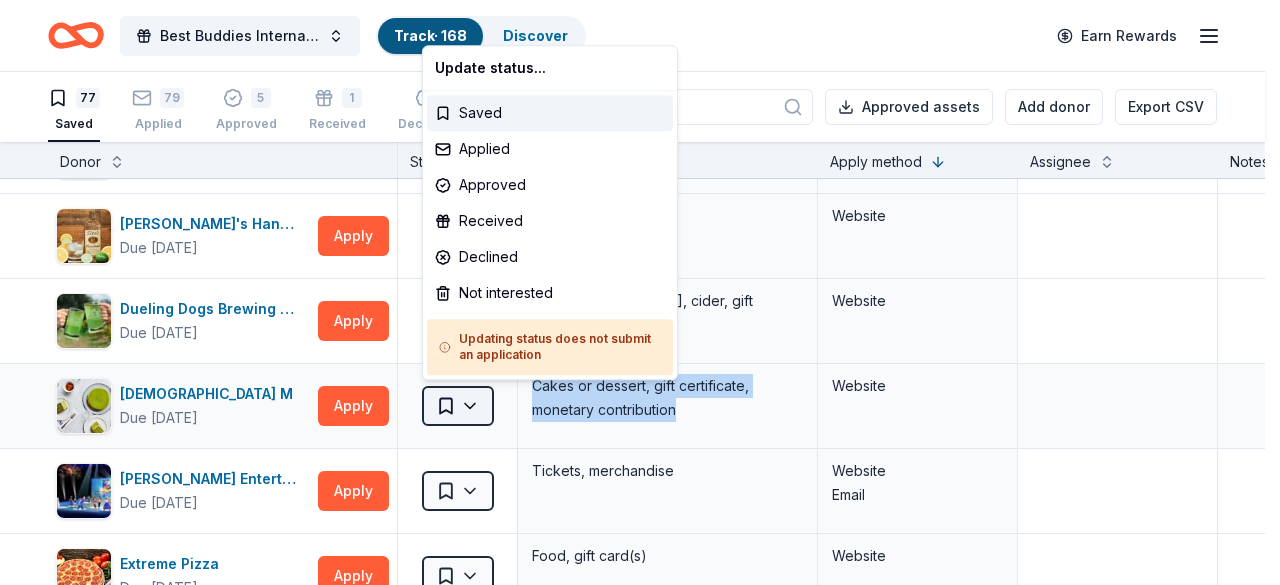 click on "Best Buddies International, Sacramento, Champion of the Year Gala Track  · 168 Discover Earn Rewards 77 Saved 79 Applied 5 Approved 1 Received Declined Not interested  Approved assets Add donor Export CSV Donor Status Donation Apply method Assignee Notes GoGo Squeez Due in 101 days Apply Saved Donation depends on request Website Black Bear Diner Due in 101 days Apply Saved Merchandise, certificate(s) Website In-N-Out Due in 86 days Apply Saved Merchandise, gift certificate(s) Website Tito's Handmade Vodka Due in 101 days Apply Saved Merchandise Website Dueling Dogs Brewing Co. Due in 103 days Apply Saved Beer, mead, cider, gift card(s) Website Lady M Due in 101 days Apply Saved Cakes or dessert, gift certificate, monetary contribution Website Feld Entertainment Due in 101 days Apply Saved Tickets, merchandise  Website Email Extreme Pizza Due in 110 days Apply Saved Food, gift card(s) Website Texas de Brazil Due in 101 days Apply Saved Food, gift card(s), merchandise Website Lug Due in 41 days Apply Saved 11" at bounding box center (640, 292) 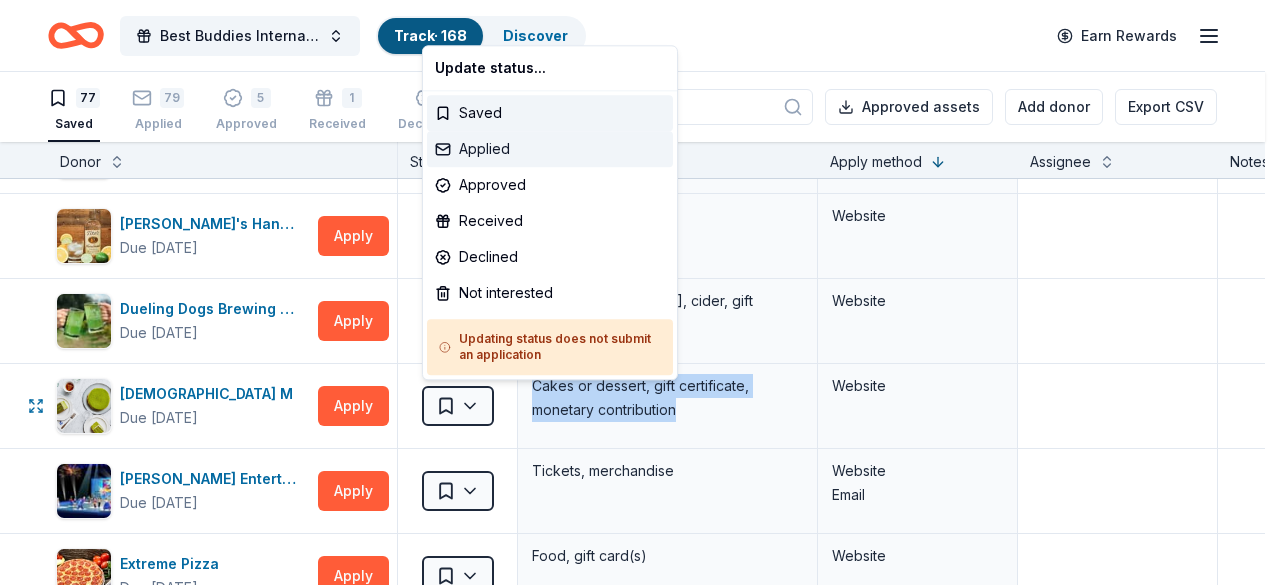 click on "Applied" at bounding box center (550, 149) 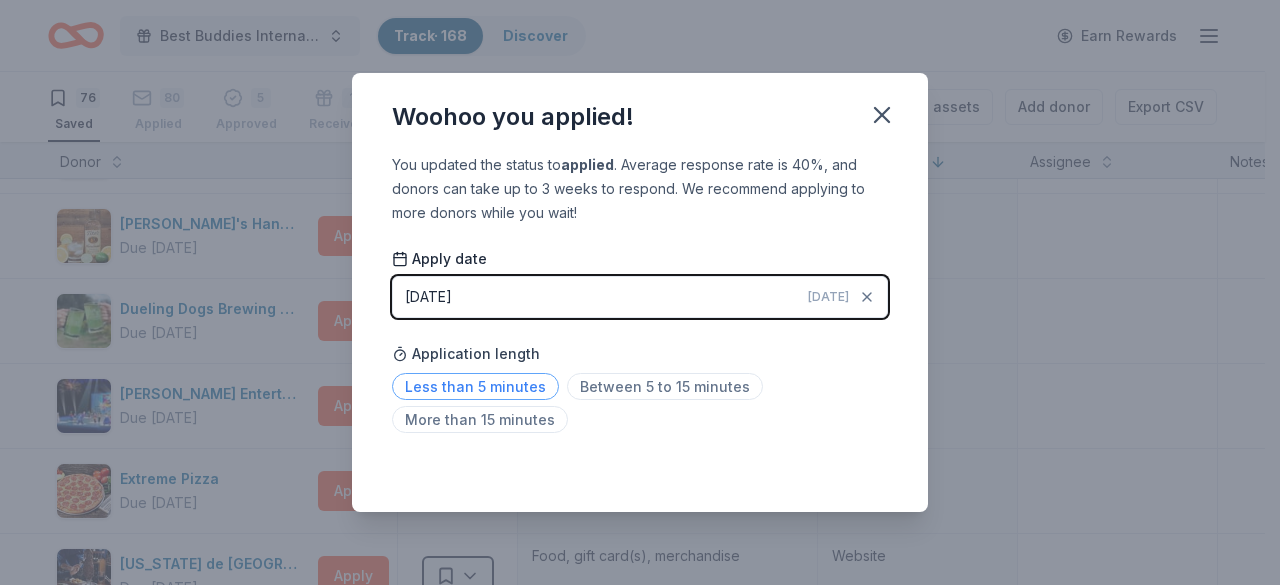 click on "Less than 5 minutes" at bounding box center (475, 386) 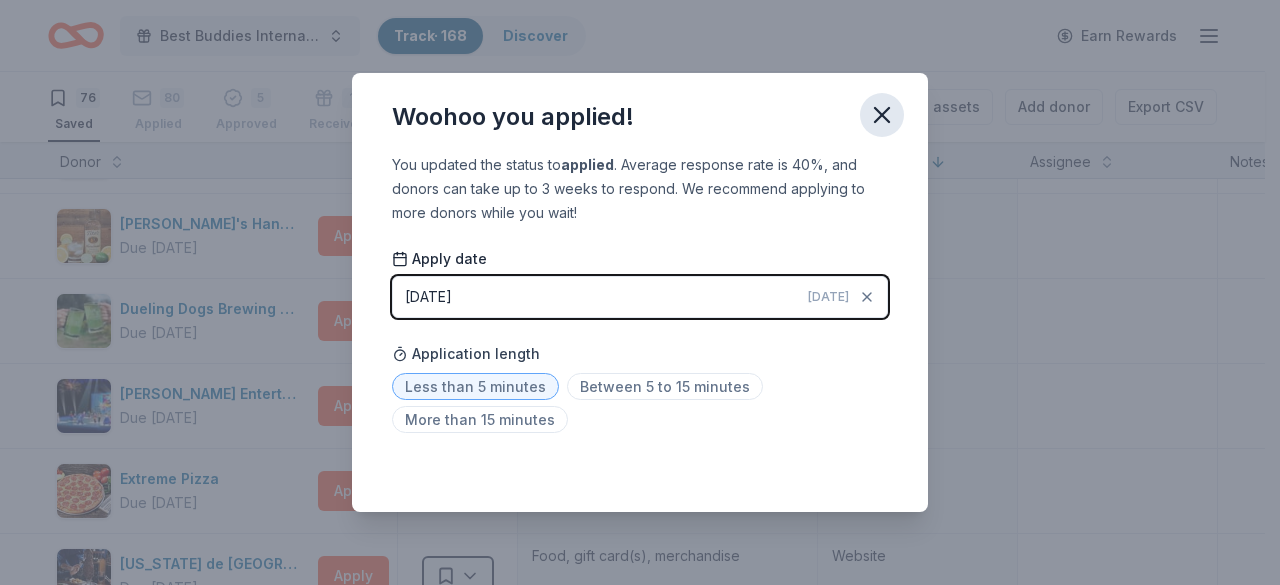 click 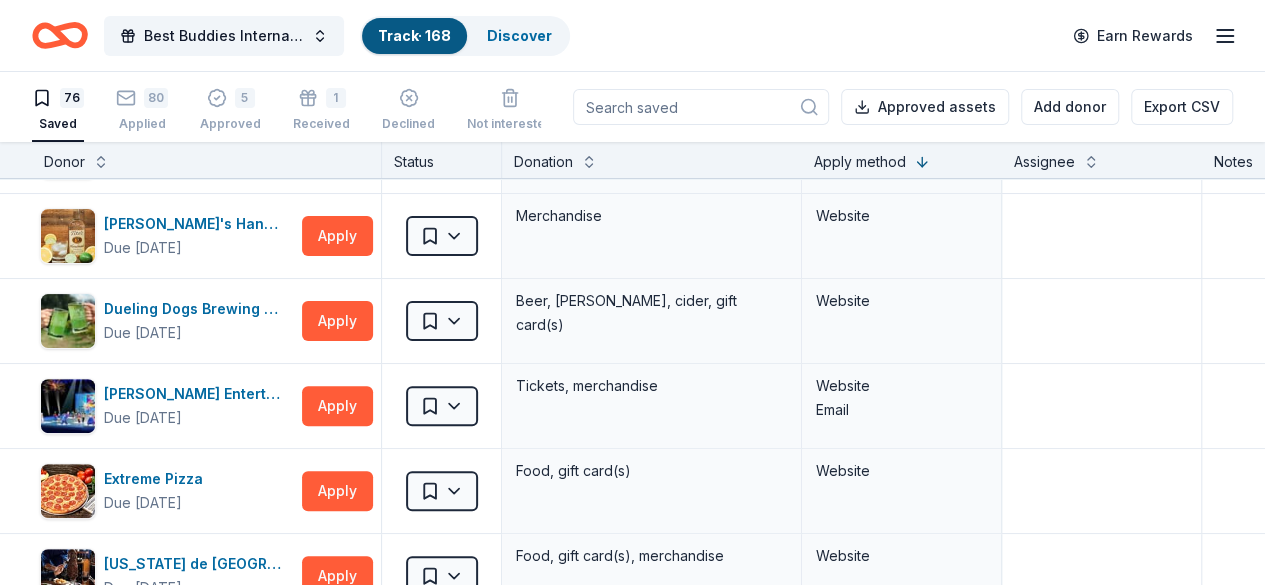 scroll, scrollTop: 0, scrollLeft: 0, axis: both 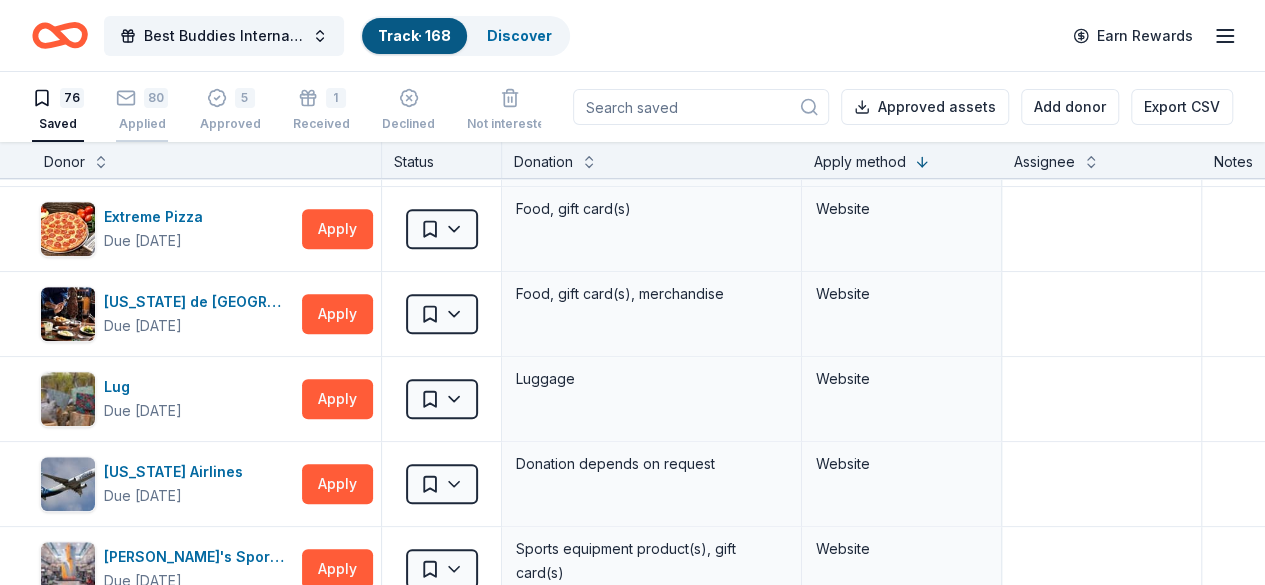 click on "80 Applied" at bounding box center (142, 99) 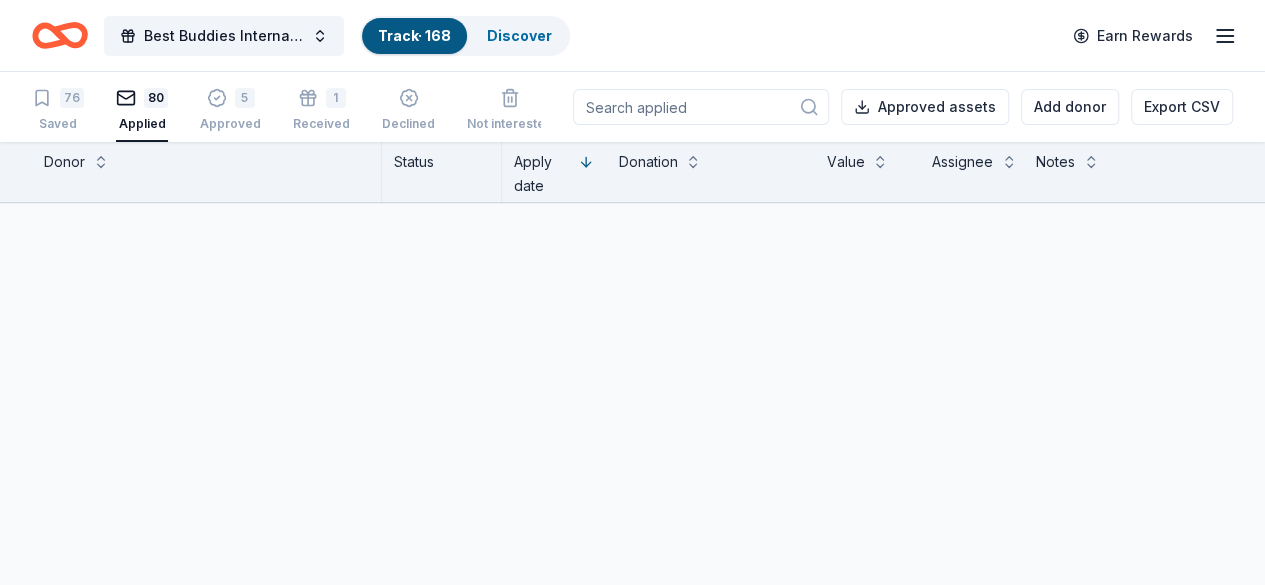 scroll, scrollTop: 526, scrollLeft: 0, axis: vertical 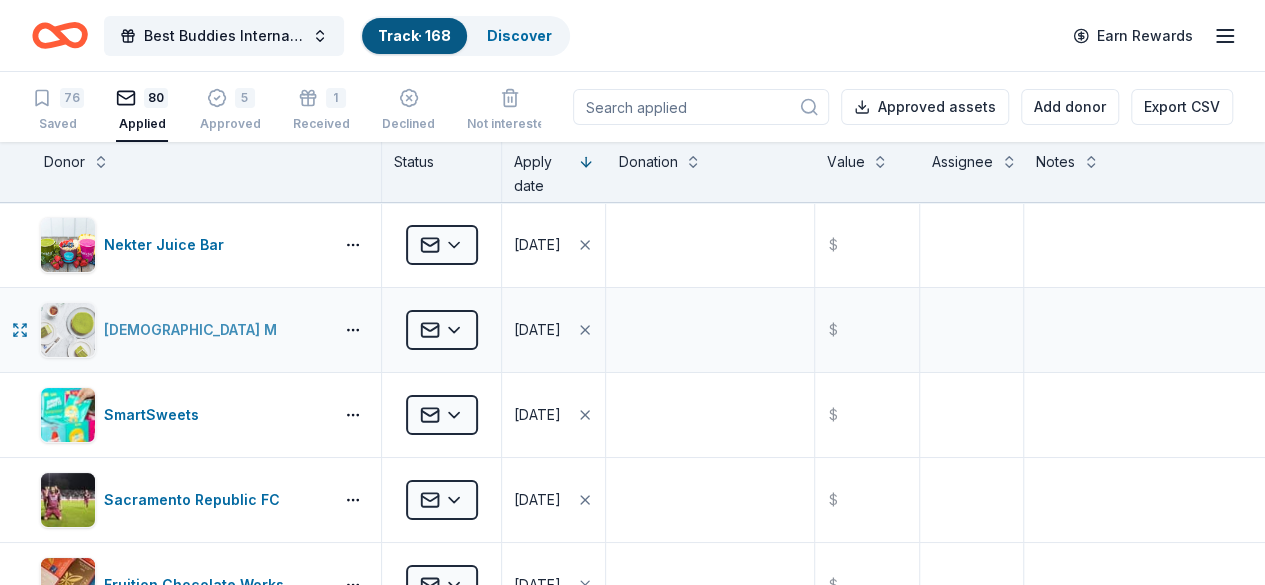 click on "Lady M" at bounding box center [182, 330] 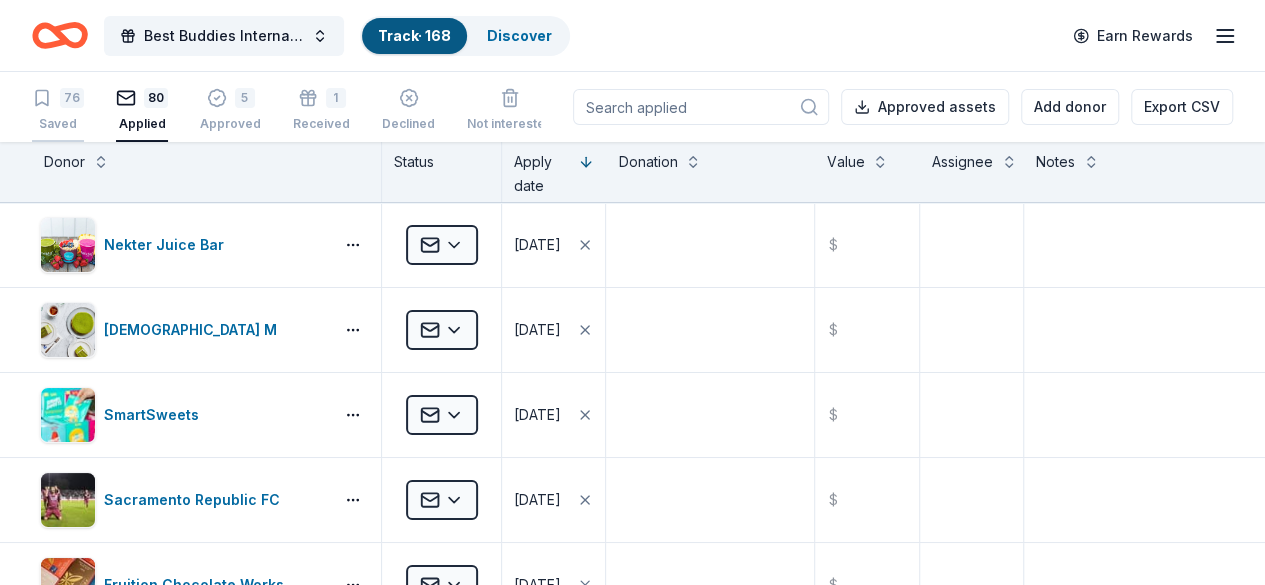 click on "76" at bounding box center (58, 98) 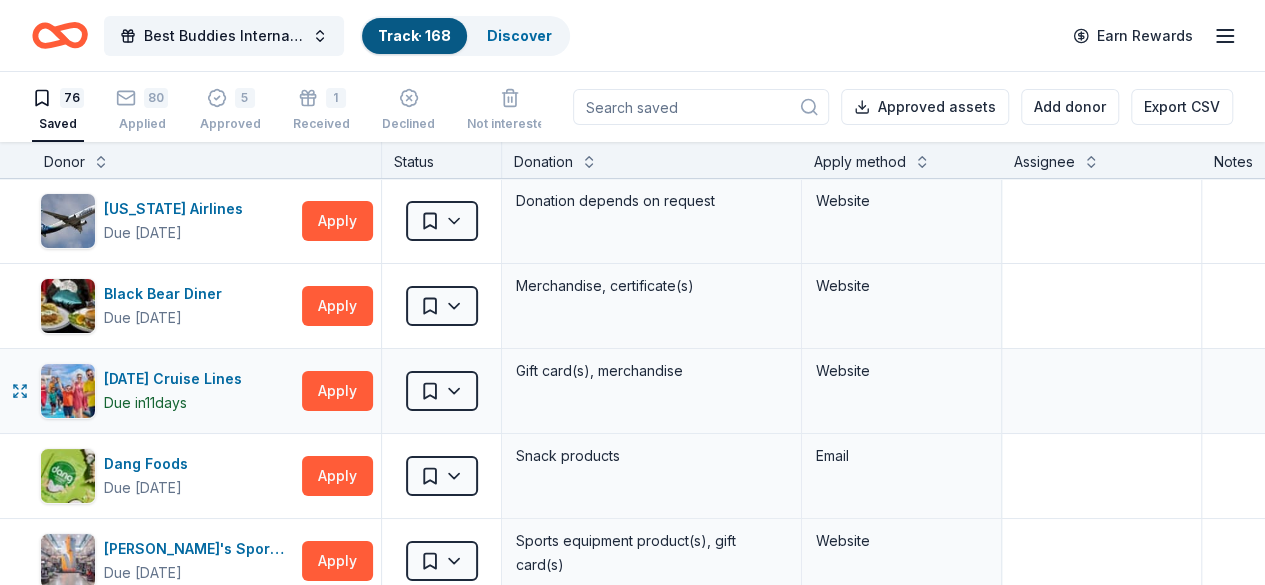 scroll, scrollTop: 0, scrollLeft: 0, axis: both 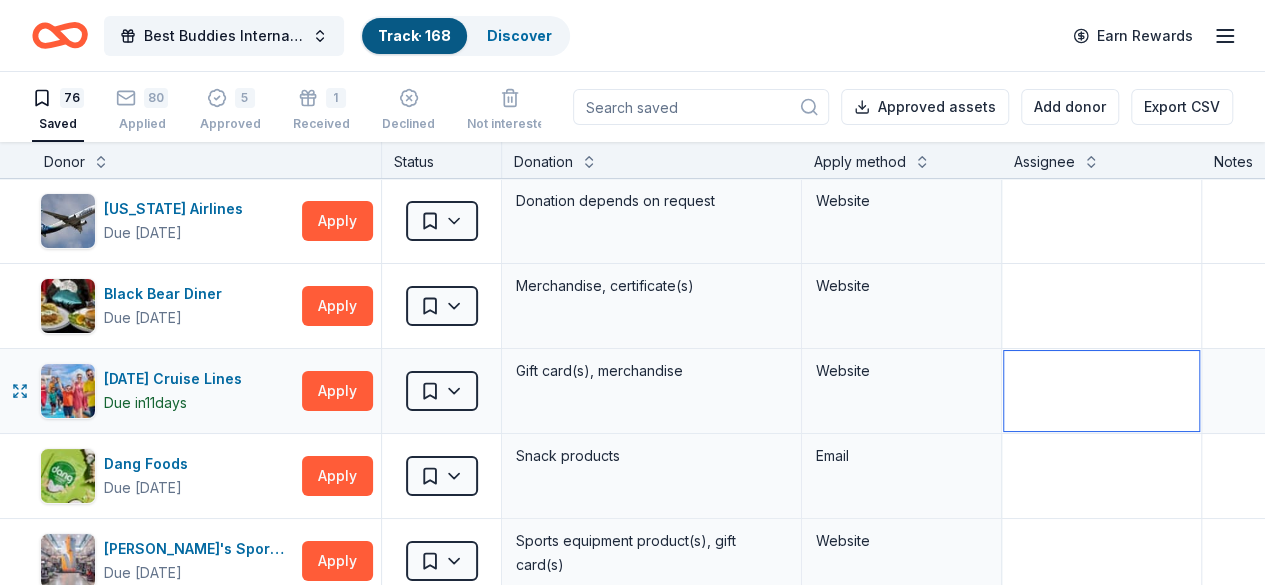 click at bounding box center [1101, 391] 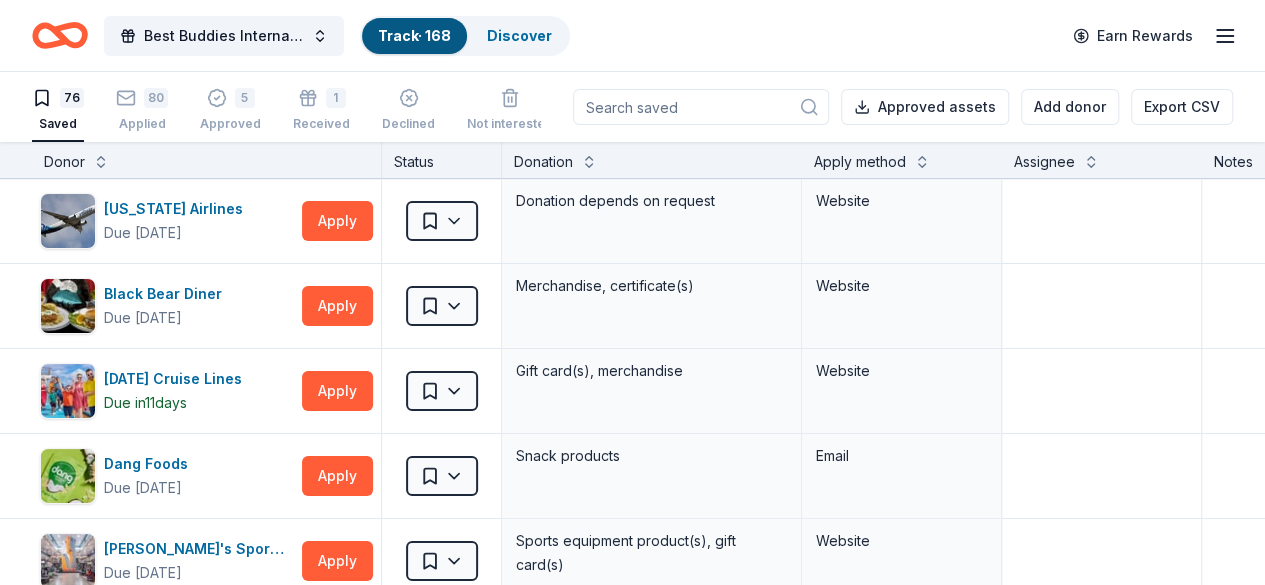 click on "Apply method" at bounding box center (860, 162) 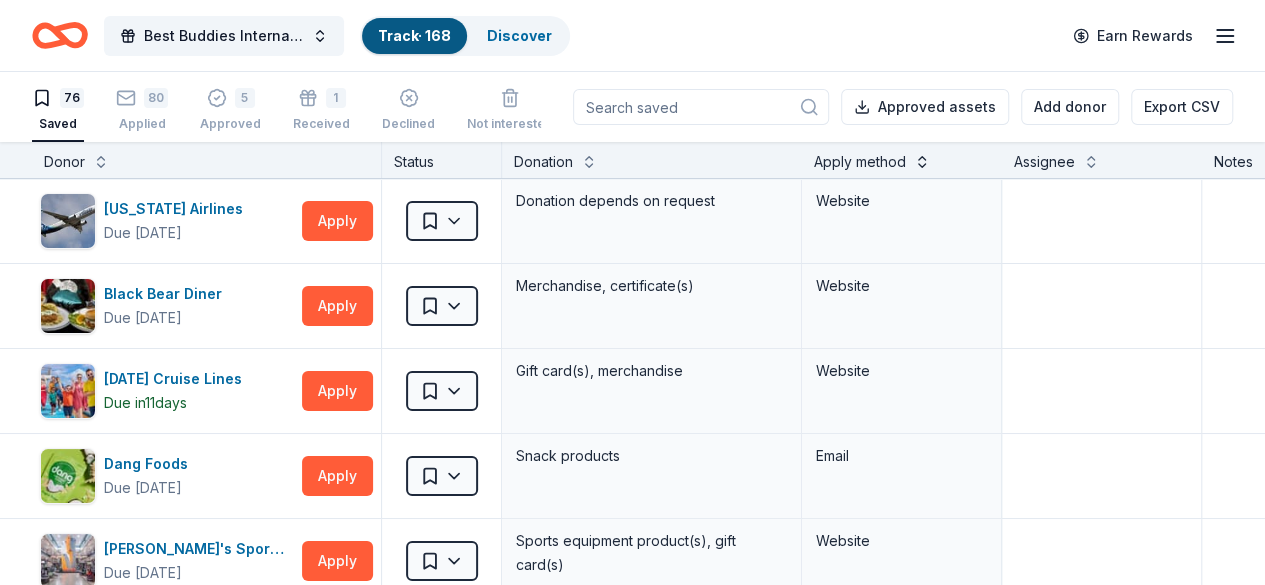 click at bounding box center (922, 160) 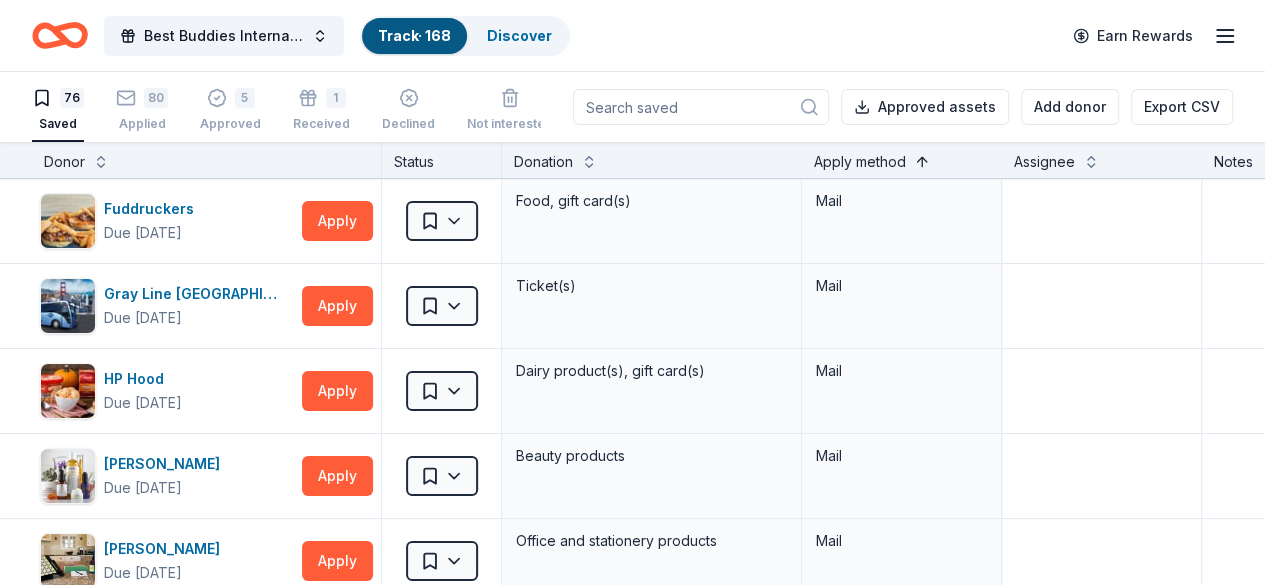 click at bounding box center (922, 160) 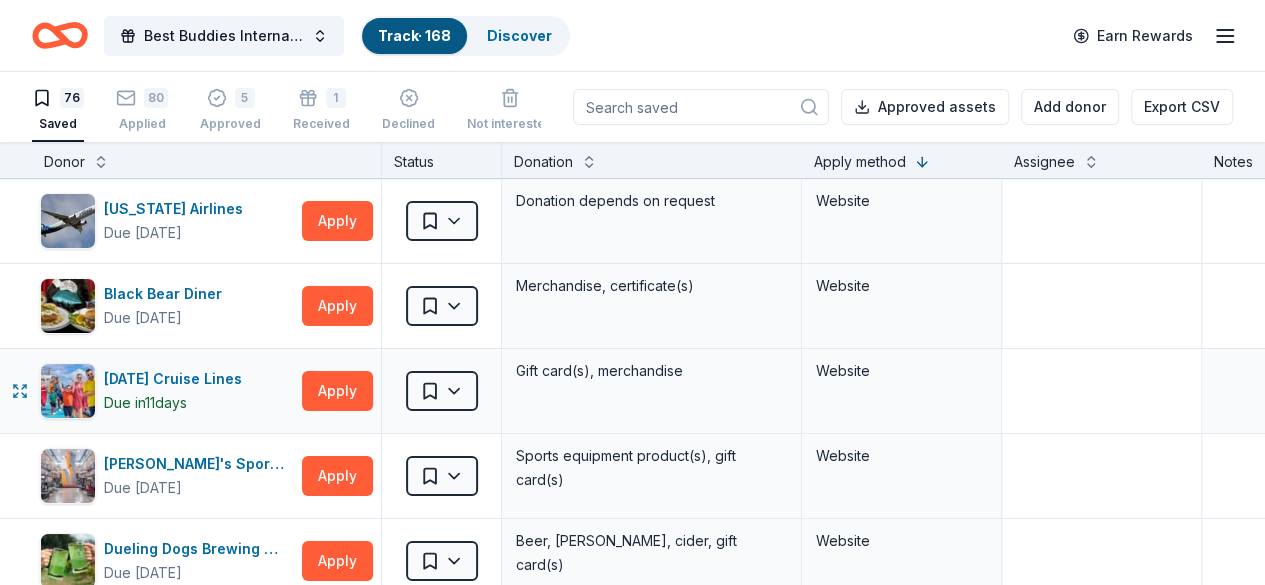 type 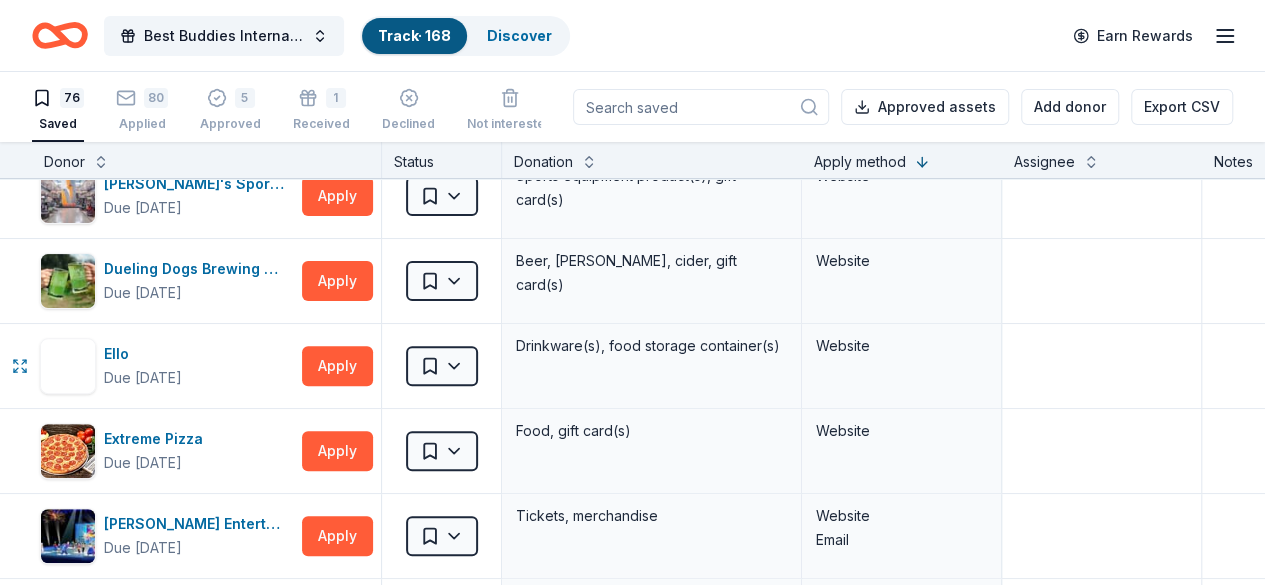 scroll, scrollTop: 320, scrollLeft: 0, axis: vertical 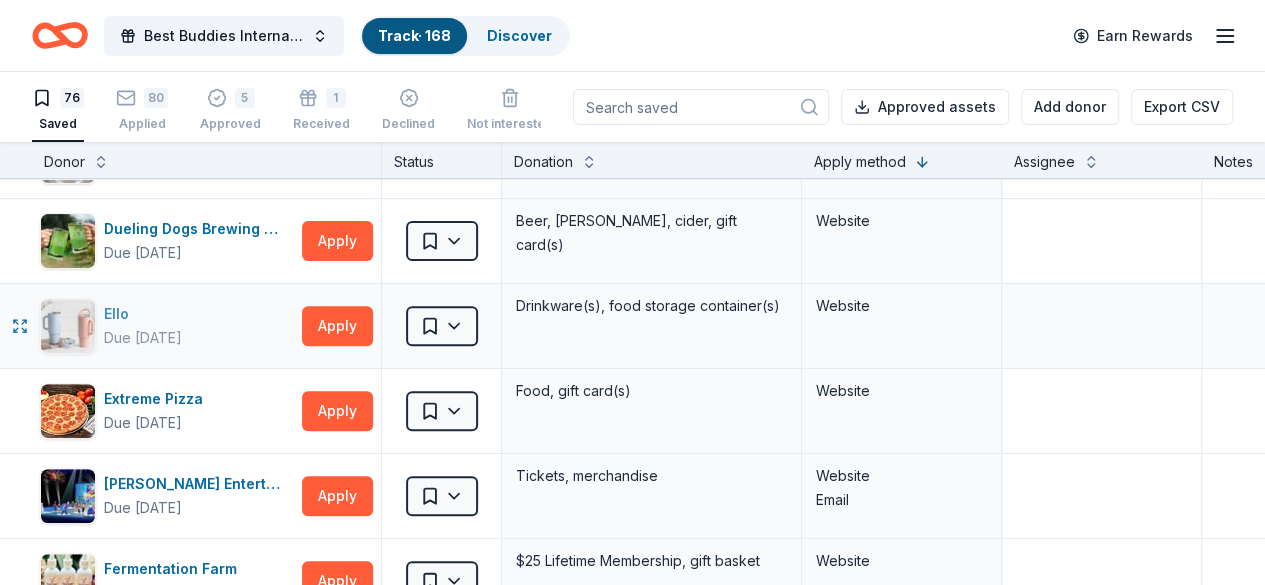 click on "Ello" at bounding box center [143, 314] 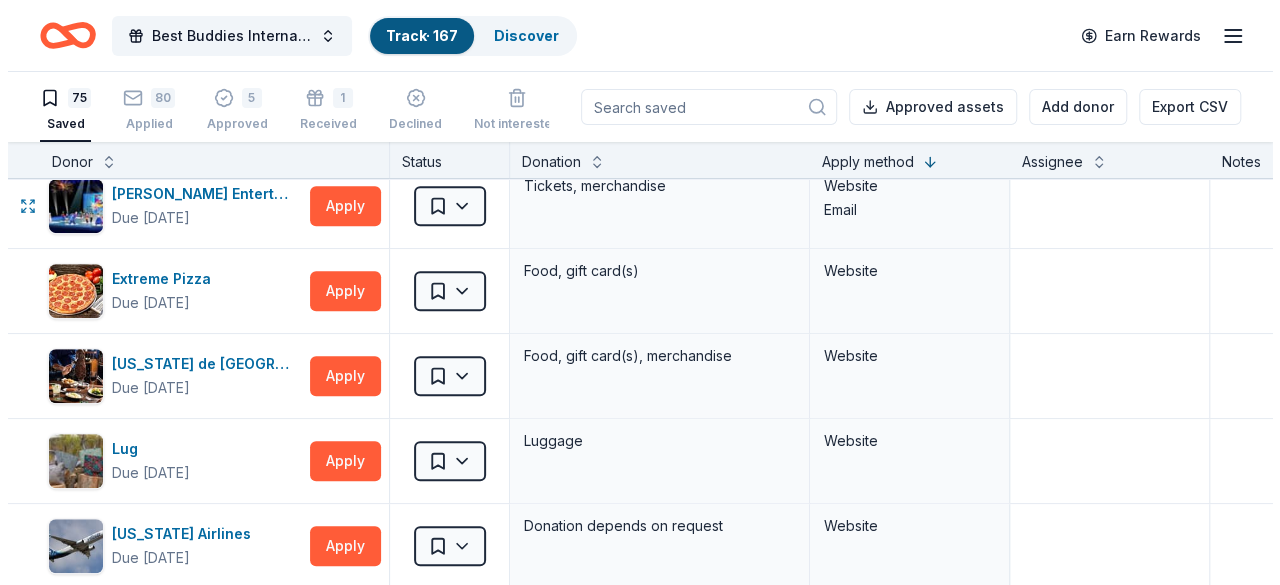 scroll, scrollTop: 480, scrollLeft: 0, axis: vertical 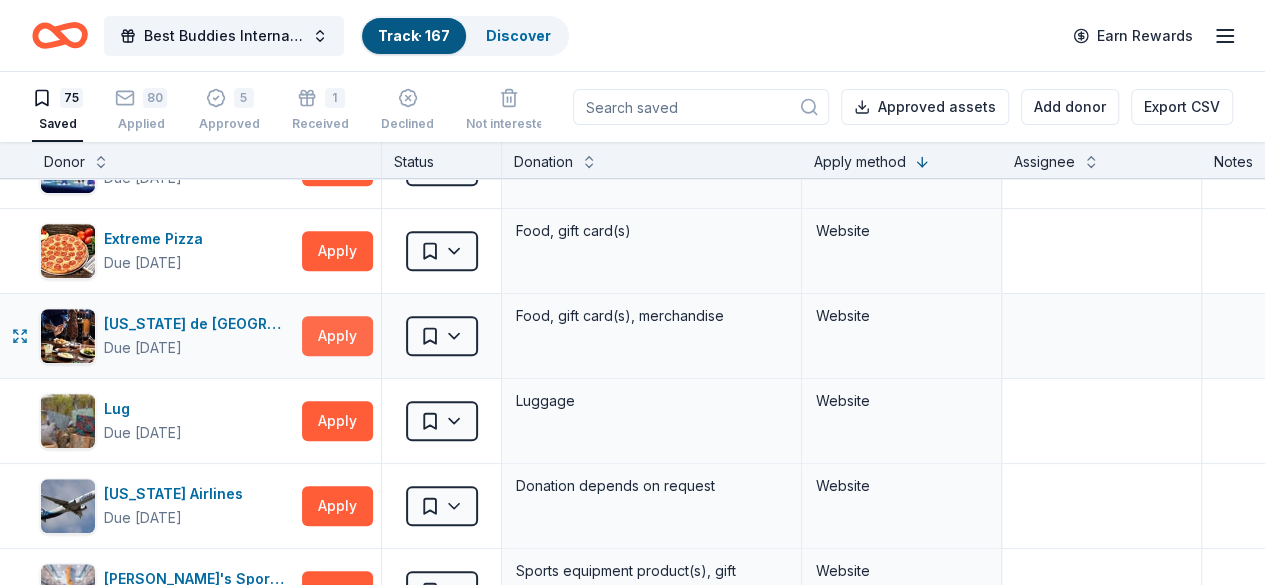 click on "Apply" at bounding box center [337, 336] 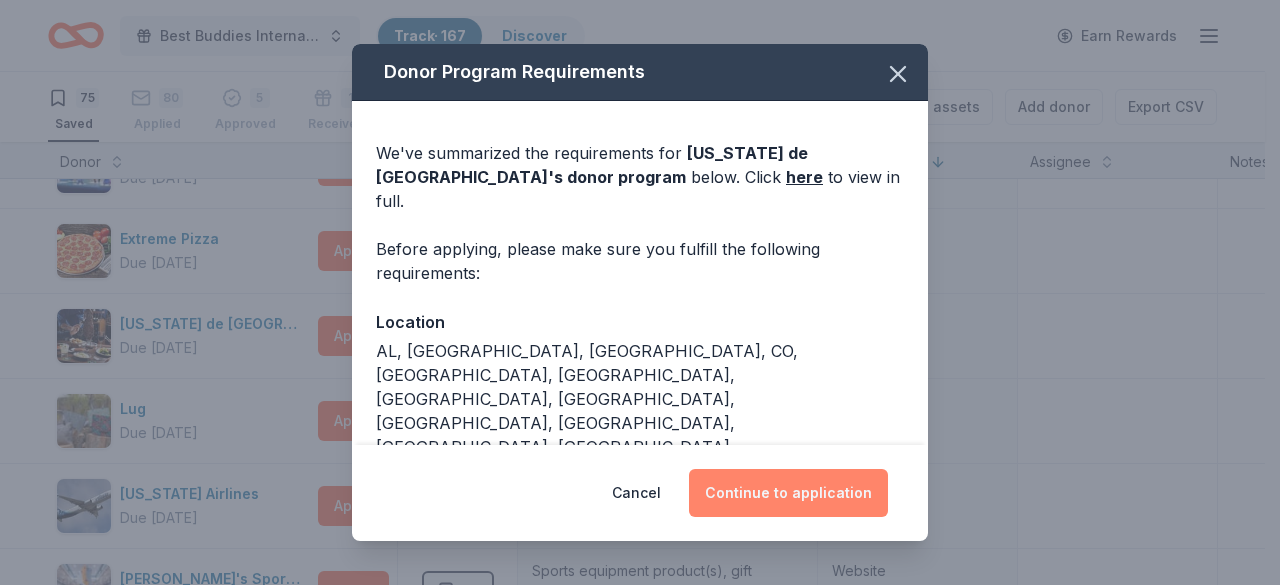 click on "Continue to application" at bounding box center (788, 493) 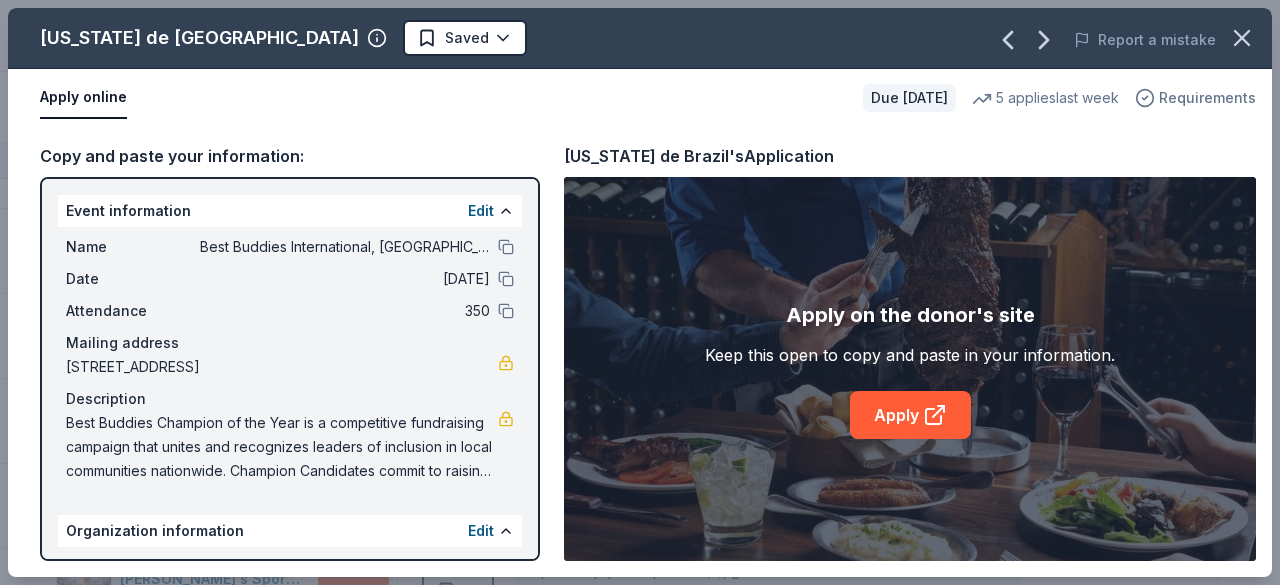 click on "Requirements" at bounding box center (1207, 98) 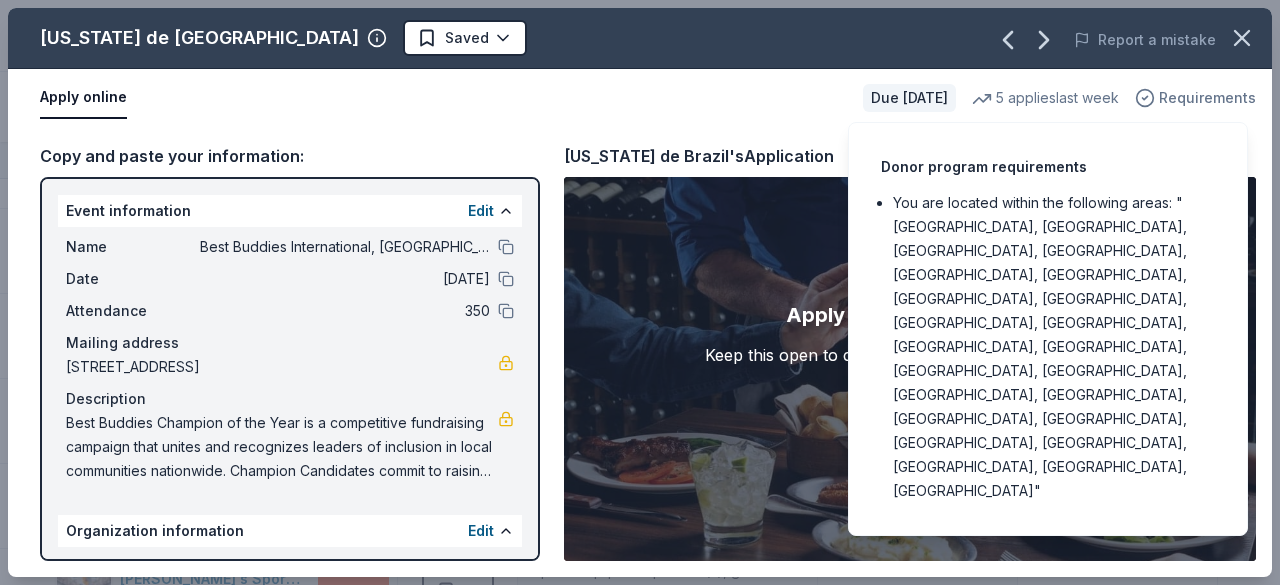 click on "Requirements" at bounding box center (1207, 98) 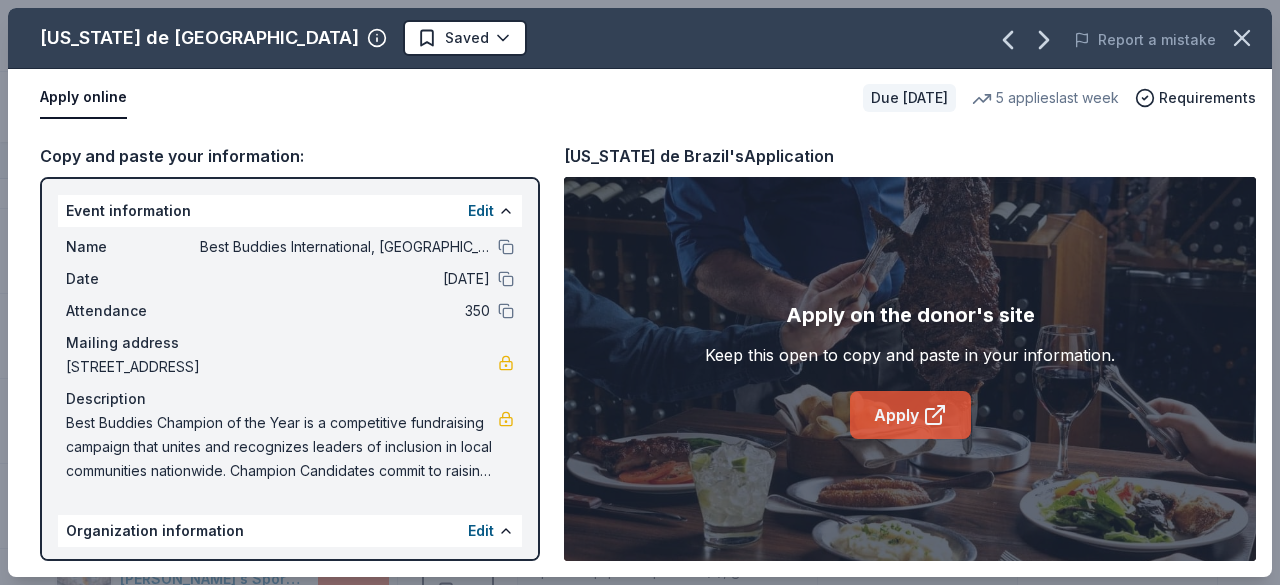 click on "Apply" at bounding box center [910, 415] 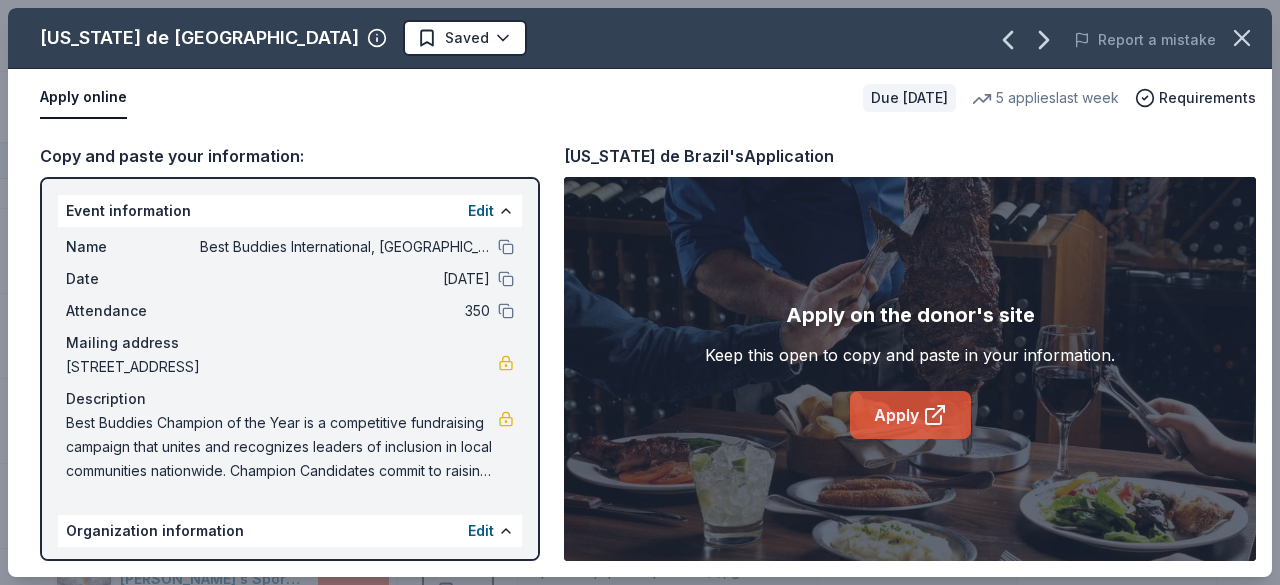 click on "Apply" at bounding box center [910, 415] 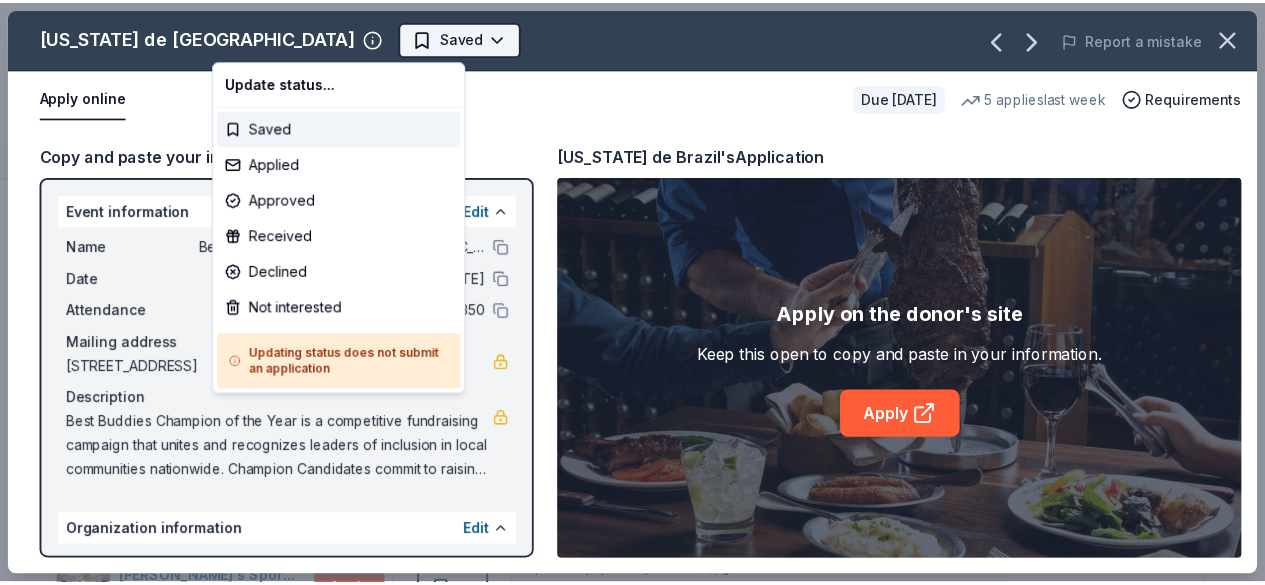 scroll, scrollTop: 0, scrollLeft: 0, axis: both 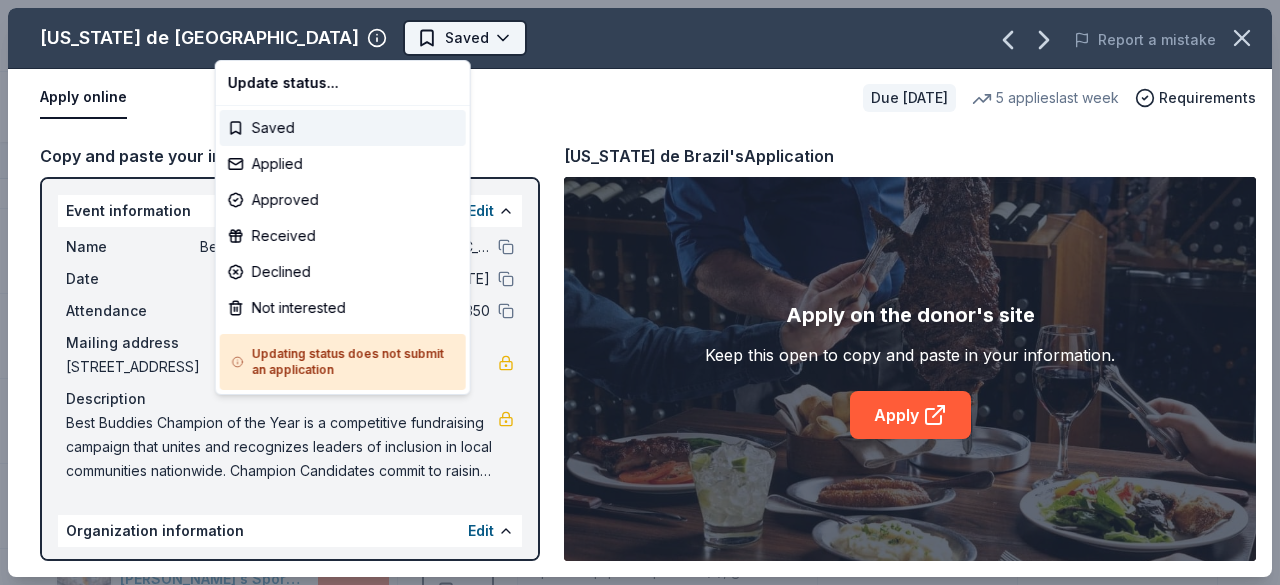 click on "Best Buddies International, Sacramento, Champion of the Year Gala Track  · 167 Discover Earn Rewards 75 Saved 80 Applied 5 Approved 1 Received Declined Not interested  Approved assets Add donor Export CSV Donor Status Donation Apply method Assignee Notes GoGo Squeez Due in 101 days Apply Saved Donation depends on request Website Black Bear Diner Due in 101 days Apply Saved Merchandise, certificate(s) Website In-N-Out Due in 86 days Apply Saved Merchandise, gift certificate(s) Website Tito's Handmade Vodka Due in 101 days Apply Saved Merchandise Website Dueling Dogs Brewing Co. Due in 103 days Apply Saved Beer, mead, cider, gift card(s) Website Feld Entertainment Due in 101 days Apply Saved Tickets, merchandise  Website Email Extreme Pizza Due in 110 days Apply Saved Food, gift card(s) Website Texas de Brazil Due in 101 days Apply Saved Food, gift card(s), merchandise Website Lug Due in 41 days Apply Saved Luggage Website Alaska Airlines Due in 87 days Apply Saved Donation depends on request Website Apply 11" at bounding box center (640, 292) 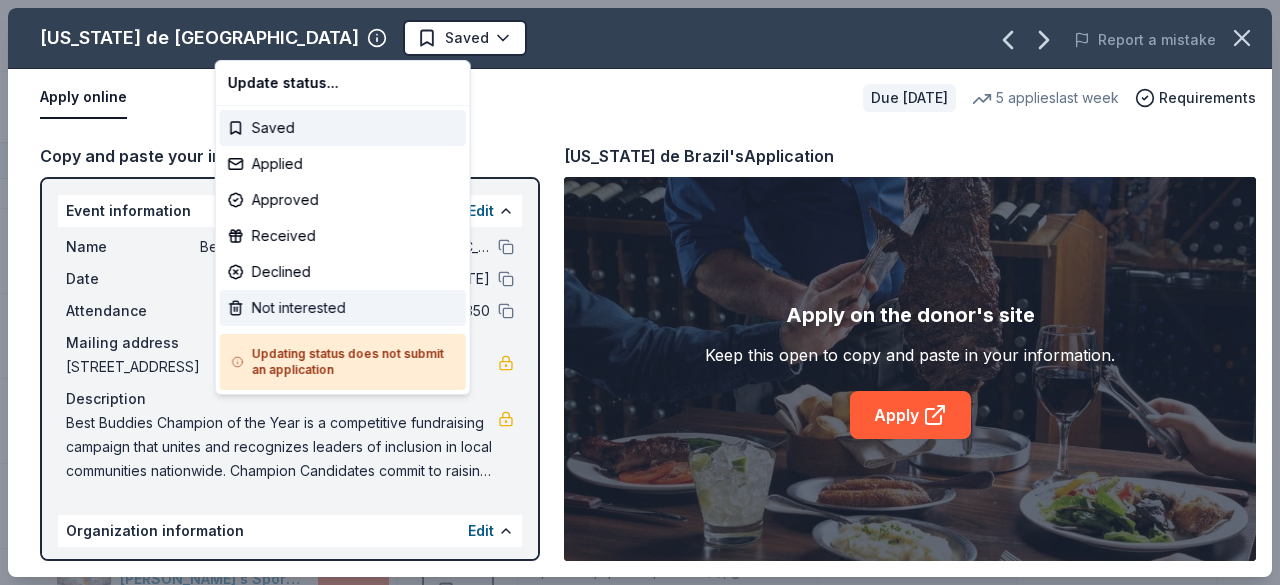 click on "Not interested" at bounding box center (343, 308) 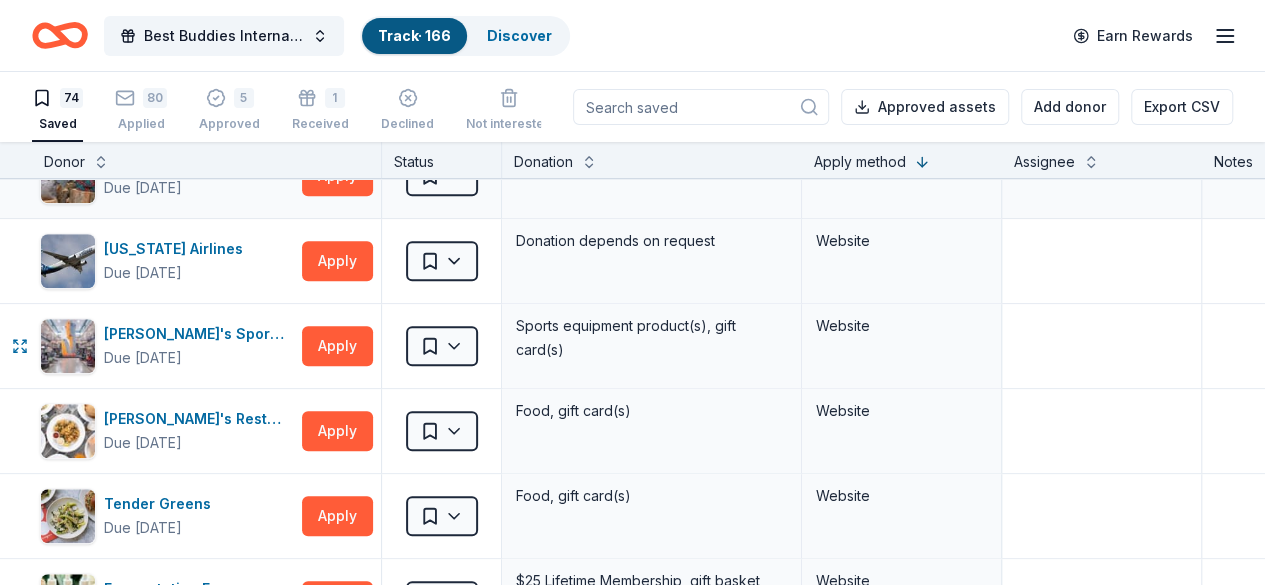 scroll, scrollTop: 600, scrollLeft: 0, axis: vertical 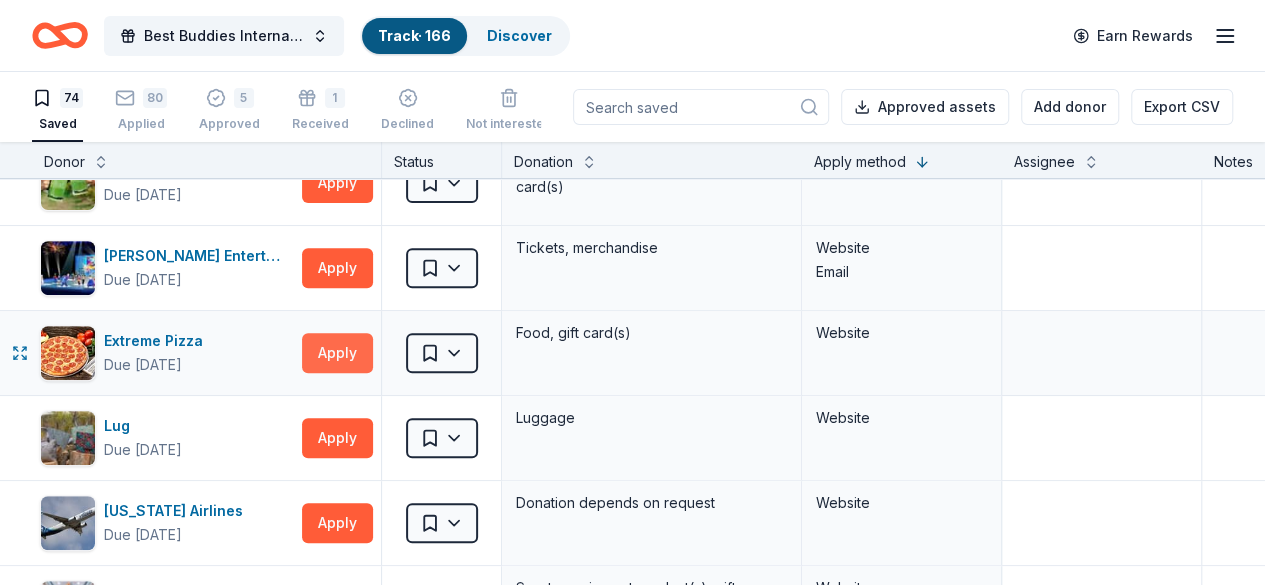 click on "Apply" at bounding box center [337, 353] 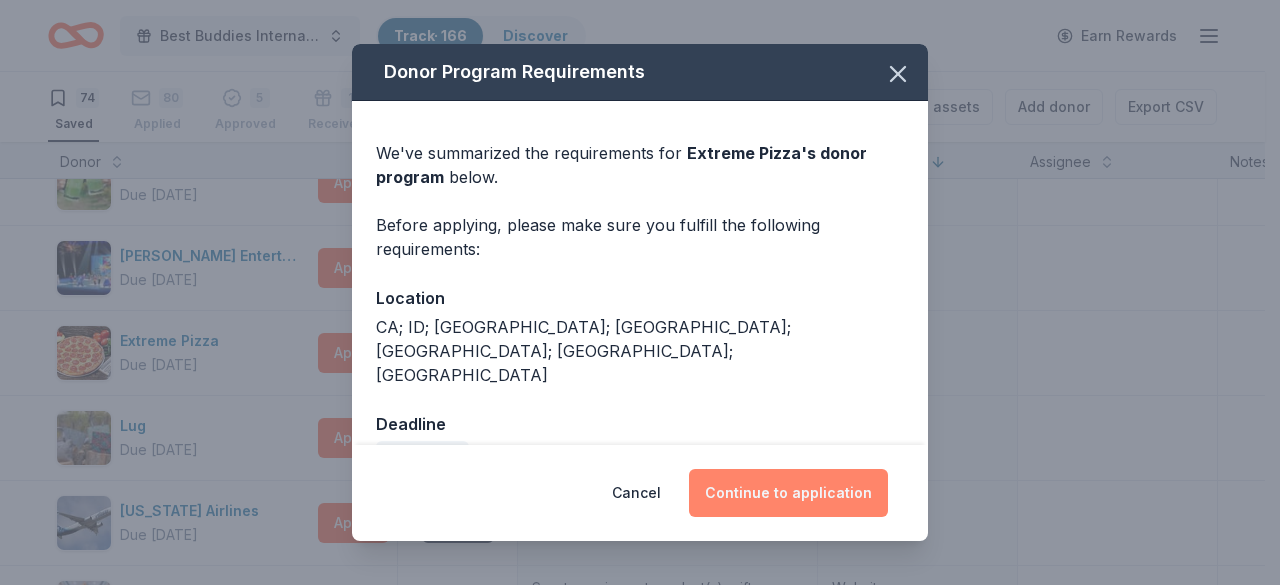 click on "Continue to application" at bounding box center [788, 493] 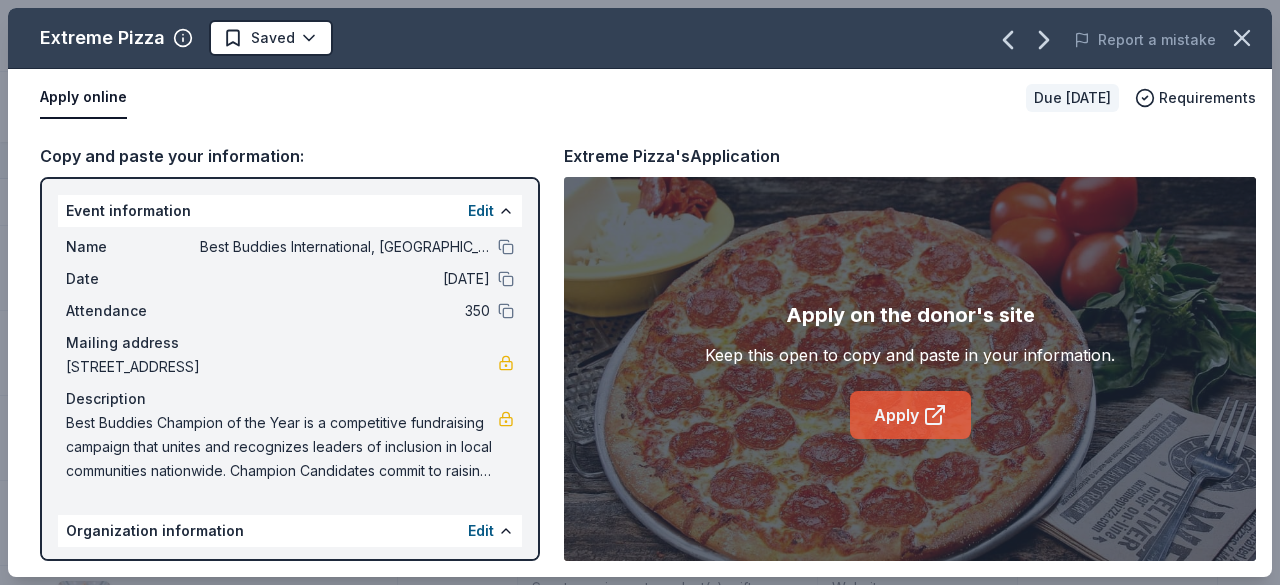 click on "Apply" at bounding box center [910, 415] 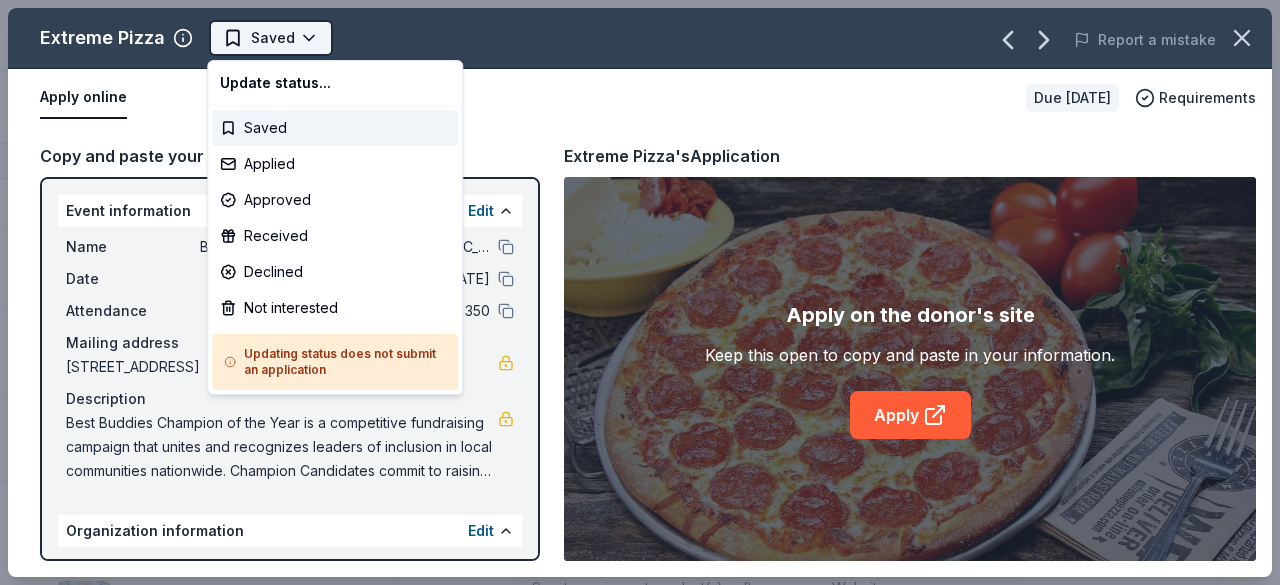 click on "Best Buddies International, Sacramento, Champion of the Year Gala Track  · 166 Discover Earn Rewards 74 Saved 80 Applied 5 Approved 1 Received Declined Not interested  Approved assets Add donor Export CSV Donor Status Donation Apply method Assignee Notes GoGo Squeez Due in 101 days Apply Saved Donation depends on request Website Black Bear Diner Due in 101 days Apply Saved Merchandise, certificate(s) Website In-N-Out Due in 86 days Apply Saved Merchandise, gift certificate(s) Website Tito's Handmade Vodka Due in 101 days Apply Saved Merchandise Website Dueling Dogs Brewing Co. Due in 103 days Apply Saved Beer, mead, cider, gift card(s) Website Feld Entertainment Due in 101 days Apply Saved Tickets, merchandise  Website Email Extreme Pizza Due in 110 days Apply Saved Food, gift card(s) Website Lug Due in 41 days Apply Saved Luggage Website Alaska Airlines Due in 87 days Apply Saved Donation depends on request Website Dick's Sporting Goods Due in 101 days Apply Saved Sports equipment product(s), gift card(s)" at bounding box center [640, 292] 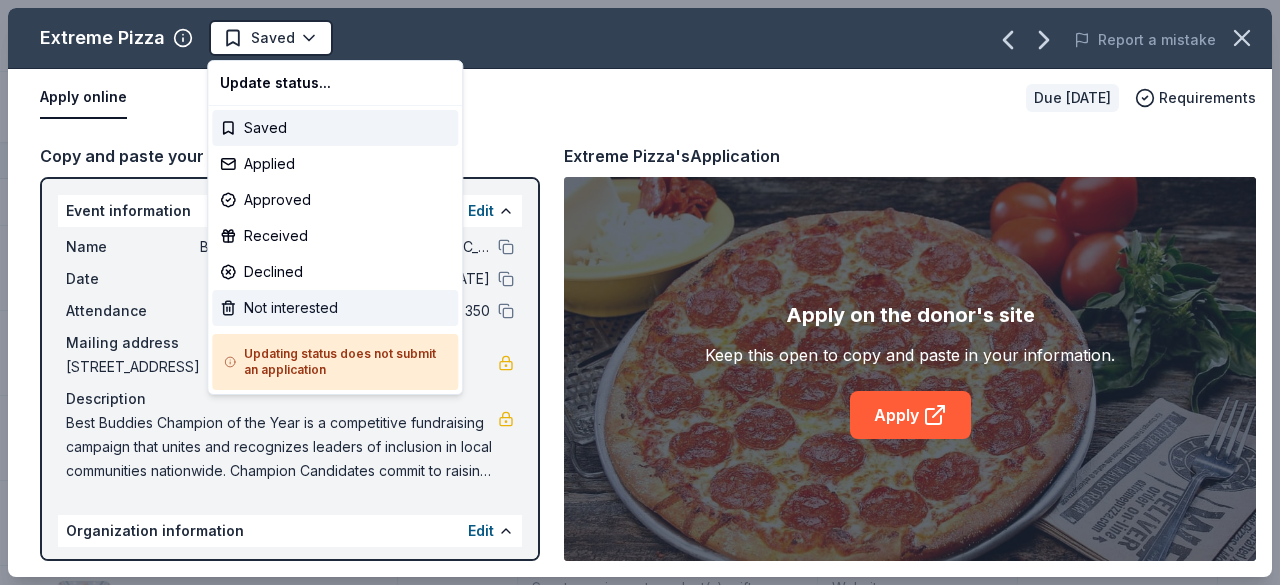click on "Not interested" at bounding box center [335, 308] 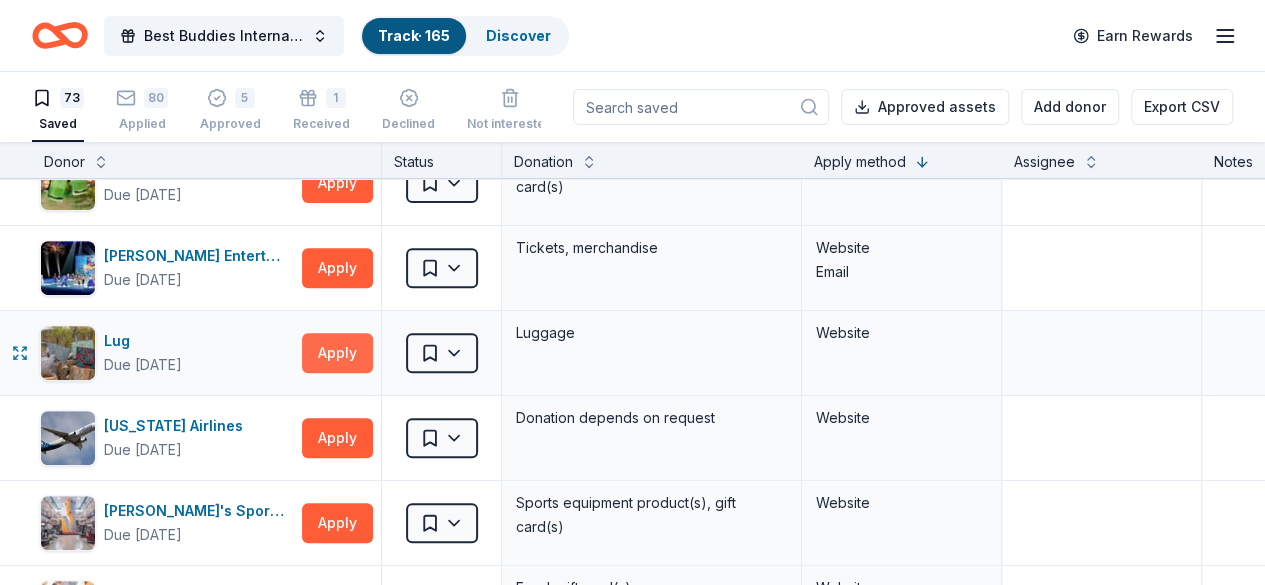 click on "Apply" at bounding box center [337, 353] 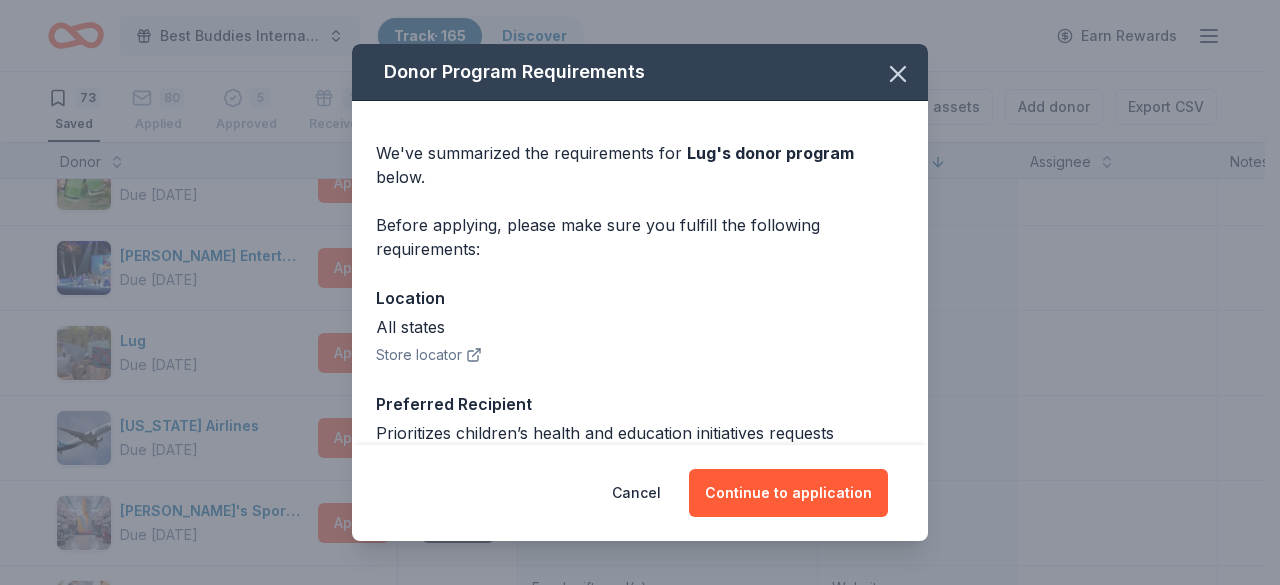 click 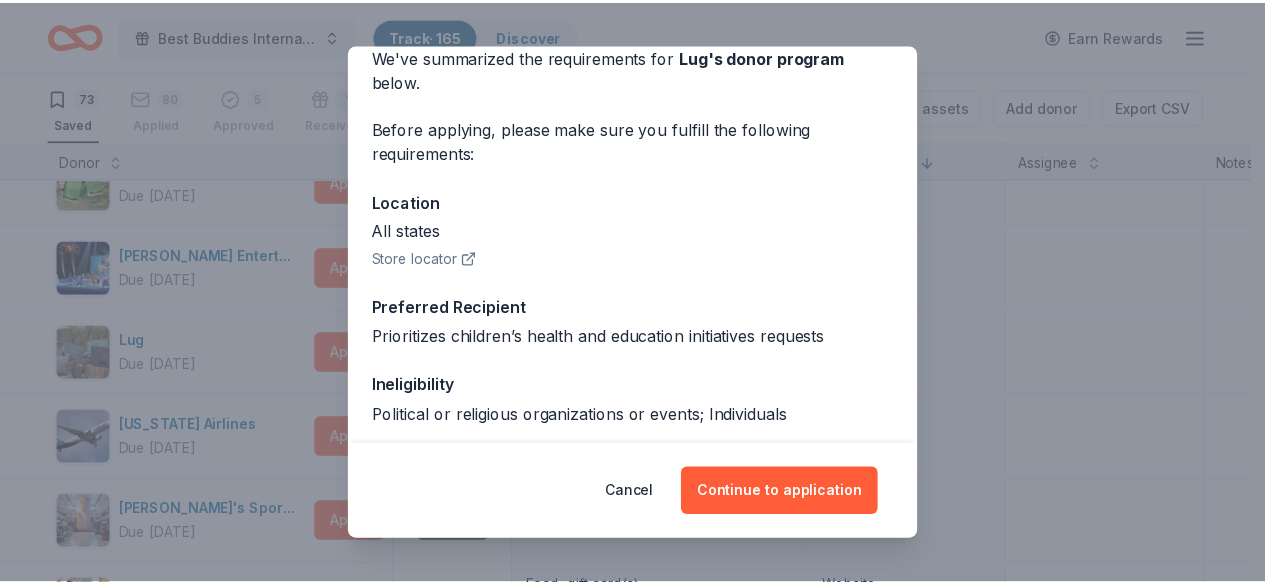 scroll, scrollTop: 110, scrollLeft: 0, axis: vertical 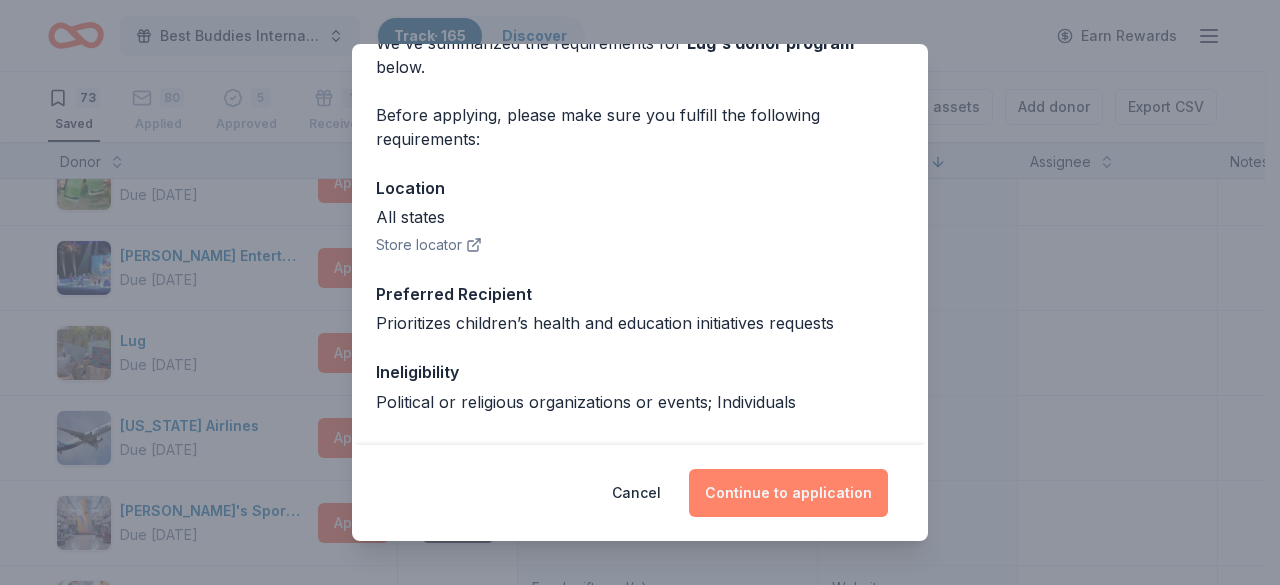 click on "Continue to application" at bounding box center (788, 493) 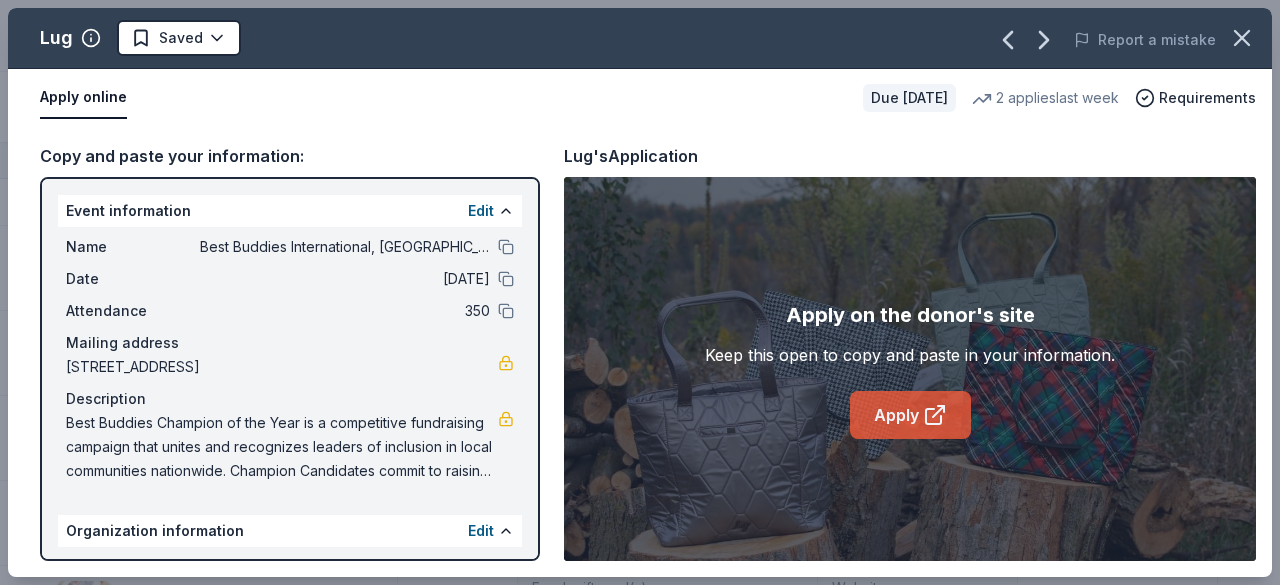 click on "Apply" at bounding box center (910, 415) 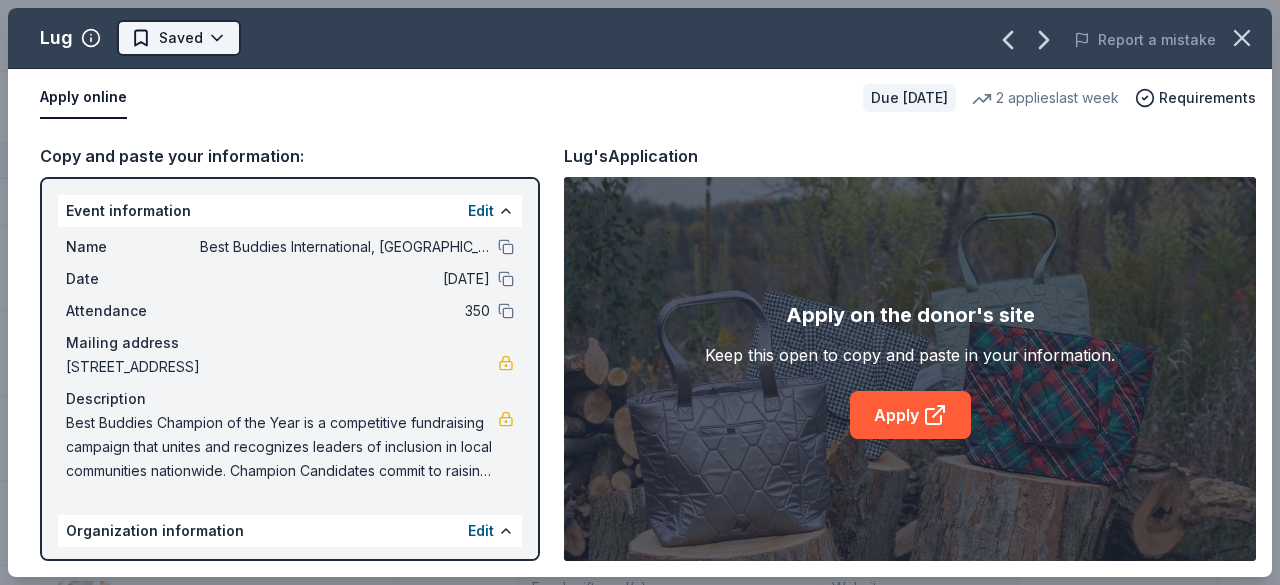 click on "Best Buddies International, Sacramento, Champion of the Year Gala Track  · 165 Discover Earn Rewards 73 Saved 80 Applied 5 Approved 1 Received Declined Not interested  Approved assets Add donor Export CSV Donor Status Donation Apply method Assignee Notes GoGo Squeez Due in 101 days Apply Saved Donation depends on request Website Black Bear Diner Due in 101 days Apply Saved Merchandise, certificate(s) Website In-N-Out Due in 86 days Apply Saved Merchandise, gift certificate(s) Website Tito's Handmade Vodka Due in 101 days Apply Saved Merchandise Website Dueling Dogs Brewing Co. Due in 103 days Apply Saved Beer, mead, cider, gift card(s) Website Feld Entertainment Due in 101 days Apply Saved Tickets, merchandise  Website Email Lug Due in 41 days Apply Saved Luggage Website Alaska Airlines Due in 87 days Apply Saved Donation depends on request Website Dick's Sporting Goods Due in 101 days Apply Saved Sports equipment product(s), gift card(s) Website Jack's Restaurant & Bar Due in 111 days Apply Saved Website 11" at bounding box center [640, 292] 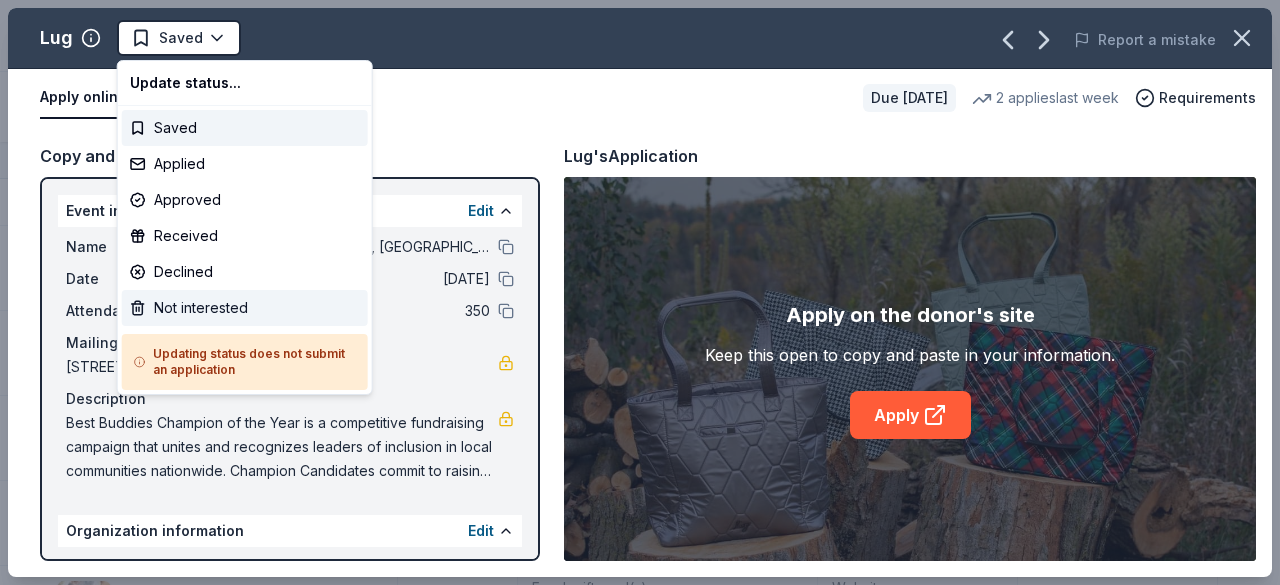 click on "Not interested" at bounding box center (245, 308) 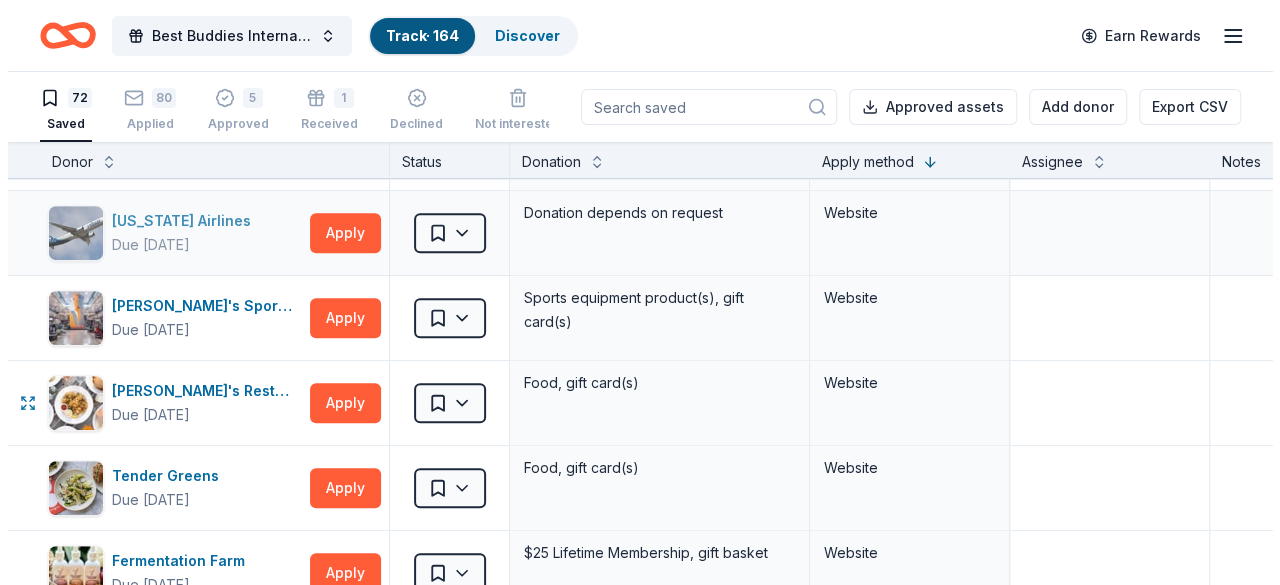 scroll, scrollTop: 538, scrollLeft: 0, axis: vertical 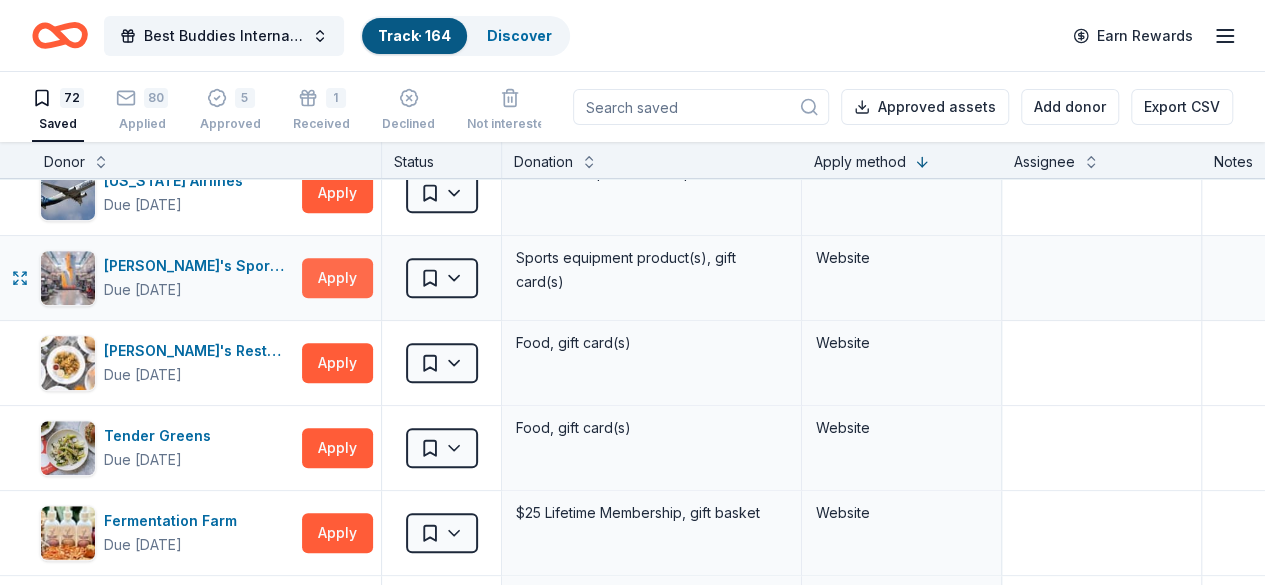 click on "Apply" at bounding box center [337, 278] 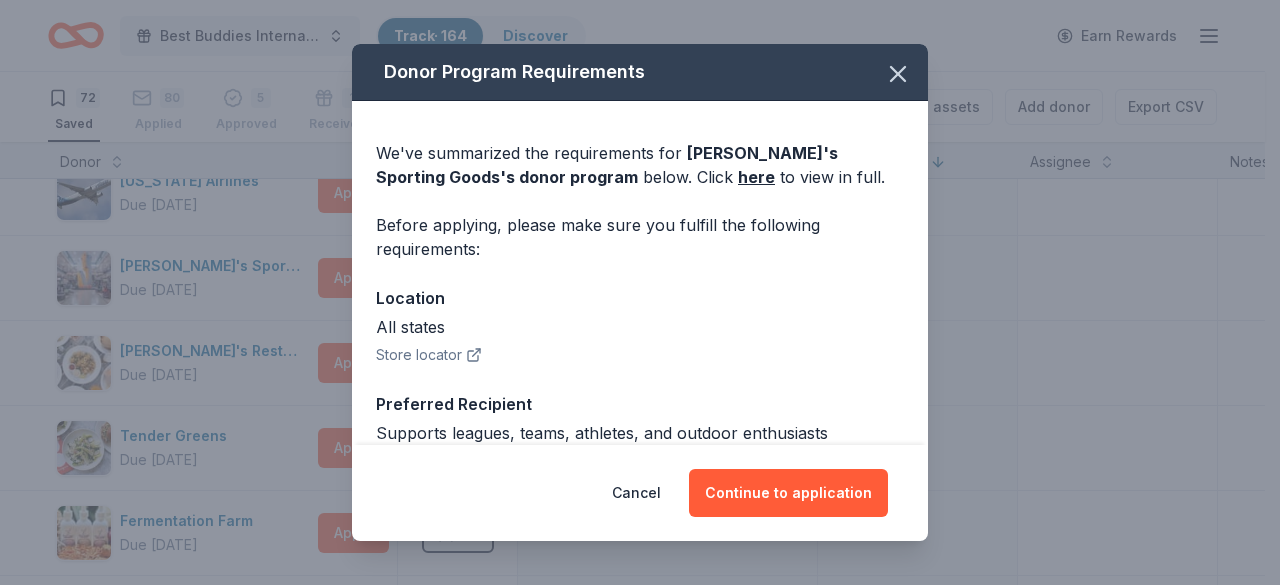 click 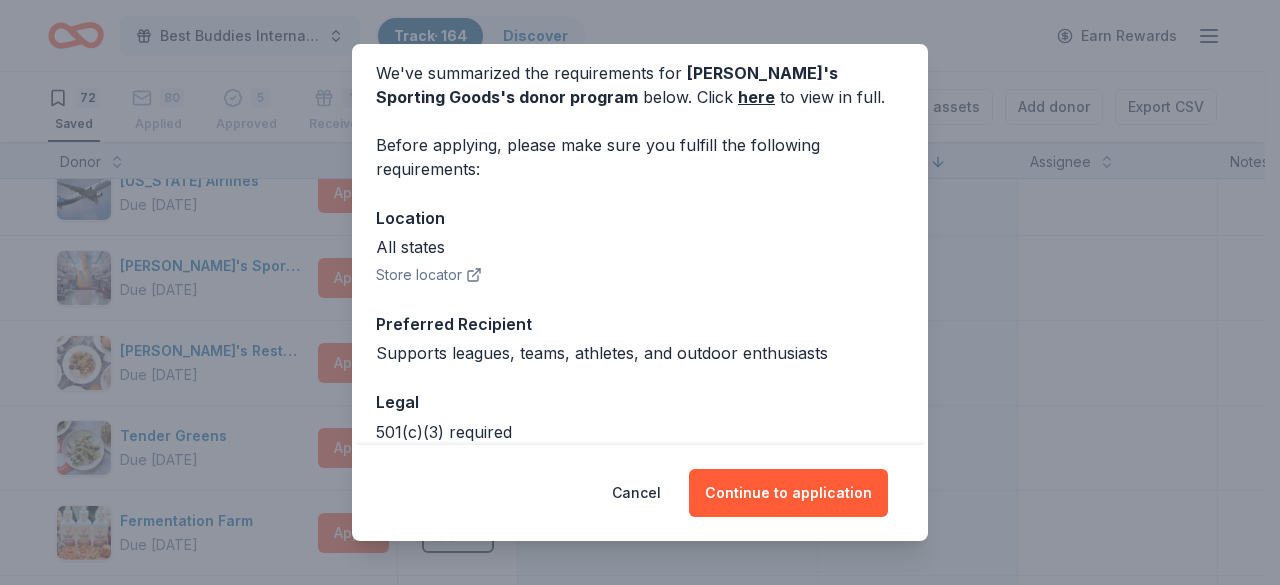 scroll, scrollTop: 160, scrollLeft: 0, axis: vertical 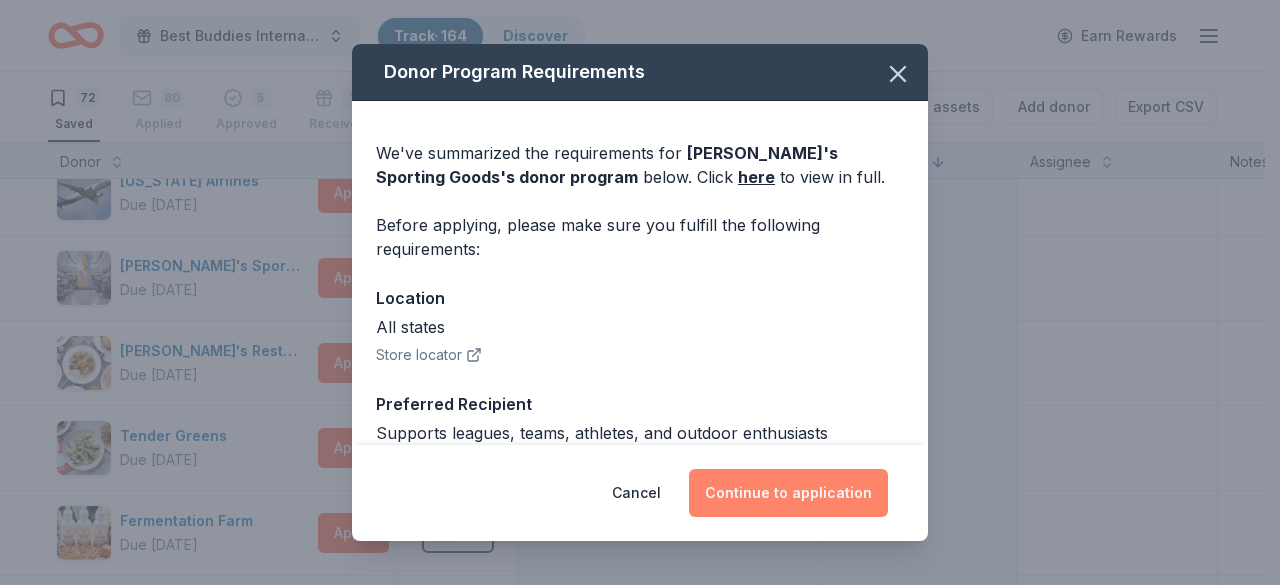 click on "Continue to application" at bounding box center (788, 493) 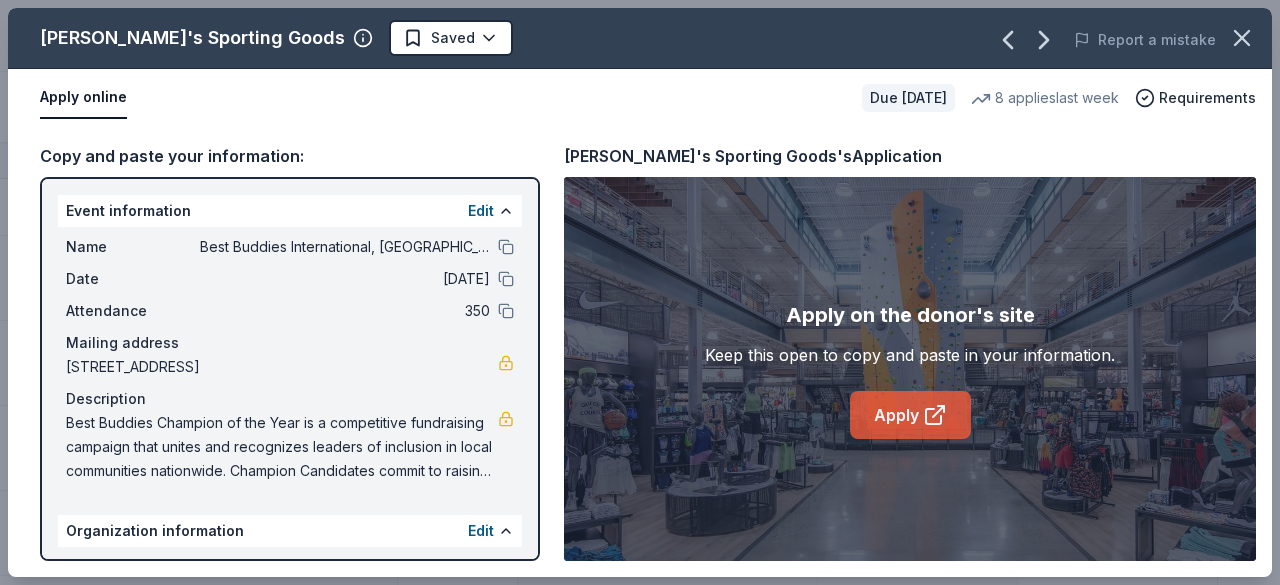 click on "Apply" at bounding box center [910, 415] 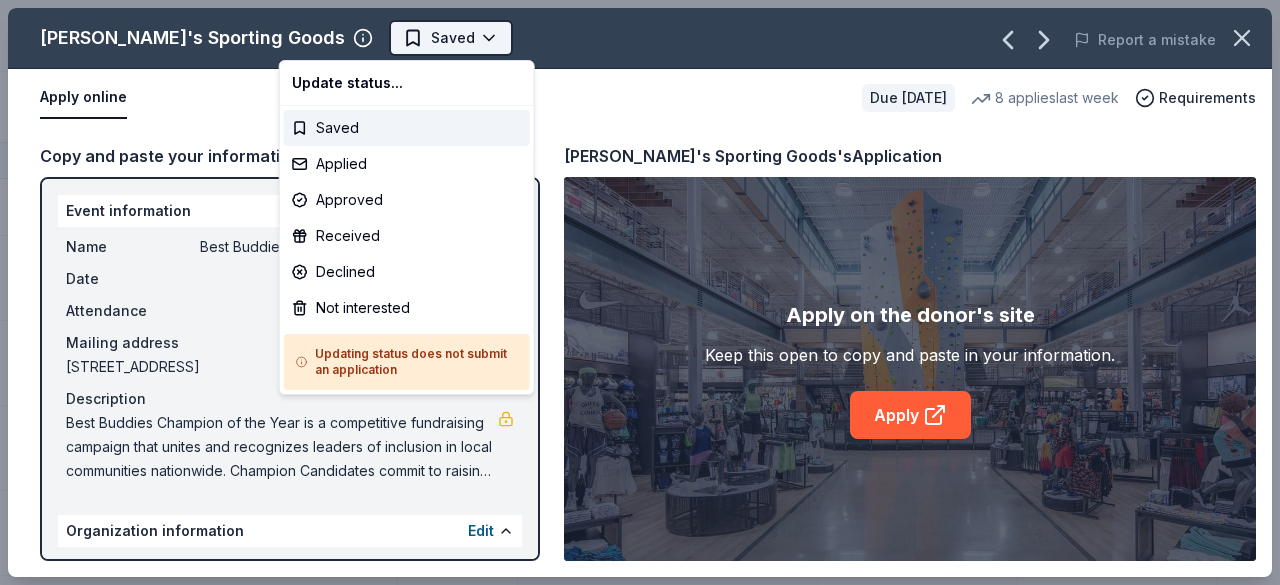 click on "Best Buddies International, Sacramento, Champion of the Year Gala Track  · 164 Discover Earn Rewards 72 Saved 80 Applied 5 Approved 1 Received Declined Not interested  Approved assets Add donor Export CSV Donor Status Donation Apply method Assignee Notes GoGo Squeez Due in 101 days Apply Saved Donation depends on request Website Black Bear Diner Due in 101 days Apply Saved Merchandise, certificate(s) Website In-N-Out Due in 86 days Apply Saved Merchandise, gift certificate(s) Website Tito's Handmade Vodka Due in 101 days Apply Saved Merchandise Website Dueling Dogs Brewing Co. Due in 103 days Apply Saved Beer, mead, cider, gift card(s) Website Feld Entertainment Due in 101 days Apply Saved Tickets, merchandise  Website Email Alaska Airlines Due in 87 days Apply Saved Donation depends on request Website Dick's Sporting Goods Due in 101 days Apply Saved Sports equipment product(s), gift card(s) Website Jack's Restaurant & Bar Due in 111 days Apply Saved Food, gift card(s) Website Tender Greens Due in 101 days" at bounding box center [640, 292] 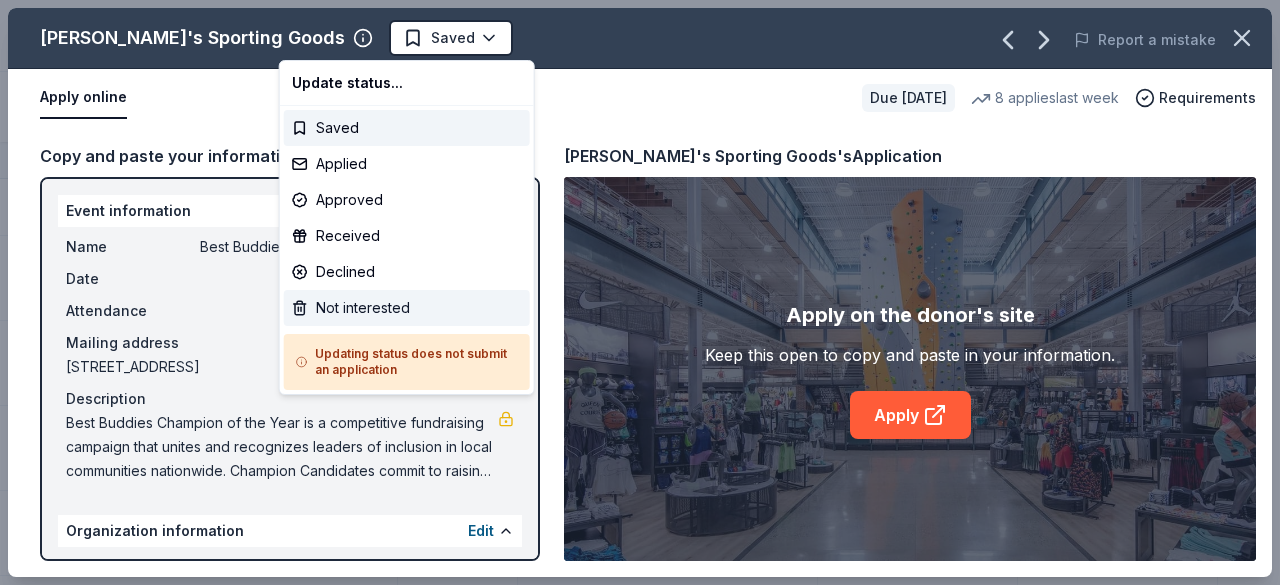 click on "Not interested" at bounding box center (407, 308) 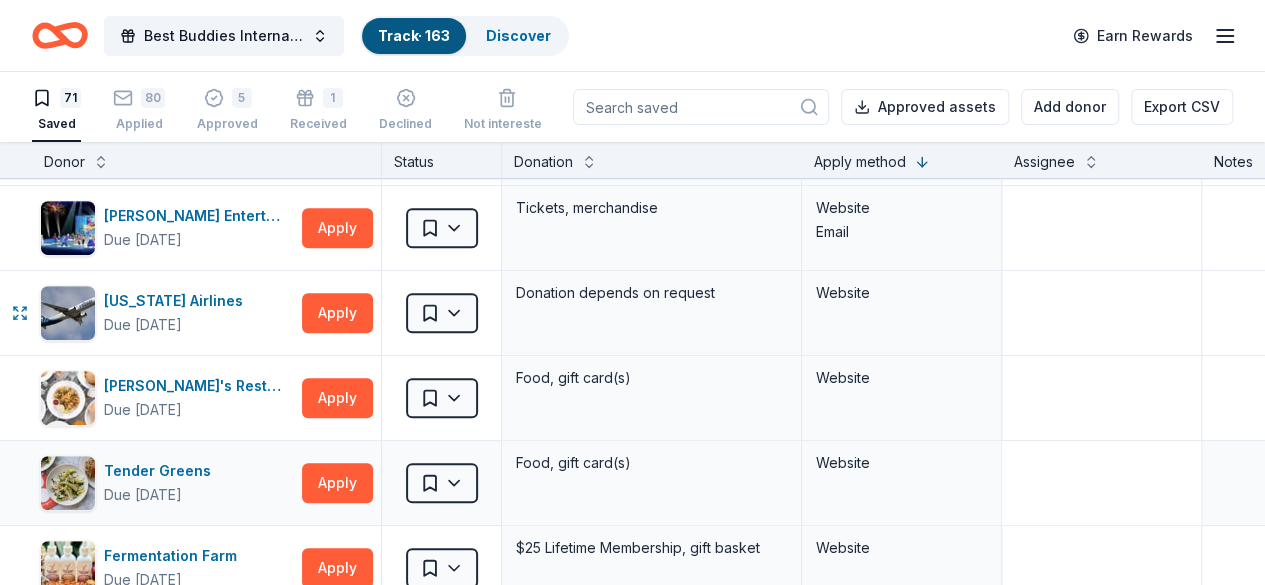 scroll, scrollTop: 458, scrollLeft: 0, axis: vertical 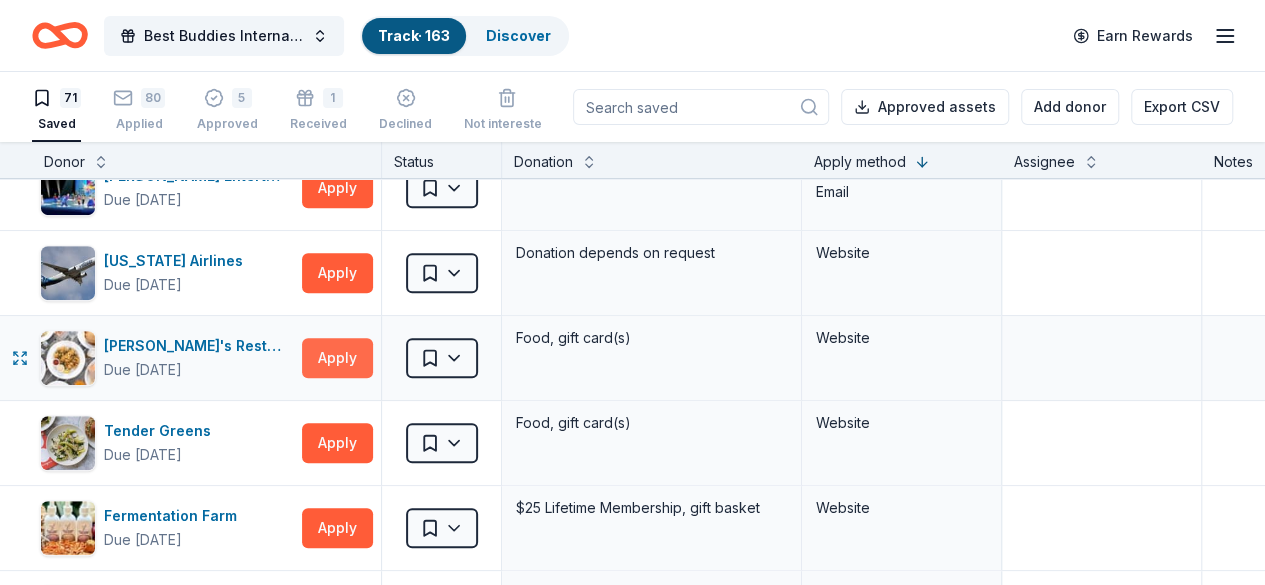 click on "Apply" at bounding box center [337, 358] 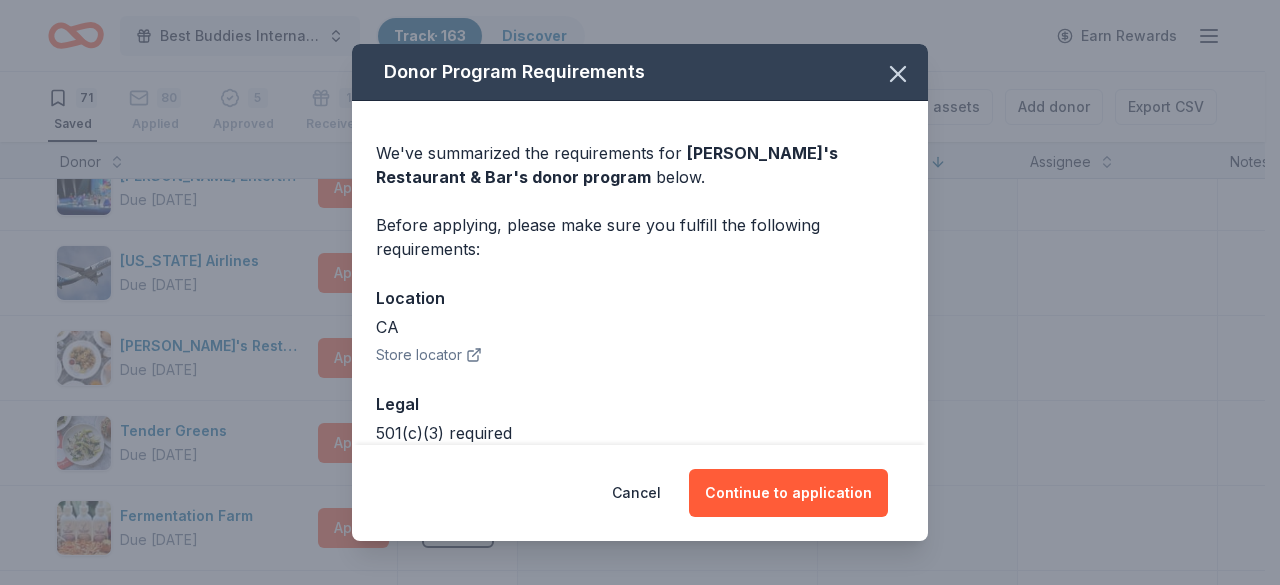click 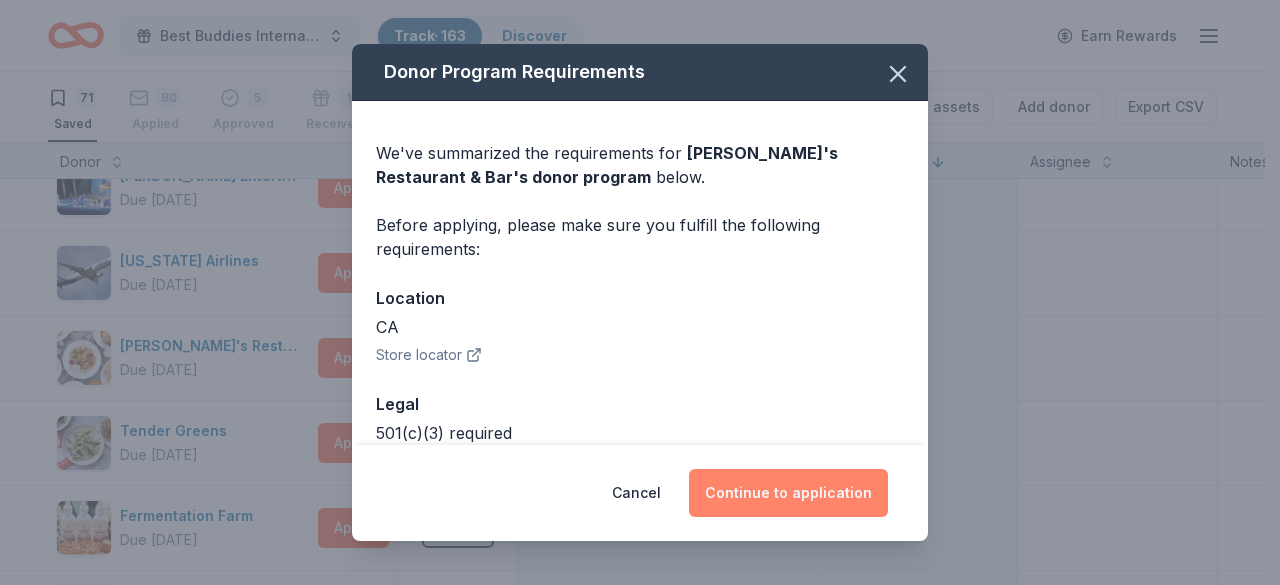 click on "Continue to application" at bounding box center (788, 493) 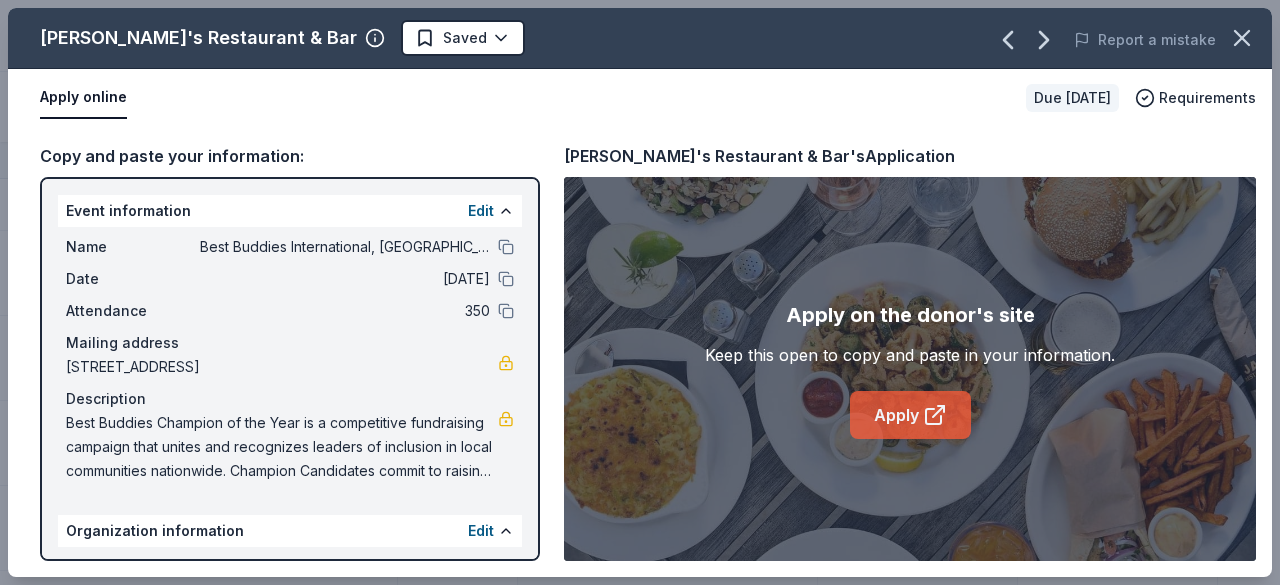 click on "Apply" at bounding box center (910, 415) 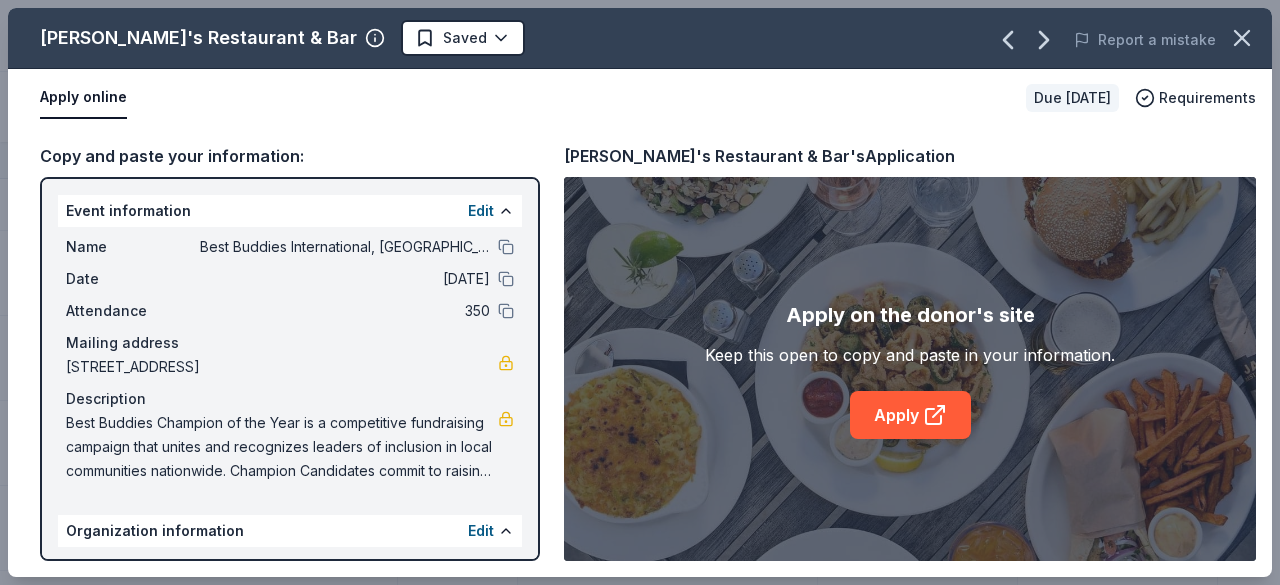click on "Jack's Restaurant & Bar" at bounding box center (198, 38) 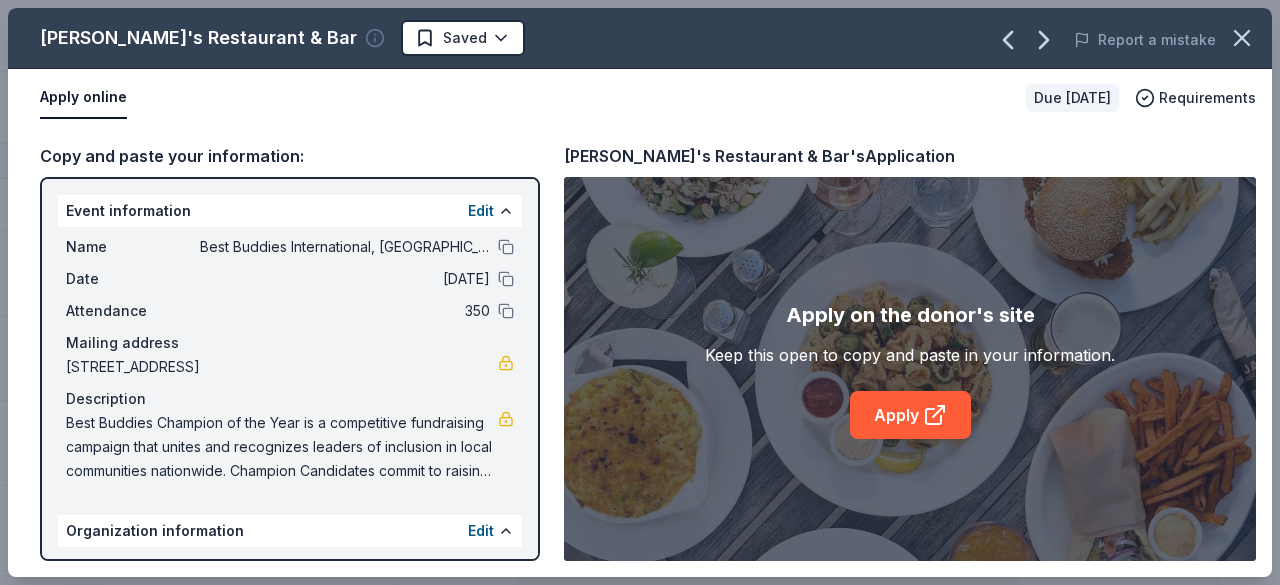 drag, startPoint x: 36, startPoint y: 33, endPoint x: 260, endPoint y: 45, distance: 224.3212 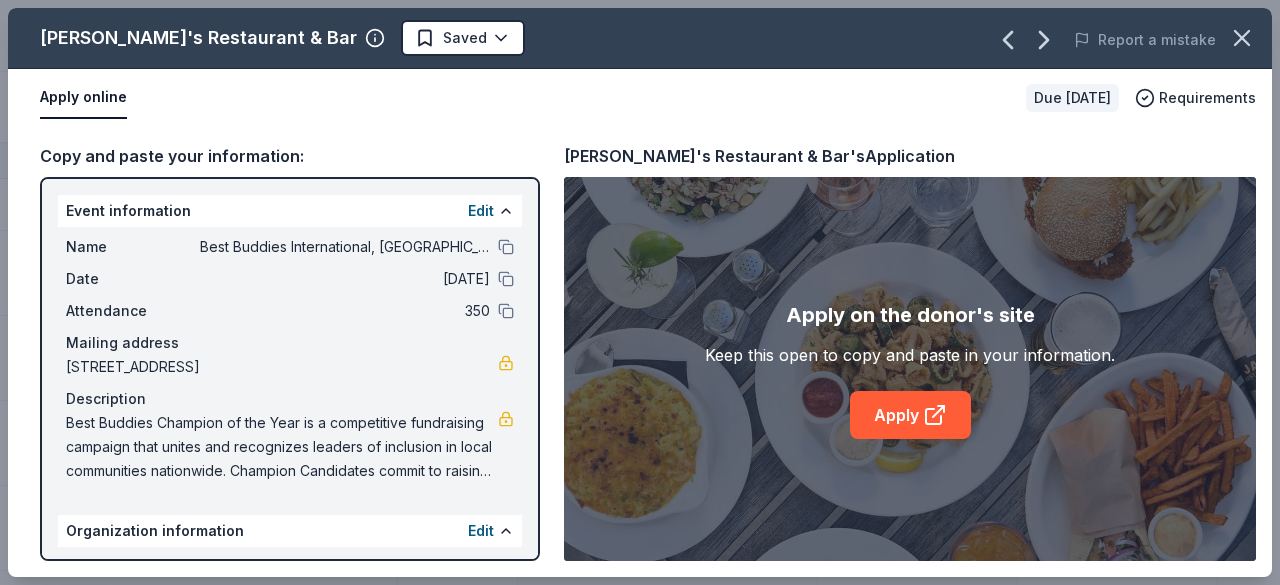 click on "Jack's Restaurant & Bar's  Application" at bounding box center [759, 156] 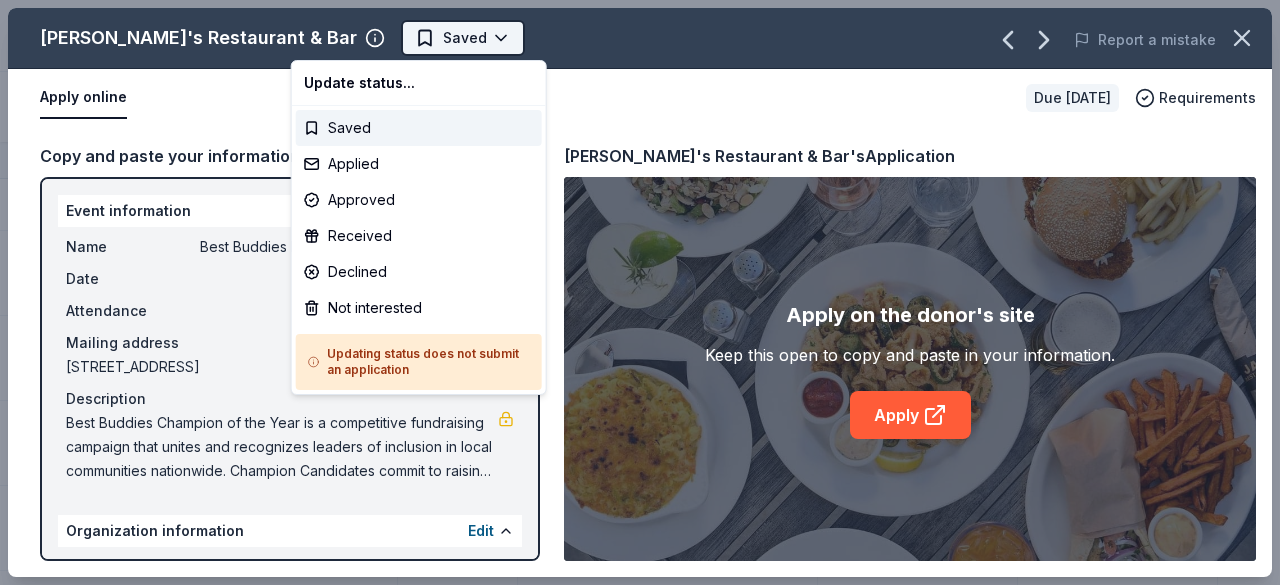 click on "Best Buddies International, Sacramento, Champion of the Year Gala Track  · 163 Discover Earn Rewards 71 Saved 80 Applied 5 Approved 1 Received Declined Not interested  Approved assets Add donor Export CSV Donor Status Donation Apply method Assignee Notes GoGo Squeez Due in 101 days Apply Saved Donation depends on request Website Black Bear Diner Due in 101 days Apply Saved Merchandise, certificate(s) Website In-N-Out Due in 86 days Apply Saved Merchandise, gift certificate(s) Website Tito's Handmade Vodka Due in 101 days Apply Saved Merchandise Website Dueling Dogs Brewing Co. Due in 103 days Apply Saved Beer, mead, cider, gift card(s) Website Feld Entertainment Due in 101 days Apply Saved Tickets, merchandise  Website Email Alaska Airlines Due in 87 days Apply Saved Donation depends on request Website Jack's Restaurant & Bar Due in 111 days Apply Saved Food, gift card(s) Website Tender Greens Due in 101 days Apply Saved Food, gift card(s) Website Fermentation Farm Due in 101 days Apply Saved Website Apply" at bounding box center [640, 292] 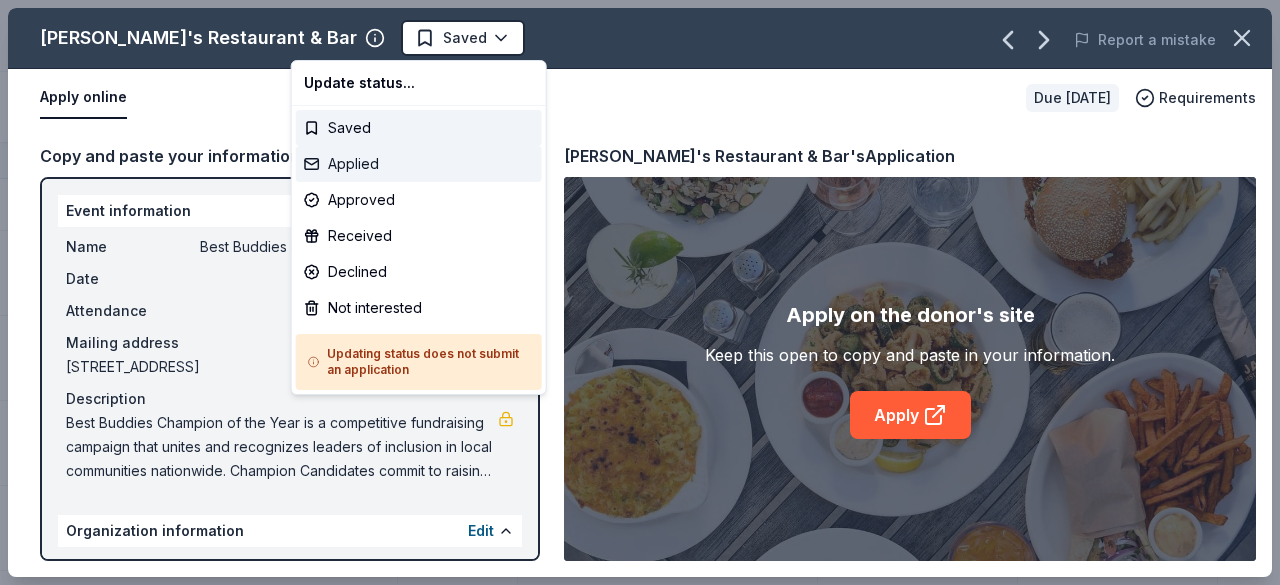click on "Applied" at bounding box center (419, 164) 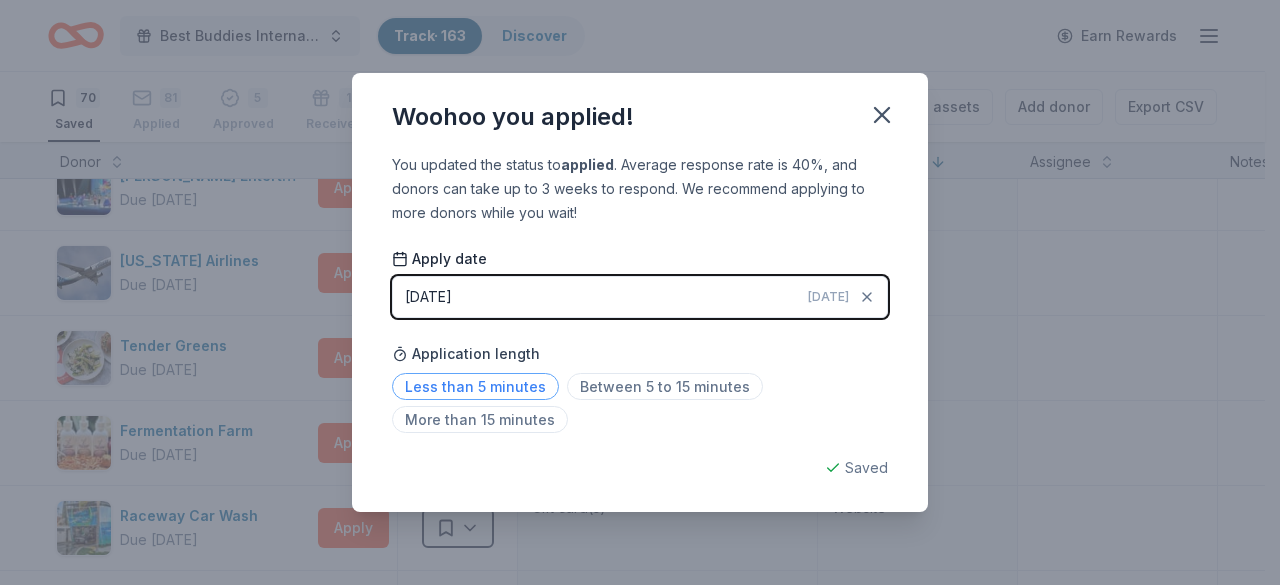 click on "Less than 5 minutes" at bounding box center [475, 386] 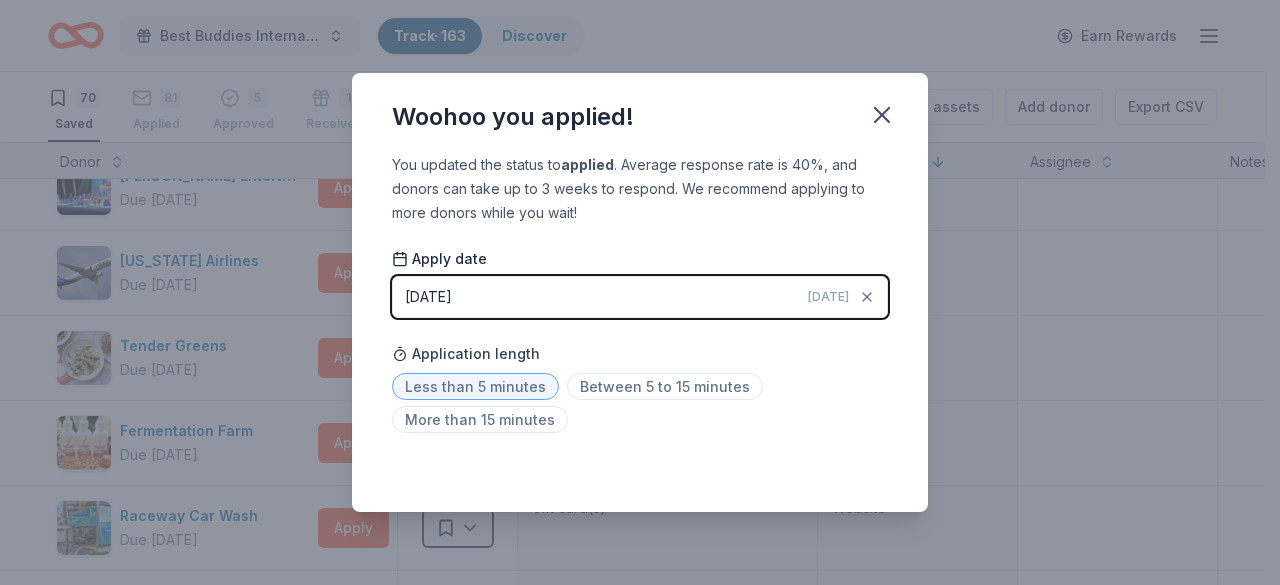 click on "Less than 5 minutes" at bounding box center [475, 386] 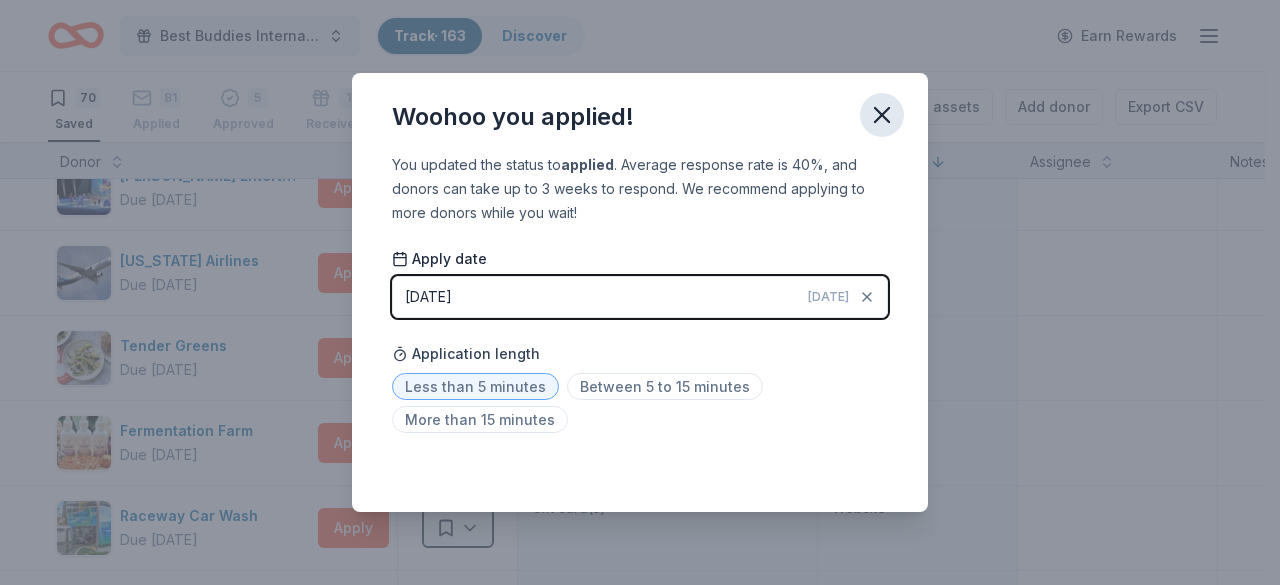 click 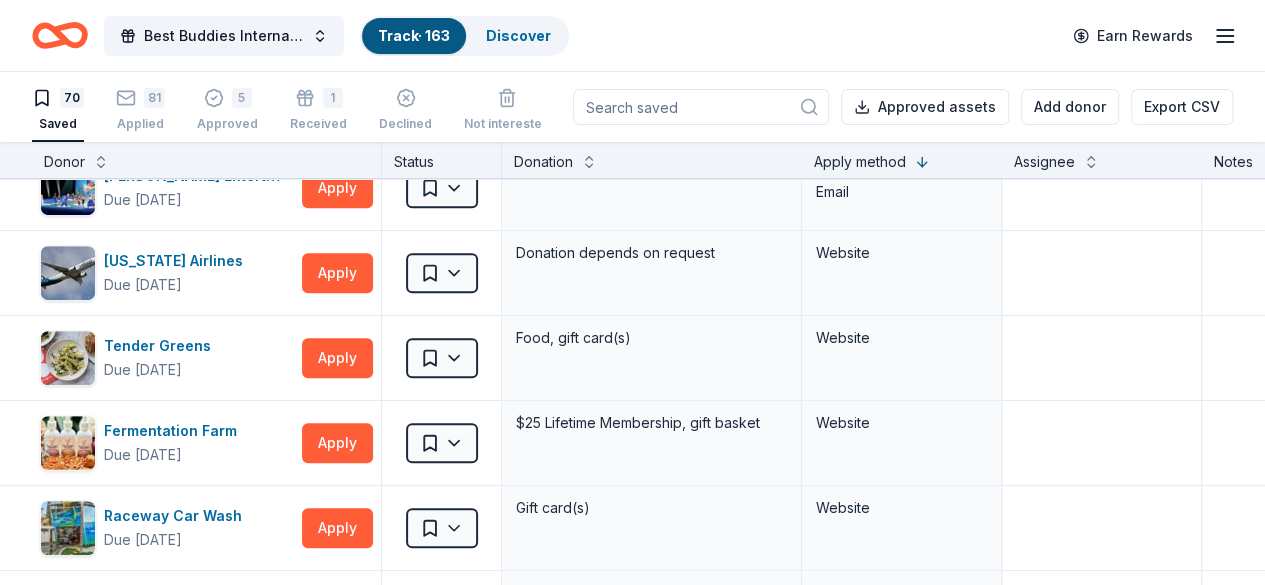 scroll, scrollTop: 498, scrollLeft: 0, axis: vertical 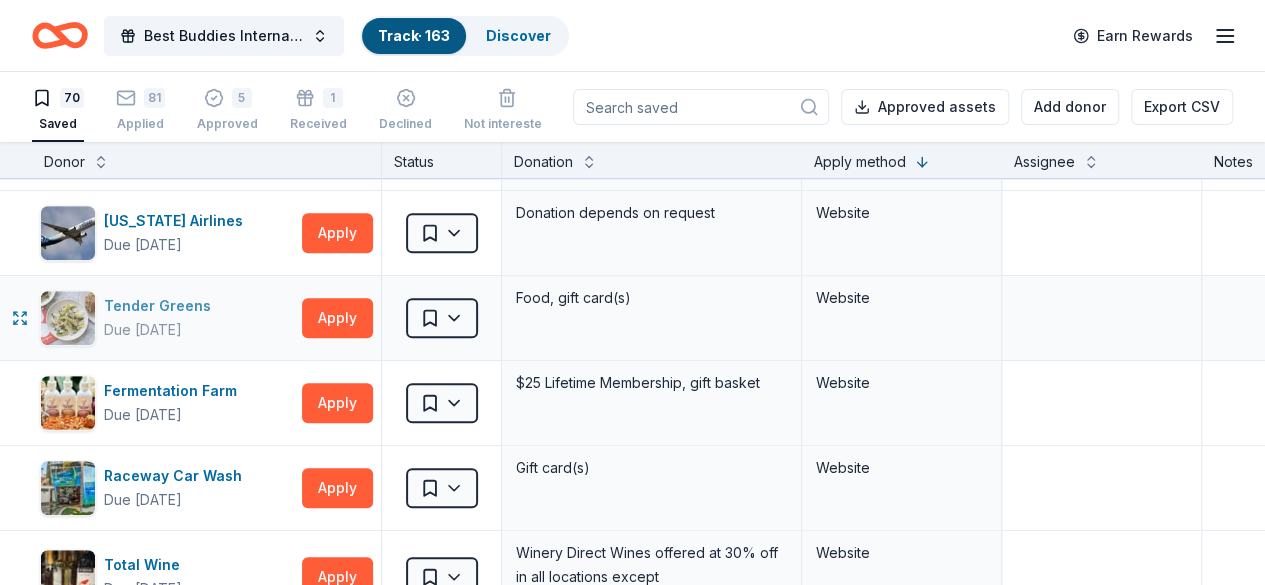 click on "Tender Greens" at bounding box center (161, 306) 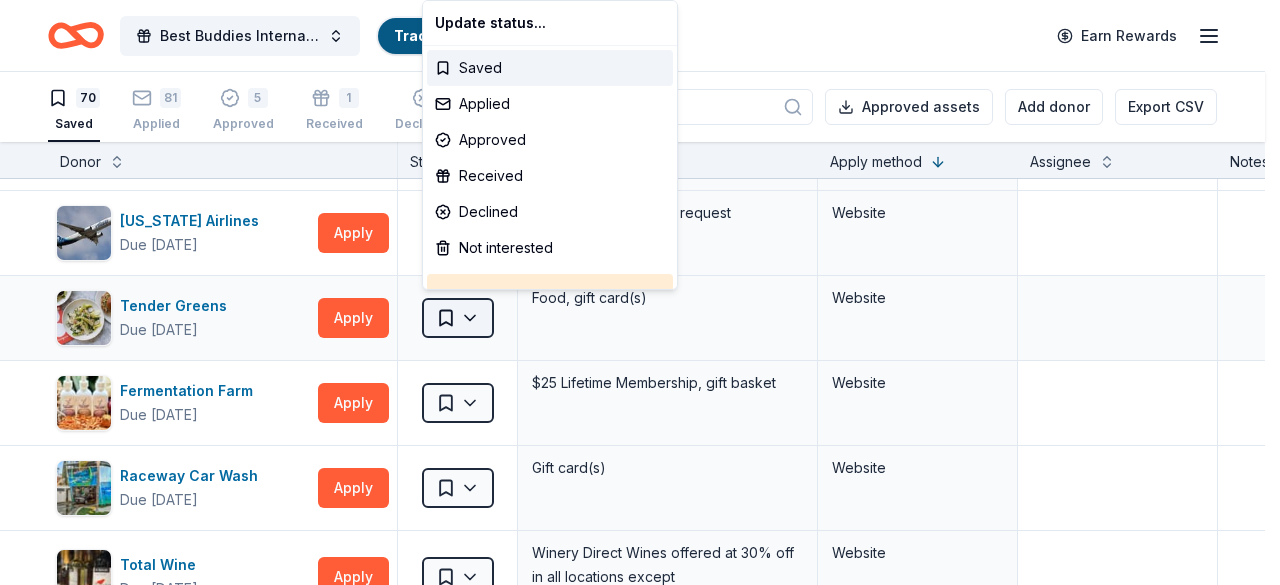 click on "Best Buddies International, Sacramento, Champion of the Year Gala Track  · 163 Discover Earn Rewards 70 Saved 81 Applied 5 Approved 1 Received Declined Not interested  Approved assets Add donor Export CSV Donor Status Donation Apply method Assignee Notes GoGo Squeez Due in 101 days Apply Saved Donation depends on request Website Black Bear Diner Due in 101 days Apply Saved Merchandise, certificate(s) Website In-N-Out Due in 86 days Apply Saved Merchandise, gift certificate(s) Website Tito's Handmade Vodka Due in 101 days Apply Saved Merchandise Website Dueling Dogs Brewing Co. Due in 103 days Apply Saved Beer, mead, cider, gift card(s) Website Feld Entertainment Due in 101 days Apply Saved Tickets, merchandise  Website Email Alaska Airlines Due in 87 days Apply Saved Donation depends on request Website Tender Greens Due in 101 days Apply Saved Food, gift card(s) Website Fermentation Farm Due in 101 days Apply Saved $25 Lifetime Membership, gift basket Website Raceway Car Wash Due in 101 days Apply Saved 11" at bounding box center [640, 292] 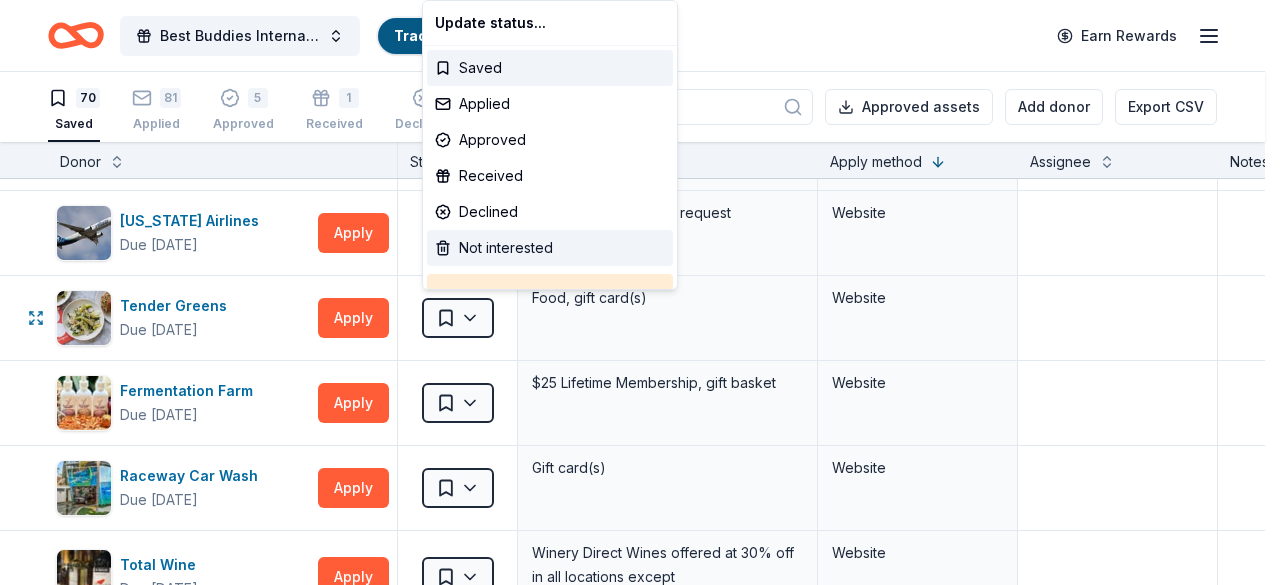 click on "Not interested" at bounding box center (550, 248) 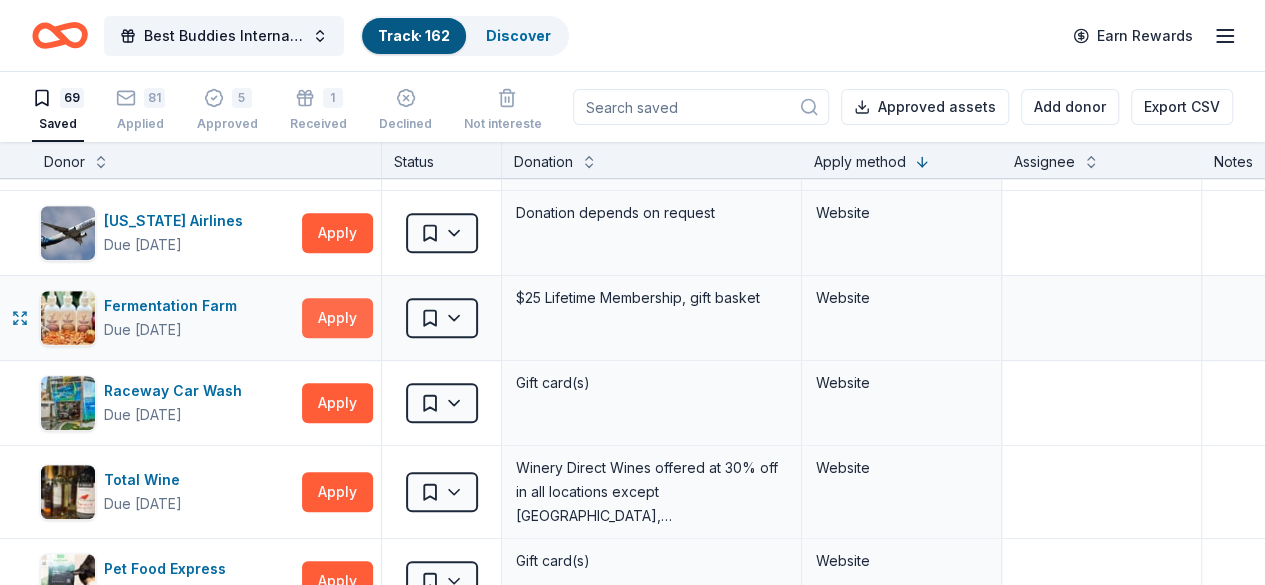 click on "Apply" at bounding box center (337, 318) 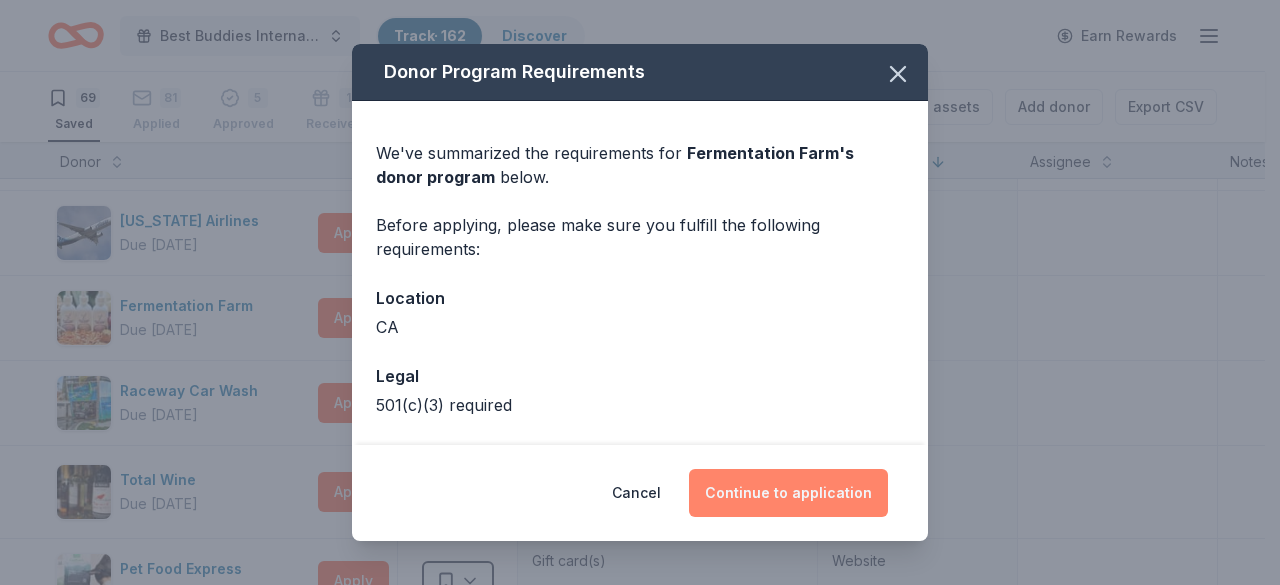 click on "Continue to application" at bounding box center (788, 493) 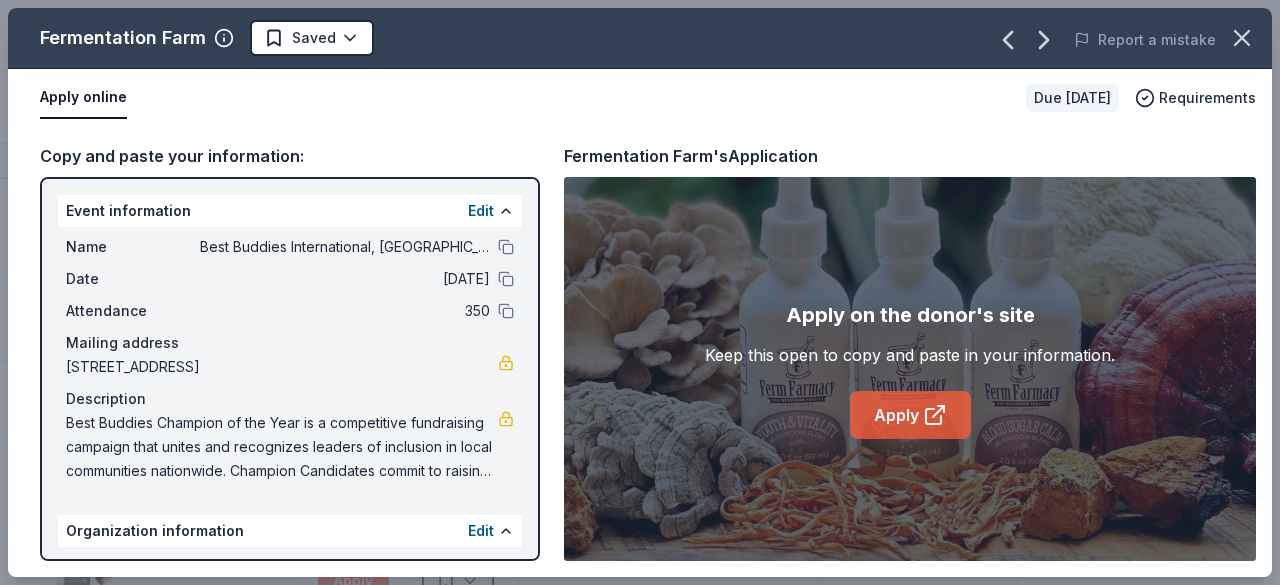 click on "Apply" at bounding box center [910, 415] 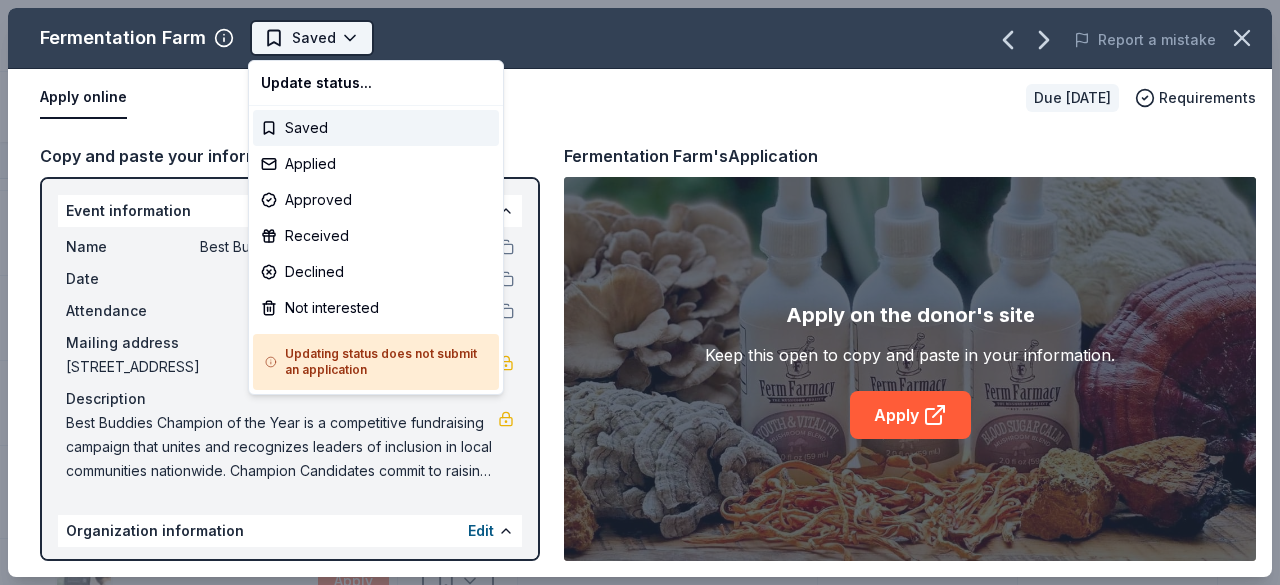 click on "Best Buddies International, Sacramento, Champion of the Year Gala Track  · 162 Discover Earn Rewards 69 Saved 81 Applied 5 Approved 1 Received Declined Not interested  Approved assets Add donor Export CSV Donor Status Donation Apply method Assignee Notes GoGo Squeez Due in 101 days Apply Saved Donation depends on request Website Black Bear Diner Due in 101 days Apply Saved Merchandise, certificate(s) Website In-N-Out Due in 86 days Apply Saved Merchandise, gift certificate(s) Website Tito's Handmade Vodka Due in 101 days Apply Saved Merchandise Website Dueling Dogs Brewing Co. Due in 103 days Apply Saved Beer, mead, cider, gift card(s) Website Feld Entertainment Due in 101 days Apply Saved Tickets, merchandise  Website Email Alaska Airlines Due in 87 days Apply Saved Donation depends on request Website Fermentation Farm Due in 101 days Apply Saved $25 Lifetime Membership, gift basket Website Raceway Car Wash Due in 101 days Apply Saved Gift card(s) Website Total Wine Due in 75 days Apply Saved Website Apply" at bounding box center (640, 292) 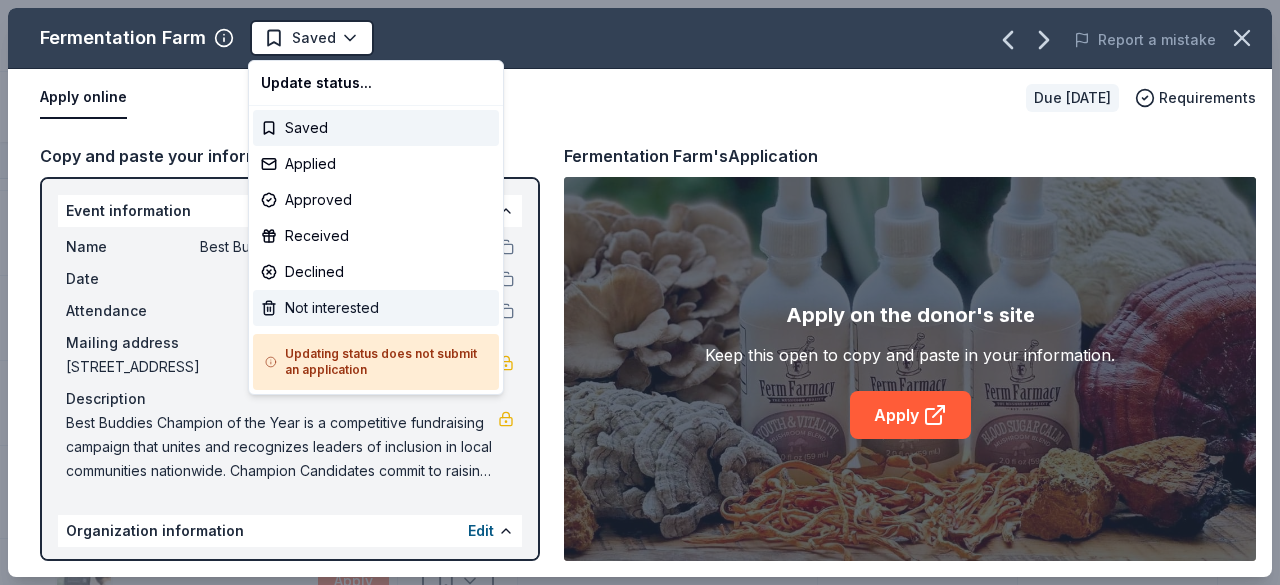 click on "Not interested" at bounding box center (376, 308) 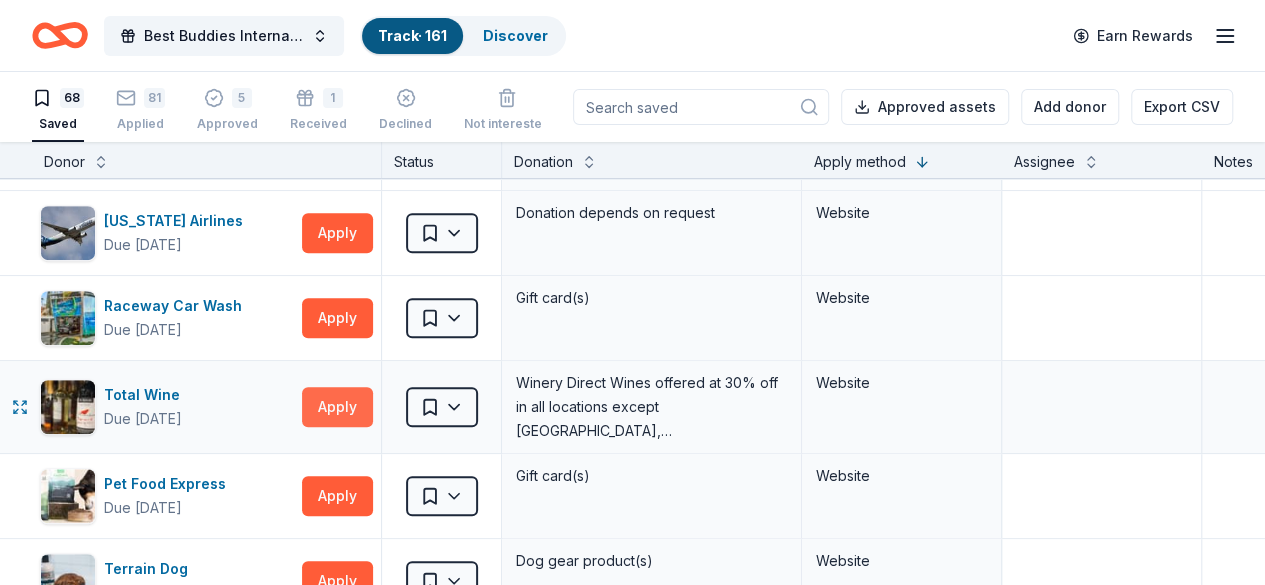 click on "Apply" at bounding box center [337, 407] 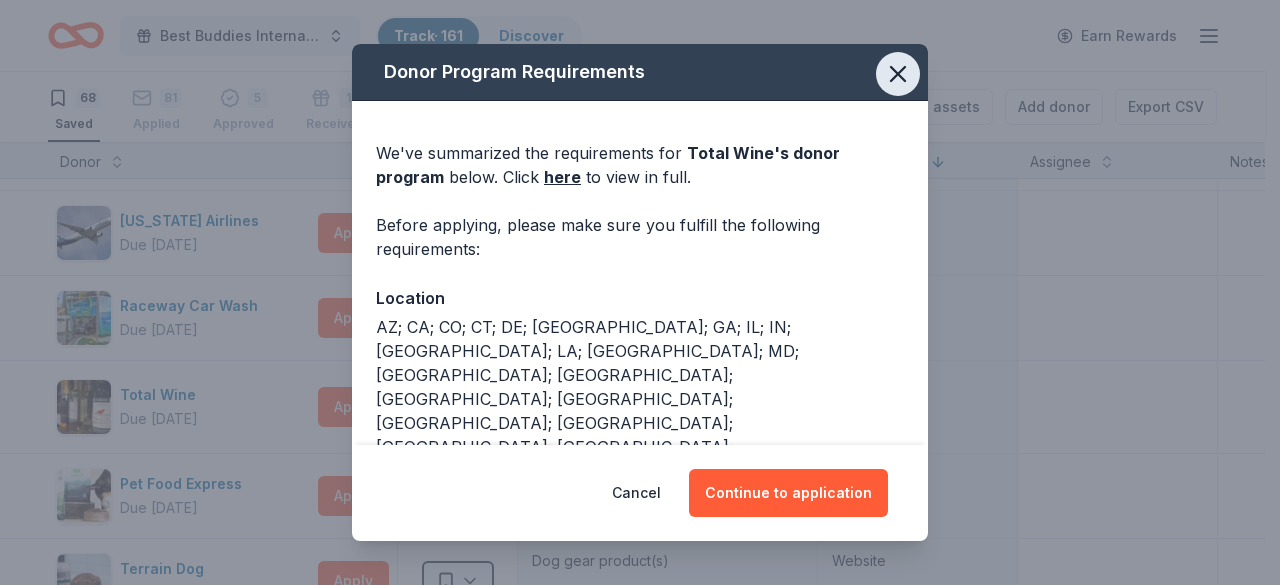 click 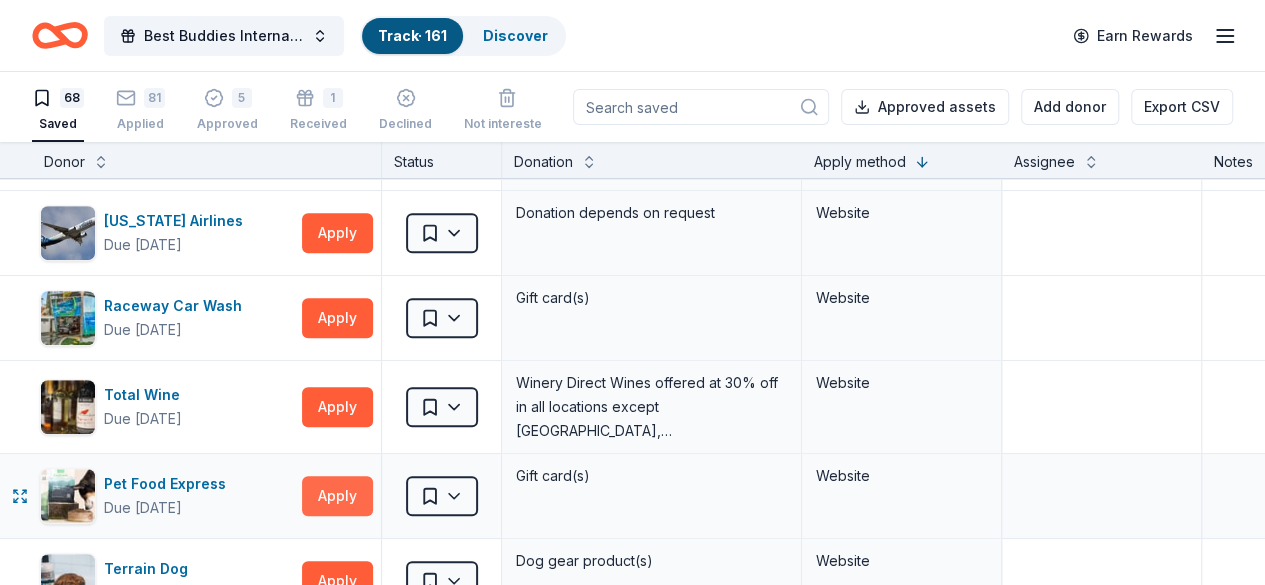 click on "Apply" at bounding box center [337, 496] 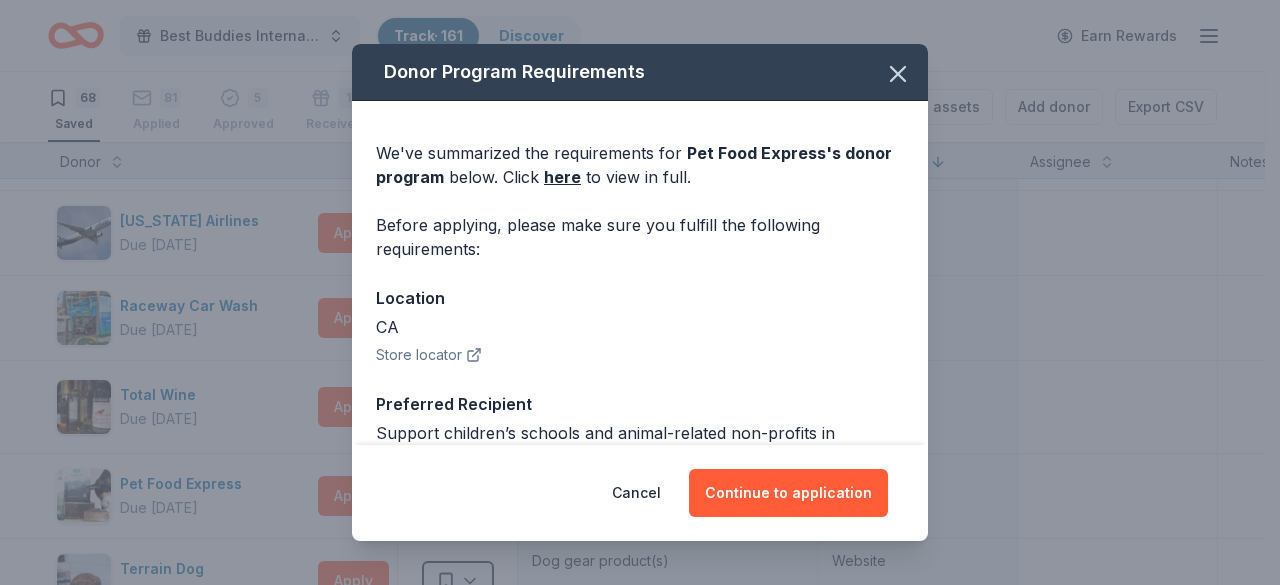 click 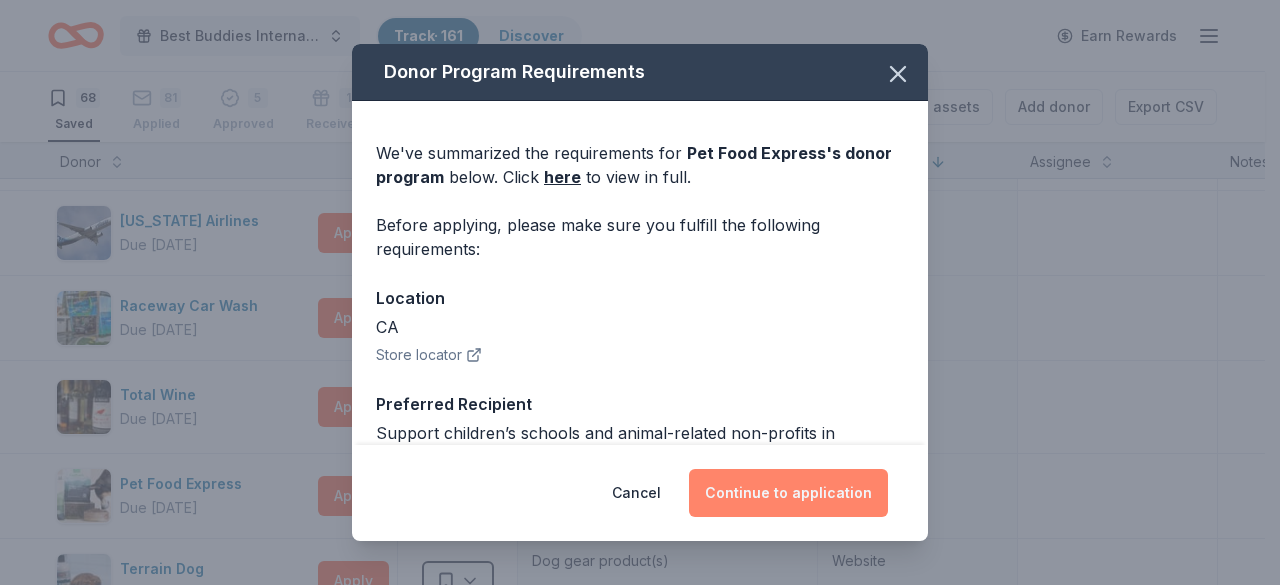 click on "Continue to application" at bounding box center [788, 493] 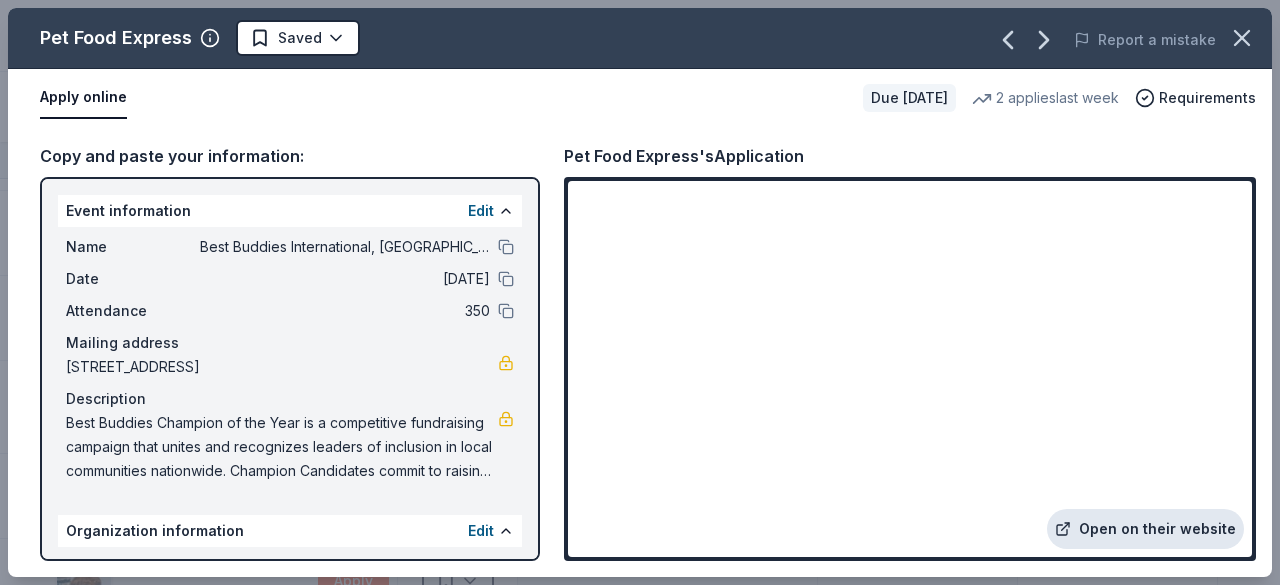 click on "Open on their website" at bounding box center (1145, 529) 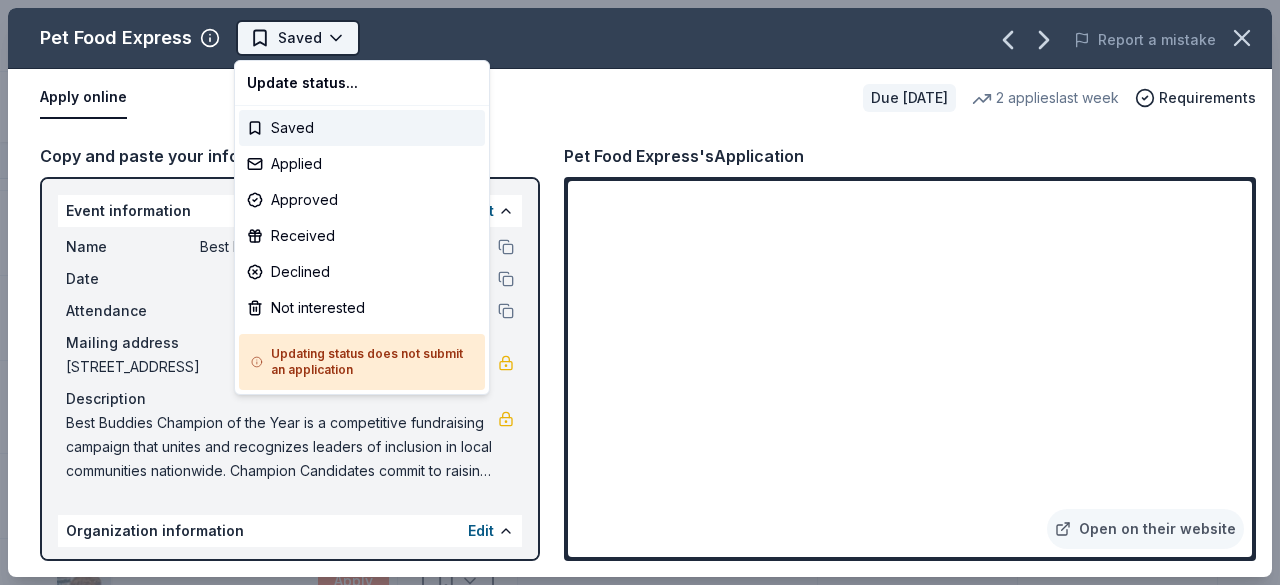 click on "Best Buddies International, Sacramento, Champion of the Year Gala Track  · 161 Discover Earn Rewards 68 Saved 81 Applied 5 Approved 1 Received Declined Not interested  Approved assets Add donor Export CSV Donor Status Donation Apply method Assignee Notes GoGo Squeez Due in 101 days Apply Saved Donation depends on request Website Black Bear Diner Due in 101 days Apply Saved Merchandise, certificate(s) Website In-N-Out Due in 86 days Apply Saved Merchandise, gift certificate(s) Website Tito's Handmade Vodka Due in 101 days Apply Saved Merchandise Website Dueling Dogs Brewing Co. Due in 103 days Apply Saved Beer, mead, cider, gift card(s) Website Feld Entertainment Due in 101 days Apply Saved Tickets, merchandise  Website Email Alaska Airlines Due in 87 days Apply Saved Donation depends on request Website Raceway Car Wash Due in 101 days Apply Saved Gift card(s) Website Total Wine Due in 75 days Apply Saved Website Pet Food Express Due in 71 days Apply Saved Gift card(s) Website Terrain Dog Due in 47 days Apply" at bounding box center (640, 292) 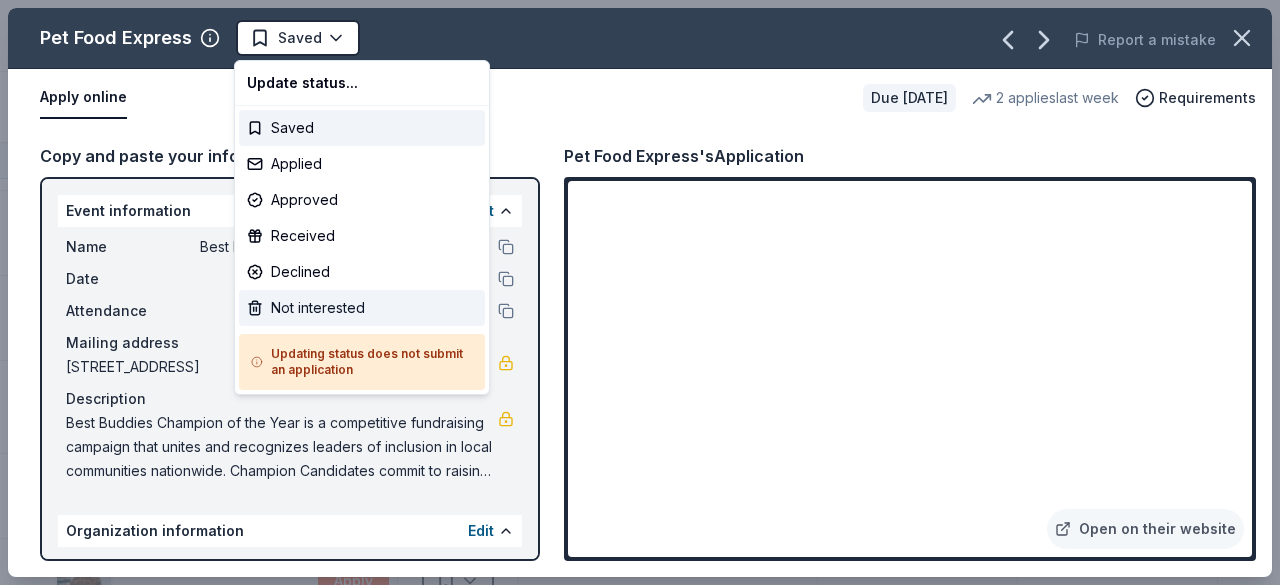 click on "Not interested" at bounding box center [362, 308] 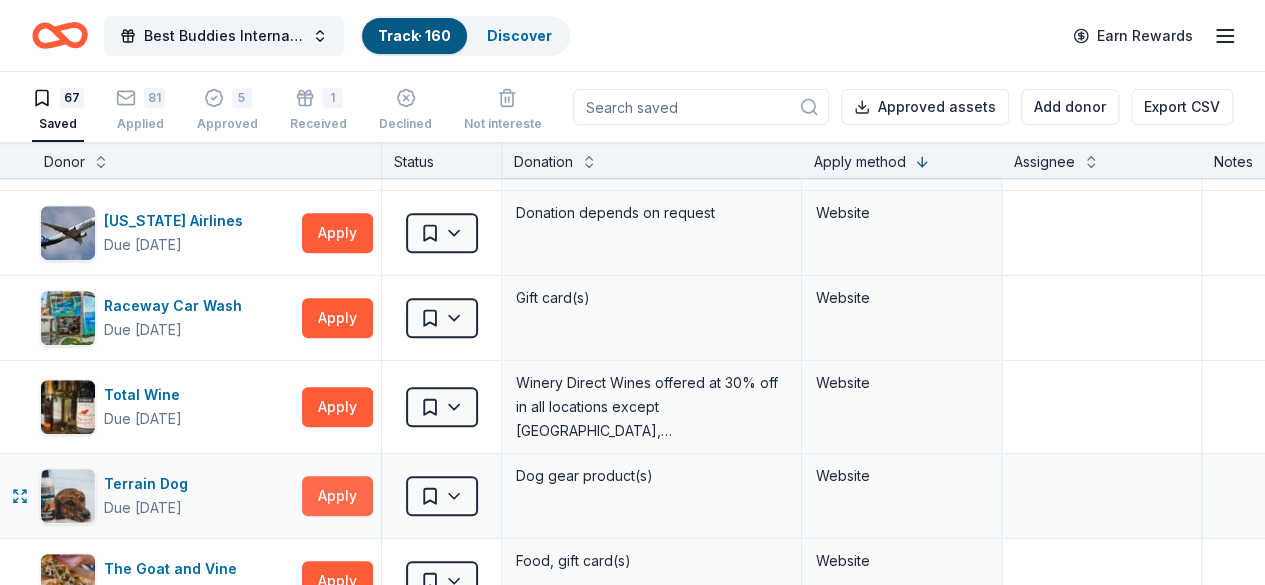 click on "Apply" at bounding box center (337, 496) 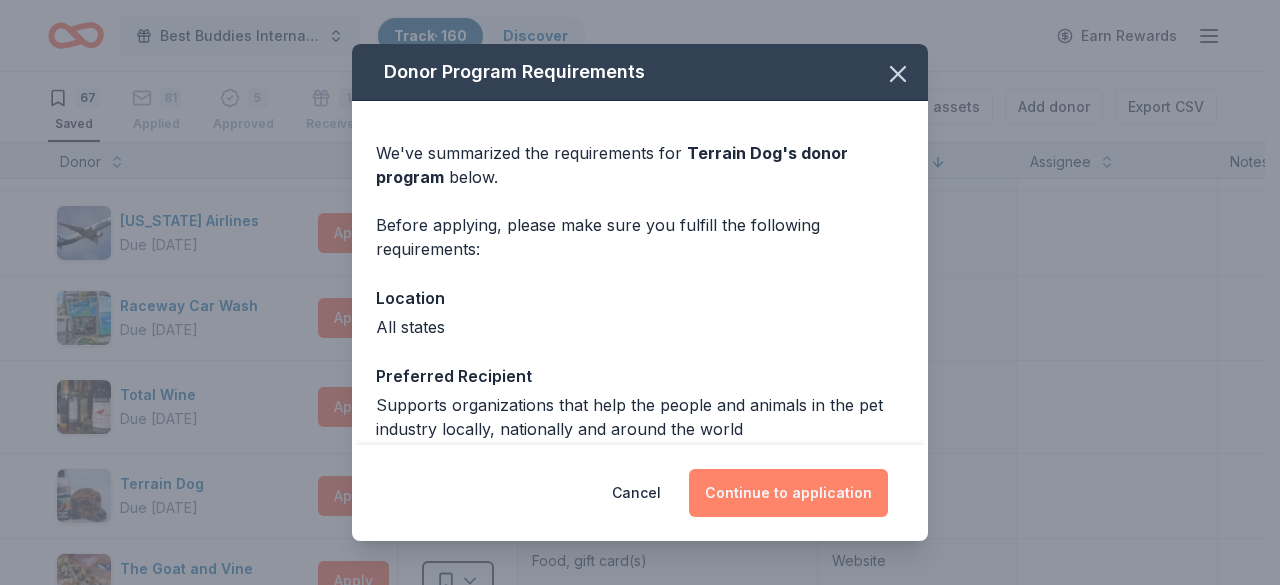 click on "Continue to application" at bounding box center (788, 493) 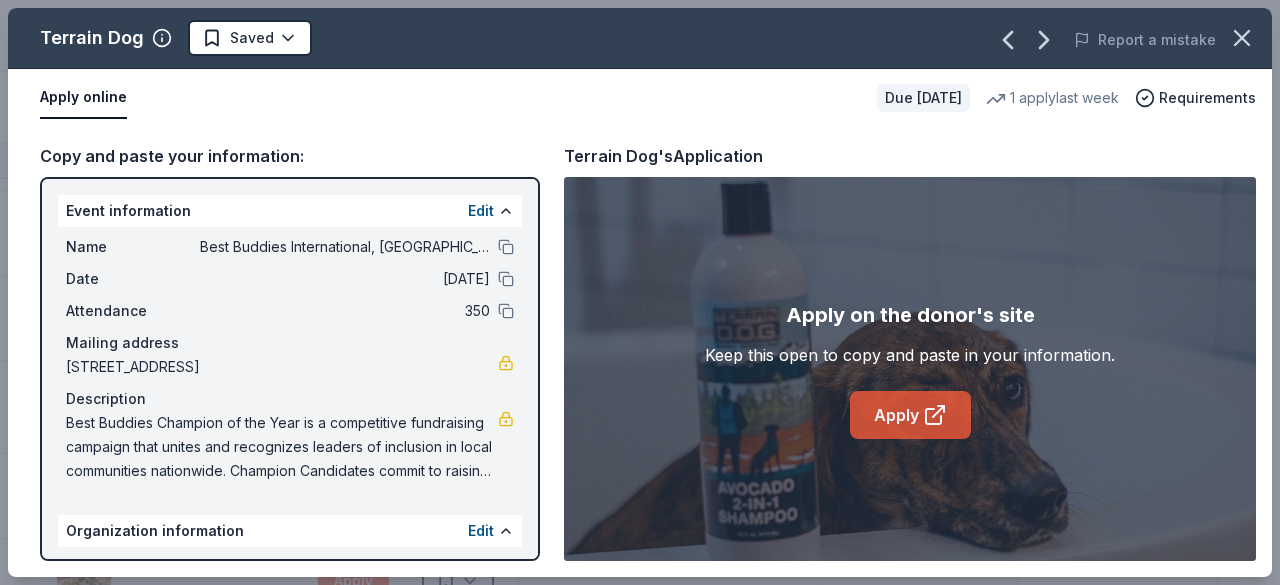 click on "Apply" at bounding box center (910, 415) 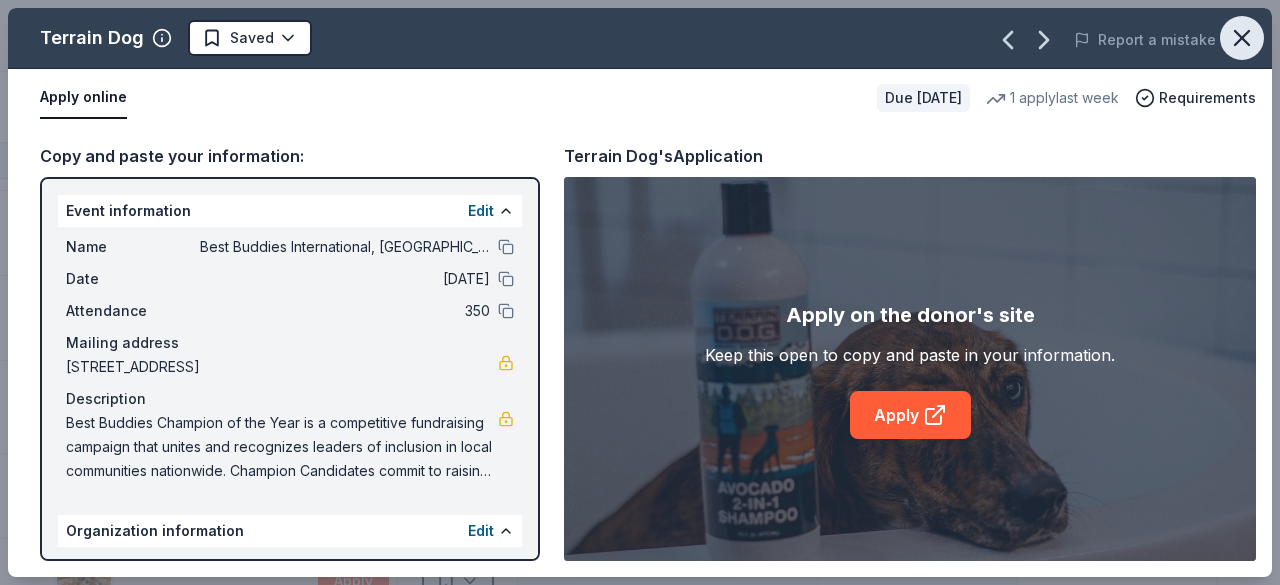 click 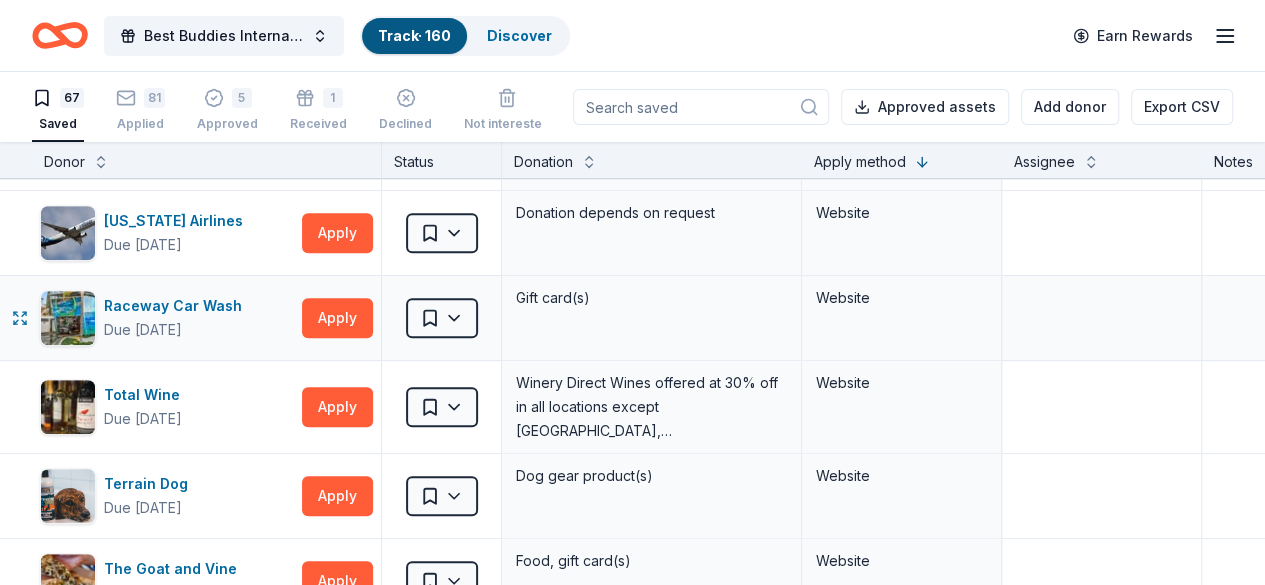 click on "Gift card(s)" at bounding box center (652, 318) 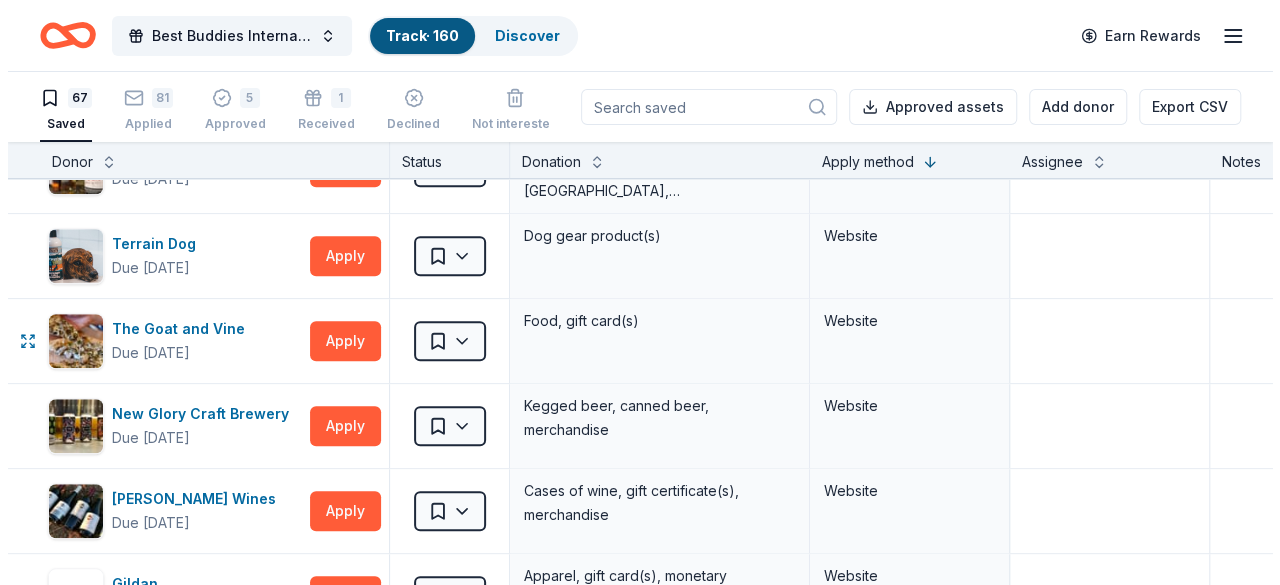 scroll, scrollTop: 778, scrollLeft: 0, axis: vertical 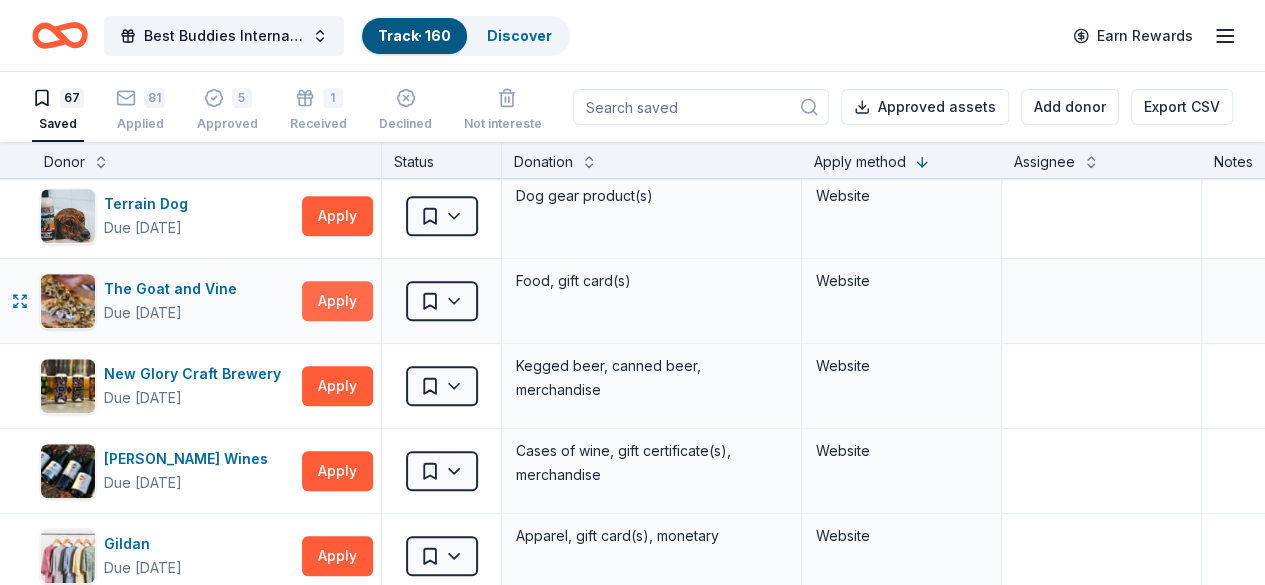 click on "Apply" at bounding box center (337, 301) 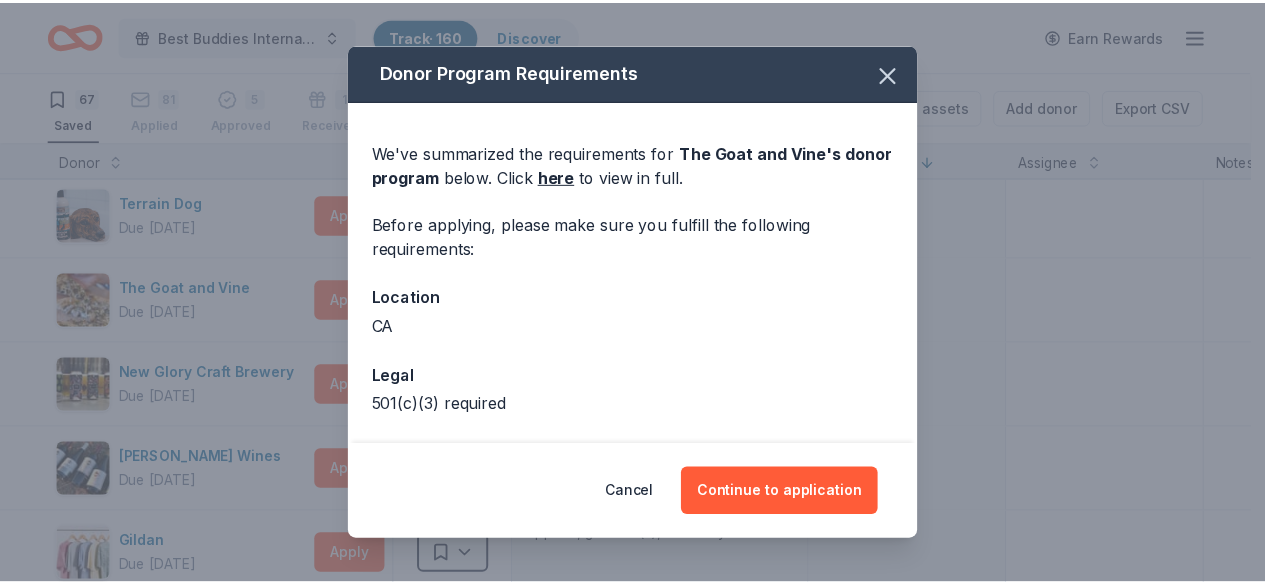 scroll, scrollTop: 77, scrollLeft: 0, axis: vertical 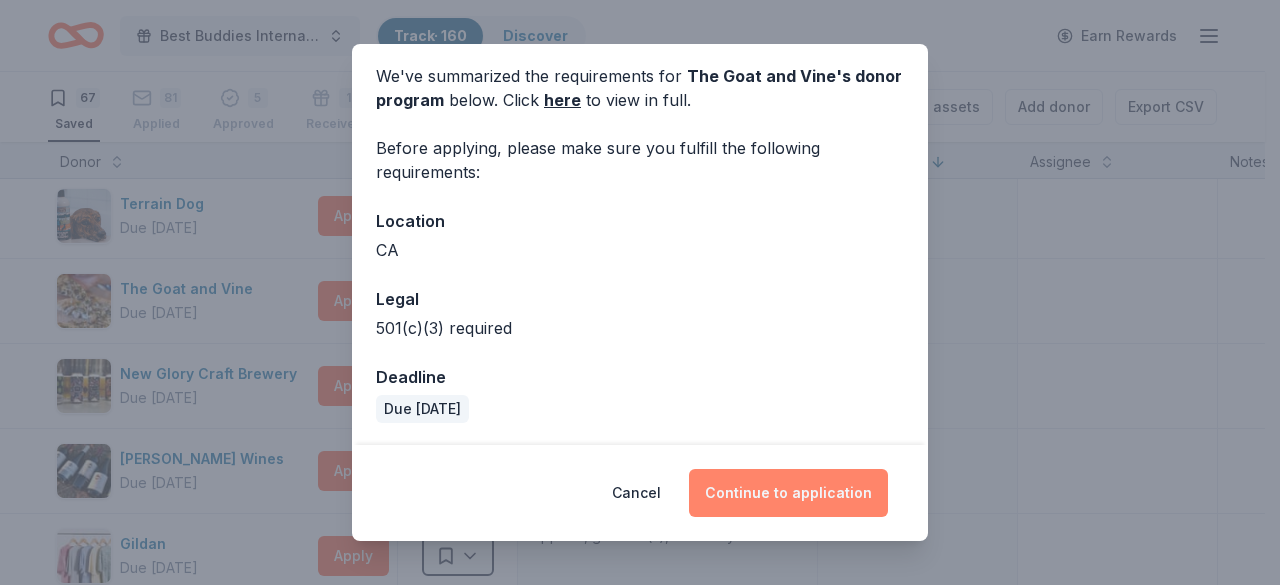 click on "Continue to application" at bounding box center [788, 493] 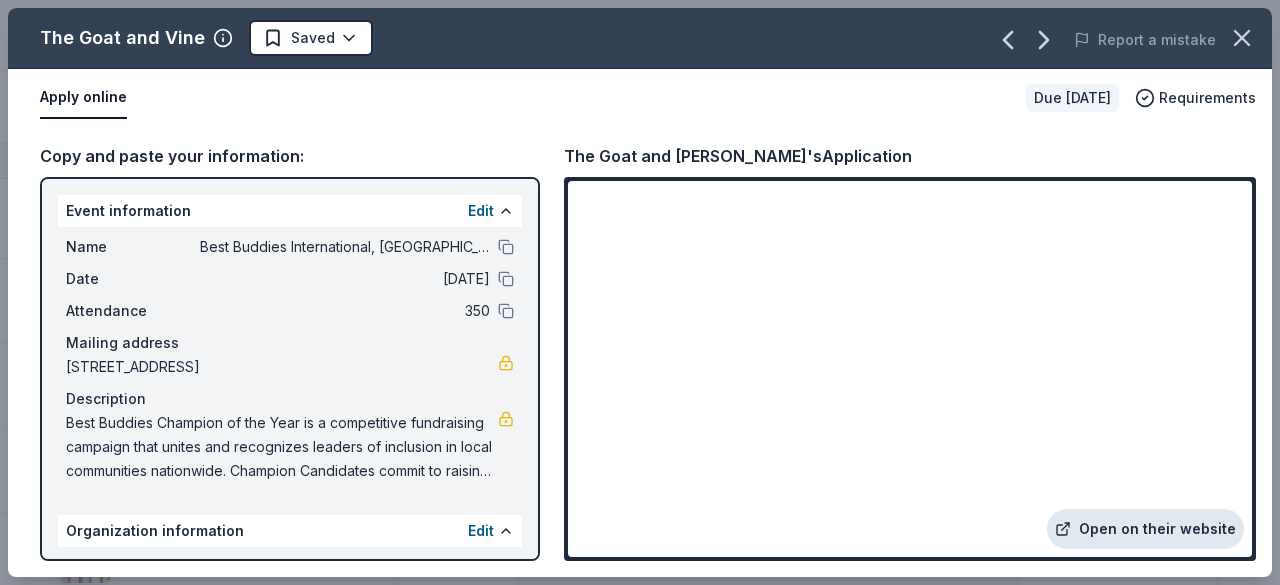 click on "Open on their website" at bounding box center (1145, 529) 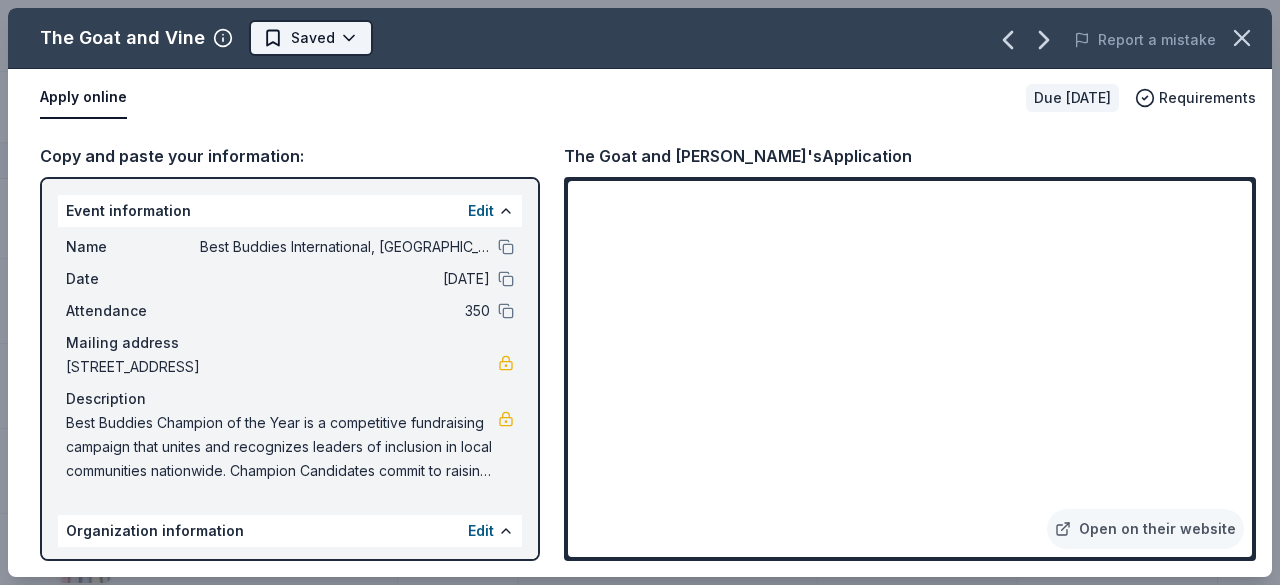 click on "Best Buddies International, Sacramento, Champion of the Year Gala Track  · 160 Discover Earn Rewards 67 Saved 81 Applied 5 Approved 1 Received Declined Not interested  Approved assets Add donor Export CSV Donor Status Donation Apply method Assignee Notes GoGo Squeez Due in 101 days Apply Saved Donation depends on request Website Black Bear Diner Due in 101 days Apply Saved Merchandise, certificate(s) Website In-N-Out Due in 86 days Apply Saved Merchandise, gift certificate(s) Website Tito's Handmade Vodka Due in 101 days Apply Saved Merchandise Website Dueling Dogs Brewing Co. Due in 103 days Apply Saved Beer, mead, cider, gift card(s) Website Feld Entertainment Due in 101 days Apply Saved Tickets, merchandise  Website Email Alaska Airlines Due in 87 days Apply Saved Donation depends on request Website Raceway Car Wash Due in 101 days Apply Saved Gift card(s) Website Total Wine Due in 75 days Apply Saved Website Terrain Dog Due in 47 days Apply Saved Dog gear product(s) Website The Goat and Vine Apply Saved" at bounding box center [640, 292] 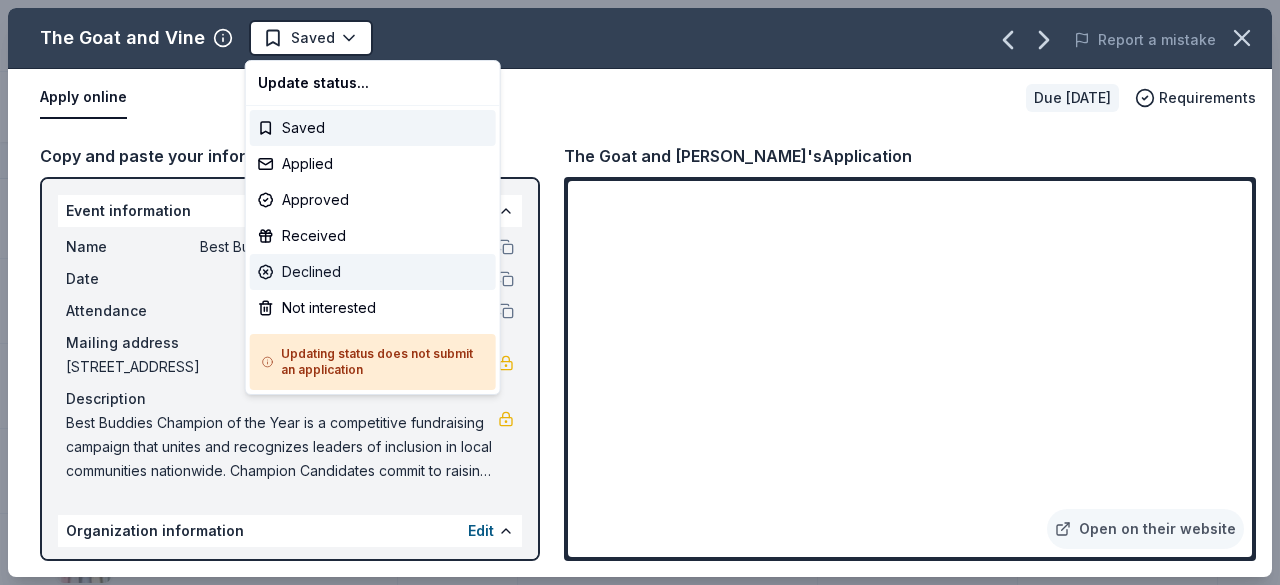 click on "Declined" at bounding box center [373, 272] 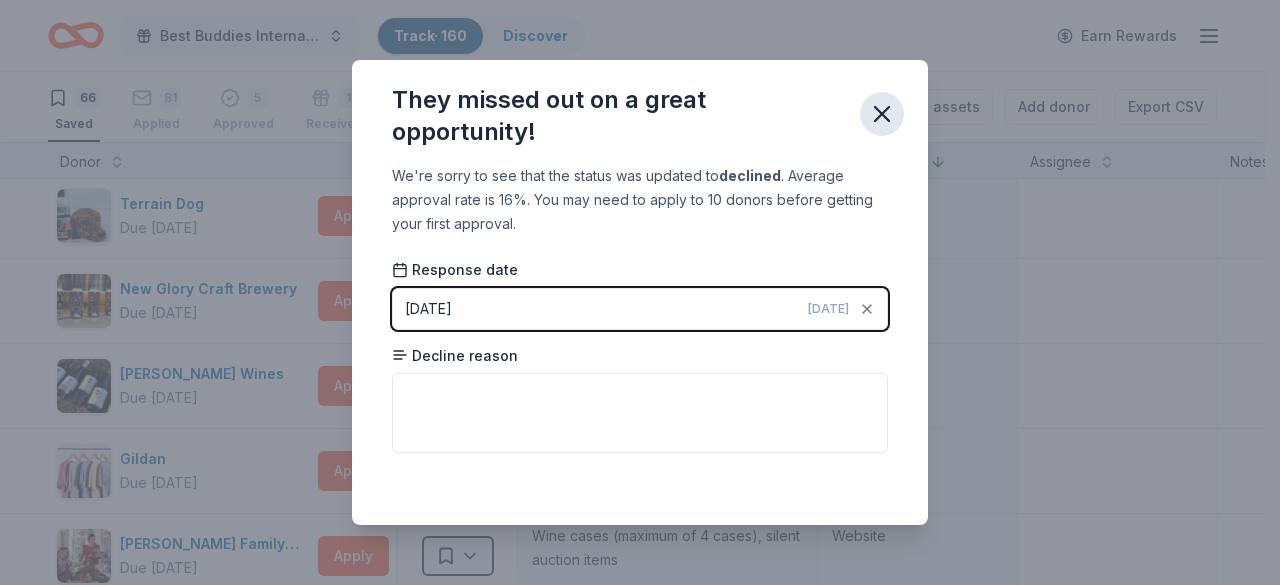 click 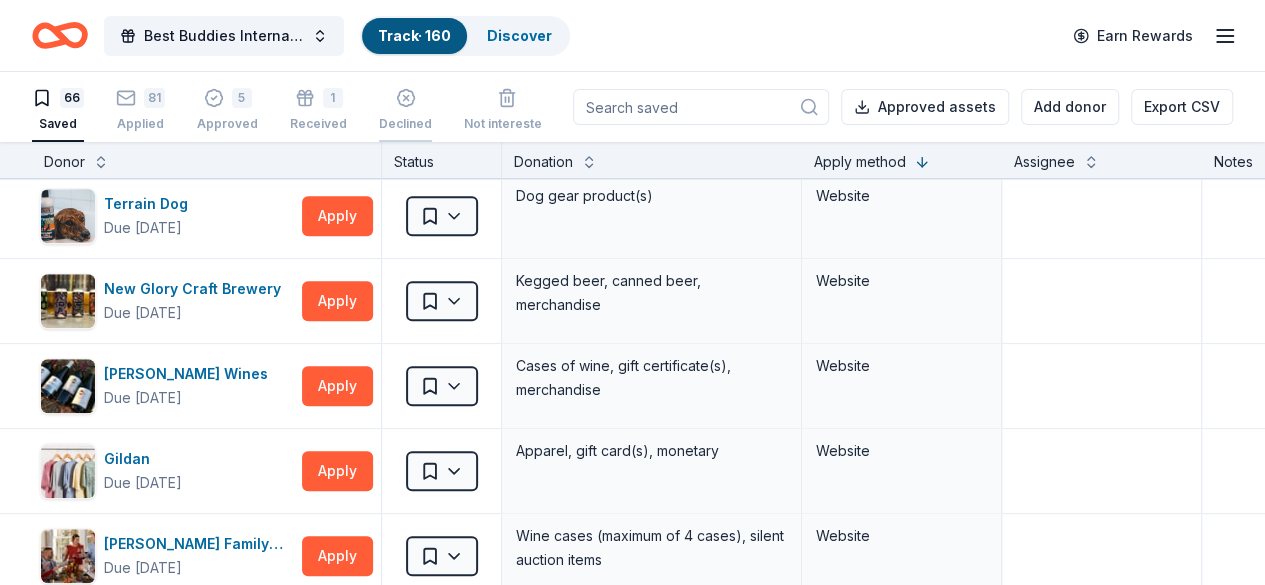 click at bounding box center [405, 98] 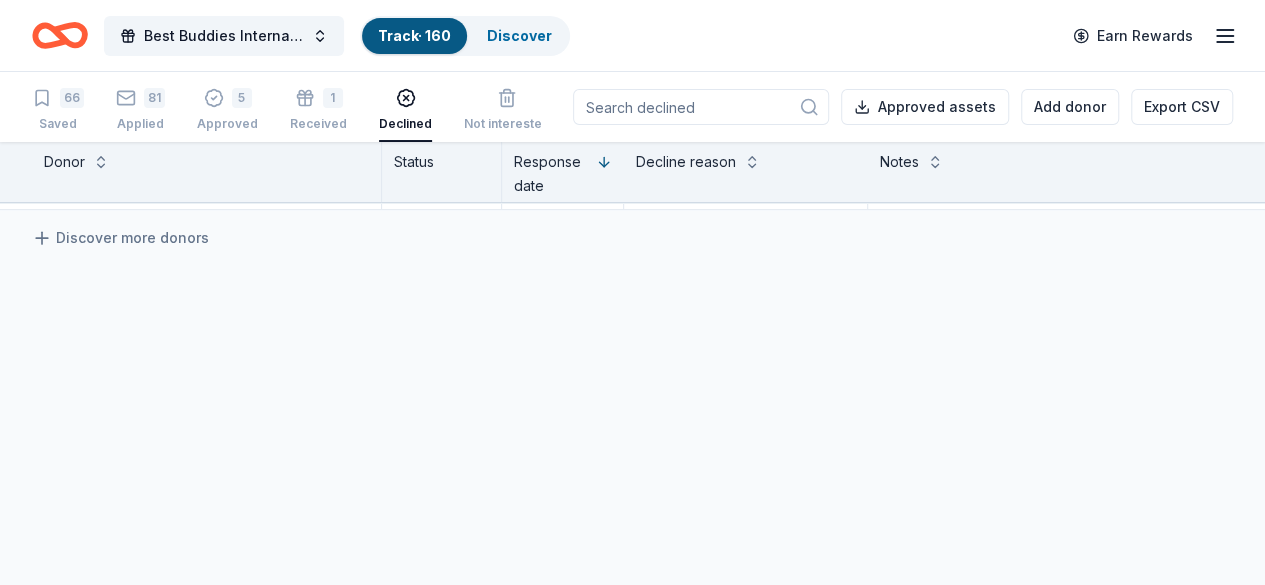 scroll, scrollTop: 584, scrollLeft: 0, axis: vertical 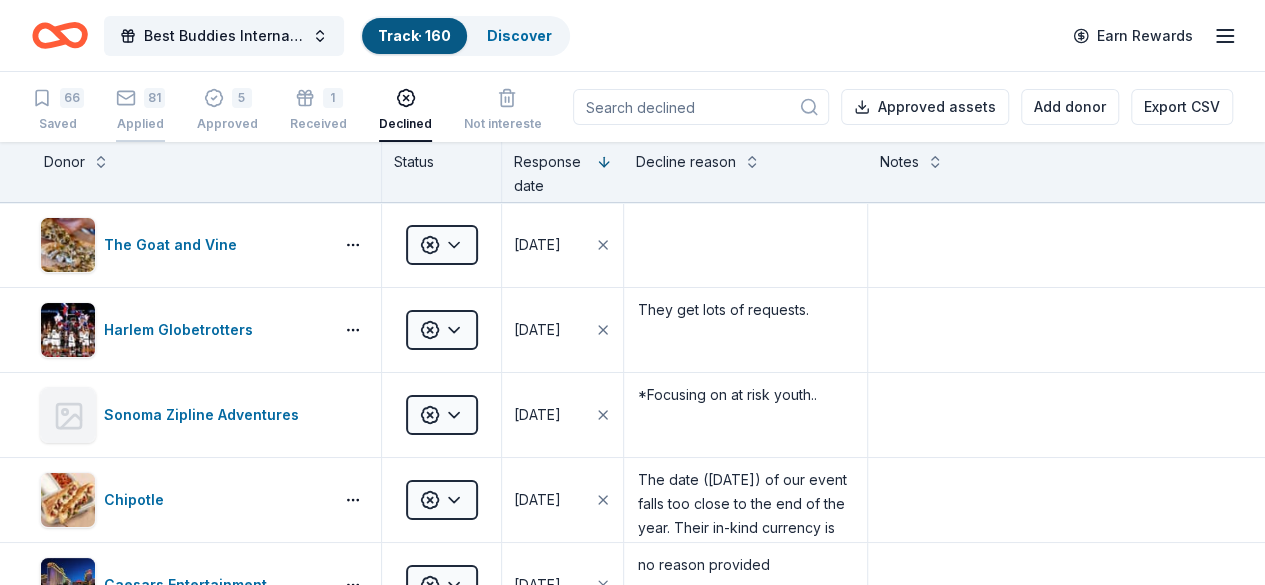 click 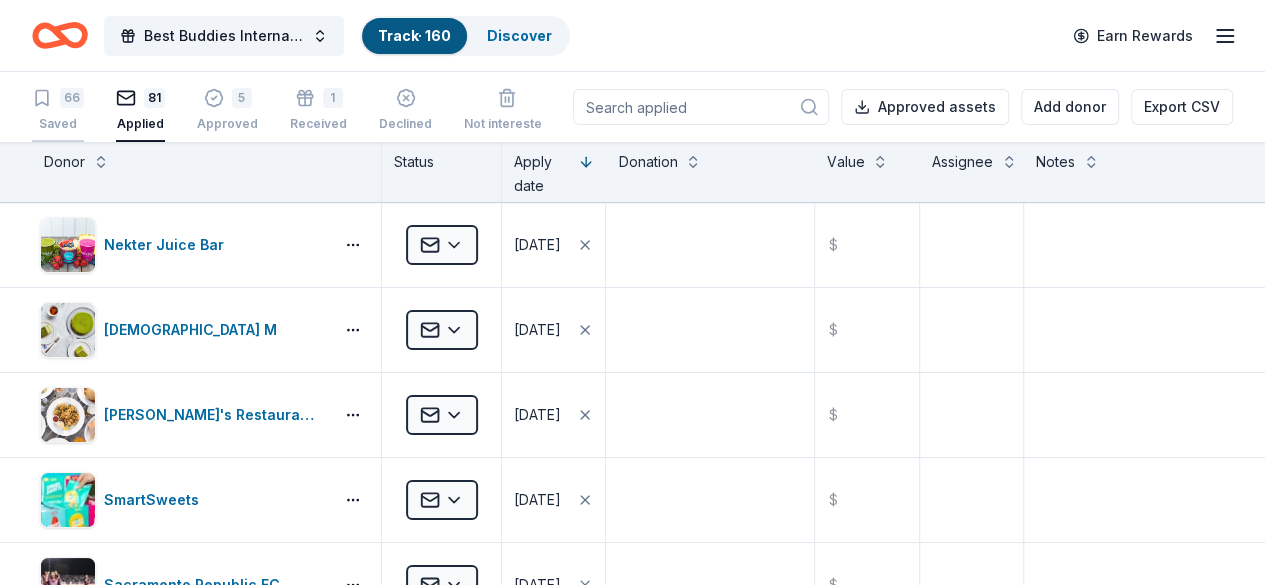 click on "66" at bounding box center (72, 98) 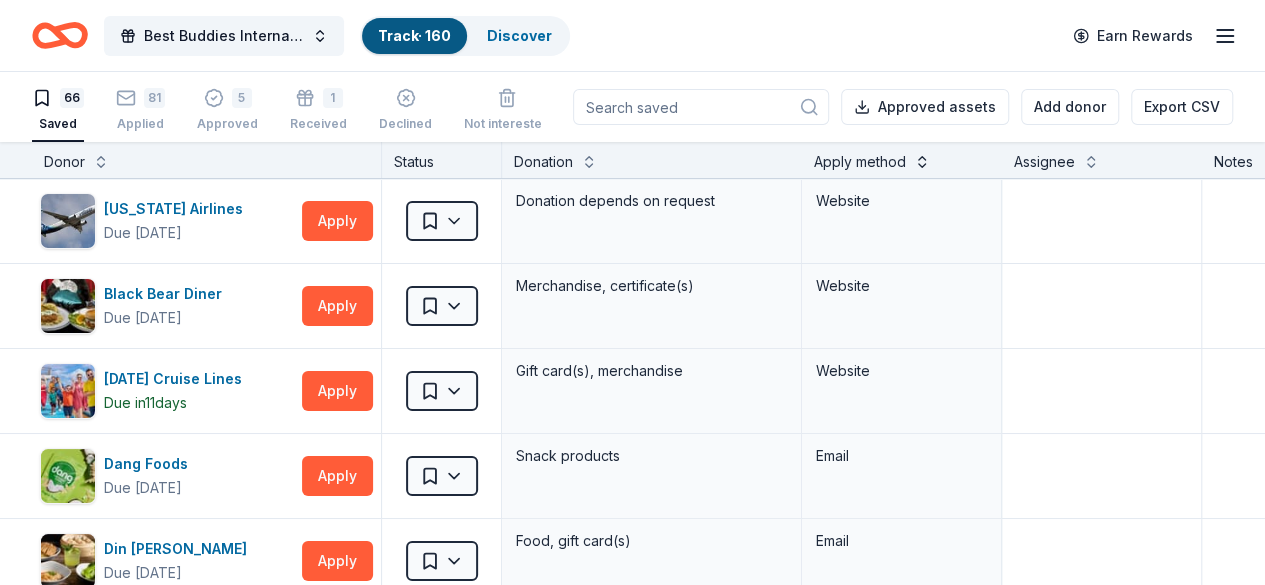click at bounding box center (922, 160) 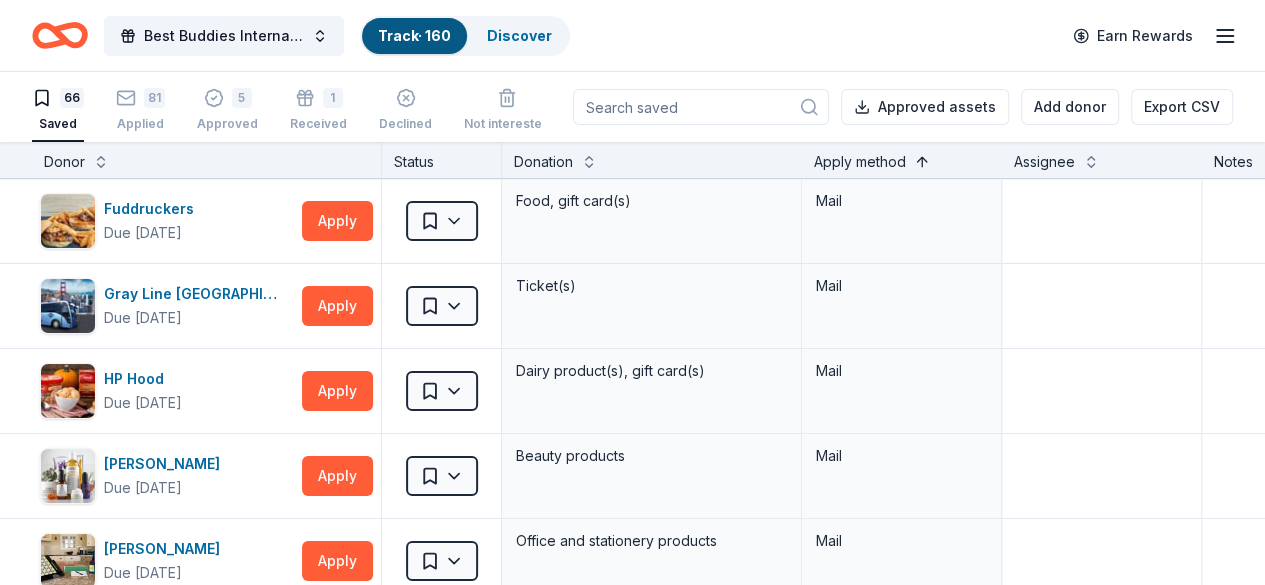 click at bounding box center [922, 160] 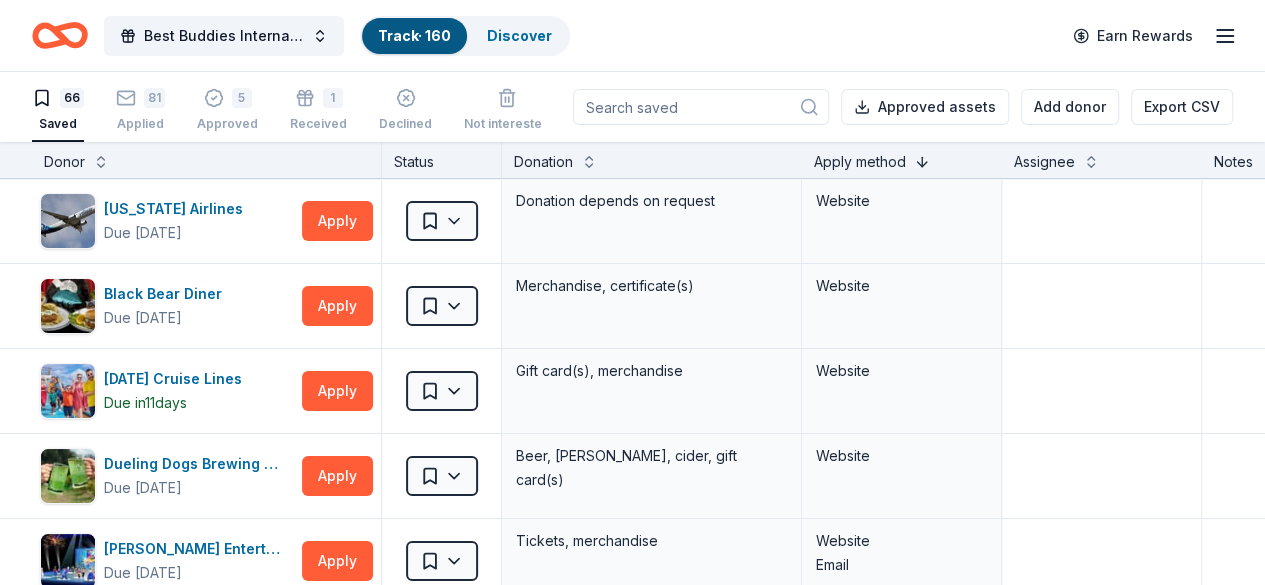type 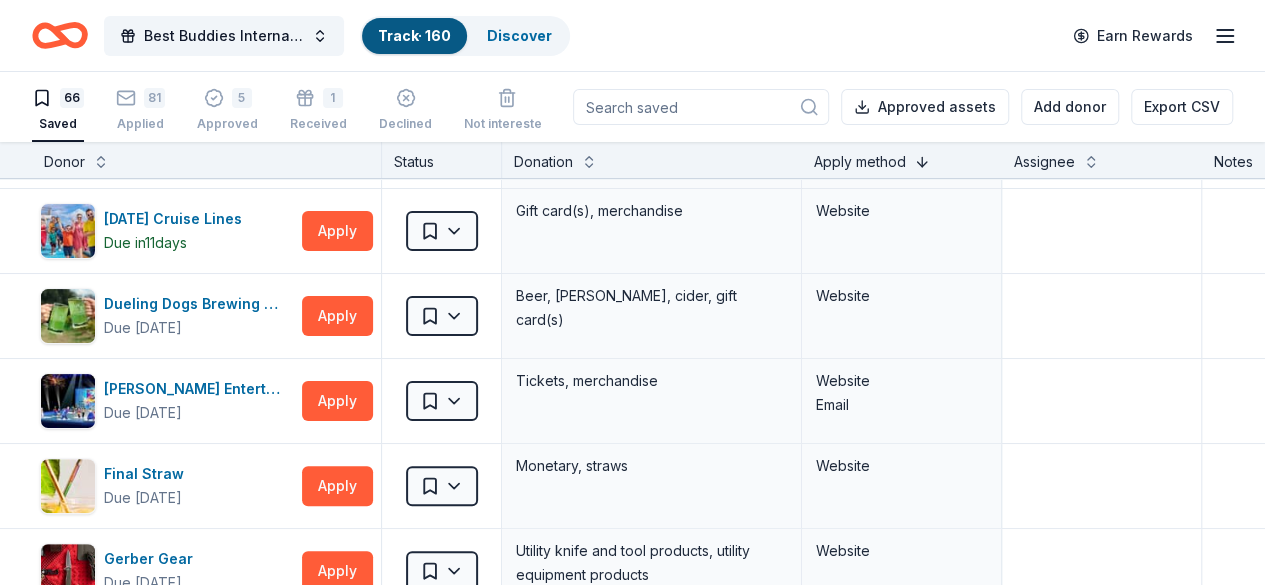 scroll, scrollTop: 0, scrollLeft: 0, axis: both 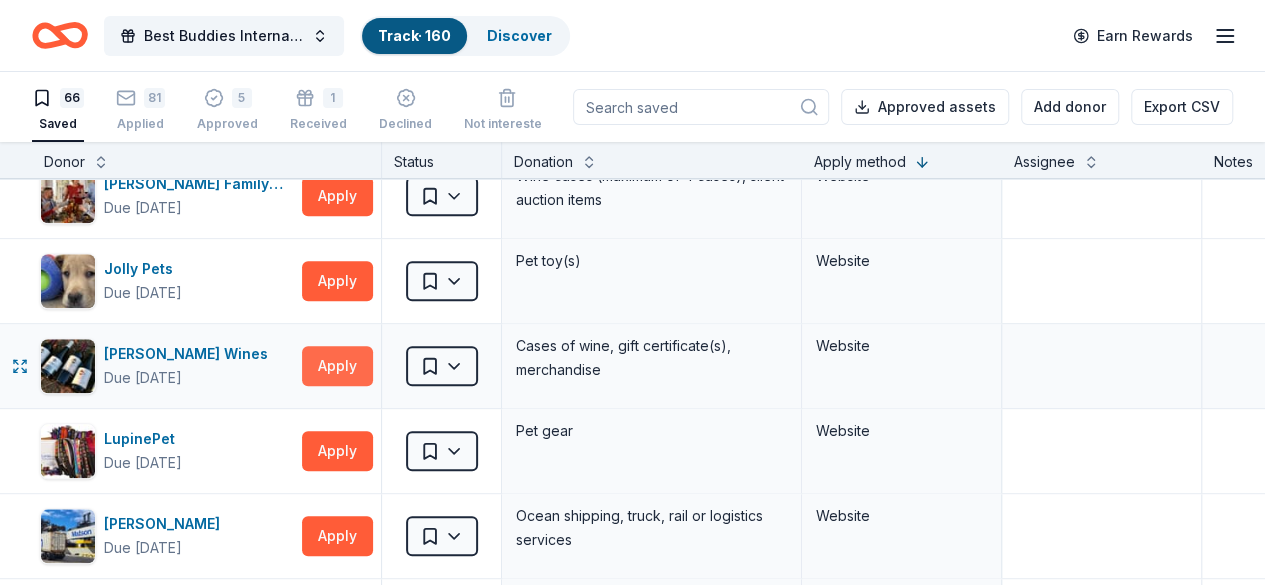 click on "Apply" at bounding box center (337, 366) 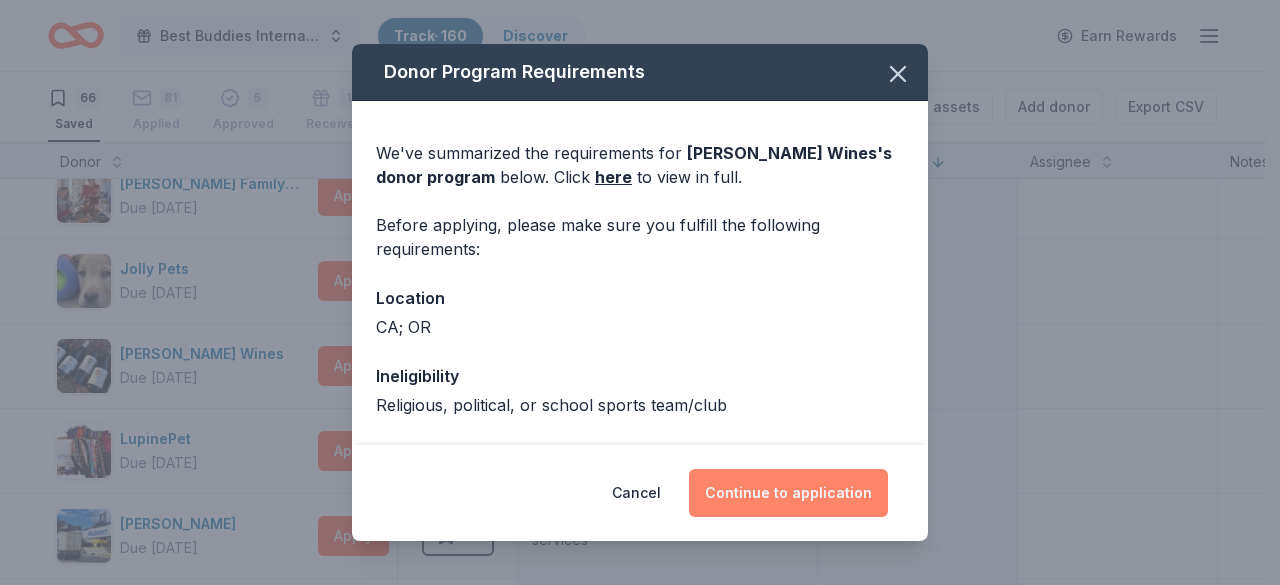 click on "Continue to application" at bounding box center [788, 493] 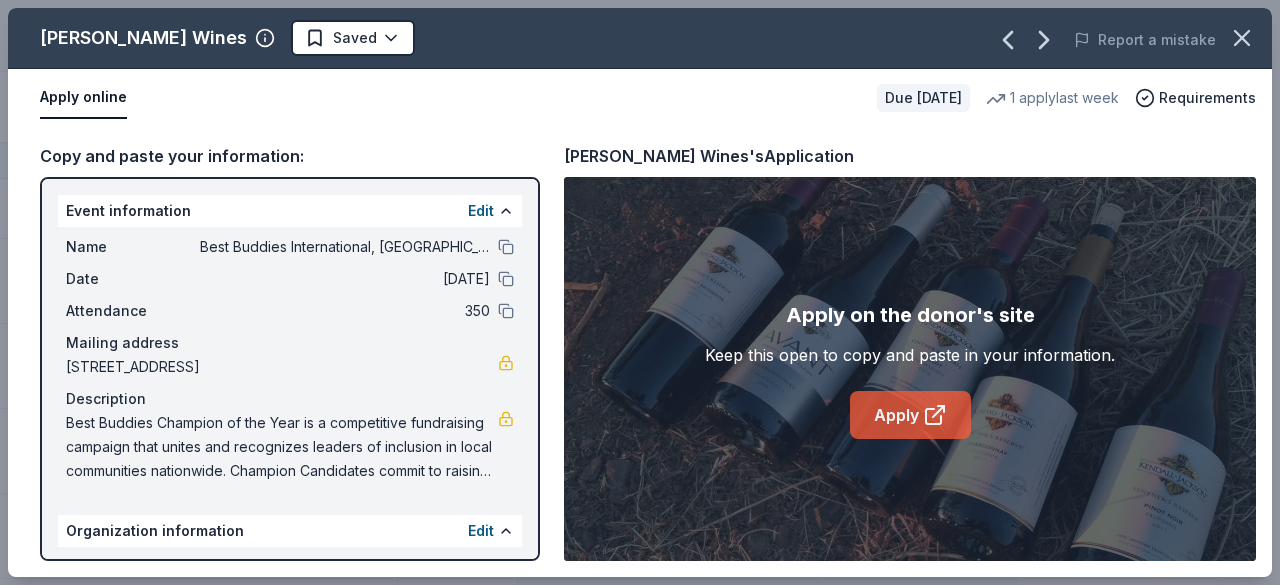 click on "Apply" at bounding box center (910, 415) 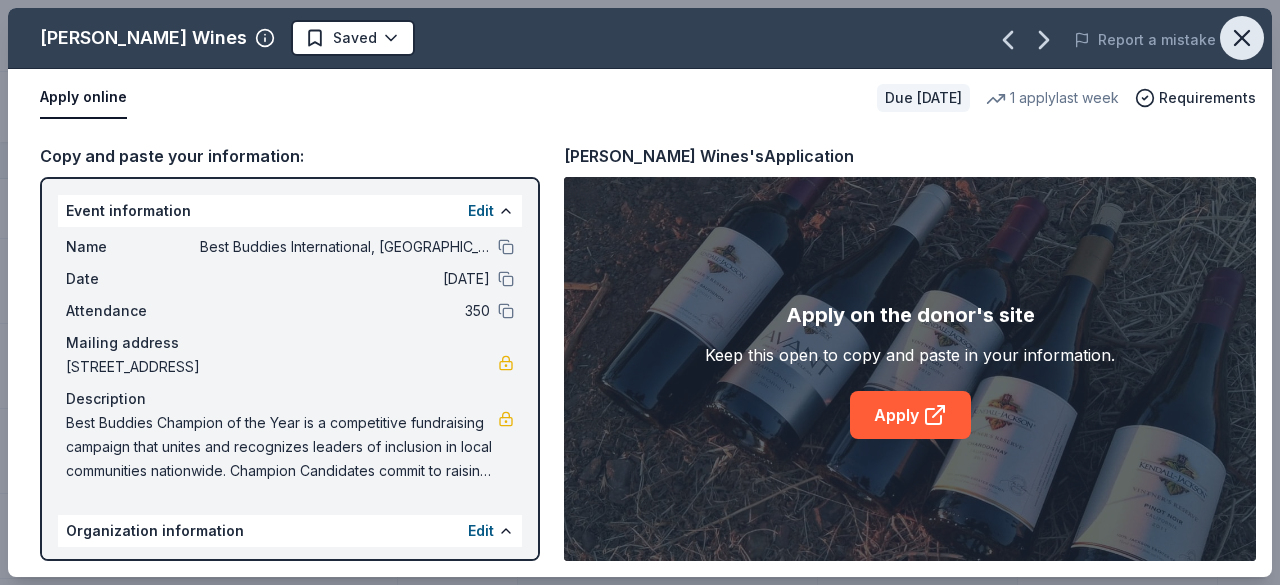 click 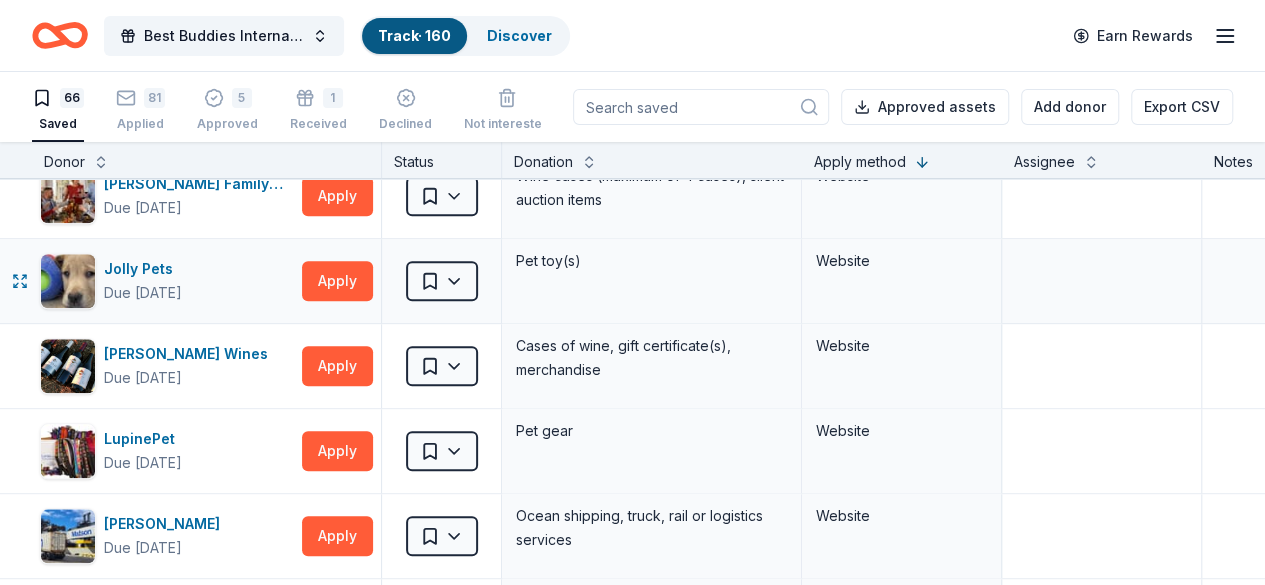 type 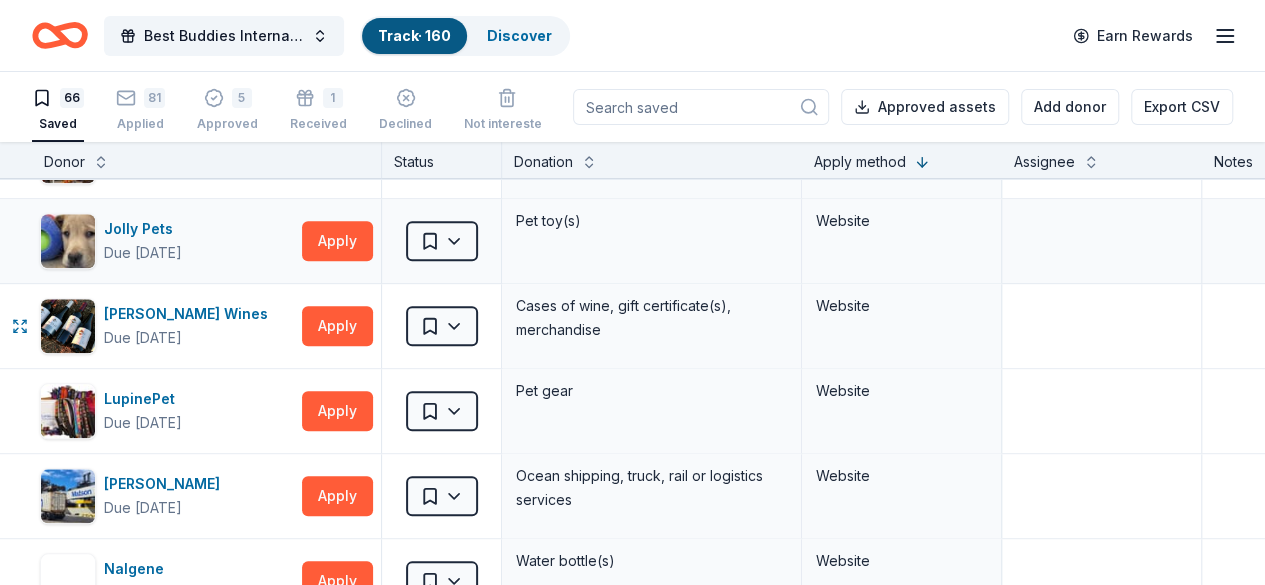 scroll, scrollTop: 1040, scrollLeft: 0, axis: vertical 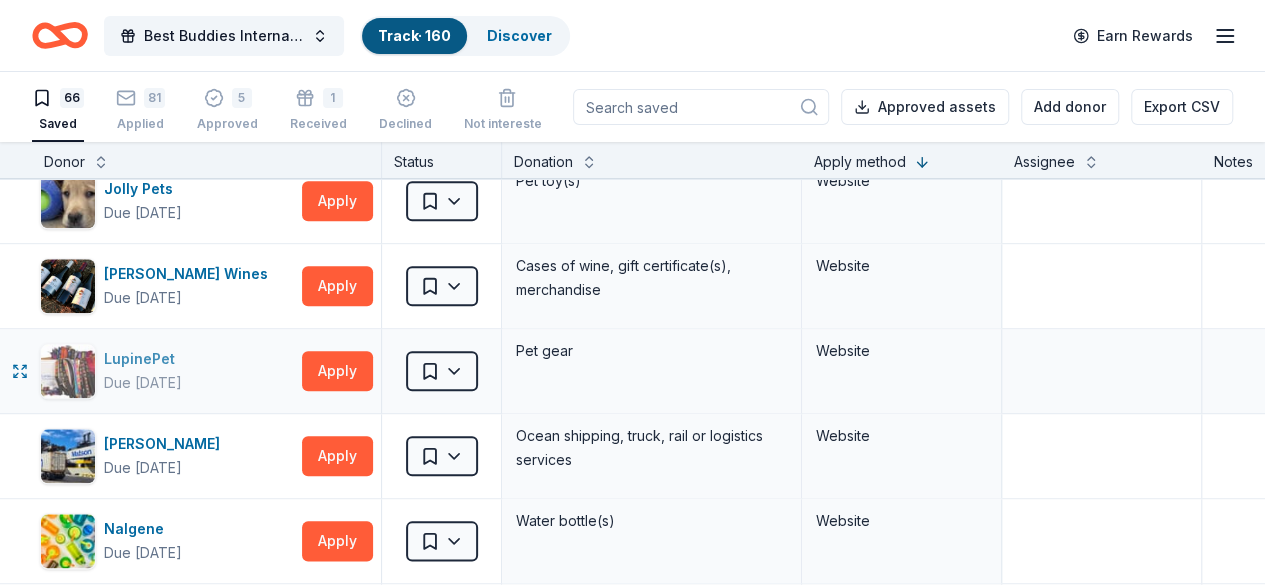 click on "LupinePet" at bounding box center (143, 359) 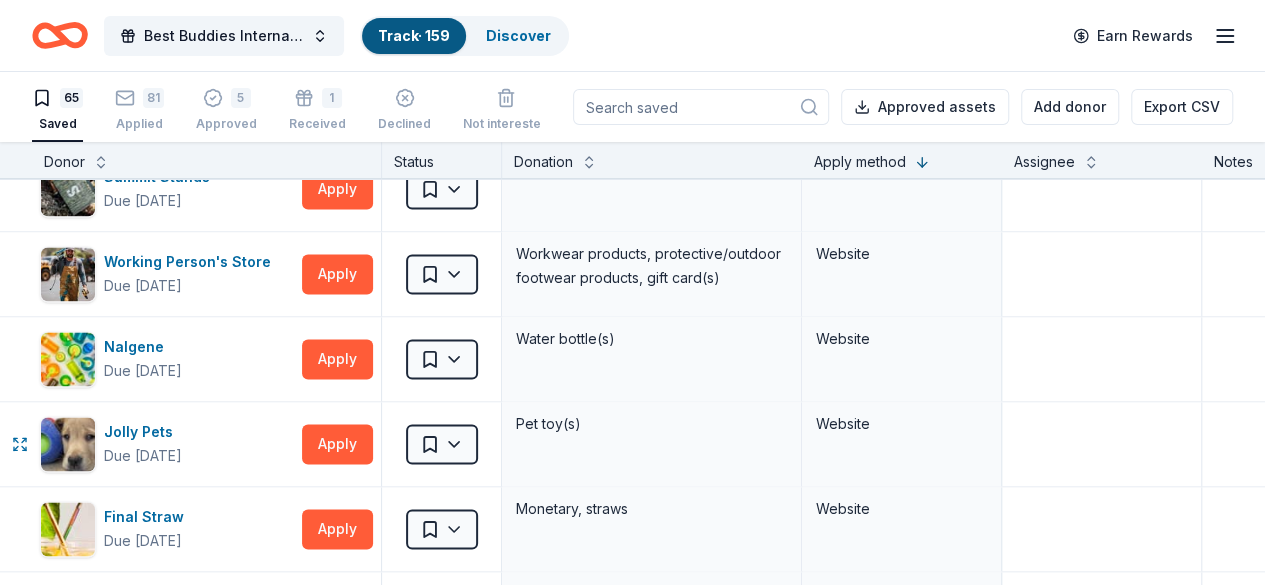 scroll, scrollTop: 1440, scrollLeft: 0, axis: vertical 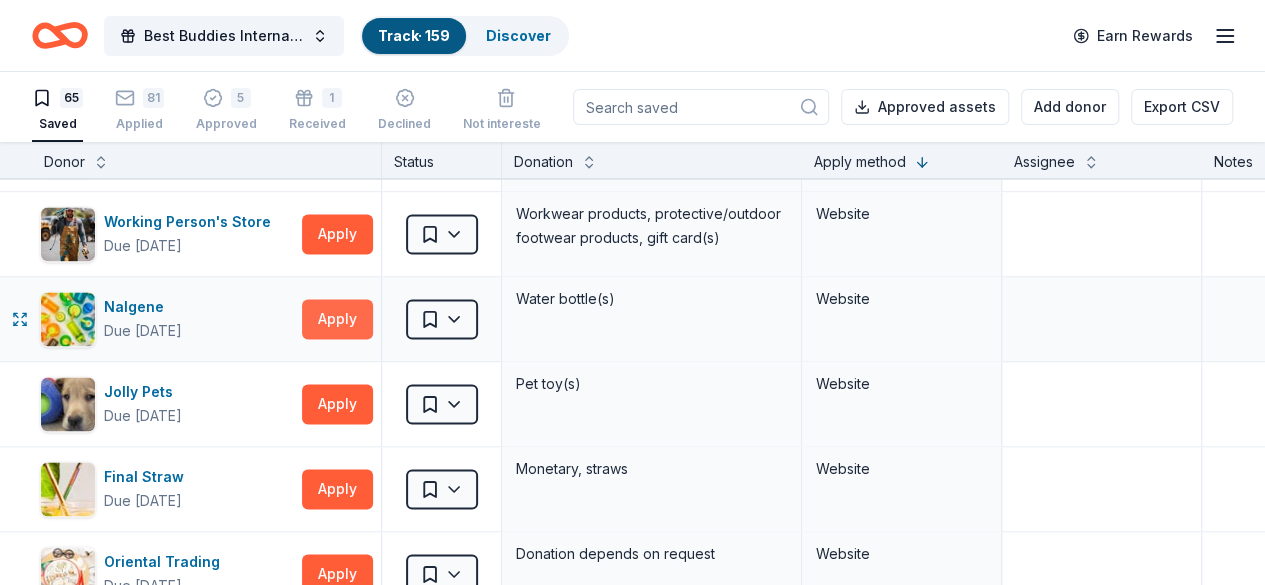 click on "Apply" at bounding box center (337, 319) 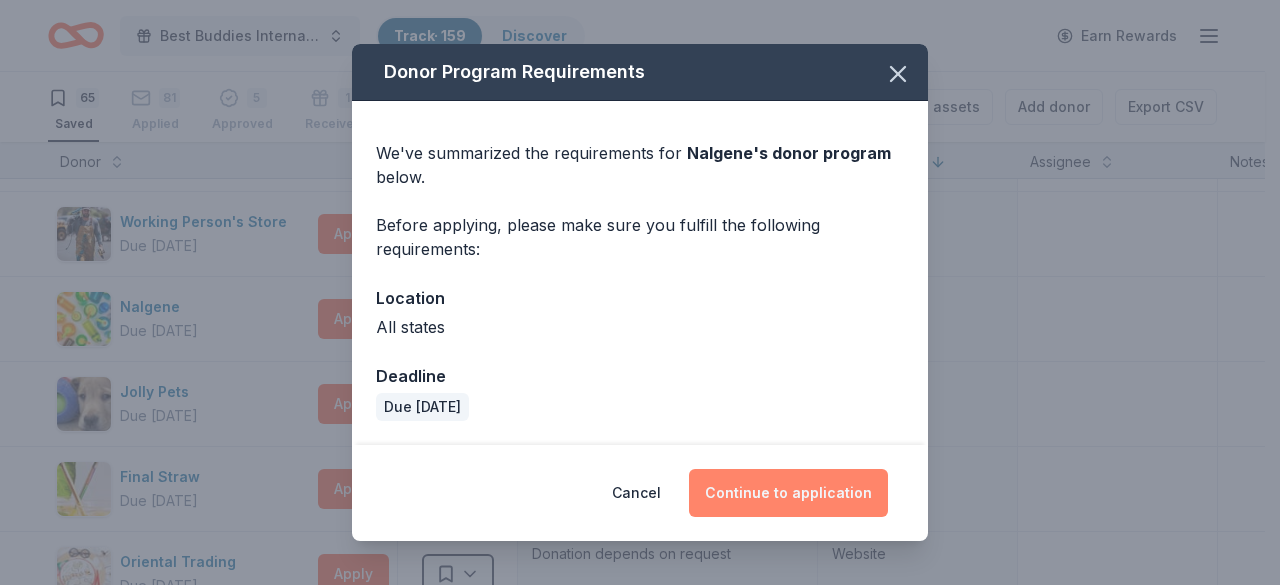 click on "Continue to application" at bounding box center (788, 493) 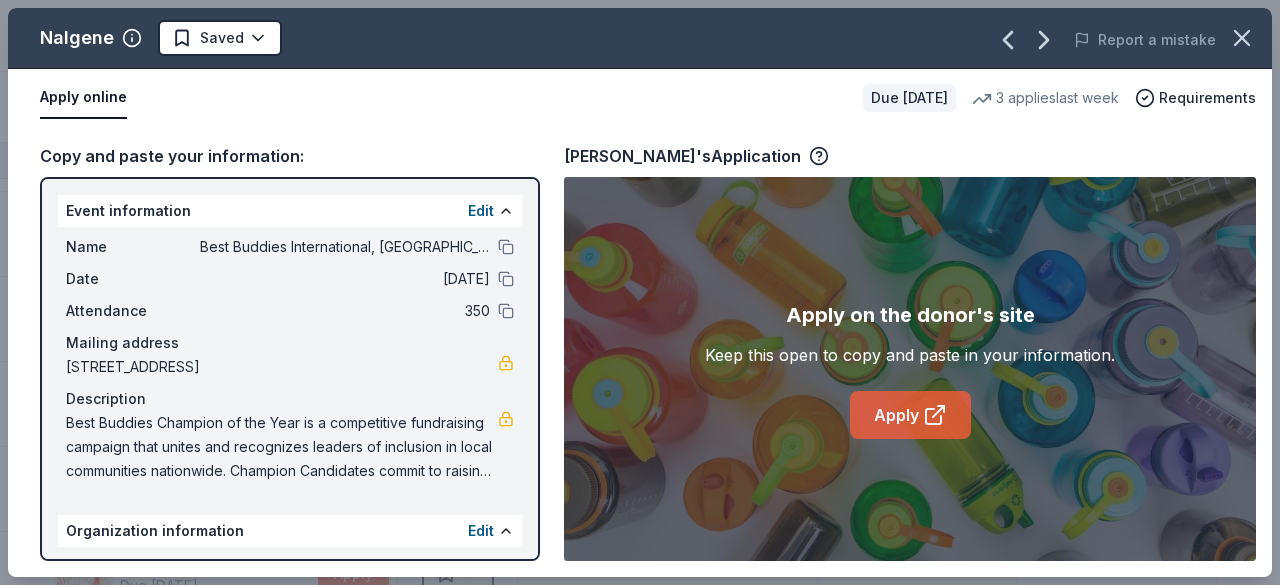 click on "Apply" at bounding box center [910, 415] 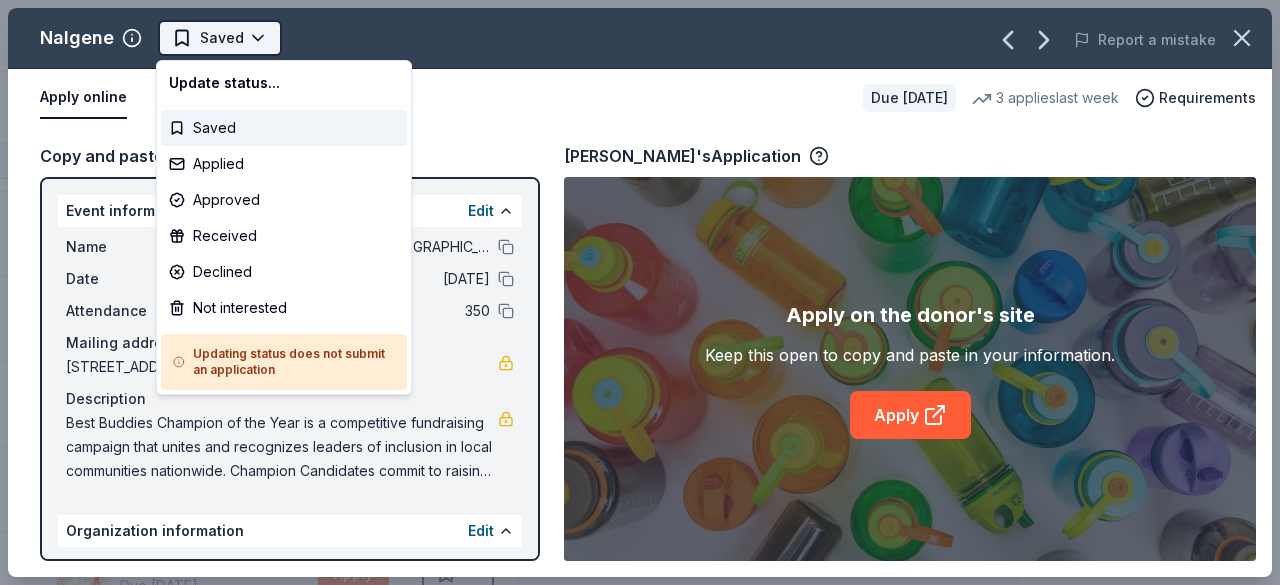 click on "Best Buddies International, Sacramento, Champion of the Year Gala Track  · 159 Discover Earn Rewards 65 Saved 81 Applied 5 Approved 1 Received Declined Not interested  Approved assets Add donor Export CSV Donor Status Donation Apply method Assignee Notes GoGo Squeez Due in 101 days Apply Saved Donation depends on request Website Black Bear Diner Due in 101 days Apply Saved Merchandise, certificate(s) Website In-N-Out Due in 86 days Apply Saved Merchandise, gift certificate(s) Website Tito's Handmade Vodka Due in 101 days Apply Saved Merchandise Website Dueling Dogs Brewing Co. Due in 103 days Apply Saved Beer, mead, cider, gift card(s) Website Feld Entertainment Due in 101 days Apply Saved Tickets, merchandise  Website Email Alaska Airlines Due in 87 days Apply Saved Donation depends on request Website Raceway Car Wash Due in 101 days Apply Saved Gift card(s) Website Total Wine Due in 75 days Apply Saved Website Terrain Dog Due in 47 days Apply Saved Dog gear product(s) Website New Glory Craft Brewery Apply" at bounding box center (640, 292) 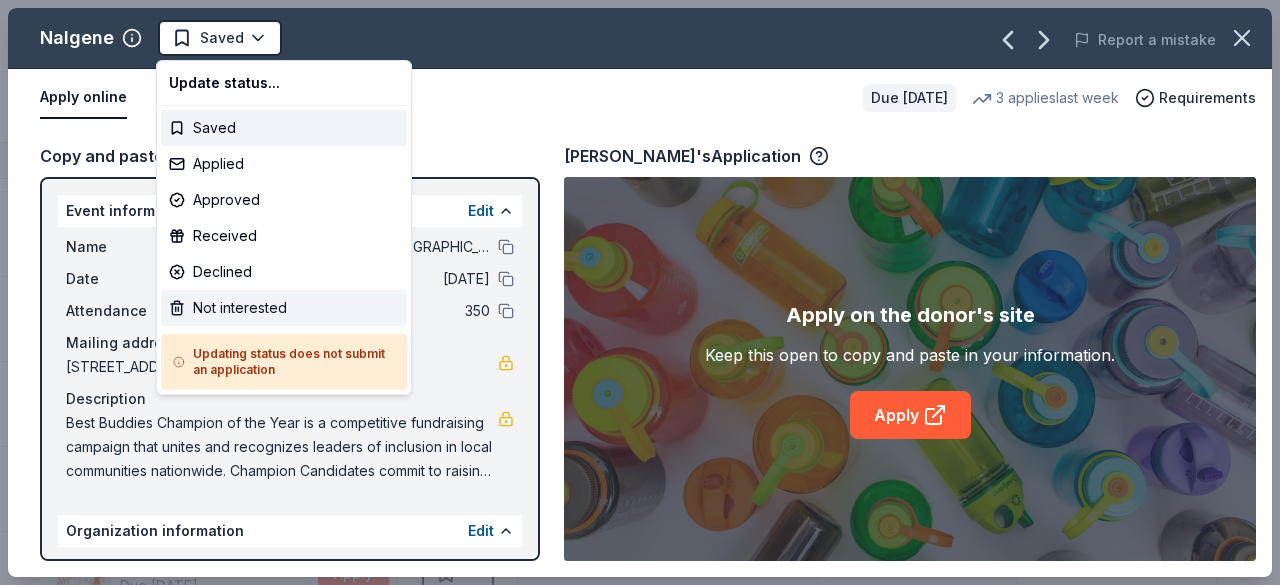 click on "Not interested" at bounding box center (284, 308) 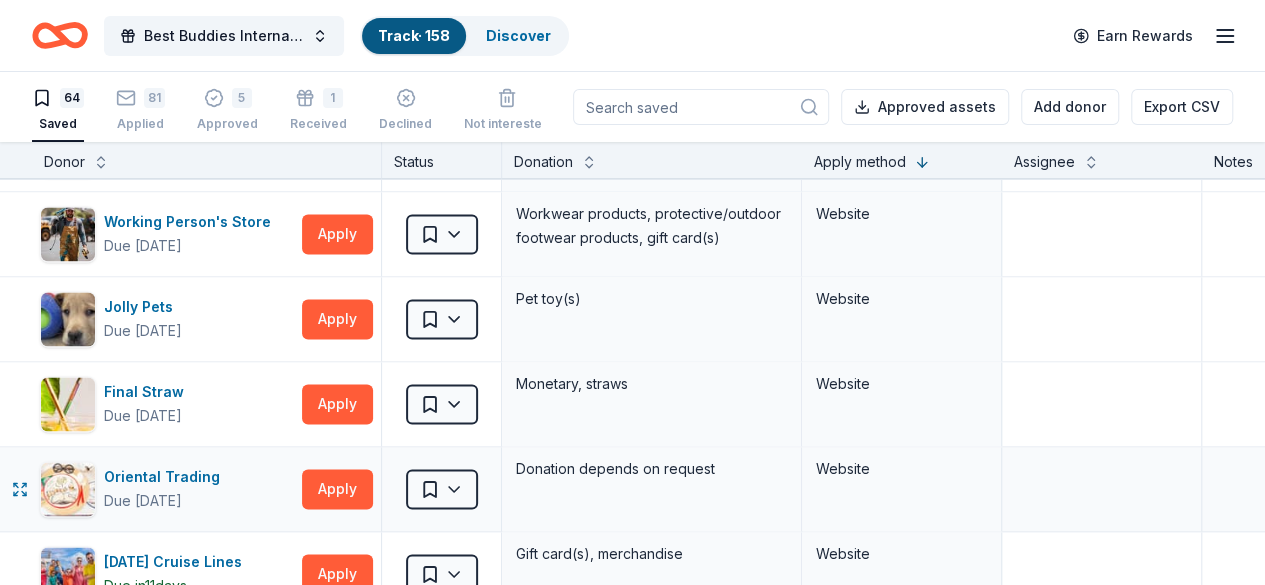 type 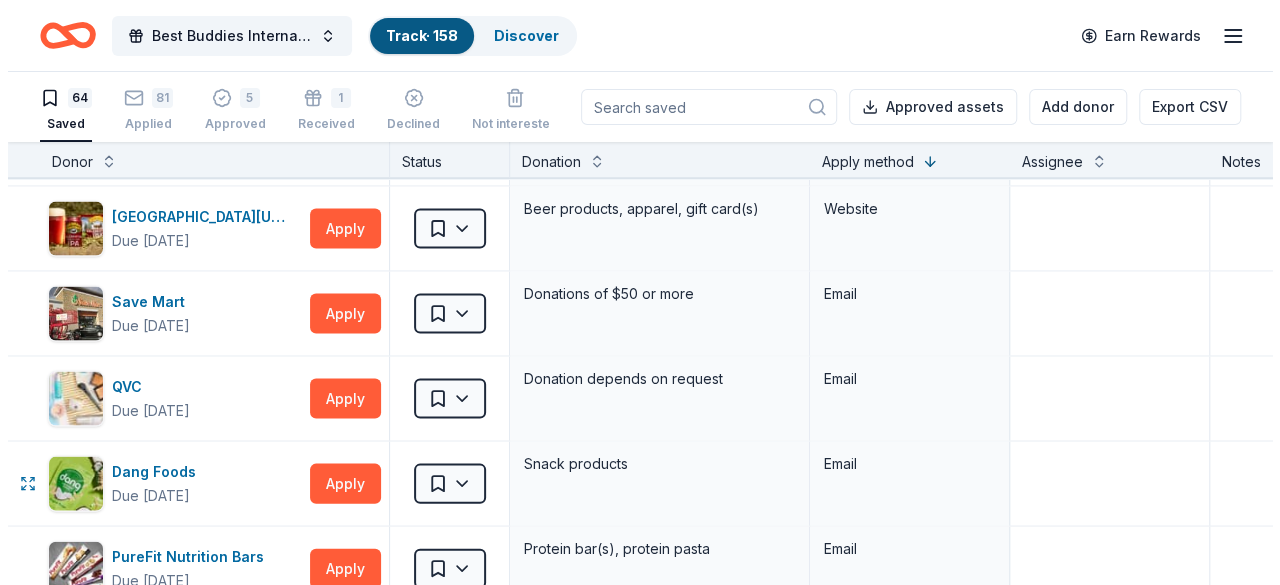 scroll, scrollTop: 2080, scrollLeft: 0, axis: vertical 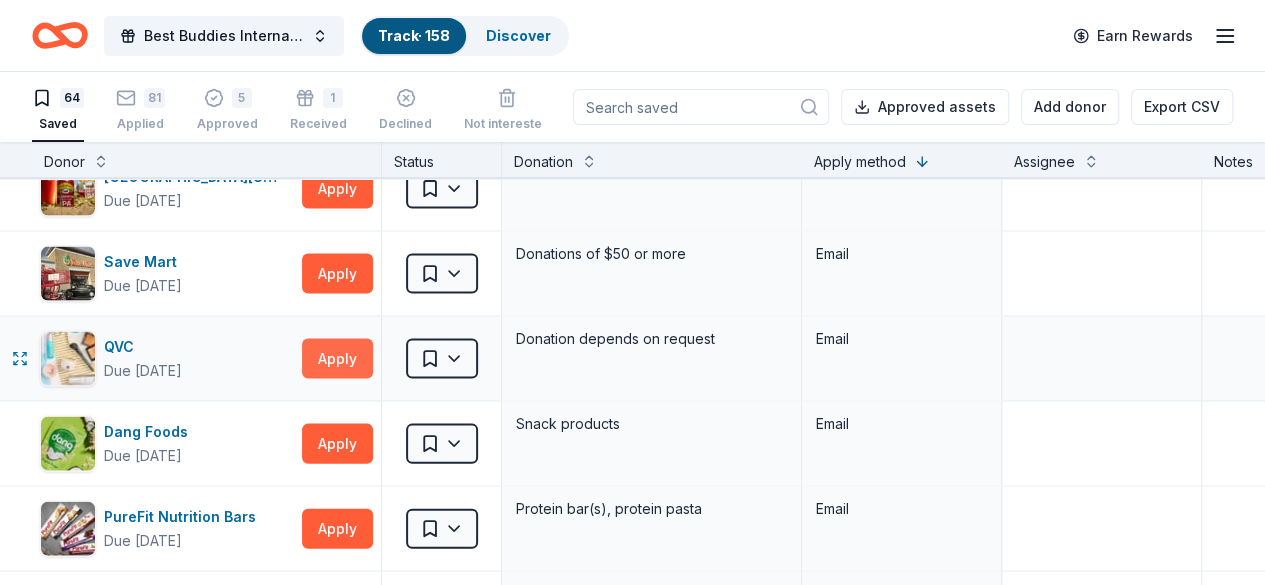 click on "Apply" at bounding box center [337, 359] 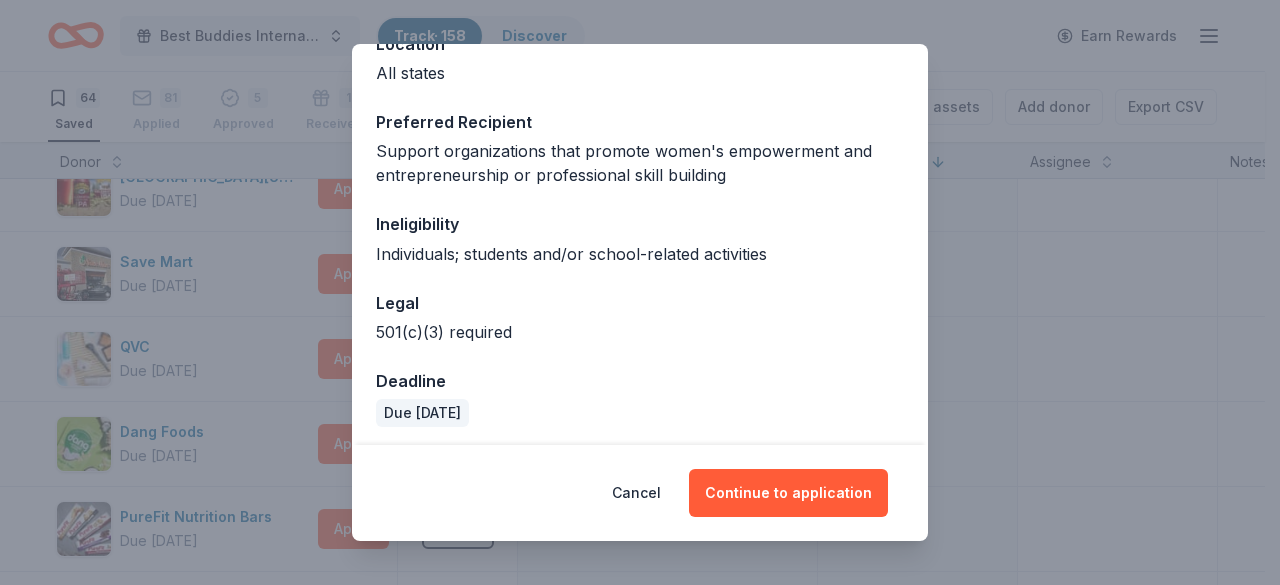 scroll, scrollTop: 258, scrollLeft: 0, axis: vertical 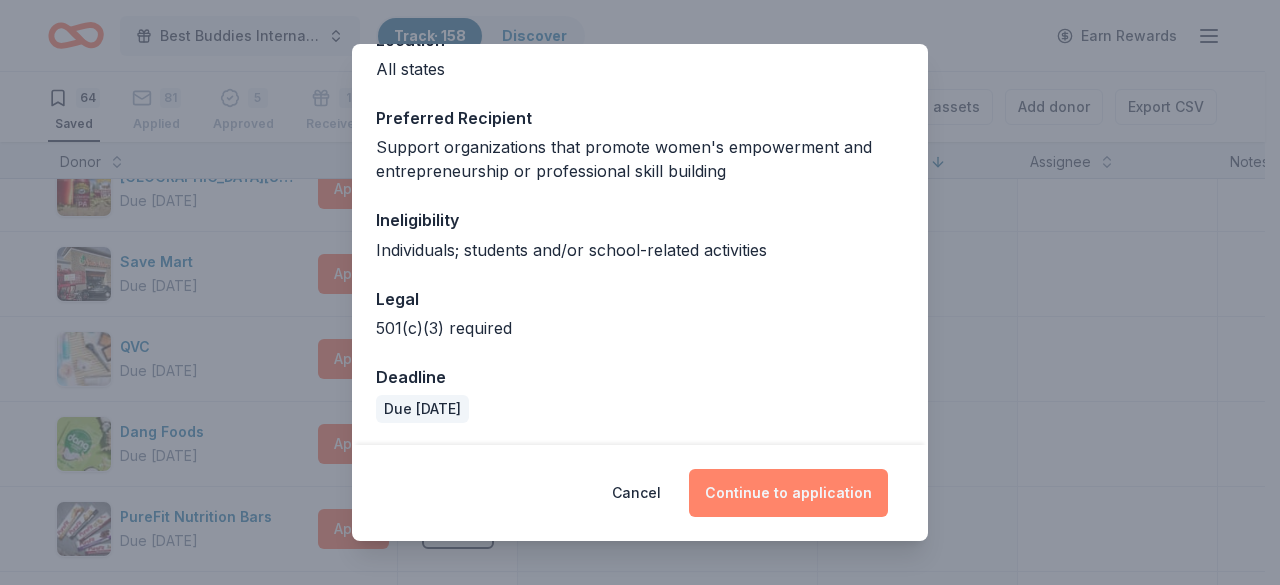 click on "Continue to application" at bounding box center (788, 493) 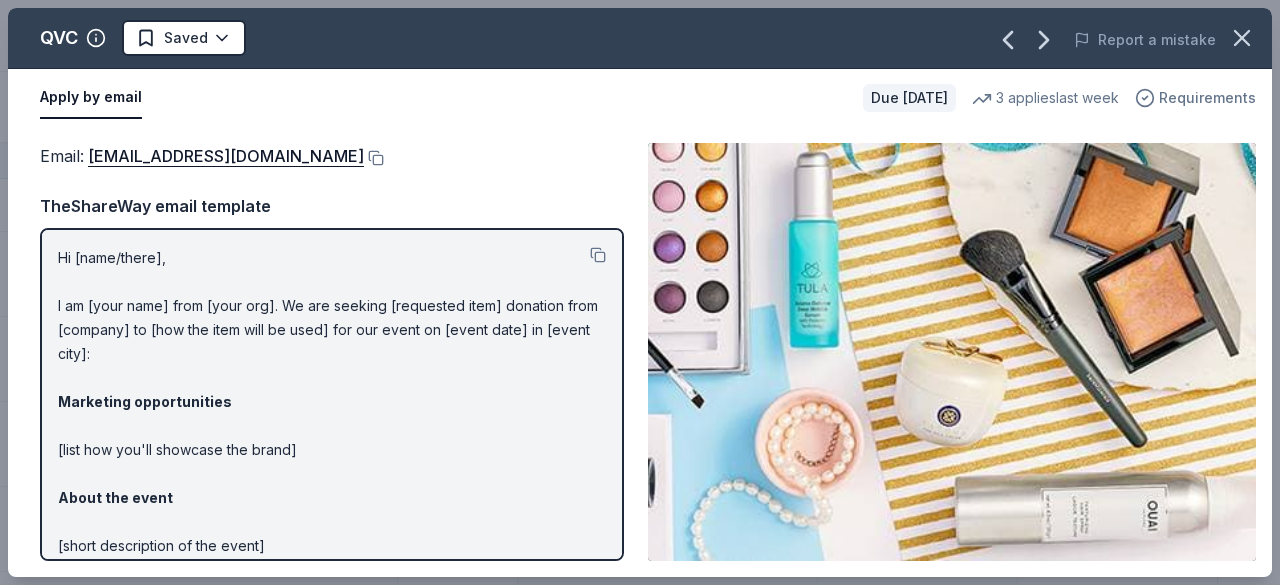 click on "Requirements" at bounding box center [1207, 98] 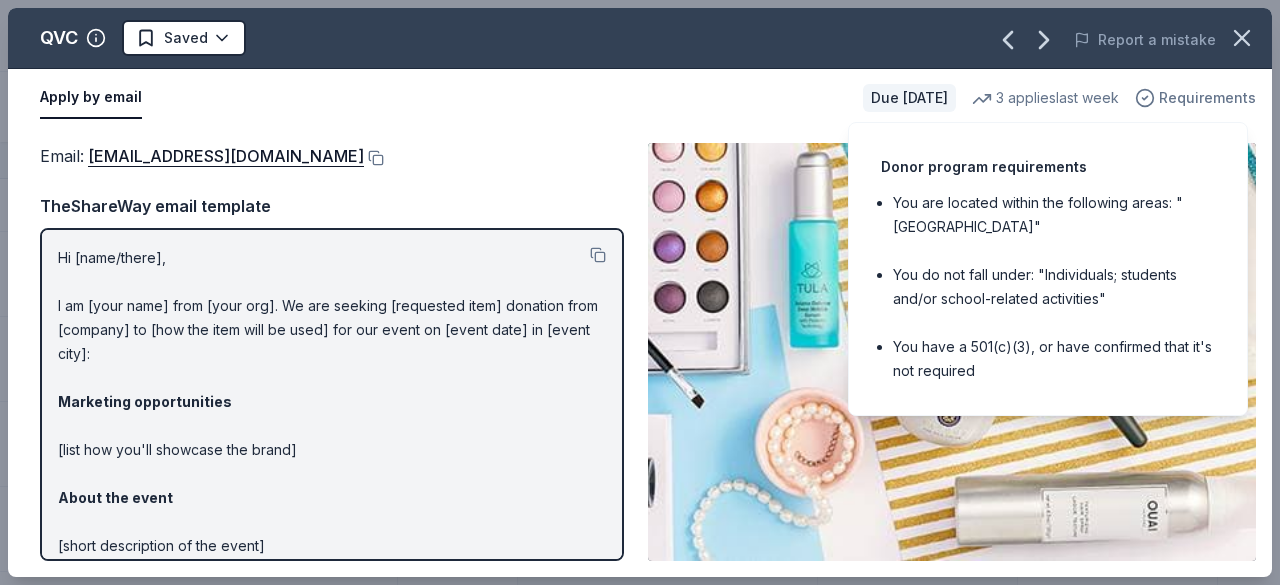 click on "Requirements" at bounding box center (1207, 98) 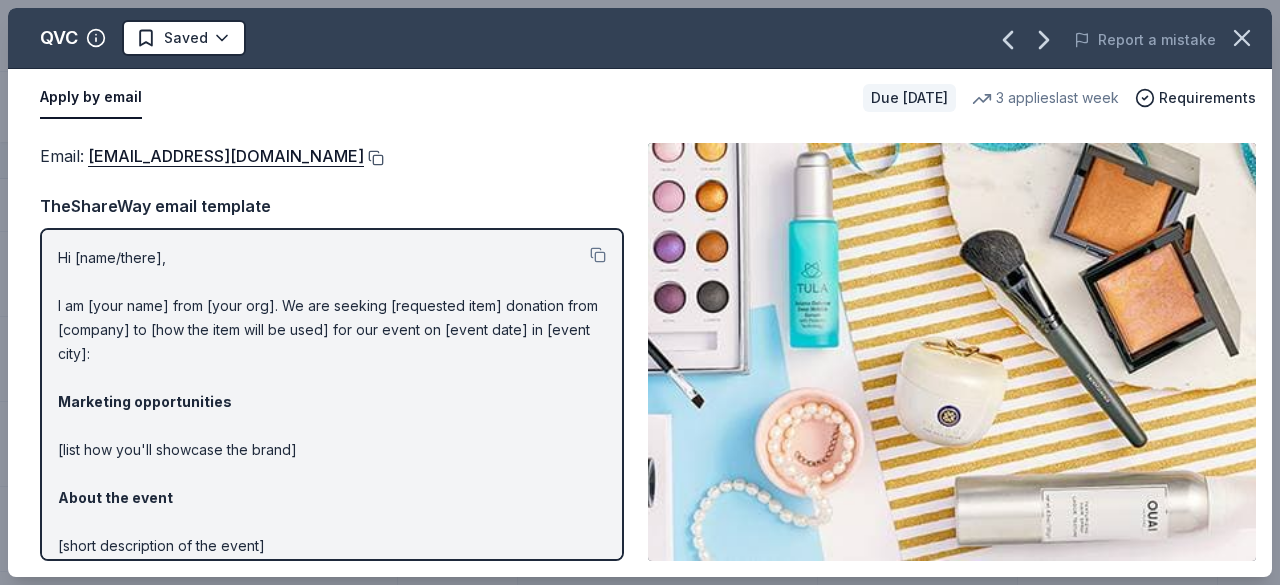 click at bounding box center [374, 158] 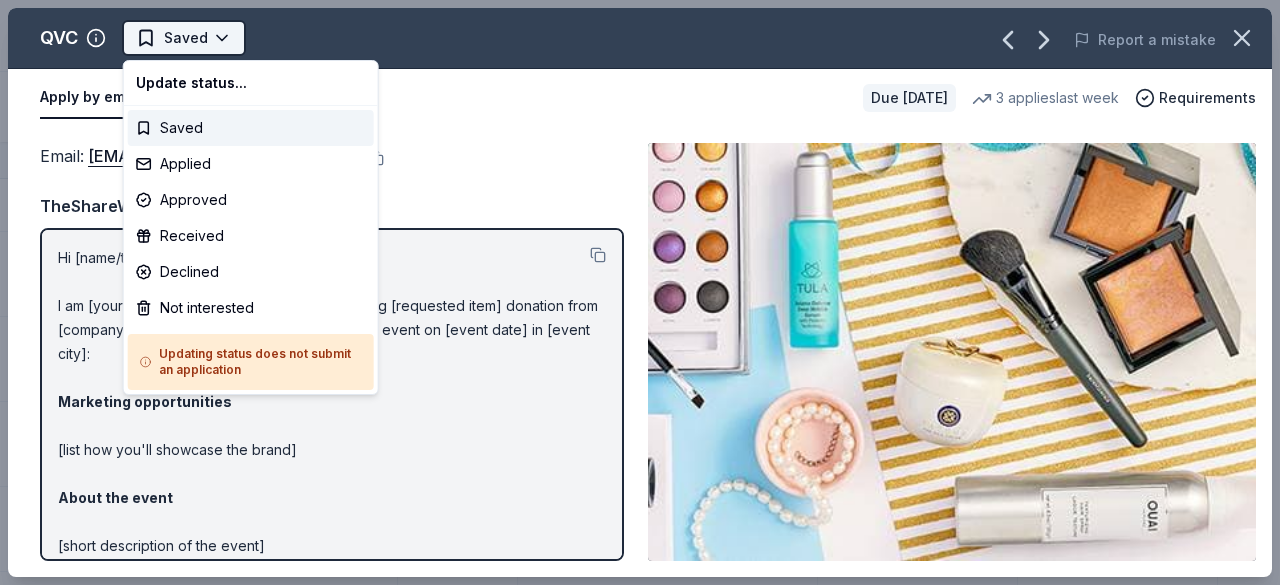 click on "Best Buddies International, Sacramento, Champion of the Year Gala Track  · 158 Discover Earn Rewards 64 Saved 81 Applied 5 Approved 1 Received Declined Not interested  Approved assets Add donor Export CSV Donor Status Donation Apply method Assignee Notes GoGo Squeez Due in 101 days Apply Saved Donation depends on request Website Black Bear Diner Due in 101 days Apply Saved Merchandise, certificate(s) Website In-N-Out Due in 86 days Apply Saved Merchandise, gift certificate(s) Website Tito's Handmade Vodka Due in 101 days Apply Saved Merchandise Website Dueling Dogs Brewing Co. Due in 103 days Apply Saved Beer, mead, cider, gift card(s) Website Feld Entertainment Due in 101 days Apply Saved Tickets, merchandise  Website Email Alaska Airlines Due in 87 days Apply Saved Donation depends on request Website Raceway Car Wash Due in 101 days Apply Saved Gift card(s) Website Total Wine Due in 75 days Apply Saved Website Terrain Dog Due in 47 days Apply Saved Dog gear product(s) Website New Glory Craft Brewery Apply" at bounding box center [640, 292] 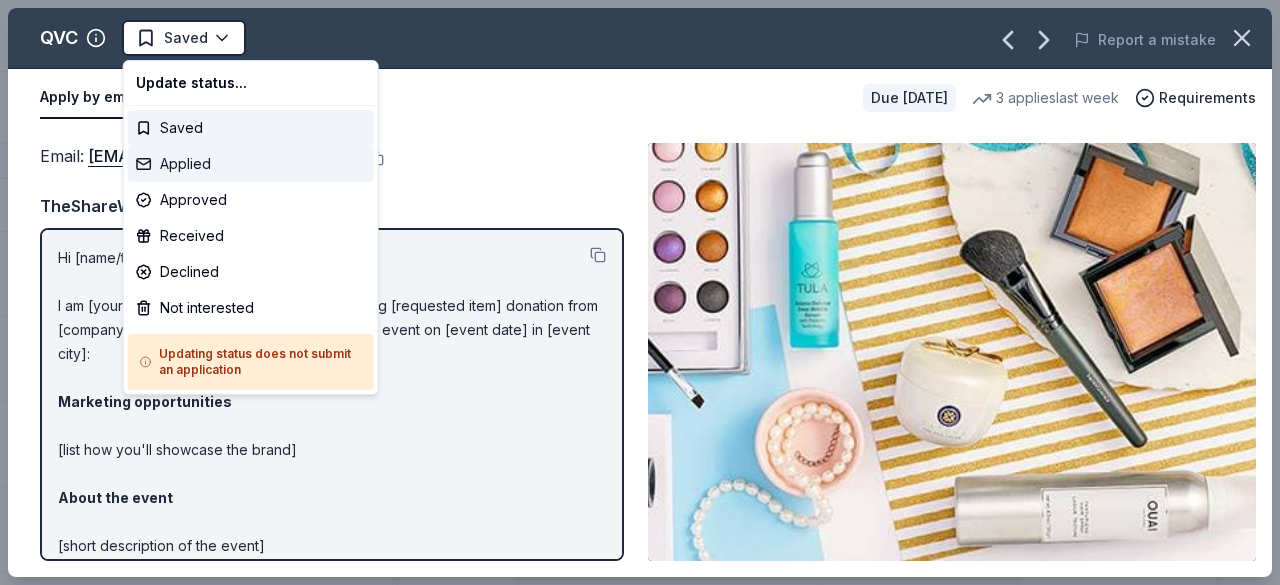 click on "Applied" at bounding box center (251, 164) 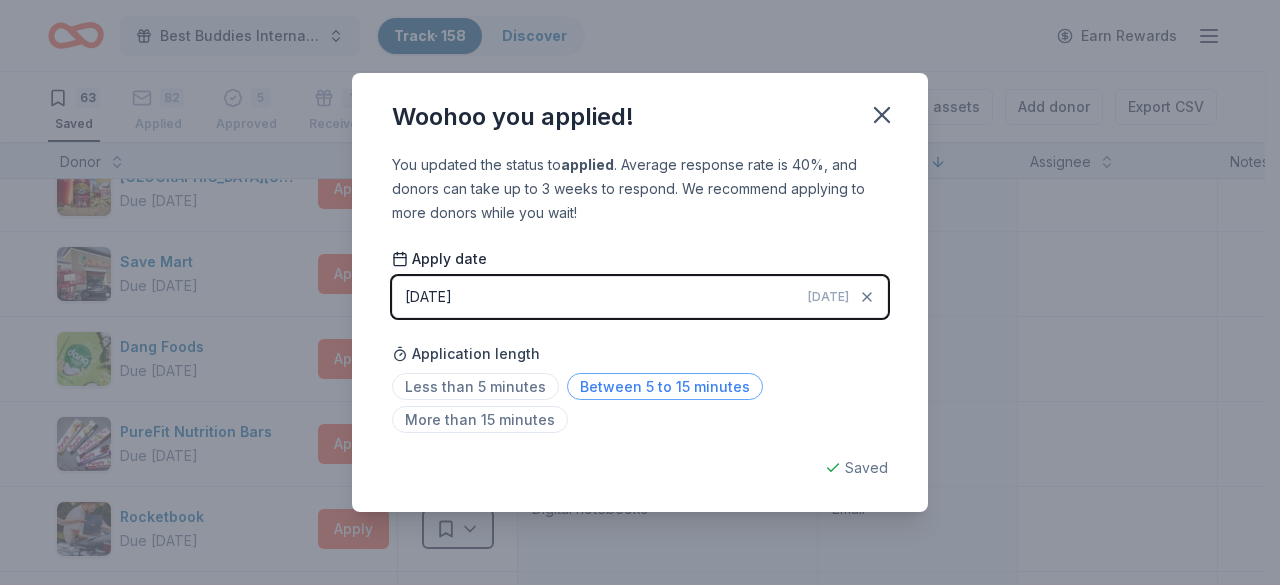 click on "Between 5 to 15 minutes" at bounding box center (665, 386) 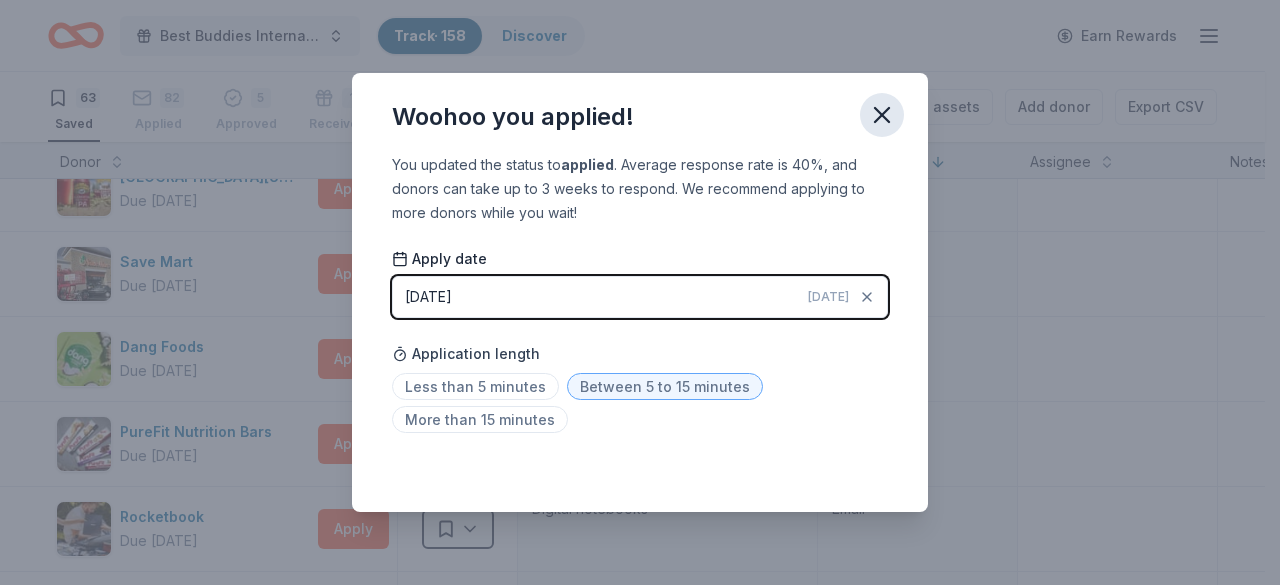 click 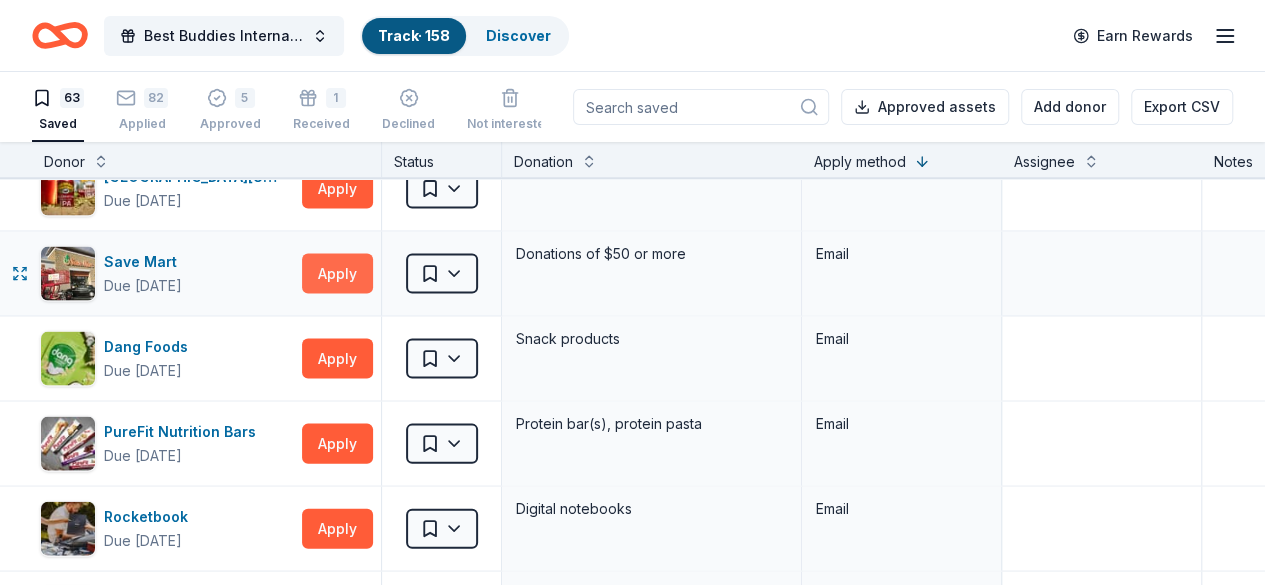 click on "Apply" at bounding box center (337, 274) 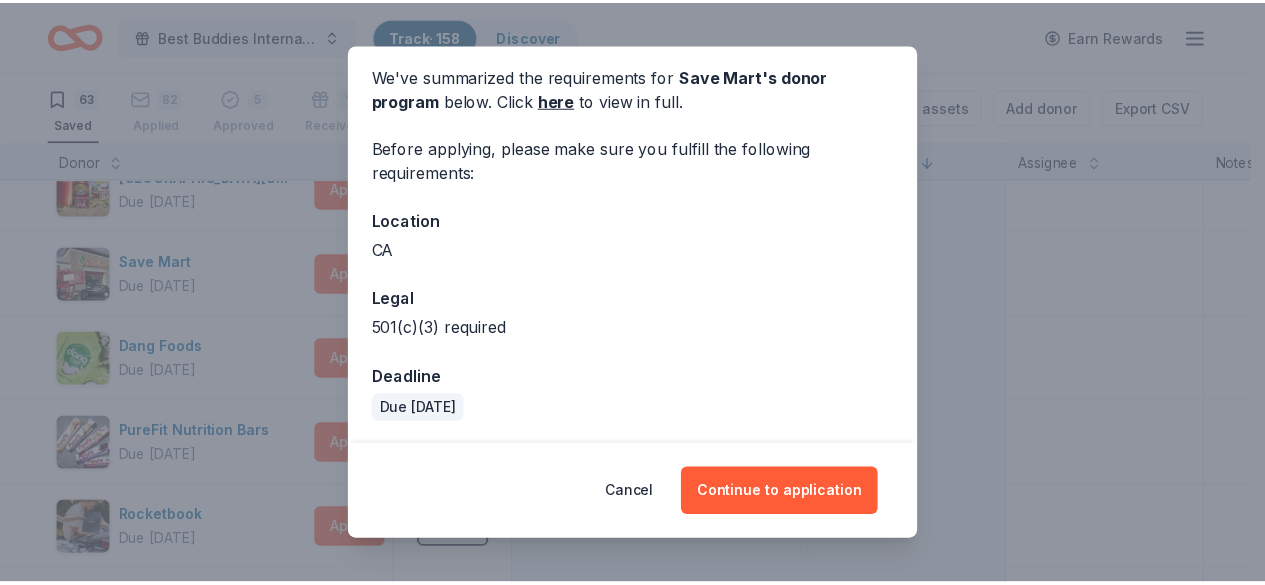 scroll, scrollTop: 0, scrollLeft: 0, axis: both 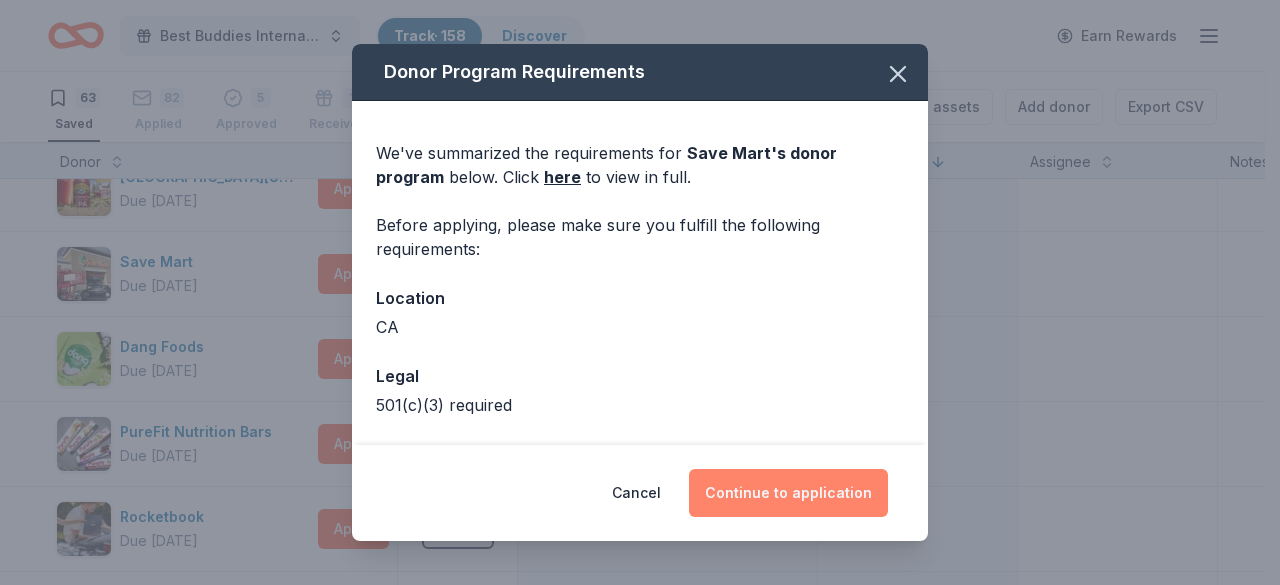 click on "Continue to application" at bounding box center [788, 493] 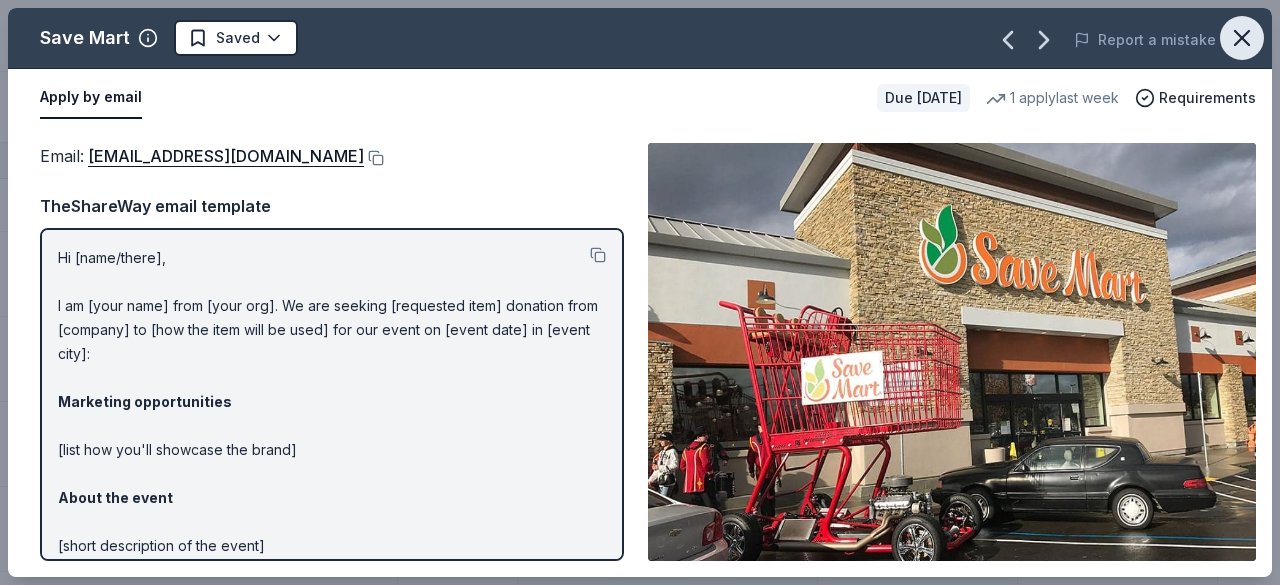 click 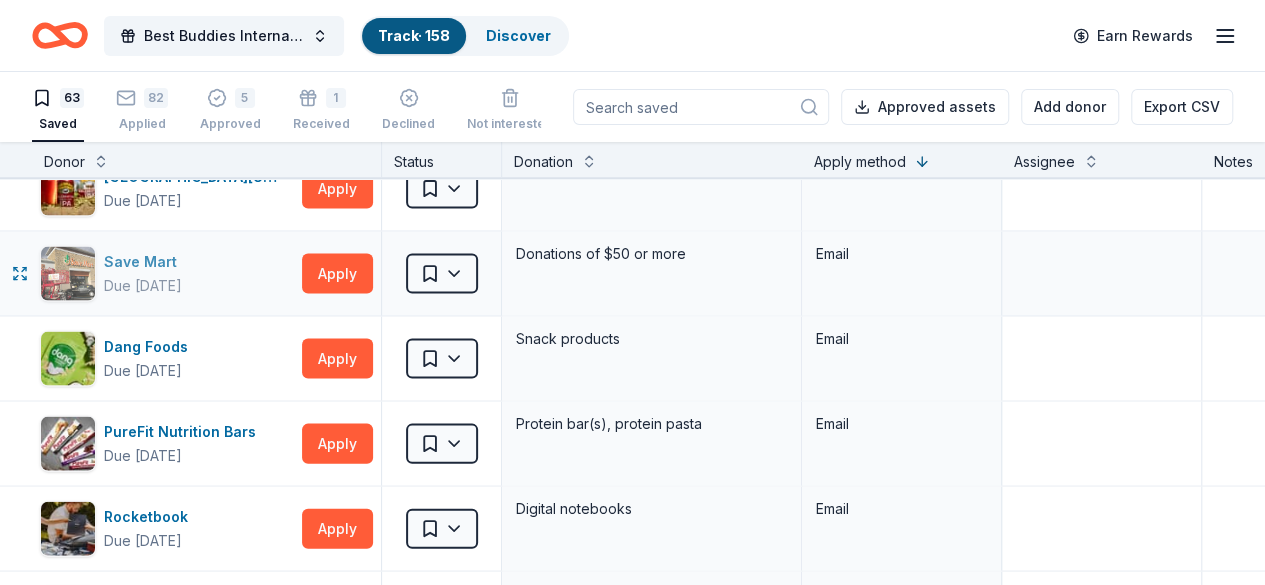 click on "Save Mart" at bounding box center (144, 262) 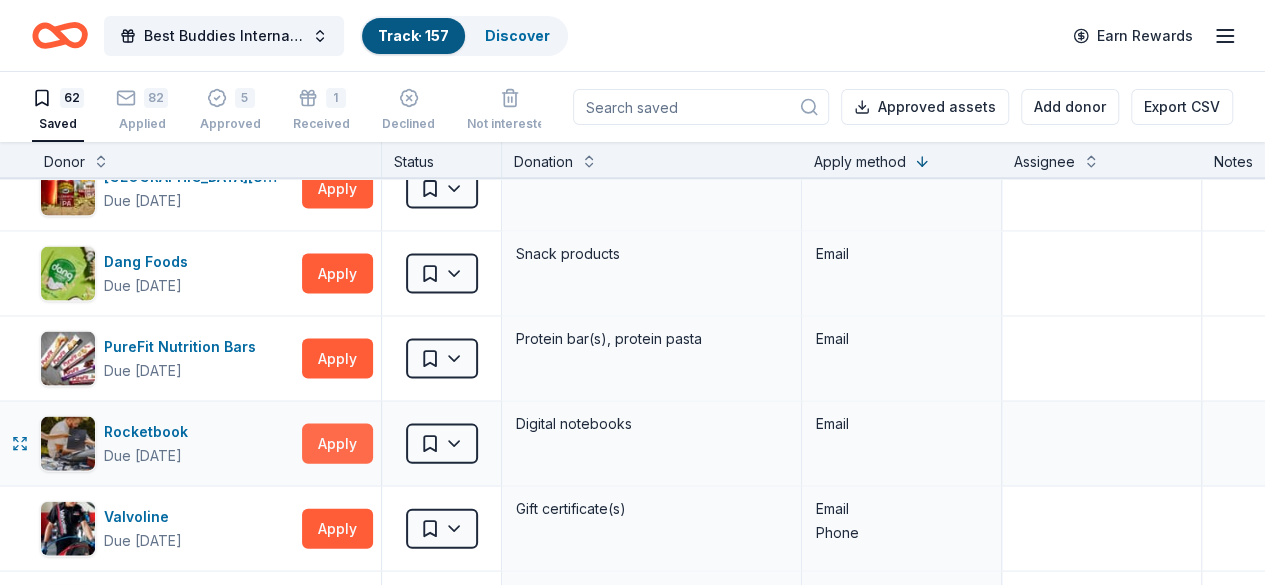 click on "Apply" at bounding box center (337, 444) 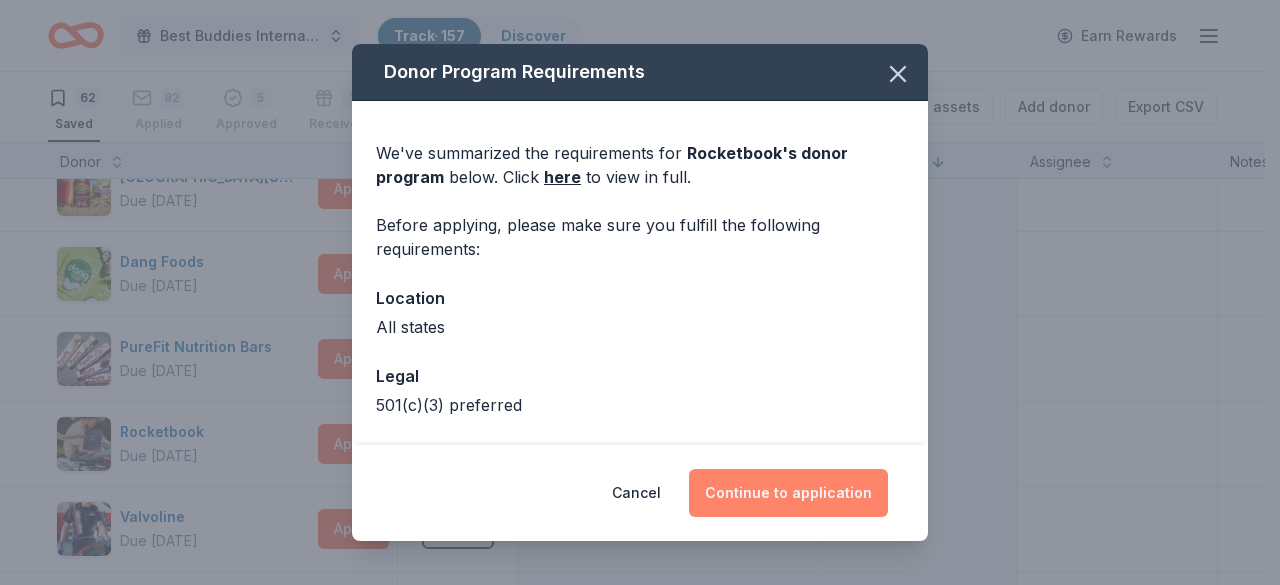 click on "Continue to application" at bounding box center (788, 493) 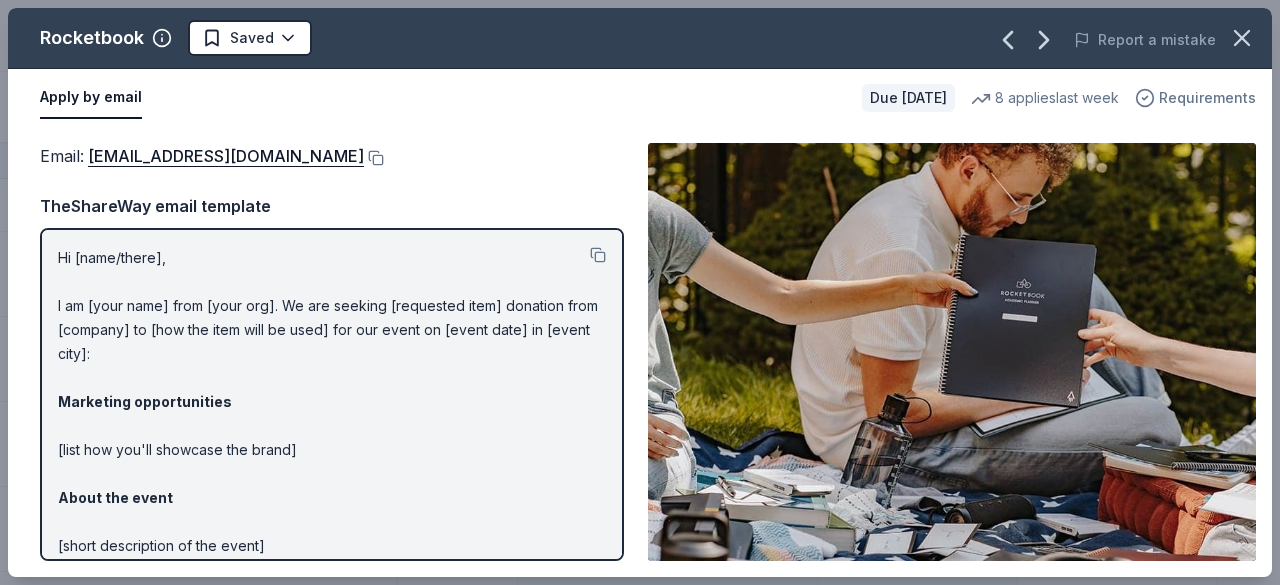 click on "Requirements" at bounding box center [1207, 98] 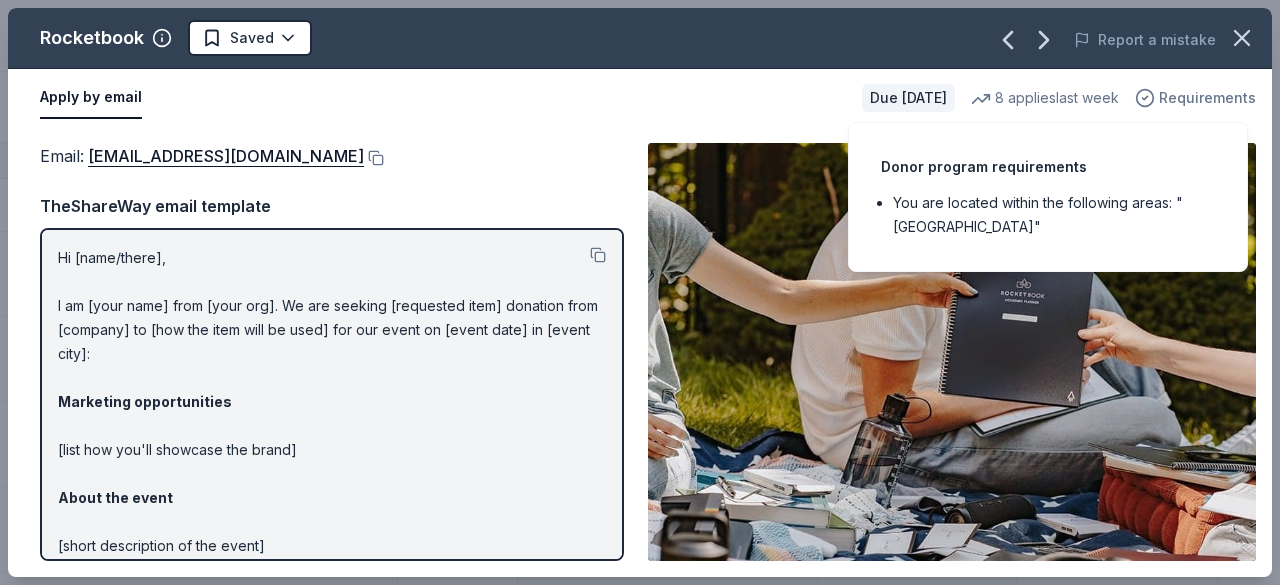 click on "Requirements" at bounding box center [1207, 98] 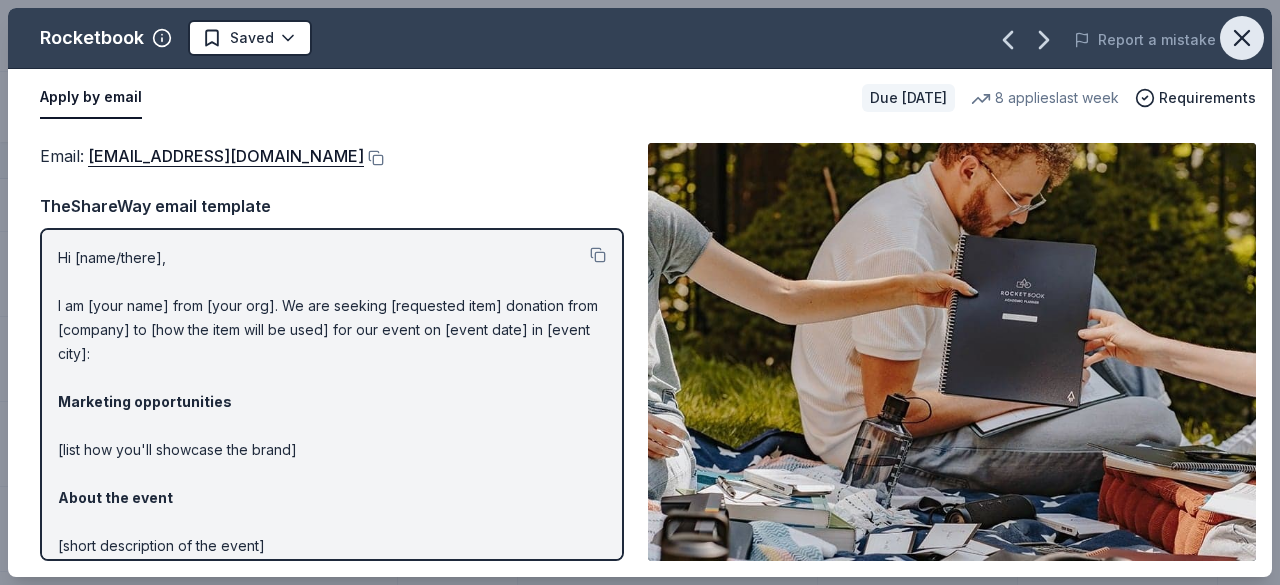 click 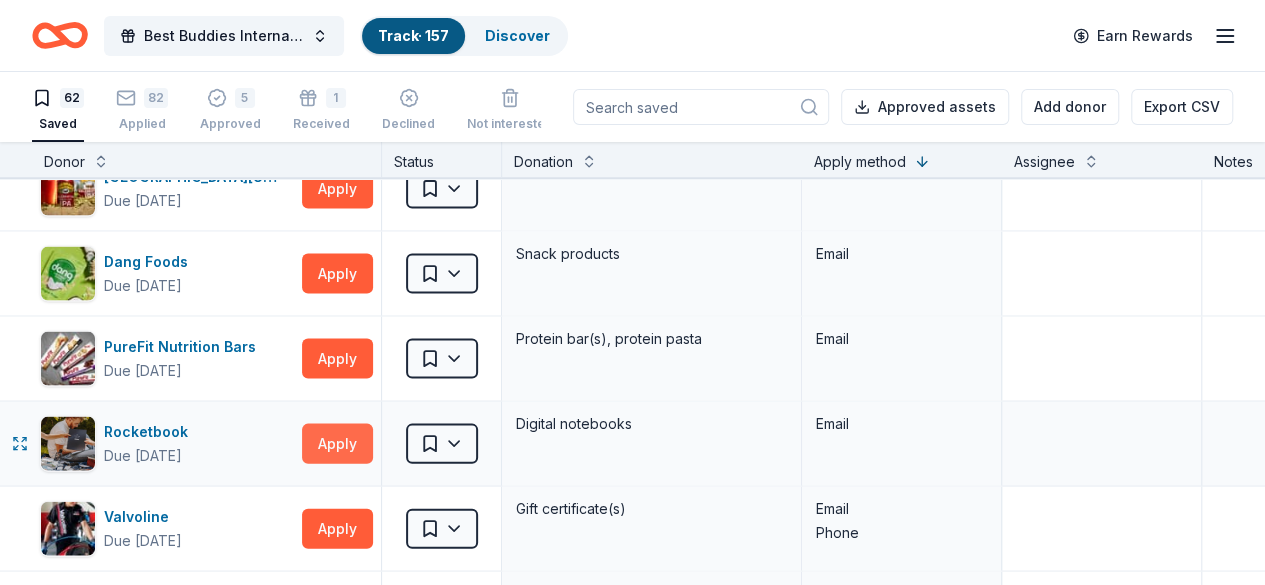 click on "Apply" at bounding box center (337, 444) 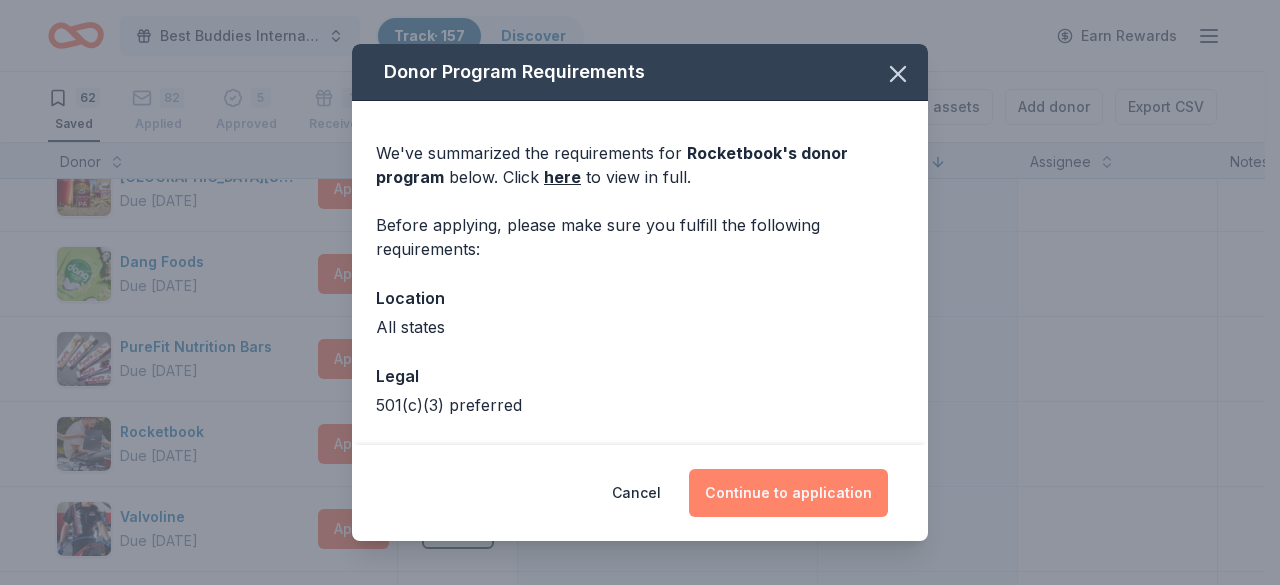 click on "Continue to application" at bounding box center (788, 493) 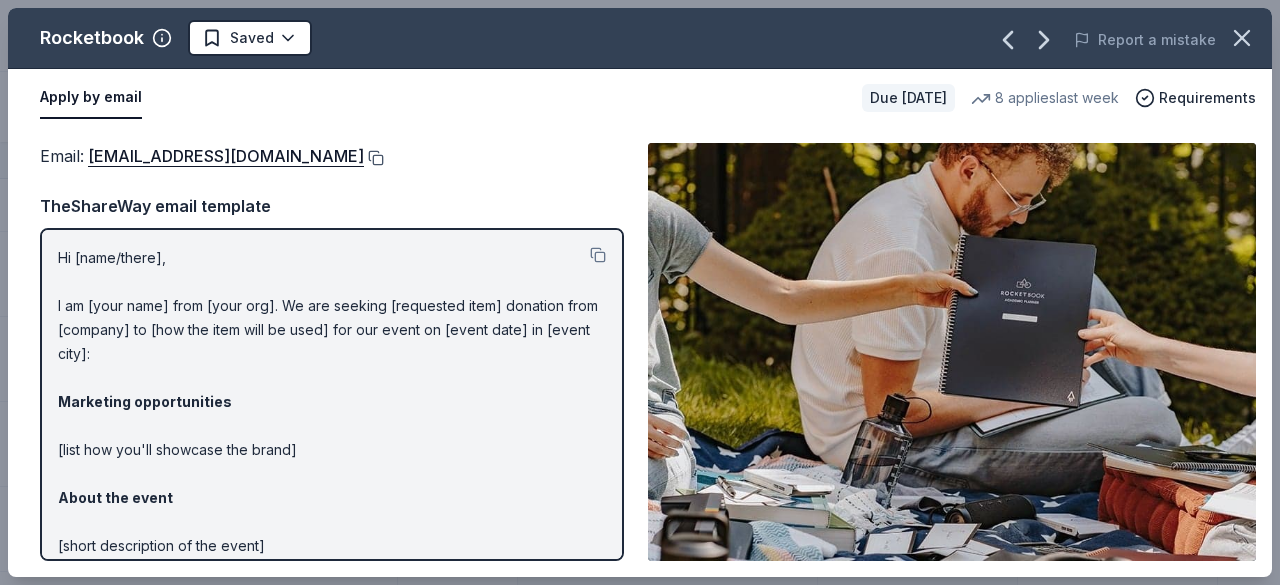 click at bounding box center [374, 158] 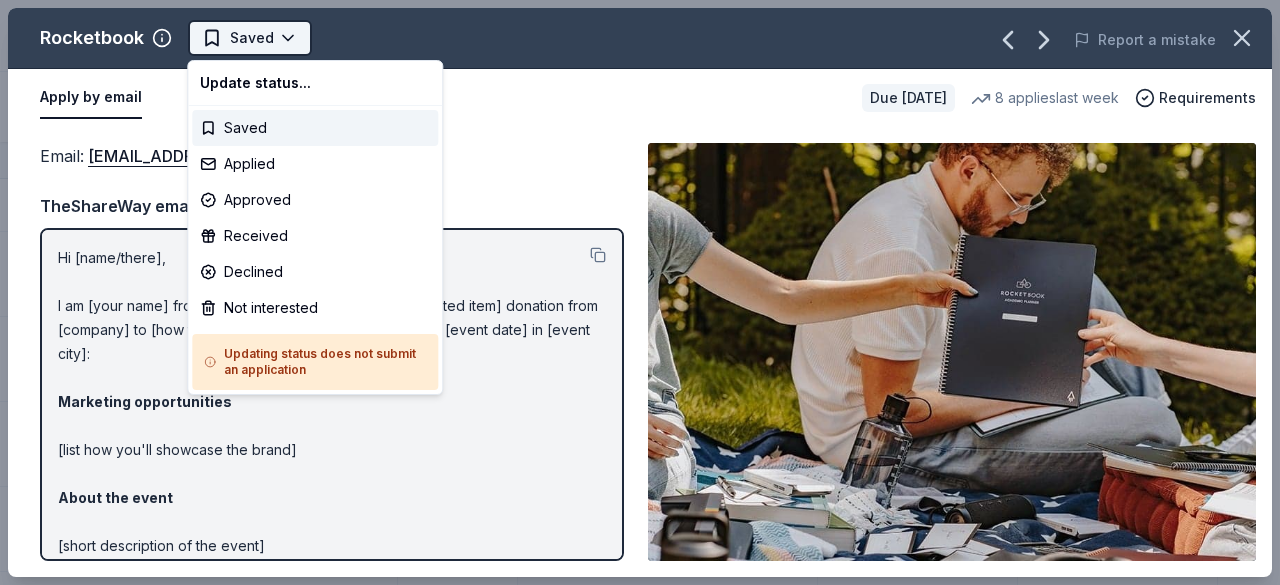 click on "Best Buddies International, Sacramento, Champion of the Year Gala Track  · 157 Discover Earn Rewards 62 Saved 82 Applied 5 Approved 1 Received Declined Not interested  Approved assets Add donor Export CSV Donor Status Donation Apply method Assignee Notes GoGo Squeez Due in 101 days Apply Saved Donation depends on request Website Black Bear Diner Due in 101 days Apply Saved Merchandise, certificate(s) Website In-N-Out Due in 86 days Apply Saved Merchandise, gift certificate(s) Website Tito's Handmade Vodka Due in 101 days Apply Saved Merchandise Website Dueling Dogs Brewing Co. Due in 103 days Apply Saved Beer, mead, cider, gift card(s) Website Feld Entertainment Due in 101 days Apply Saved Tickets, merchandise  Website Email Alaska Airlines Due in 87 days Apply Saved Donation depends on request Website Raceway Car Wash Due in 101 days Apply Saved Gift card(s) Website Total Wine Due in 75 days Apply Saved Website Terrain Dog Due in 47 days Apply Saved Dog gear product(s) Website New Glory Craft Brewery Apply" at bounding box center [640, 292] 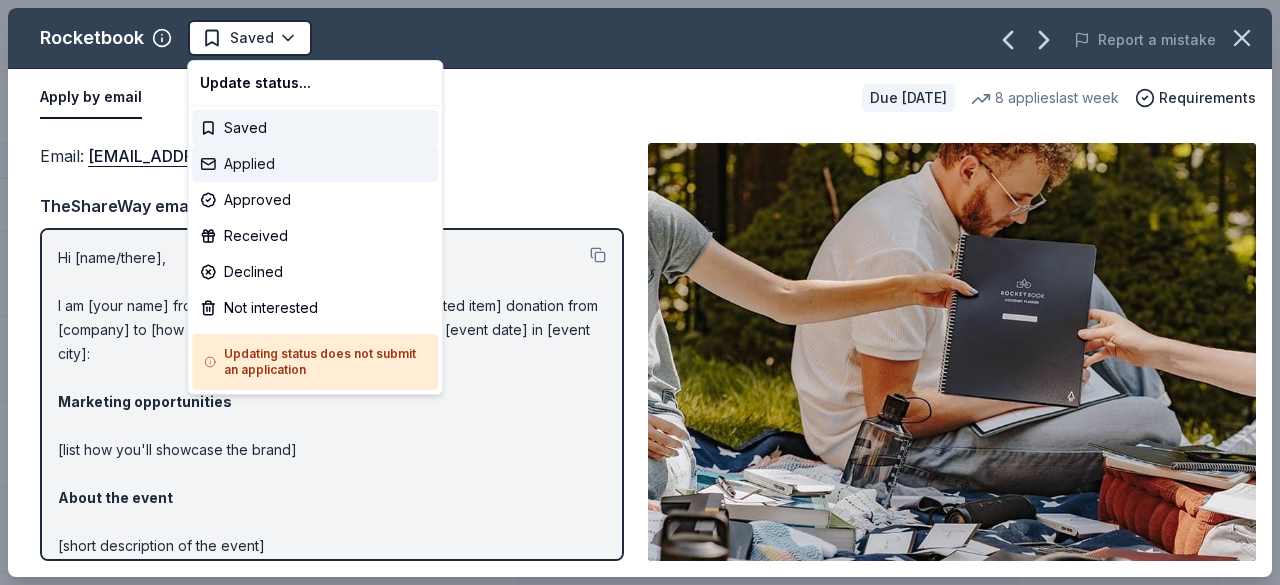 click on "Applied" at bounding box center [315, 164] 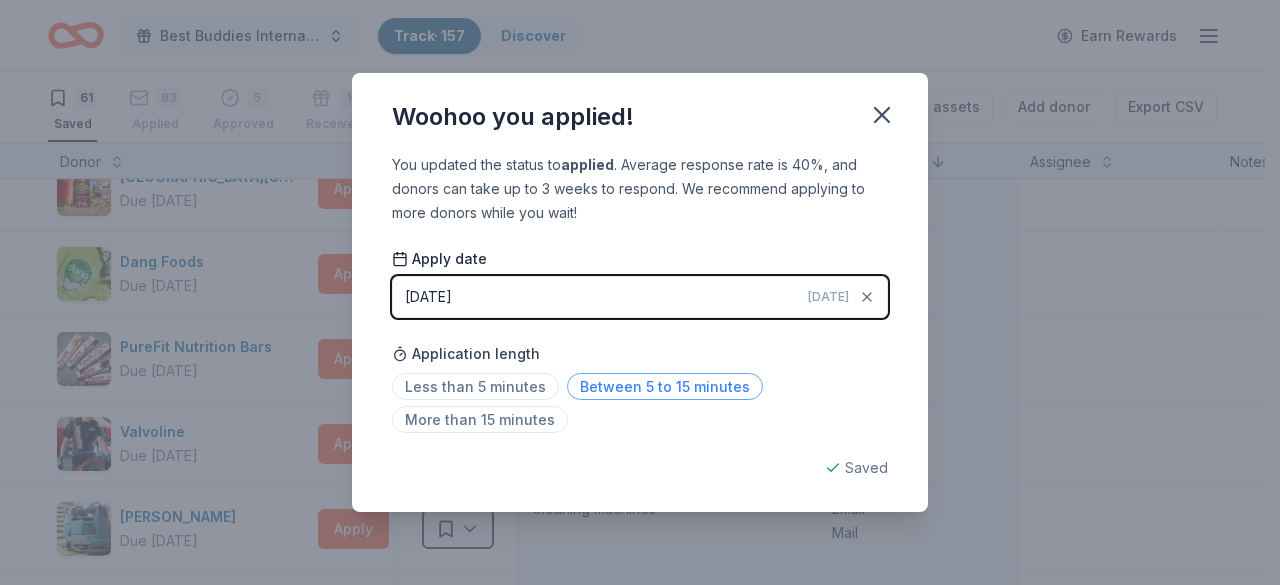 click on "Between 5 to 15 minutes" at bounding box center (665, 386) 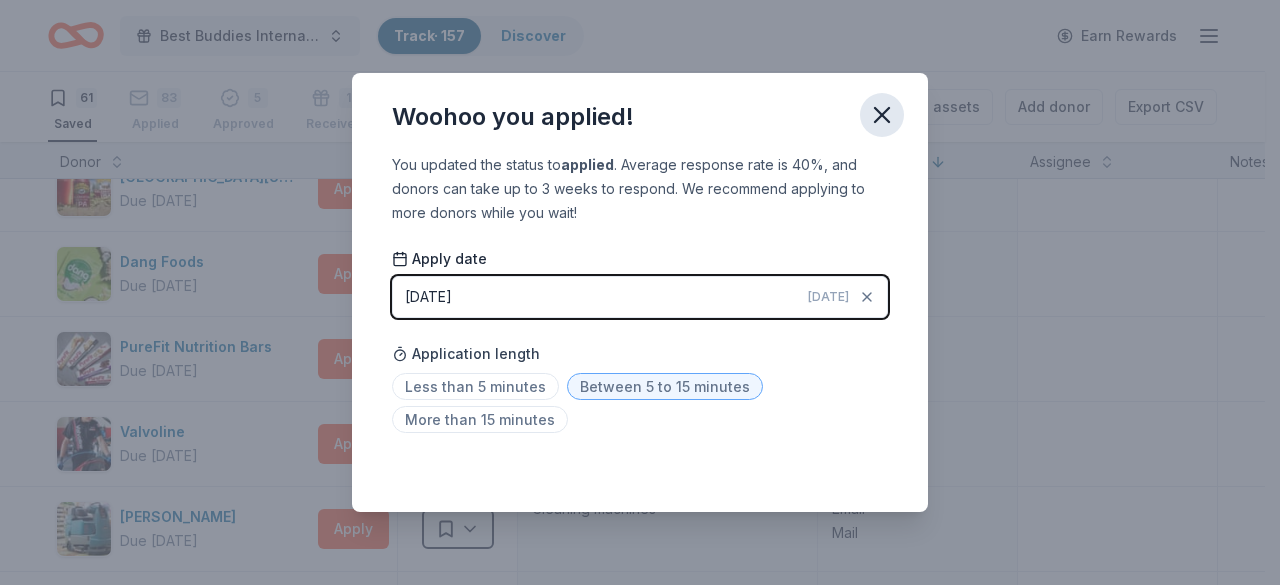 click 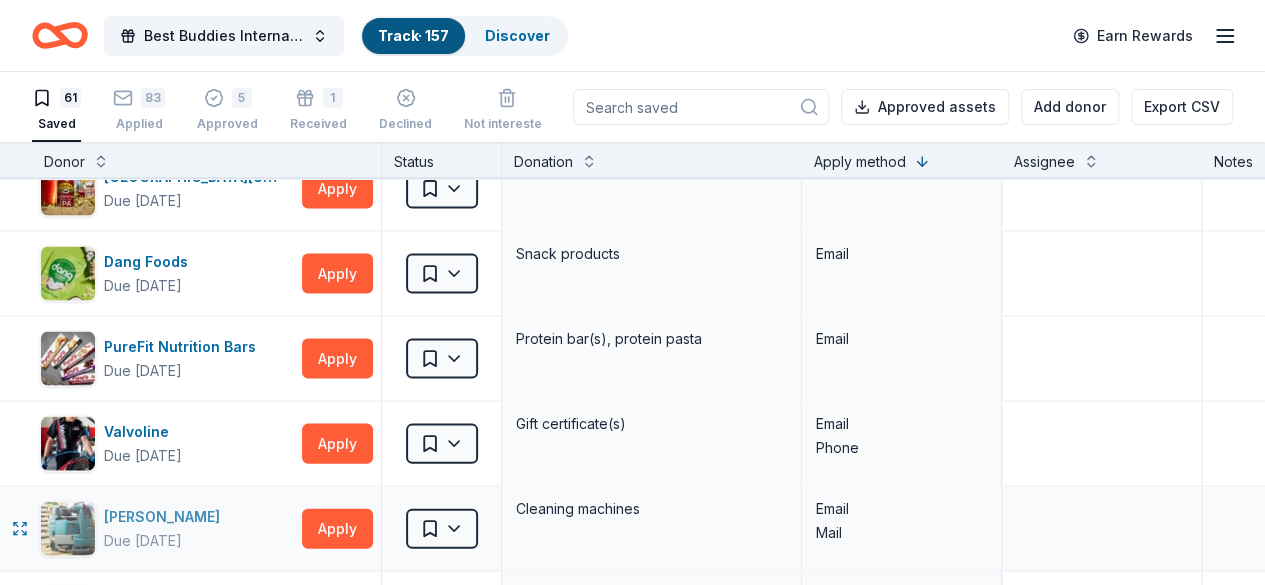 click on "Due in 101 days" at bounding box center (143, 541) 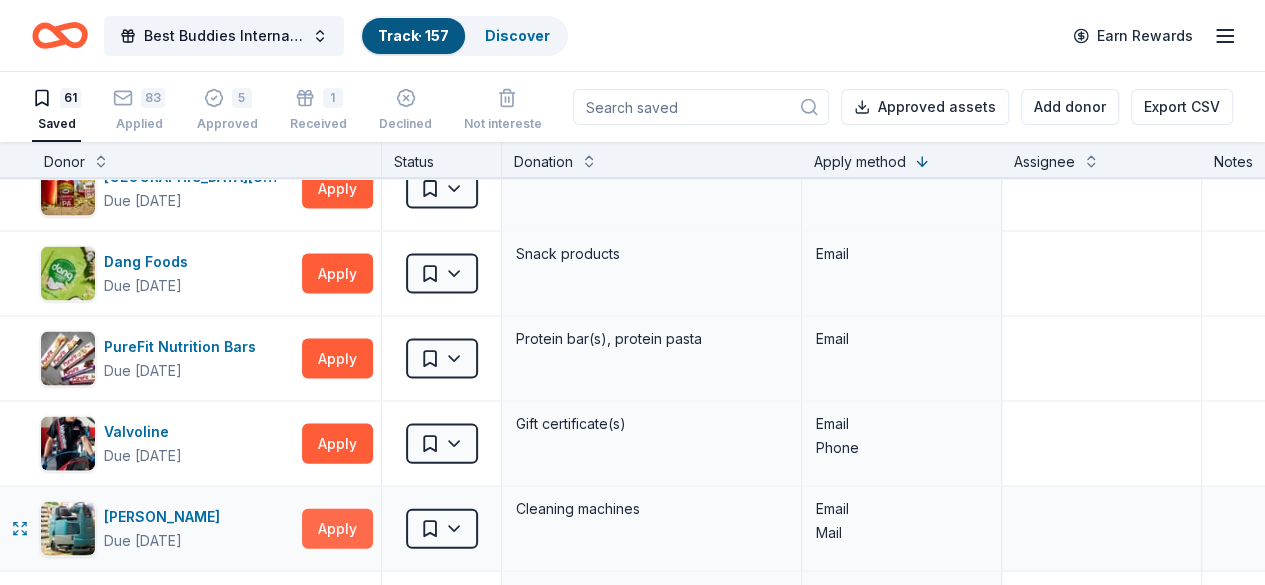 click on "Apply" at bounding box center [337, 529] 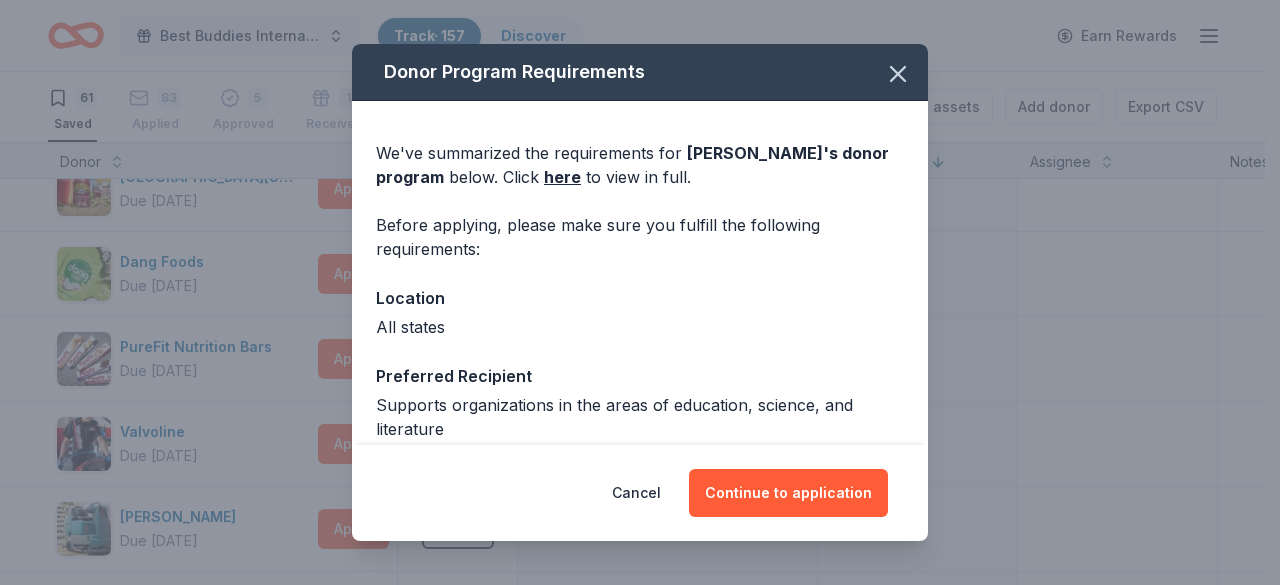 click on "Cancel Continue to application" at bounding box center (640, 493) 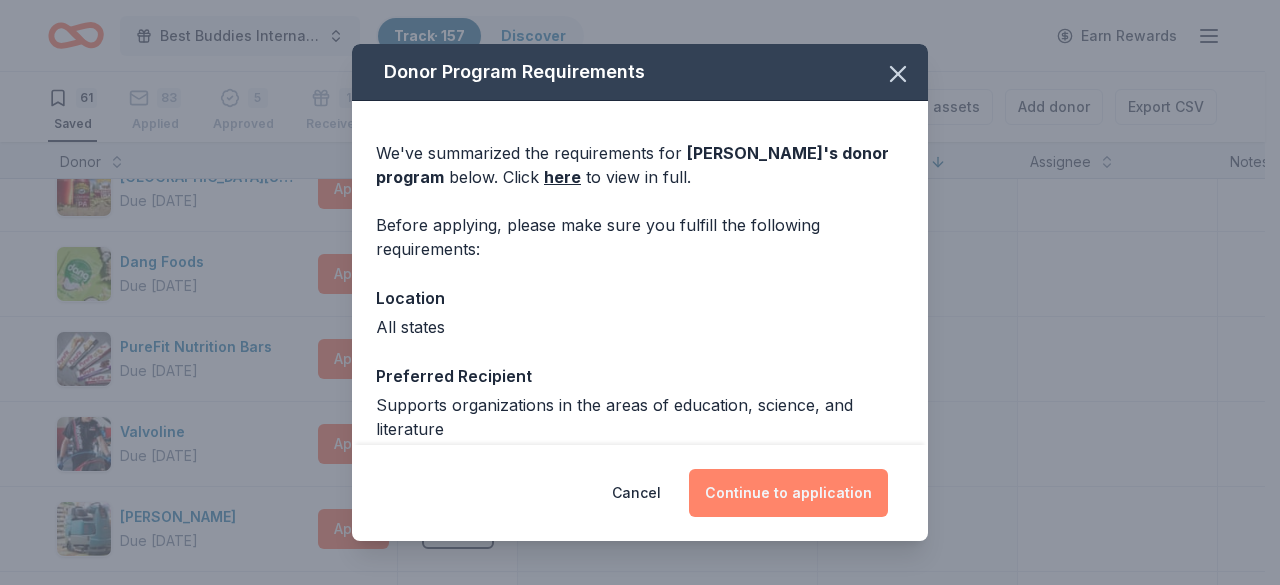 click on "Continue to application" at bounding box center [788, 493] 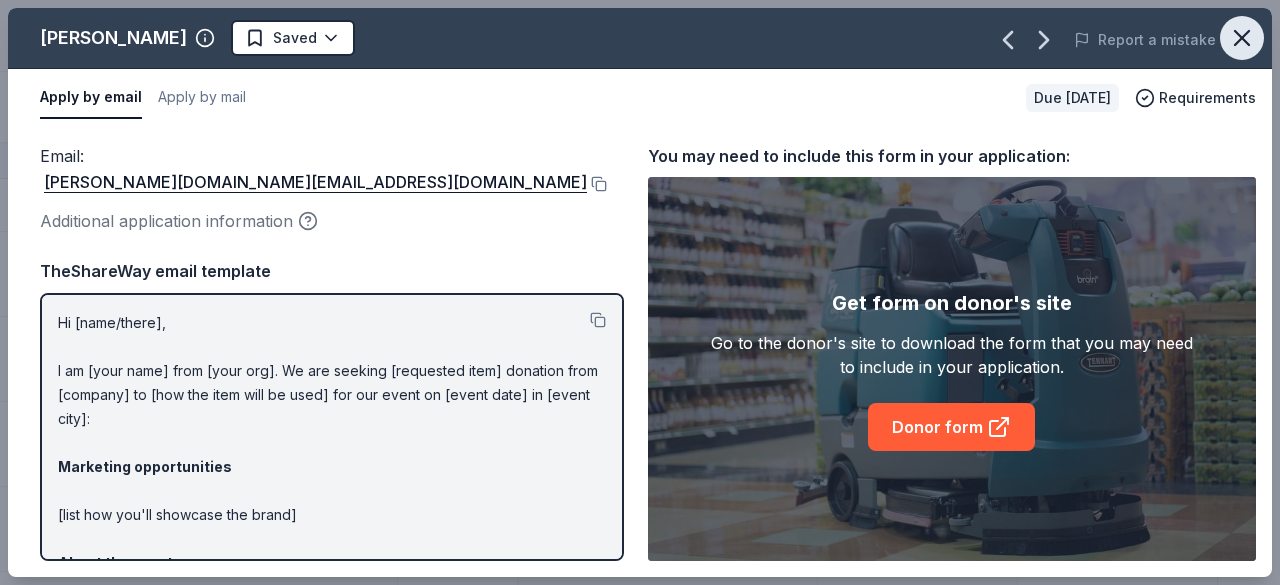 click 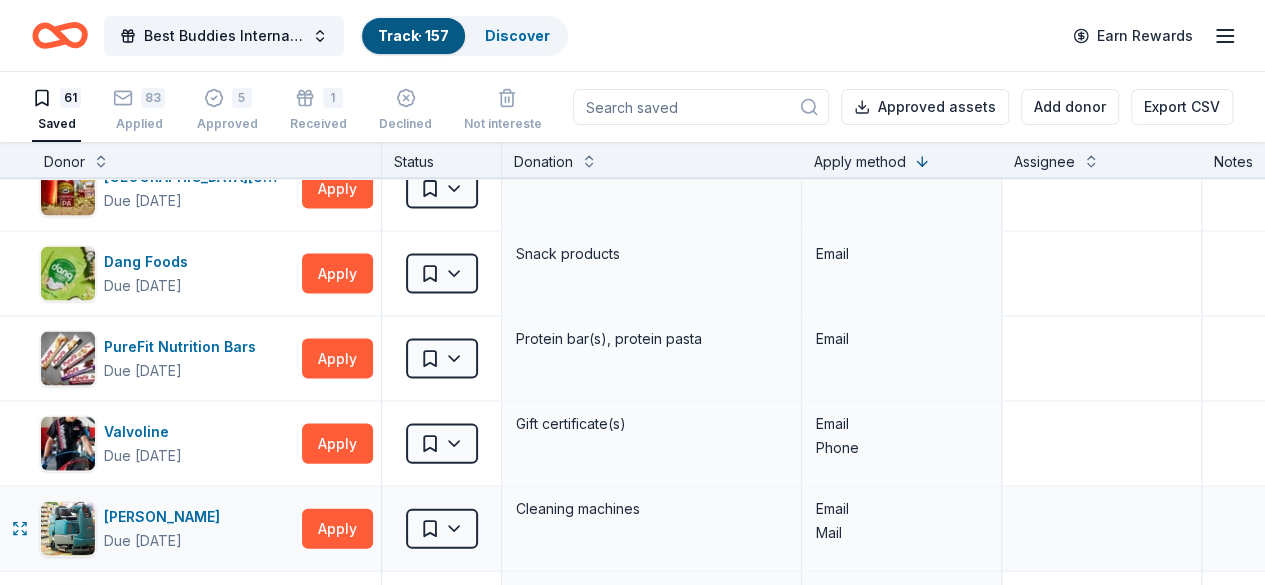 click on "Tennant Due in 101 days Apply" at bounding box center [206, 529] 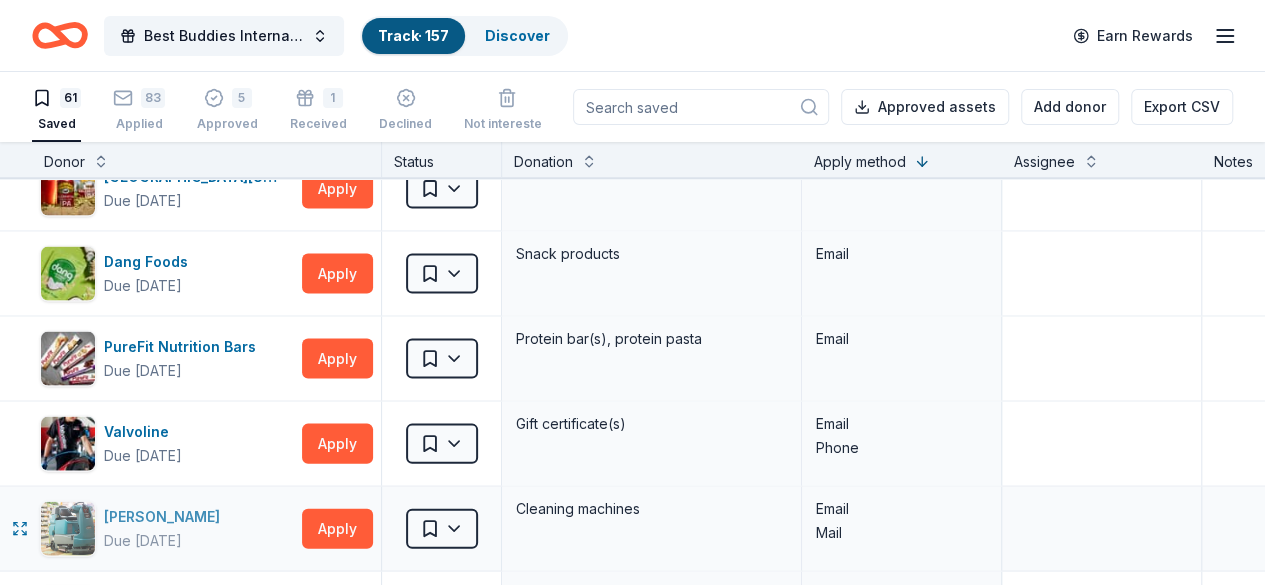 click on "Tennant" at bounding box center [166, 517] 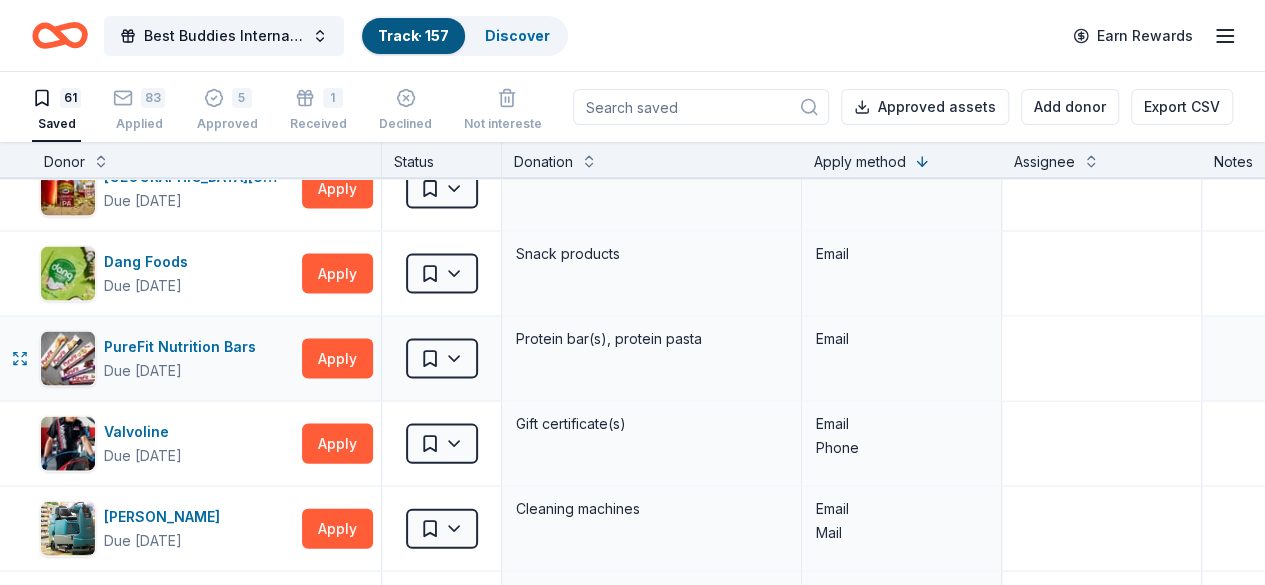 type 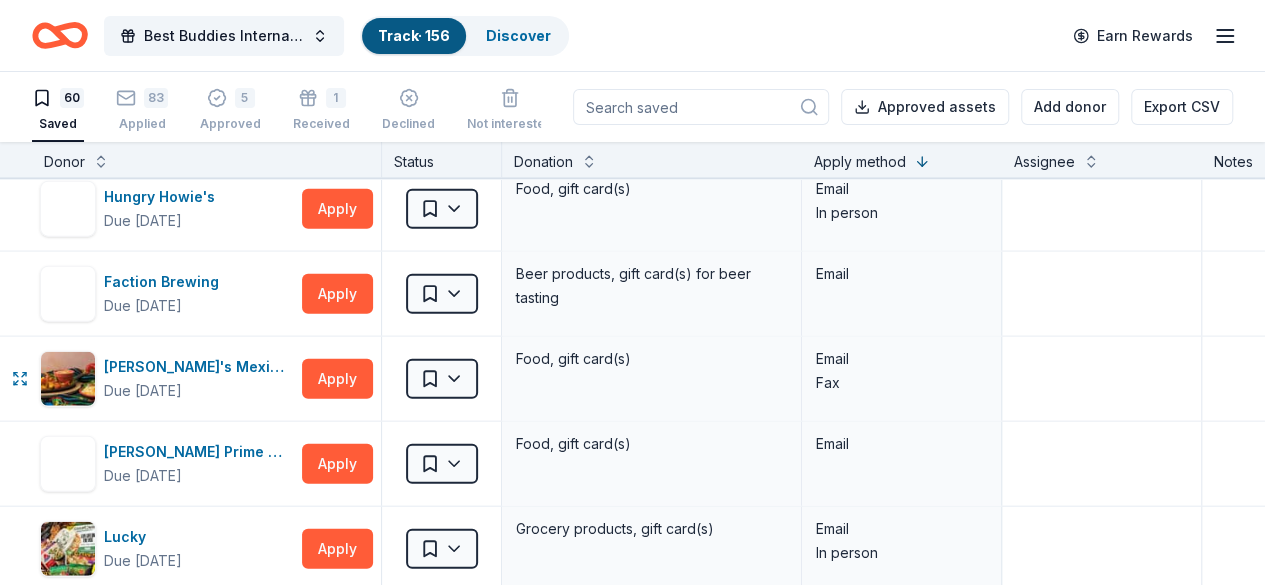 scroll, scrollTop: 2360, scrollLeft: 0, axis: vertical 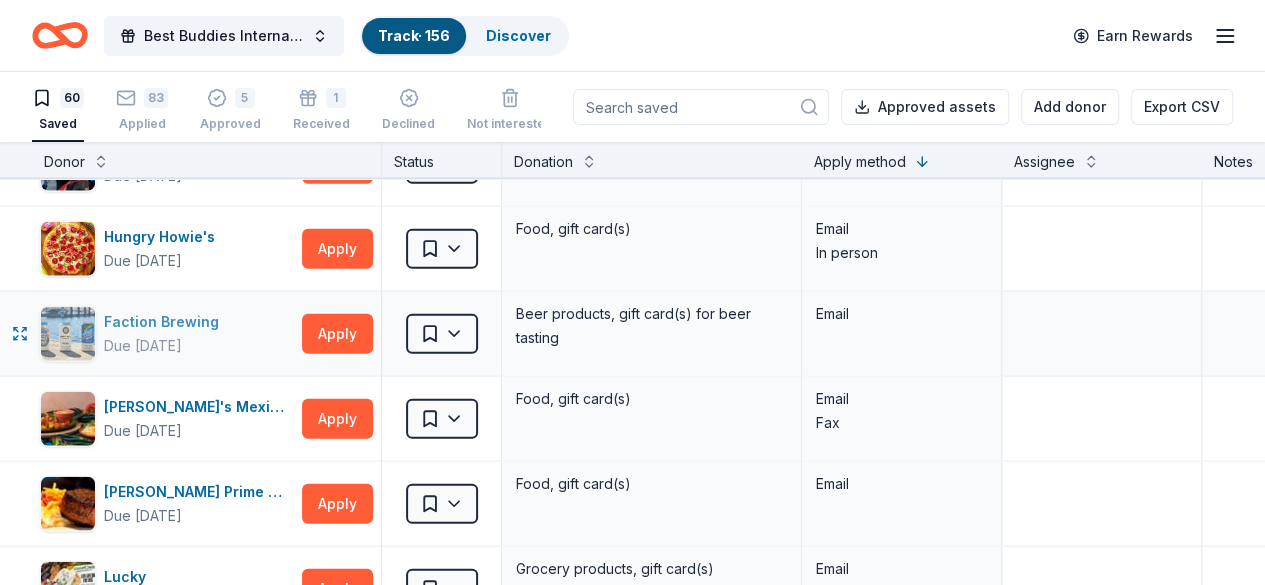click on "Faction Brewing" at bounding box center (165, 322) 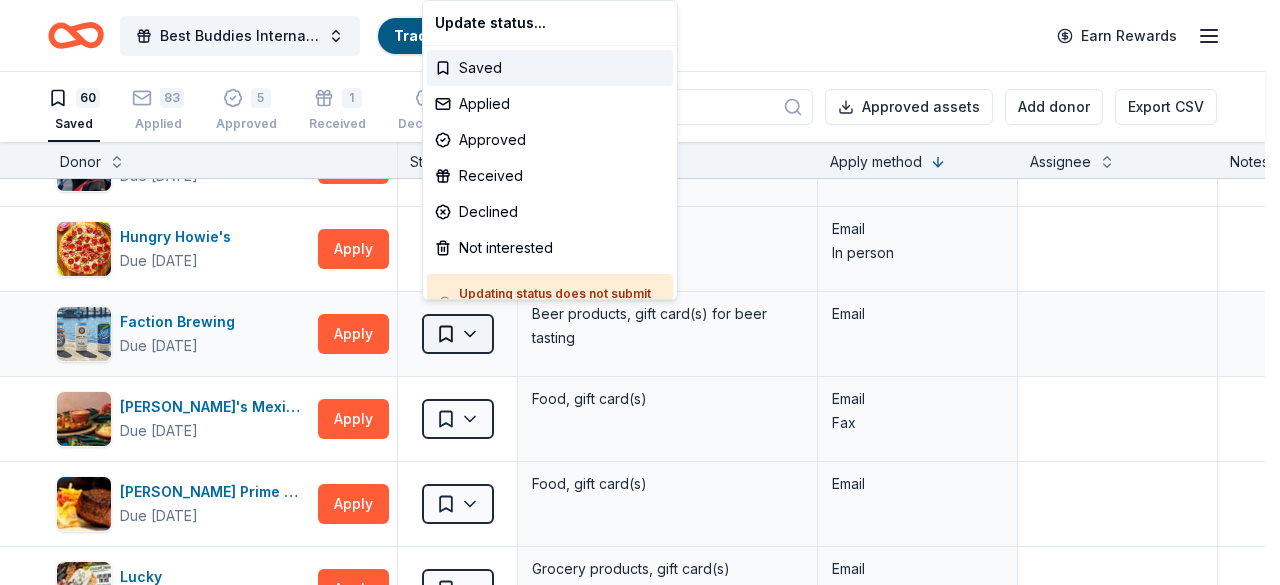 click on "Best Buddies International, Sacramento, Champion of the Year Gala Track  · 156 Discover Earn Rewards 60 Saved 83 Applied 5 Approved 1 Received Declined Not interested  Approved assets Add donor Export CSV Donor Status Donation Apply method Assignee Notes GoGo Squeez Due in 101 days Apply Saved Donation depends on request Website Black Bear Diner Due in 101 days Apply Saved Merchandise, certificate(s) Website In-N-Out Due in 86 days Apply Saved Merchandise, gift certificate(s) Website Tito's Handmade Vodka Due in 101 days Apply Saved Merchandise Website Dueling Dogs Brewing Co. Due in 103 days Apply Saved Beer, mead, cider, gift card(s) Website Feld Entertainment Due in 101 days Apply Saved Tickets, merchandise  Website Email Alaska Airlines Due in 87 days Apply Saved Donation depends on request Website Raceway Car Wash Due in 101 days Apply Saved Gift card(s) Website Total Wine Due in 75 days Apply Saved Website Terrain Dog Due in 47 days Apply Saved Dog gear product(s) Website New Glory Craft Brewery Apply" at bounding box center [640, 292] 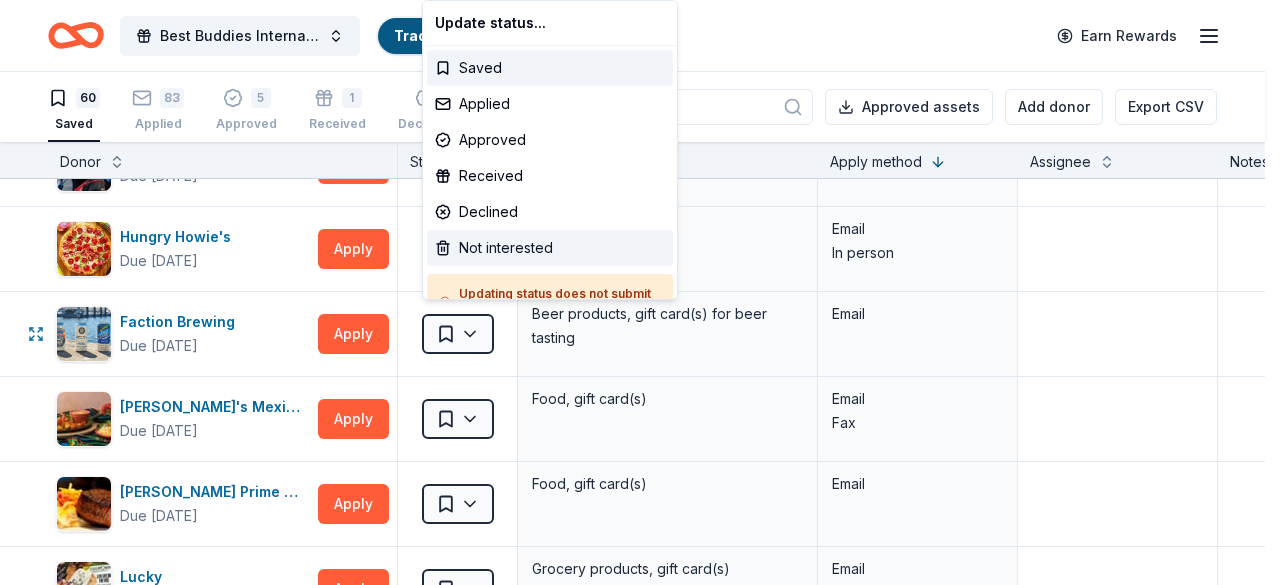 click on "Not interested" at bounding box center (550, 248) 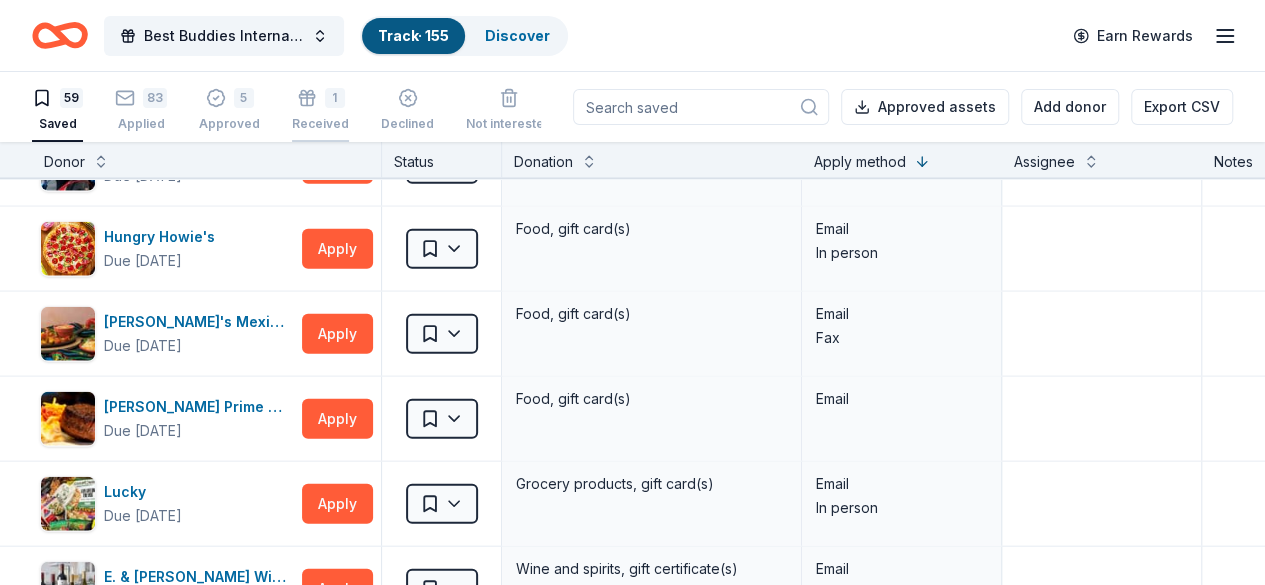 click on "1" at bounding box center (320, 98) 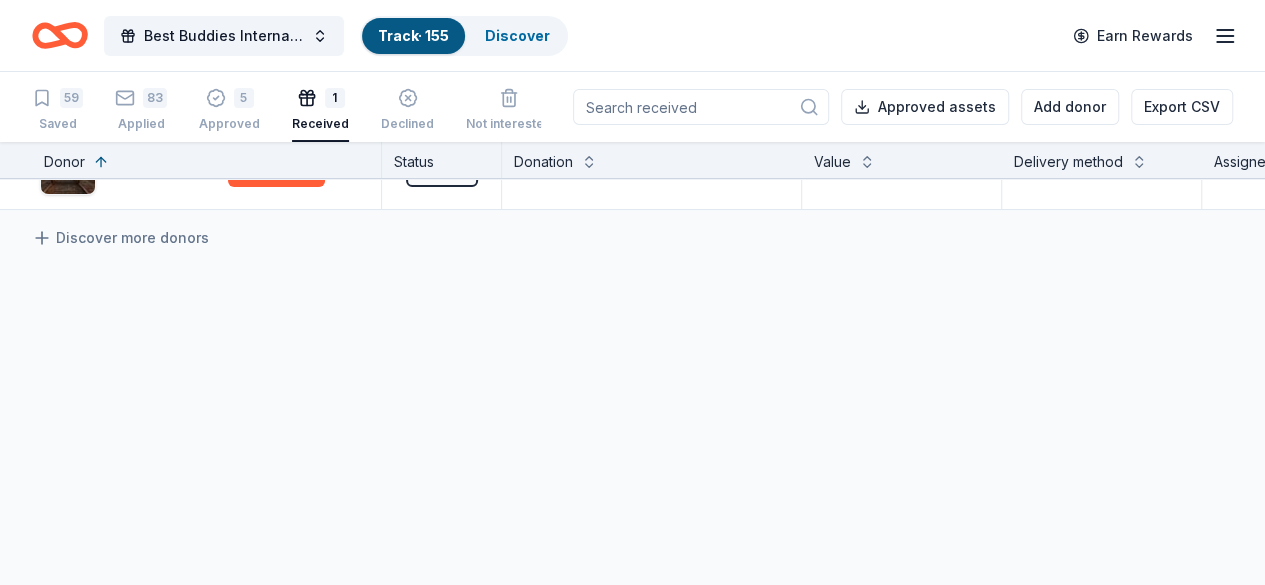 scroll, scrollTop: 0, scrollLeft: 0, axis: both 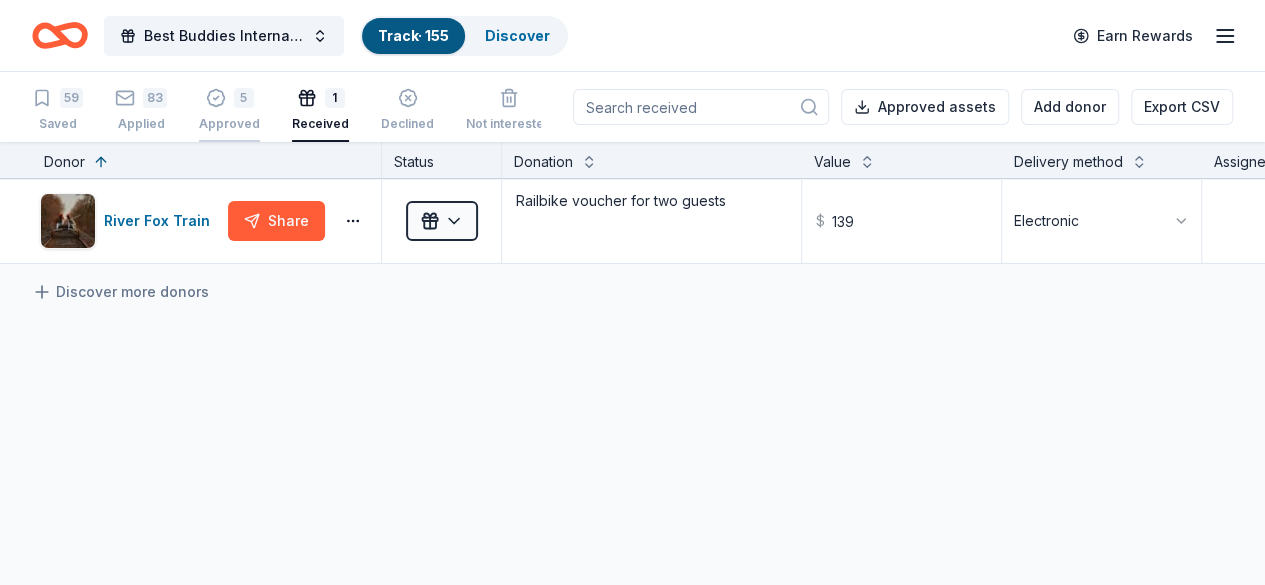 click on "5" at bounding box center [229, 98] 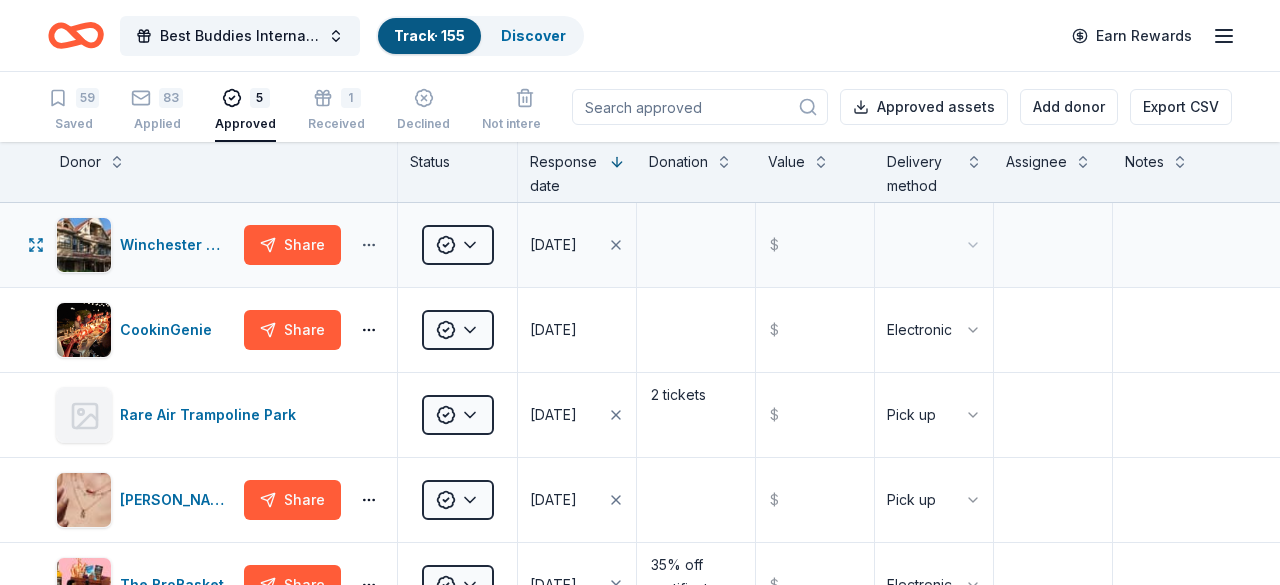 click on "Best Buddies International, Sacramento, Champion of the Year Gala Track  · 155 Discover Earn Rewards 59 Saved 83 Applied 5 Approved 1 Received Declined Not interested  Approved assets Add donor Export CSV Donor Status Response date Donation Value Delivery method Assignee Notes Winchester Mystery House  Share Approved 07/10/2025 $ CookinGenie  Share Approved 07/07/2025 $ Electronic Rare Air Trampoline Park Approved 07/02/2025 2 tickets $ Pick up Kendra Scott  Share Approved 07/01/2025 $ Pick up The BroBasket  Share Approved 07/01/2025 35% off certificate $ Electronic   Discover more donors Saved" at bounding box center (640, 292) 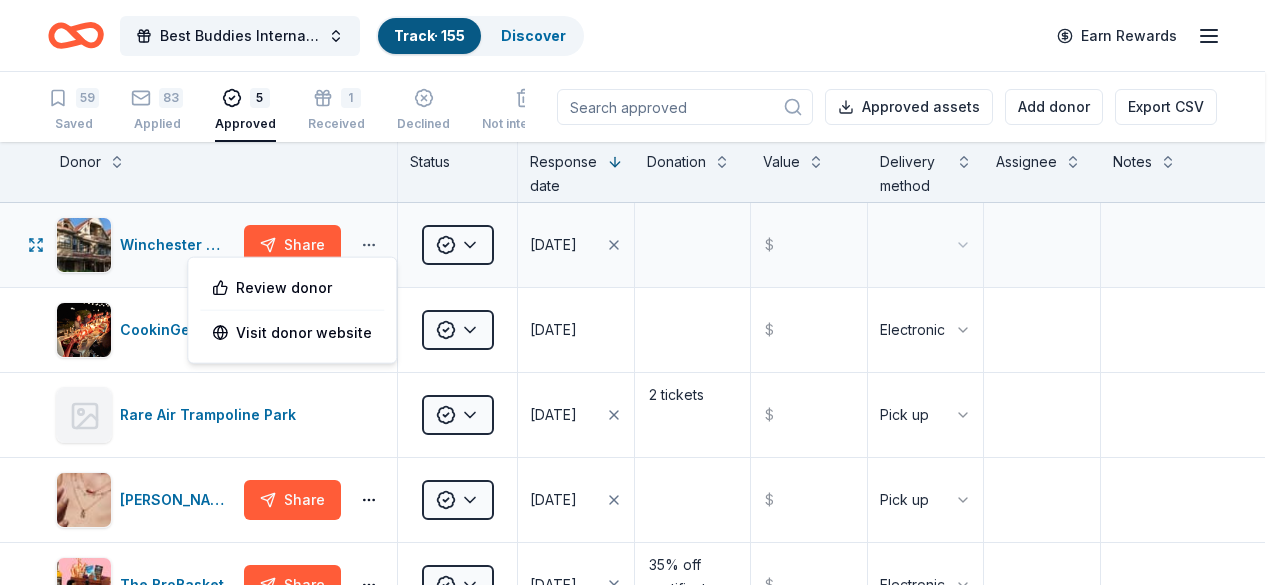 click on "Best Buddies International, Sacramento, Champion of the Year Gala Track  · 155 Discover Earn Rewards 59 Saved 83 Applied 5 Approved 1 Received Declined Not interested  Approved assets Add donor Export CSV Donor Status Response date Donation Value Delivery method Assignee Notes Winchester Mystery House  Share Approved 07/10/2025 $ CookinGenie  Share Approved 07/07/2025 $ Electronic Rare Air Trampoline Park Approved 07/02/2025 2 tickets $ Pick up Kendra Scott  Share Approved 07/01/2025 $ Pick up The BroBasket  Share Approved 07/01/2025 35% off certificate $ Electronic   Discover more donors Saved  Review donor  Visit donor website" at bounding box center (640, 292) 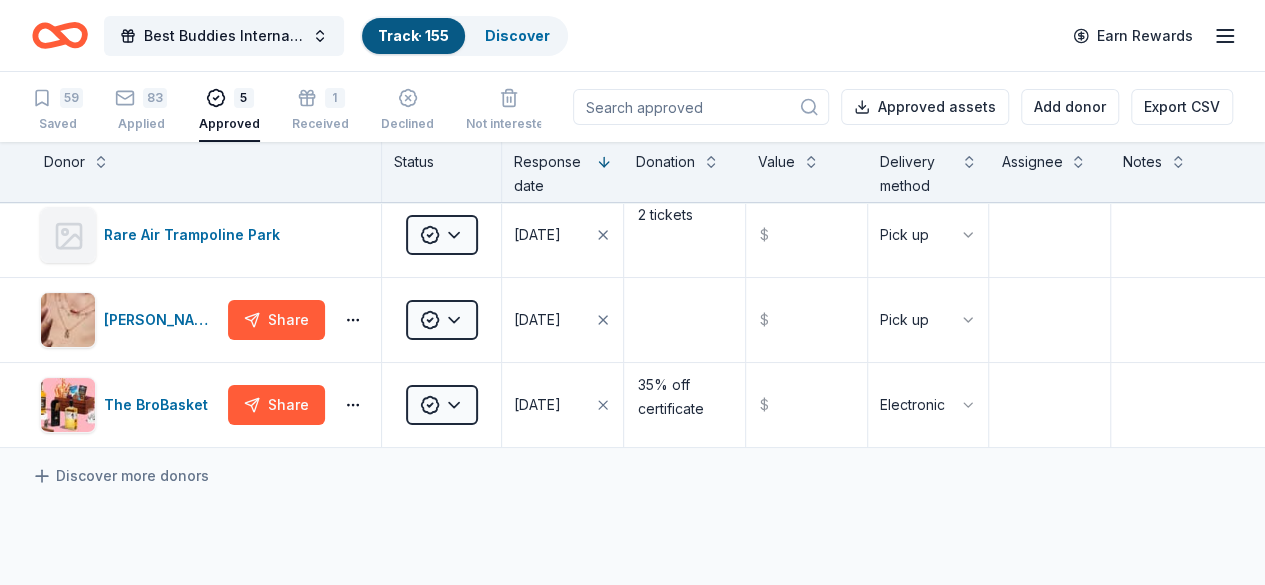 scroll, scrollTop: 0, scrollLeft: 0, axis: both 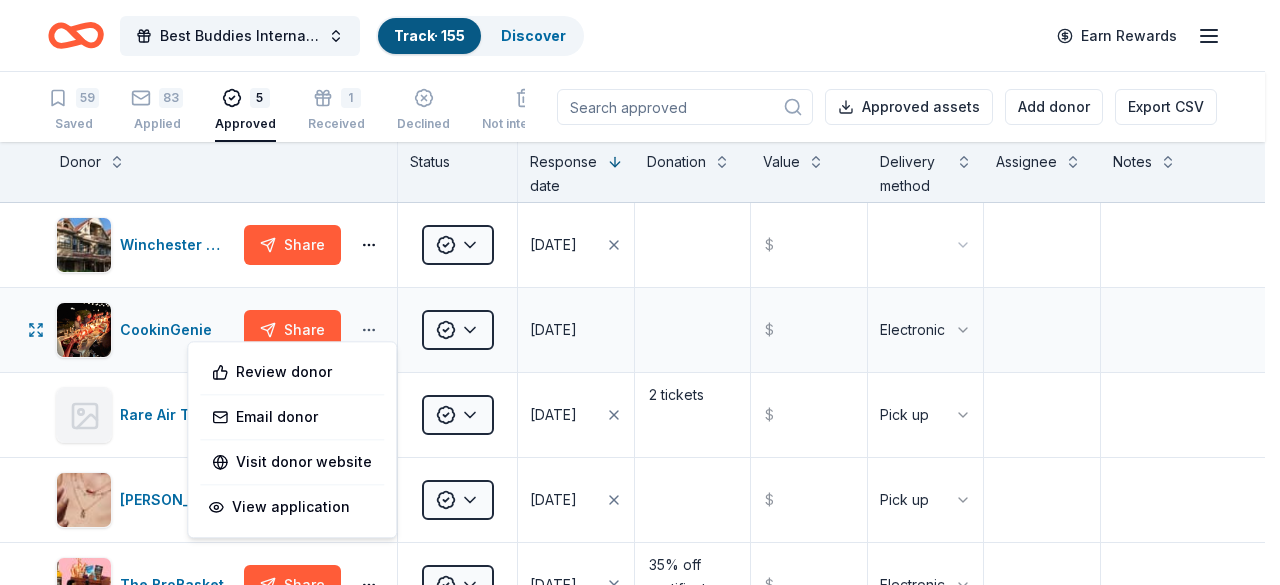 click on "Best Buddies International, Sacramento, Champion of the Year Gala Track  · 155 Discover Earn Rewards 59 Saved 83 Applied 5 Approved 1 Received Declined Not interested  Approved assets Add donor Export CSV Donor Status Response date Donation Value Delivery method Assignee Notes Winchester Mystery House  Share Approved 07/10/2025 $ CookinGenie  Share Approved 07/07/2025 $ Electronic Rare Air Trampoline Park Approved 07/02/2025 2 tickets $ Pick up Kendra Scott  Share Approved 07/01/2025 $ Pick up The BroBasket  Share Approved 07/01/2025 35% off certificate $ Electronic   Discover more donors Saved  Review donor  Email donor  Visit donor website  View application" at bounding box center (640, 292) 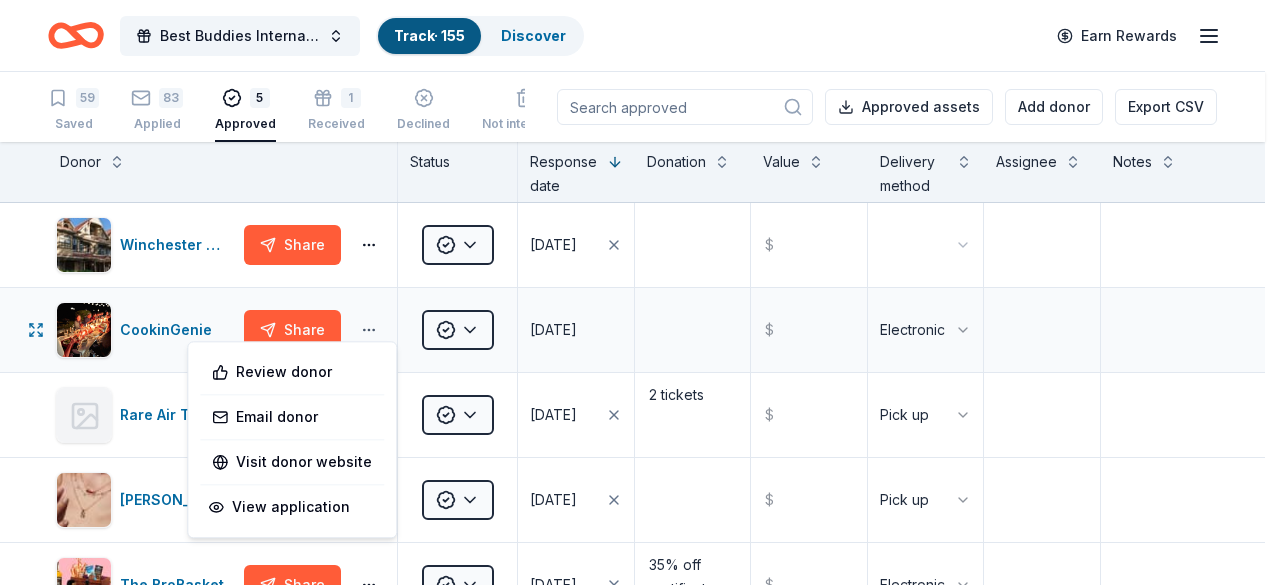 click on "Best Buddies International, Sacramento, Champion of the Year Gala Track  · 155 Discover Earn Rewards 59 Saved 83 Applied 5 Approved 1 Received Declined Not interested  Approved assets Add donor Export CSV Donor Status Response date Donation Value Delivery method Assignee Notes Winchester Mystery House  Share Approved 07/10/2025 $ CookinGenie  Share Approved 07/07/2025 $ Electronic Rare Air Trampoline Park Approved 07/02/2025 2 tickets $ Pick up Kendra Scott  Share Approved 07/01/2025 $ Pick up The BroBasket  Share Approved 07/01/2025 35% off certificate $ Electronic   Discover more donors Saved  Review donor  Email donor  Visit donor website  View application" at bounding box center [640, 292] 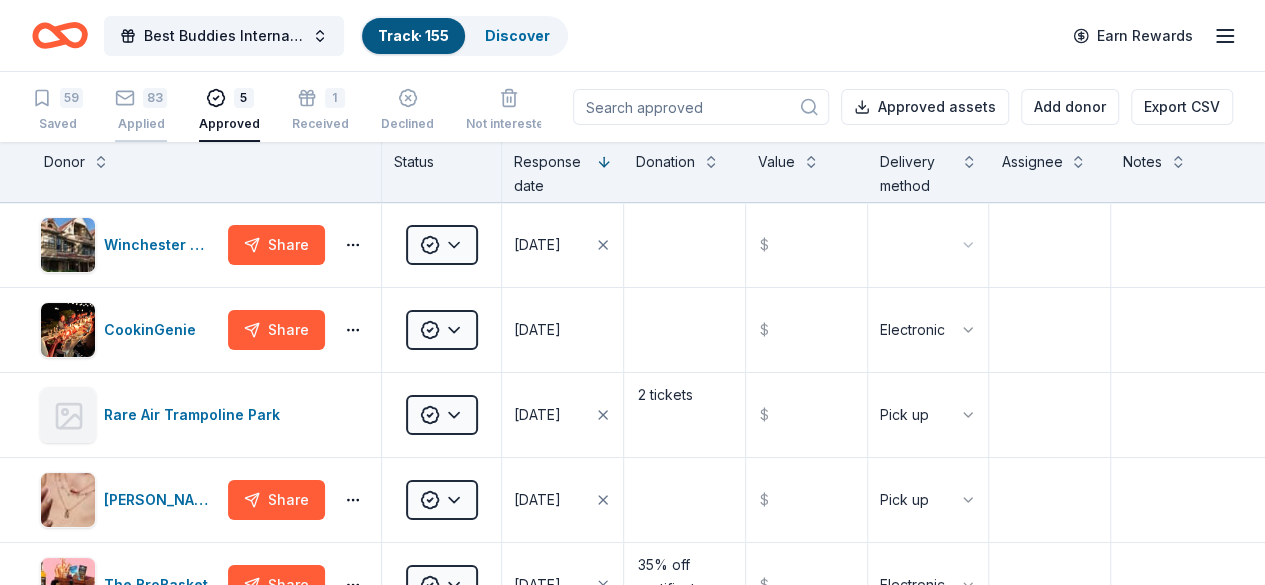 click on "Applied" at bounding box center [141, 114] 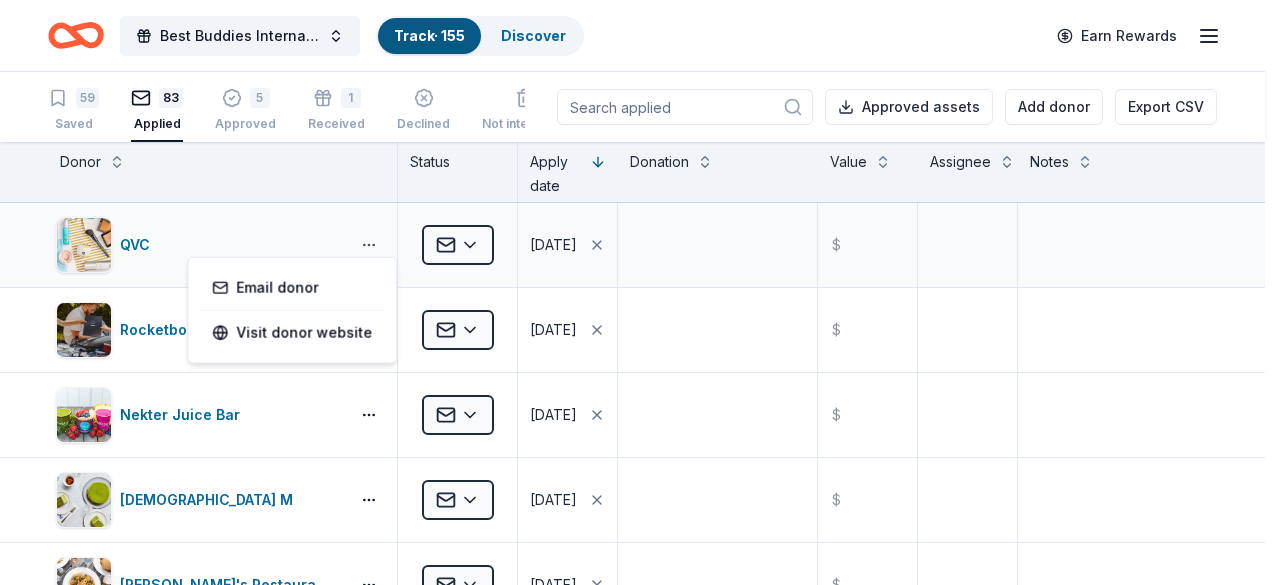 click on "Best Buddies International, Sacramento, Champion of the Year Gala Track  · 155 Discover Earn Rewards 59 Saved 83 Applied 5 Approved 1 Received Declined Not interested  Approved assets Add donor Export CSV Donor Status Apply date Donation Value Assignee Notes QVC Applied 07/12/2025 $ Rocketbook Applied 07/12/2025 $ Nekter Juice Bar Applied 07/12/2025 $ Lady M Applied 07/12/2025 $ Jack's Restaurant & Bar Applied 07/12/2025 $ SmartSweets Applied 07/12/2025 $ Sacramento Republic FC Applied 07/11/2025 $ Fruition Chocolate Works Applied 07/11/2025 $ Nash & Proper Applied 07/11/2025 $ Klinker Brick Winery Applied 07/11/2025 $ In-Shape Family Fitness Applied 07/11/2025 $ Trekell Art Supply Applied 07/11/2025 $ The Citizen Hotel Applied 07/11/2025 $ The Broad Applied 07/11/2025 $ Fairytale Town Applied 07/11/2025 $ Fieldwork Brewing Co. Applied 07/11/2025 $ KONG Company Applied 07/11/2025 $ Museum of Science and Curiosity Applied 07/11/2025 $ Drybar Applied 07/11/2025 $ Presidio Golf Course Applied 07/11/2025 $ $ $ $" at bounding box center [640, 292] 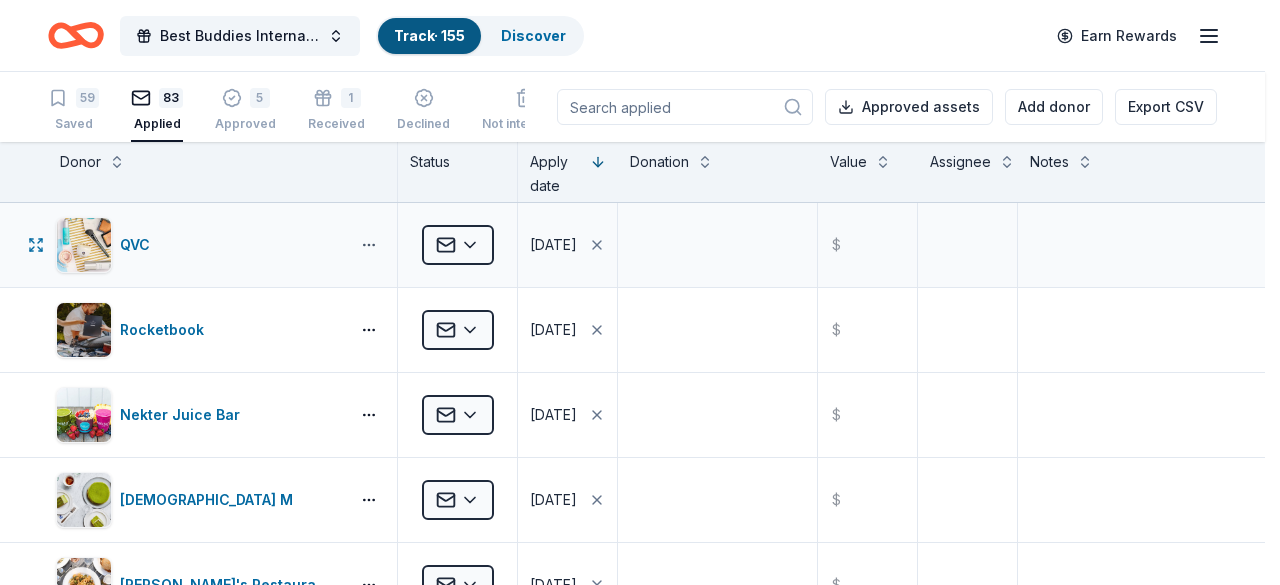 click on "Best Buddies International, Sacramento, Champion of the Year Gala Track  · 155 Discover Earn Rewards 59 Saved 83 Applied 5 Approved 1 Received Declined Not interested  Approved assets Add donor Export CSV Donor Status Apply date Donation Value Assignee Notes QVC Applied 07/12/2025 $ Rocketbook Applied 07/12/2025 $ Nekter Juice Bar Applied 07/12/2025 $ Lady M Applied 07/12/2025 $ Jack's Restaurant & Bar Applied 07/12/2025 $ SmartSweets Applied 07/12/2025 $ Sacramento Republic FC Applied 07/11/2025 $ Fruition Chocolate Works Applied 07/11/2025 $ Nash & Proper Applied 07/11/2025 $ Klinker Brick Winery Applied 07/11/2025 $ In-Shape Family Fitness Applied 07/11/2025 $ Trekell Art Supply Applied 07/11/2025 $ The Citizen Hotel Applied 07/11/2025 $ The Broad Applied 07/11/2025 $ Fairytale Town Applied 07/11/2025 $ Fieldwork Brewing Co. Applied 07/11/2025 $ KONG Company Applied 07/11/2025 $ Museum of Science and Curiosity Applied 07/11/2025 $ Drybar Applied 07/11/2025 $ Presidio Golf Course Applied 07/11/2025 $ $ $ $" at bounding box center [640, 292] 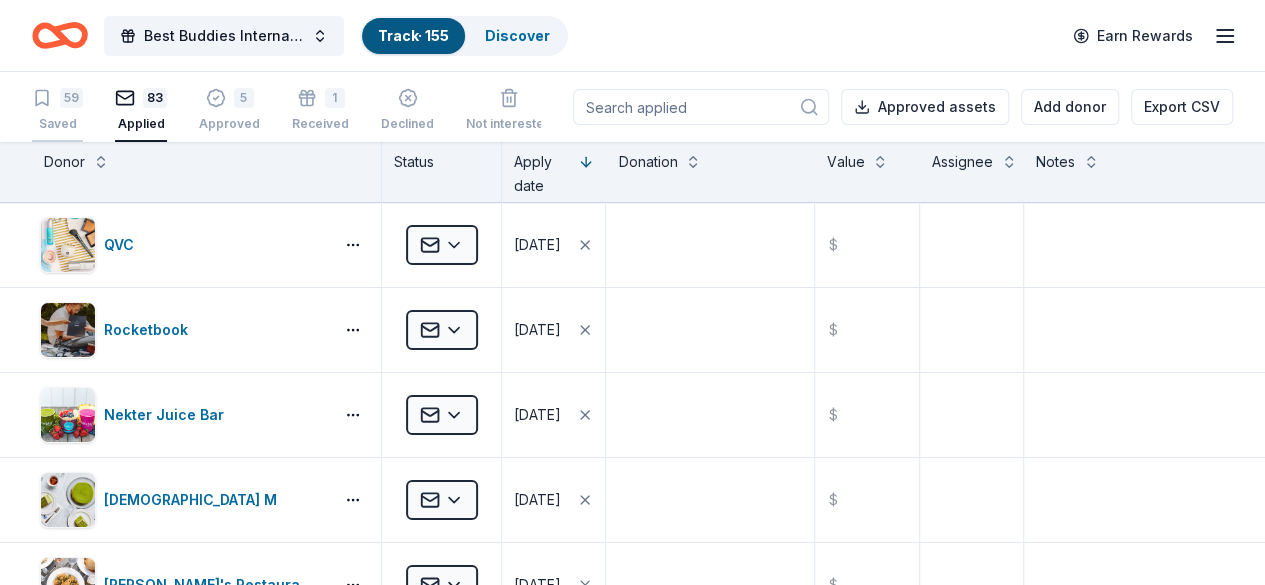 click on "59 Saved" at bounding box center [57, 110] 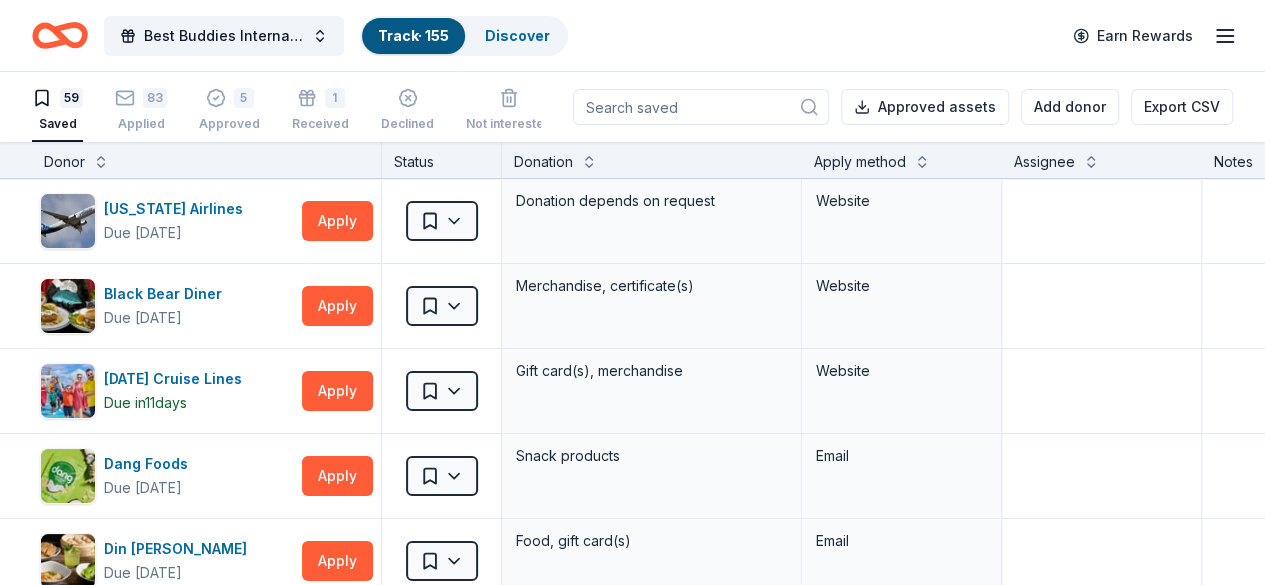 click at bounding box center [701, 107] 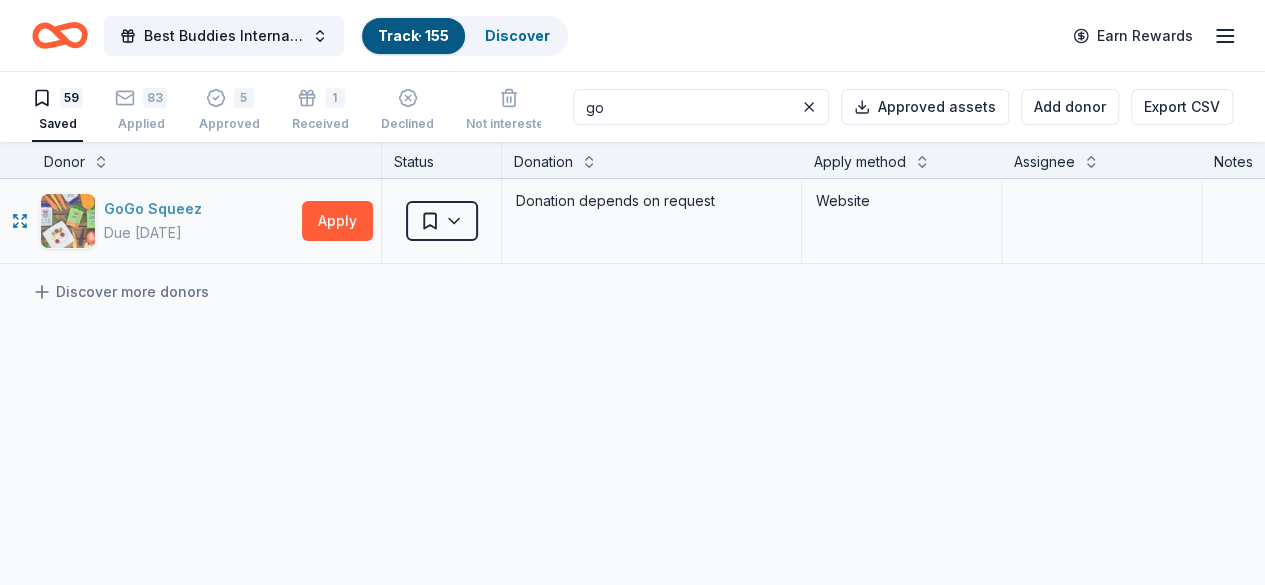type on "go" 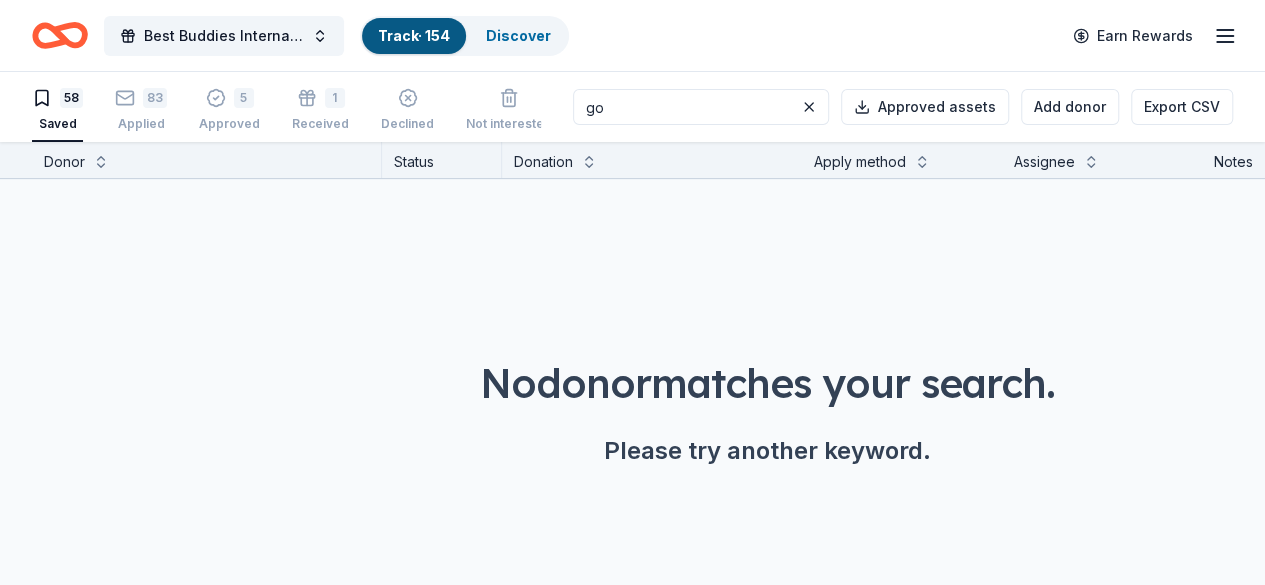 click on "58" at bounding box center [57, 98] 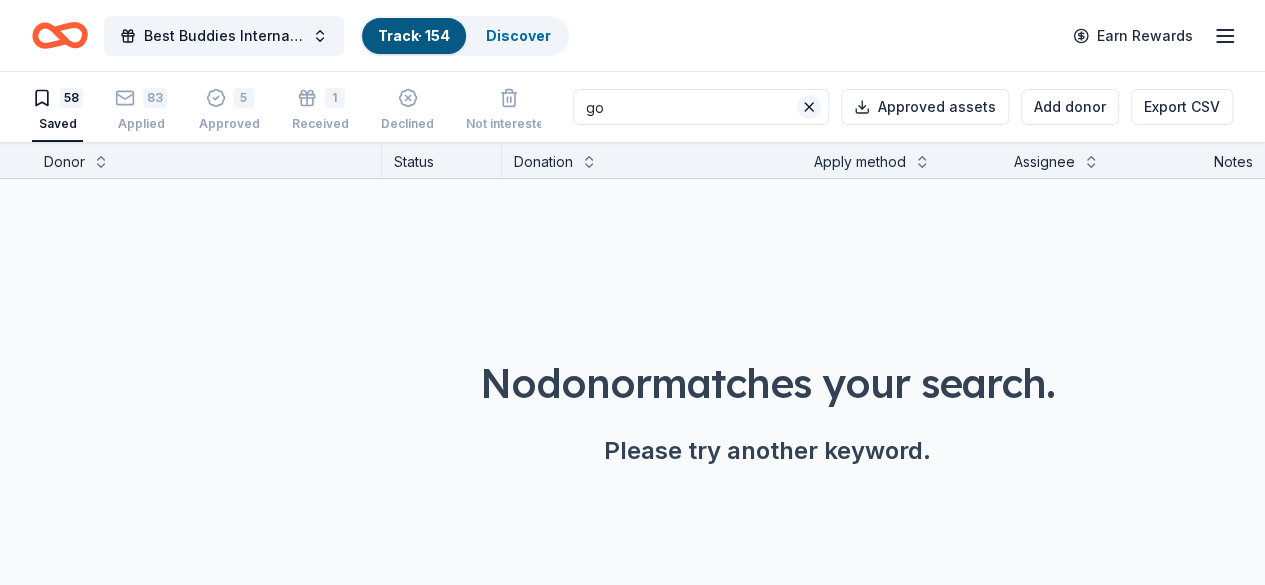 click at bounding box center (809, 107) 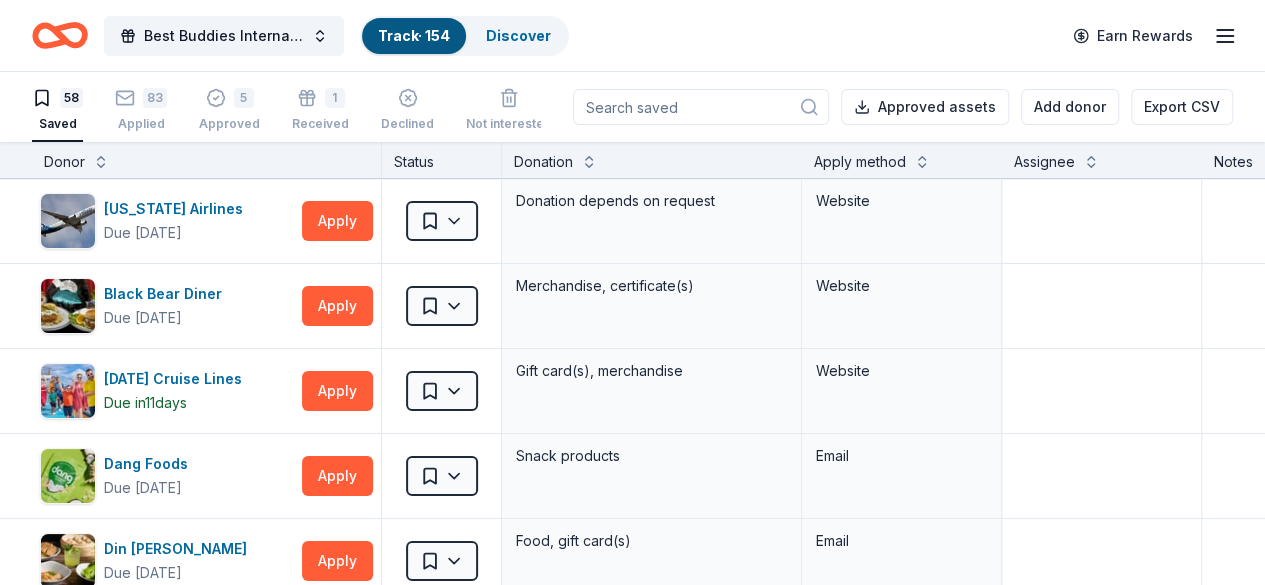click on "58" at bounding box center (71, 98) 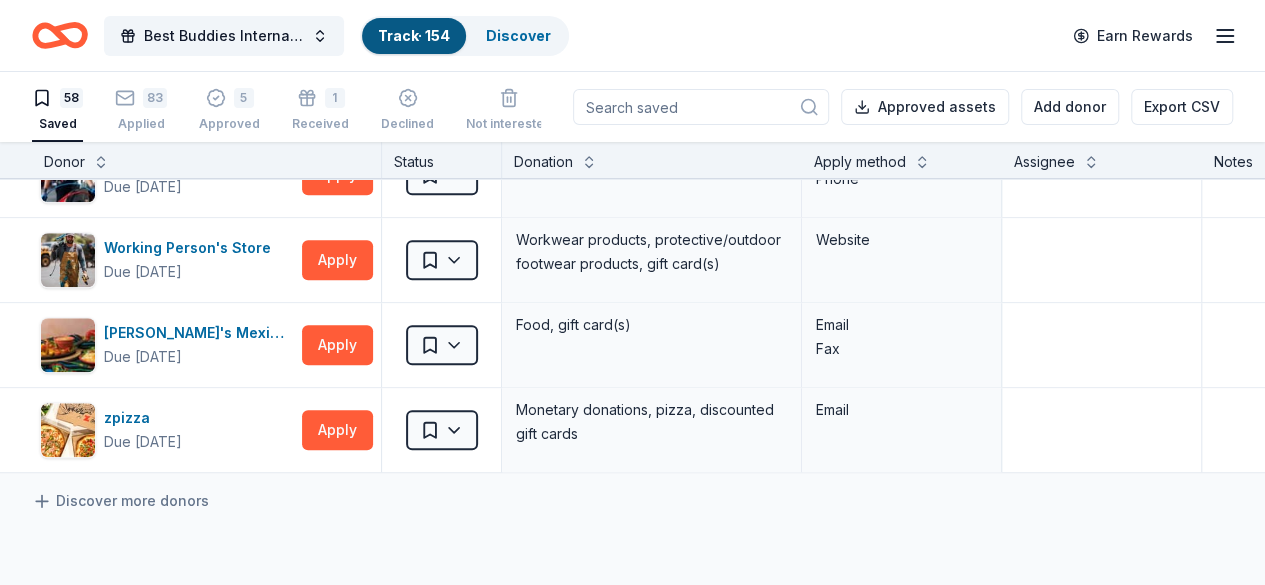scroll, scrollTop: 0, scrollLeft: 0, axis: both 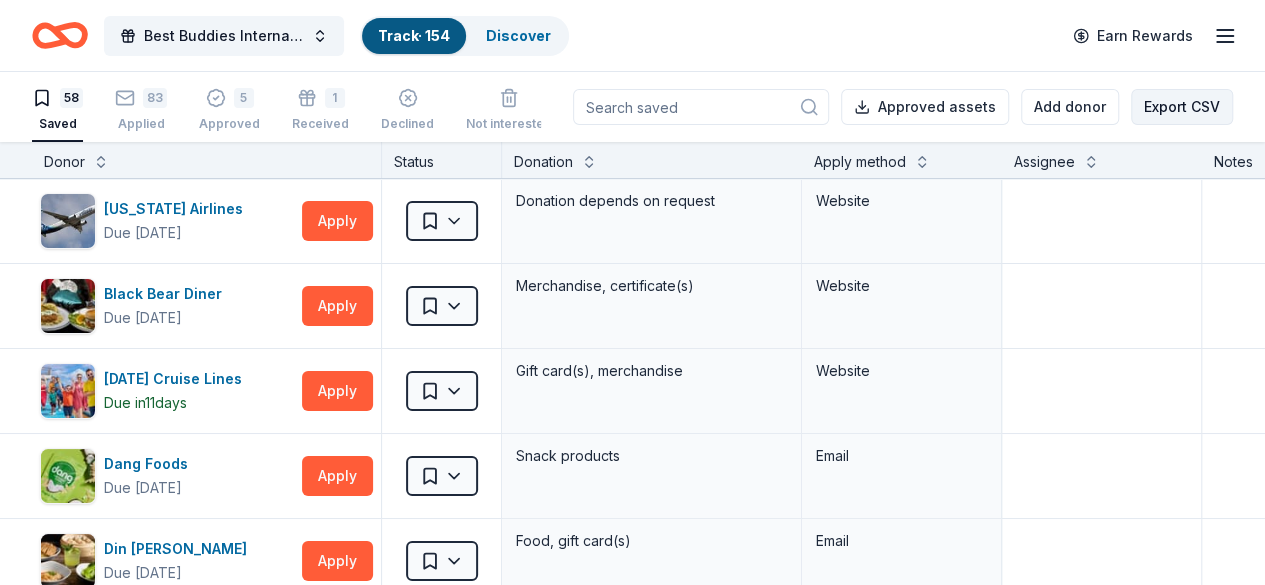 click on "Export CSV" at bounding box center [1182, 107] 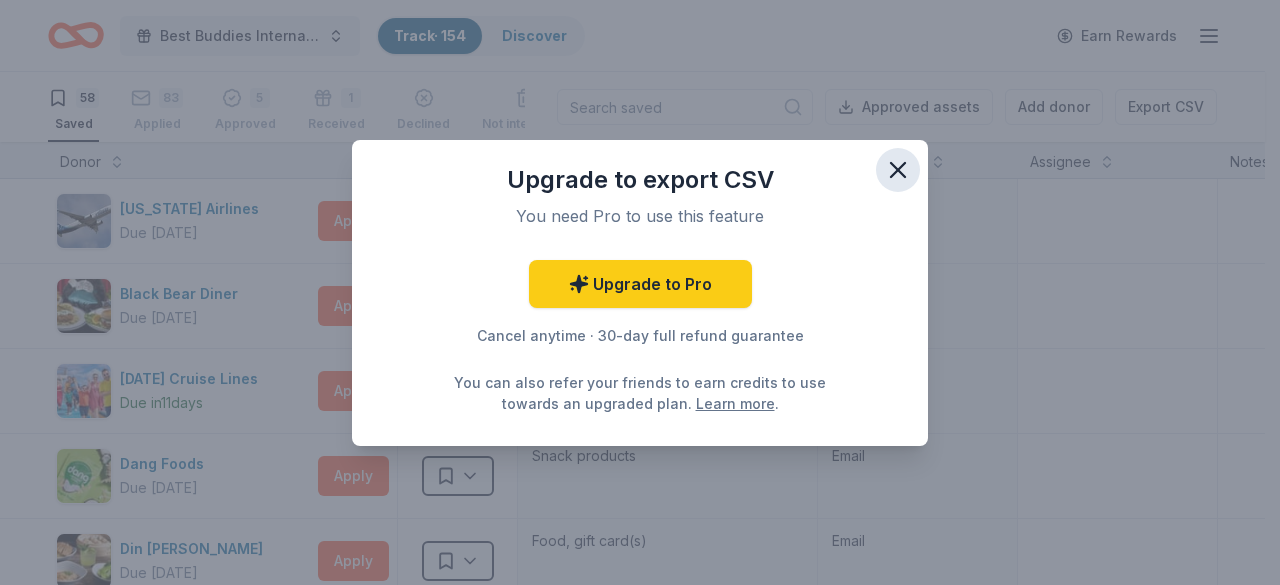 click 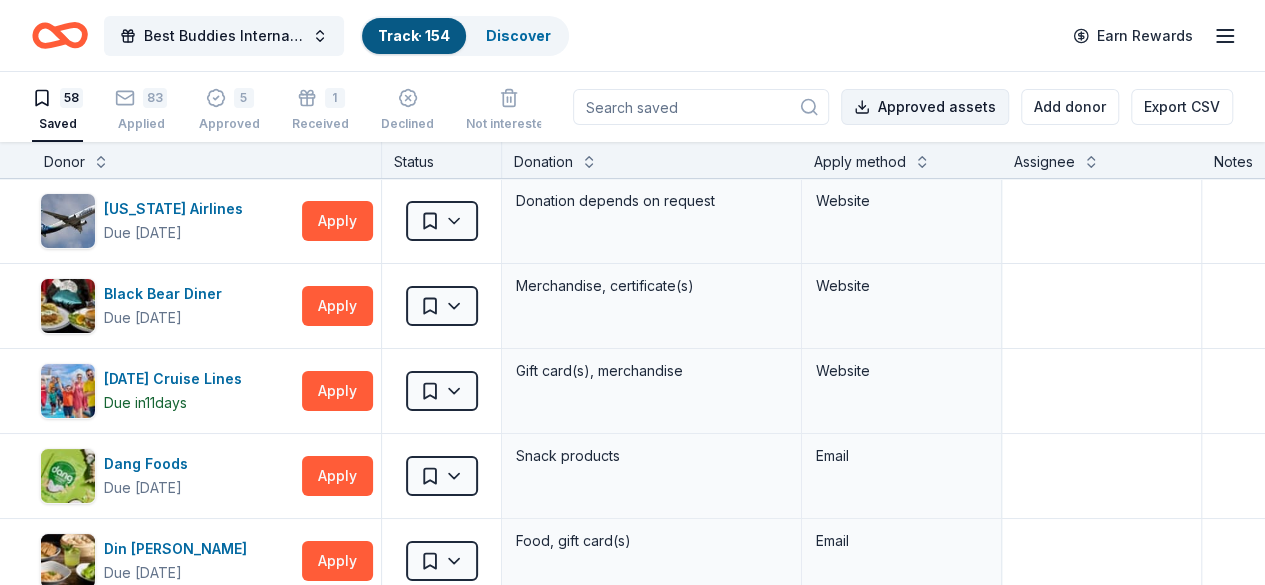 click on "Approved assets" at bounding box center [925, 107] 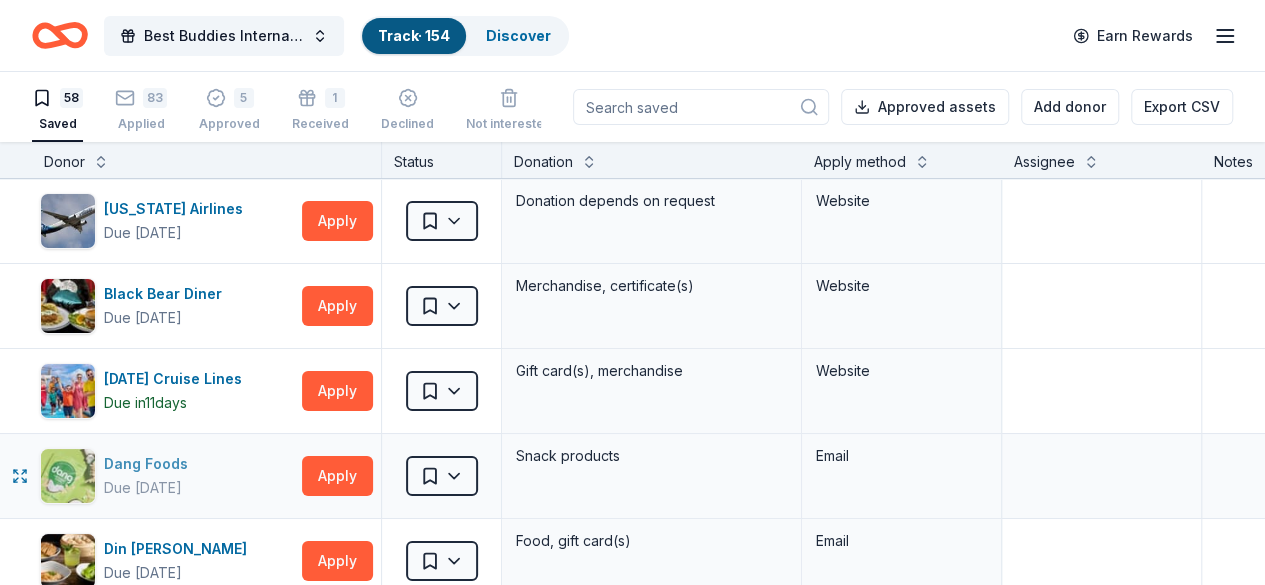 type 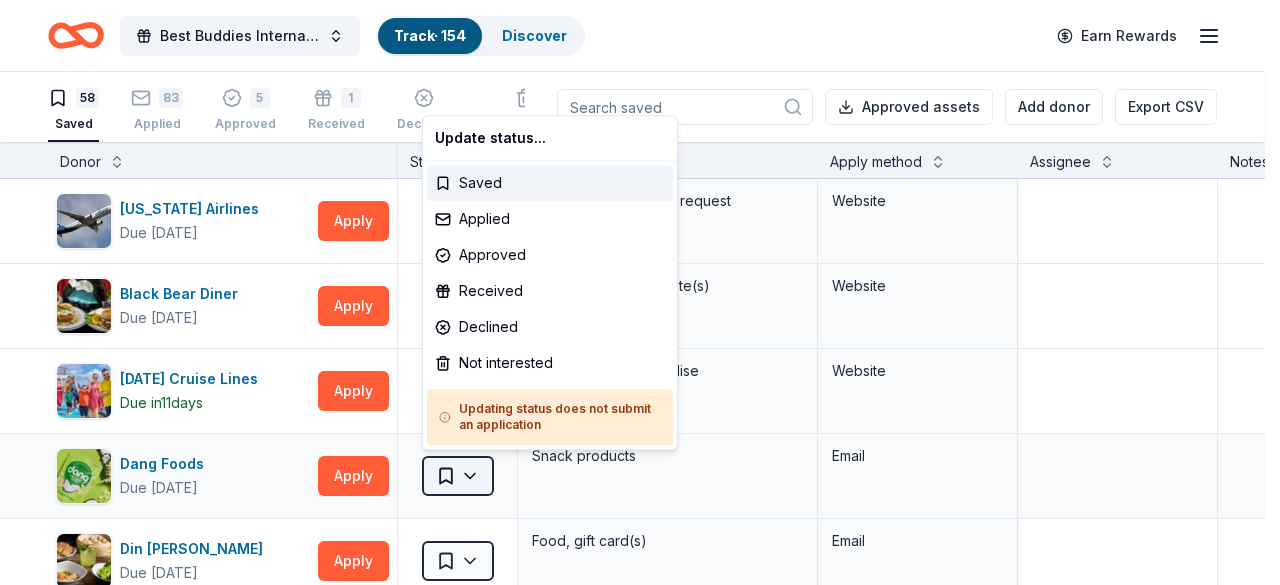 click on "Best Buddies International, Sacramento, Champion of the Year Gala Track  · 154 Discover Earn Rewards 58 Saved 83 Applied 5 Approved 1 Received Declined Not interested  Approved assets Add donor Export CSV Donor Status Donation Apply method Assignee Notes Alaska Airlines Due in 87 days Apply Saved Donation depends on request Website Black Bear Diner Due in 101 days Apply Saved Merchandise, certificate(s) Website Carnival Cruise Lines Due in  11  days Apply Saved Gift card(s), merchandise Website Dang Foods Due in 101 days Apply Saved Snack products Email Din Tai Fung Due in 101 days Apply Saved Food, gift card(s) Email Dueling Dogs Brewing Co. Due in 103 days Apply Saved Beer, mead, cider, gift card(s) Website E. & J. Gallo Winery Due in 89 days Apply Saved Wine and spirits, gift certificate(s) Email Feld Entertainment Due in 101 days Apply Saved Tickets, merchandise  Website Email Final Straw Due in 89 days Apply Saved Monetary, straws Website Fuddruckers  Due in 101 days Apply Saved Food, gift card(s) Mail" at bounding box center (640, 292) 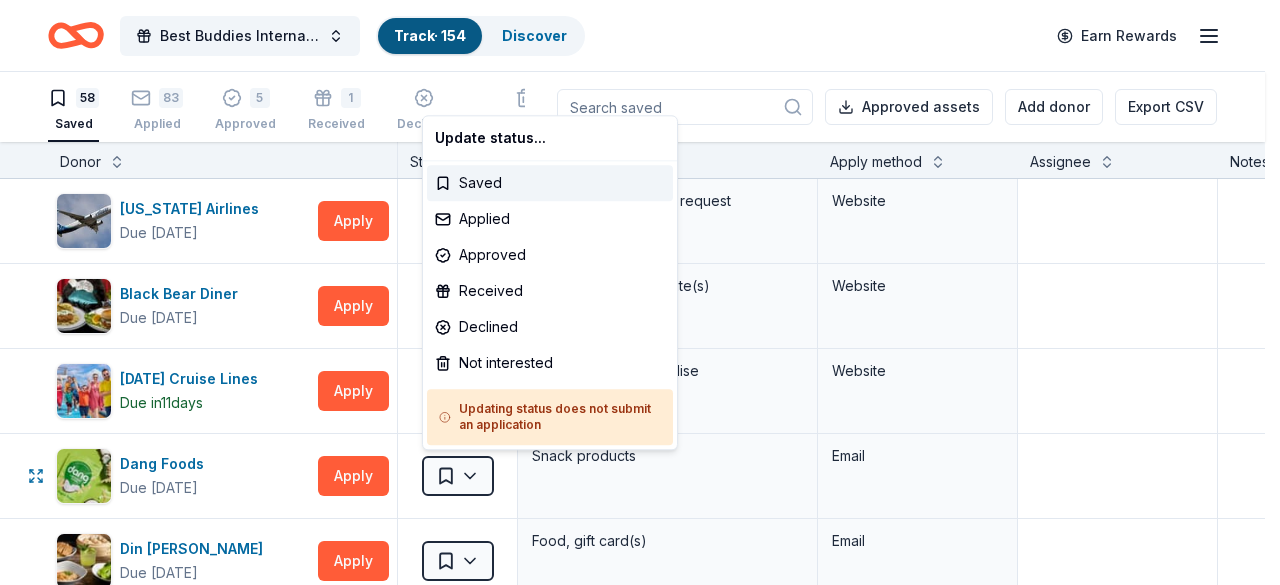 click on "Best Buddies International, Sacramento, Champion of the Year Gala Track  · 154 Discover Earn Rewards 58 Saved 83 Applied 5 Approved 1 Received Declined Not interested  Approved assets Add donor Export CSV Donor Status Donation Apply method Assignee Notes Alaska Airlines Due in 87 days Apply Saved Donation depends on request Website Black Bear Diner Due in 101 days Apply Saved Merchandise, certificate(s) Website Carnival Cruise Lines Due in  11  days Apply Saved Gift card(s), merchandise Website Dang Foods Due in 101 days Apply Saved Snack products Email Din Tai Fung Due in 101 days Apply Saved Food, gift card(s) Email Dueling Dogs Brewing Co. Due in 103 days Apply Saved Beer, mead, cider, gift card(s) Website E. & J. Gallo Winery Due in 89 days Apply Saved Wine and spirits, gift certificate(s) Email Feld Entertainment Due in 101 days Apply Saved Tickets, merchandise  Website Email Final Straw Due in 89 days Apply Saved Monetary, straws Website Fuddruckers  Due in 101 days Apply Saved Food, gift card(s) Mail" at bounding box center (640, 292) 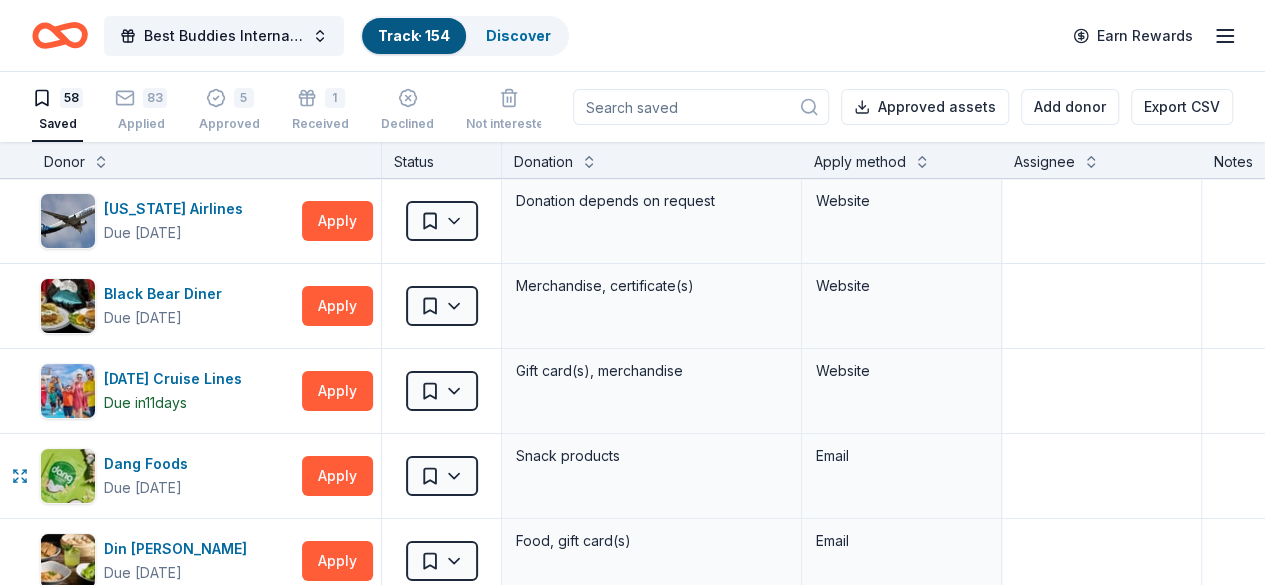 click on "Dang Foods" at bounding box center (150, 464) 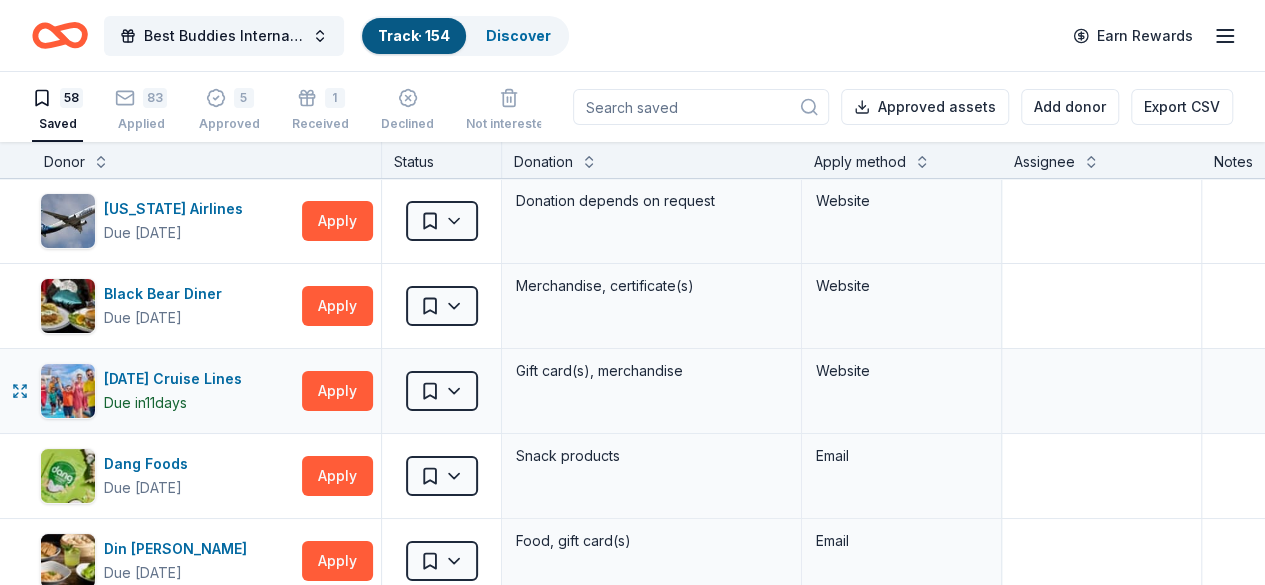 type 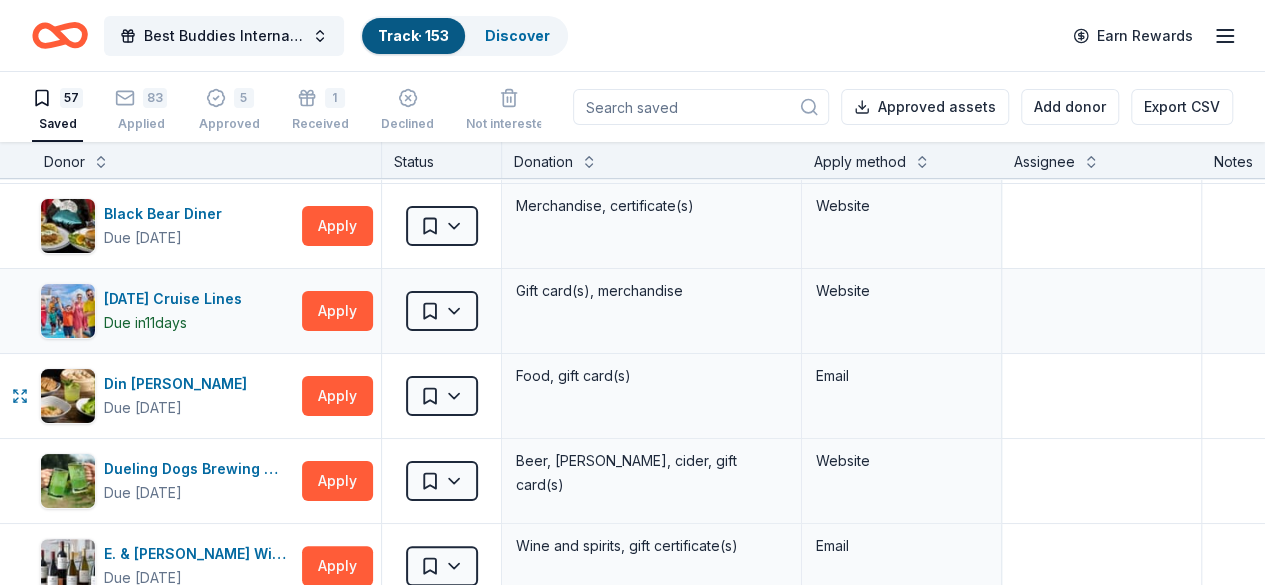 scroll, scrollTop: 120, scrollLeft: 0, axis: vertical 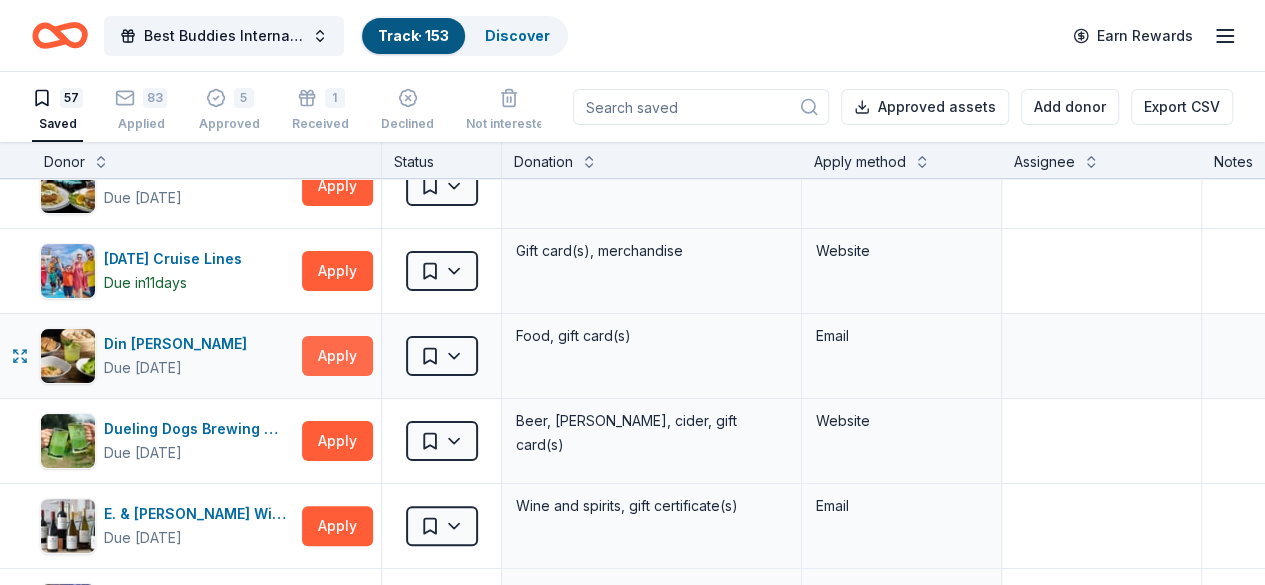 click on "Apply" at bounding box center [337, 356] 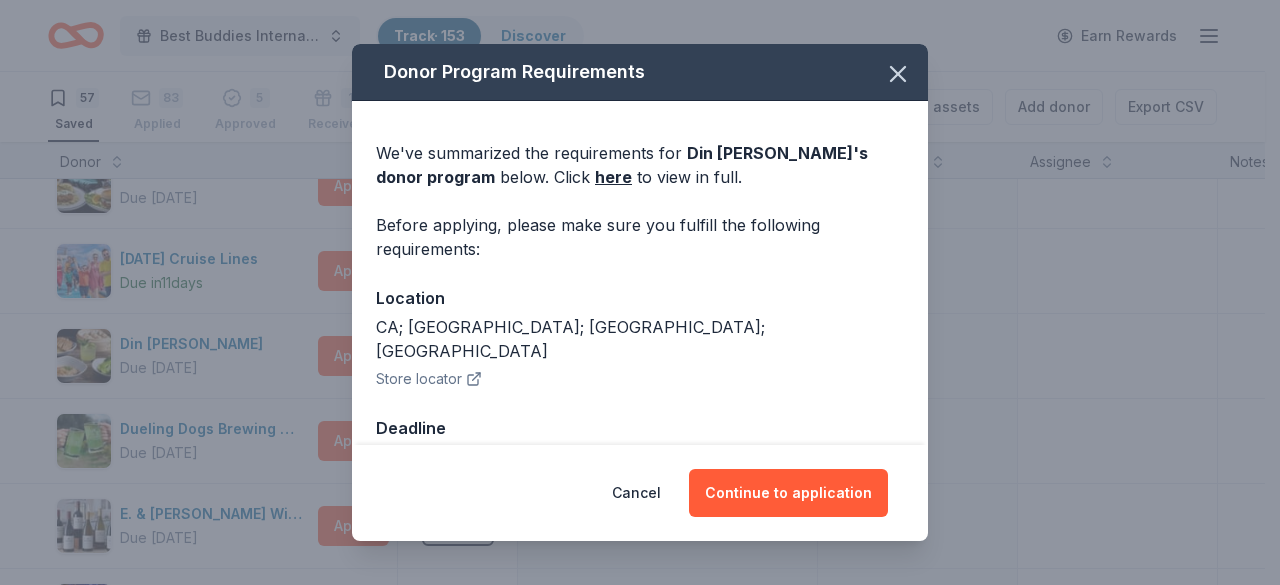 click 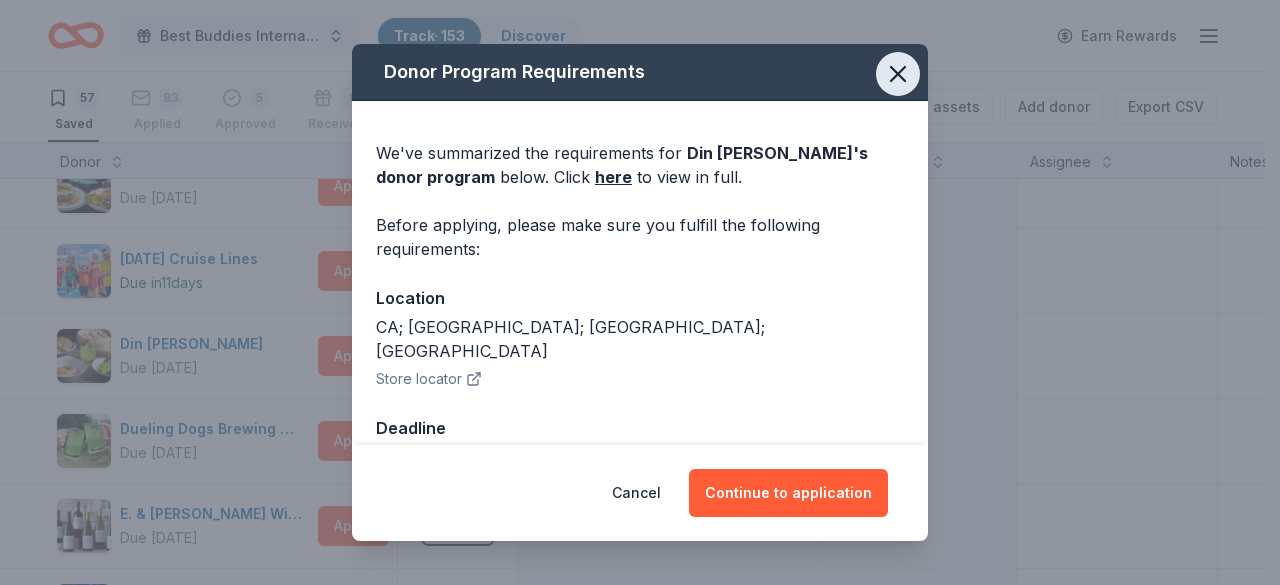click 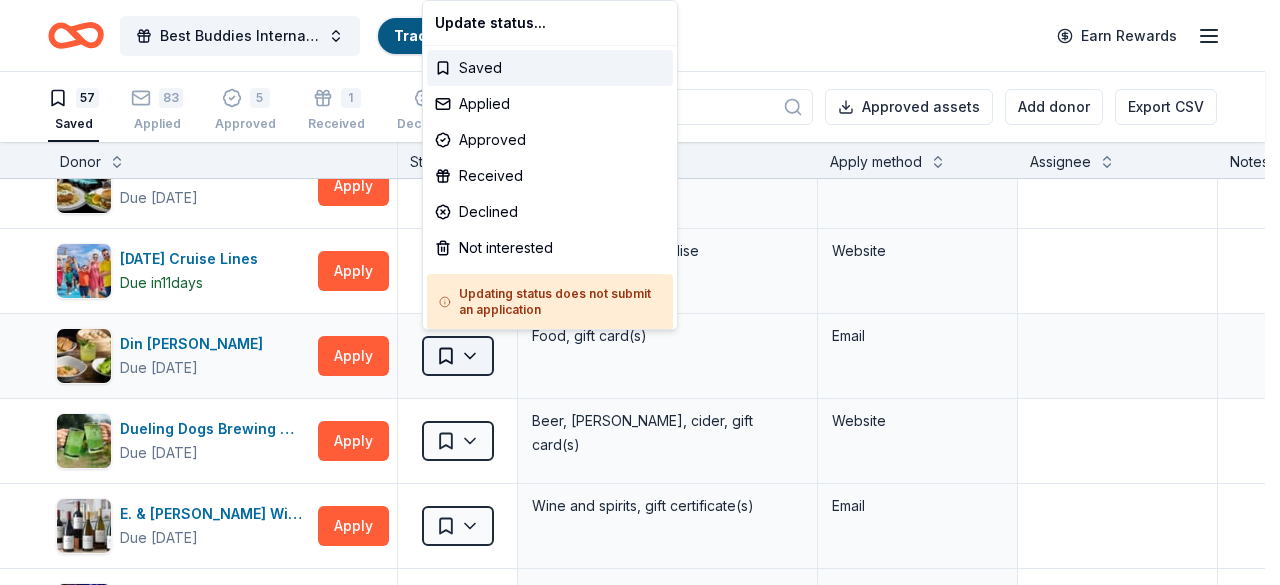 click on "Best Buddies International, Sacramento, Champion of the Year Gala Track  · 153 Discover Earn Rewards 57 Saved 83 Applied 5 Approved 1 Received Declined Not interested  Approved assets Add donor Export CSV Donor Status Donation Apply method Assignee Notes Alaska Airlines Due in 87 days Apply Saved Donation depends on request Website Black Bear Diner Due in 101 days Apply Saved Merchandise, certificate(s) Website Carnival Cruise Lines Due in  11  days Apply Saved Gift card(s), merchandise Website Din Tai Fung Due in 101 days Apply Saved Food, gift card(s) Email Dueling Dogs Brewing Co. Due in 103 days Apply Saved Beer, mead, cider, gift card(s) Website E. & J. Gallo Winery Due in 89 days Apply Saved Wine and spirits, gift certificate(s) Email Feld Entertainment Due in 101 days Apply Saved Tickets, merchandise  Website Email Final Straw Due in 89 days Apply Saved Monetary, straws Website Fuddruckers  Due in 101 days Apply Saved Food, gift card(s) Mail Gerber Gear Due in 71 days Apply Saved Website Gildan Apply" at bounding box center (640, 292) 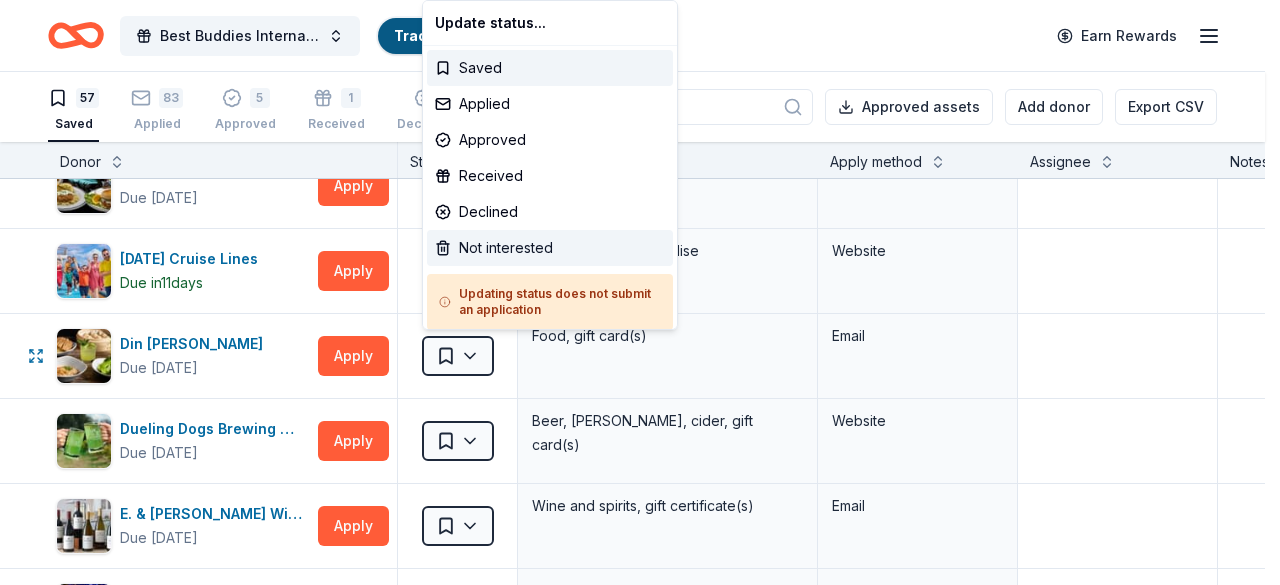 click on "Not interested" at bounding box center [550, 248] 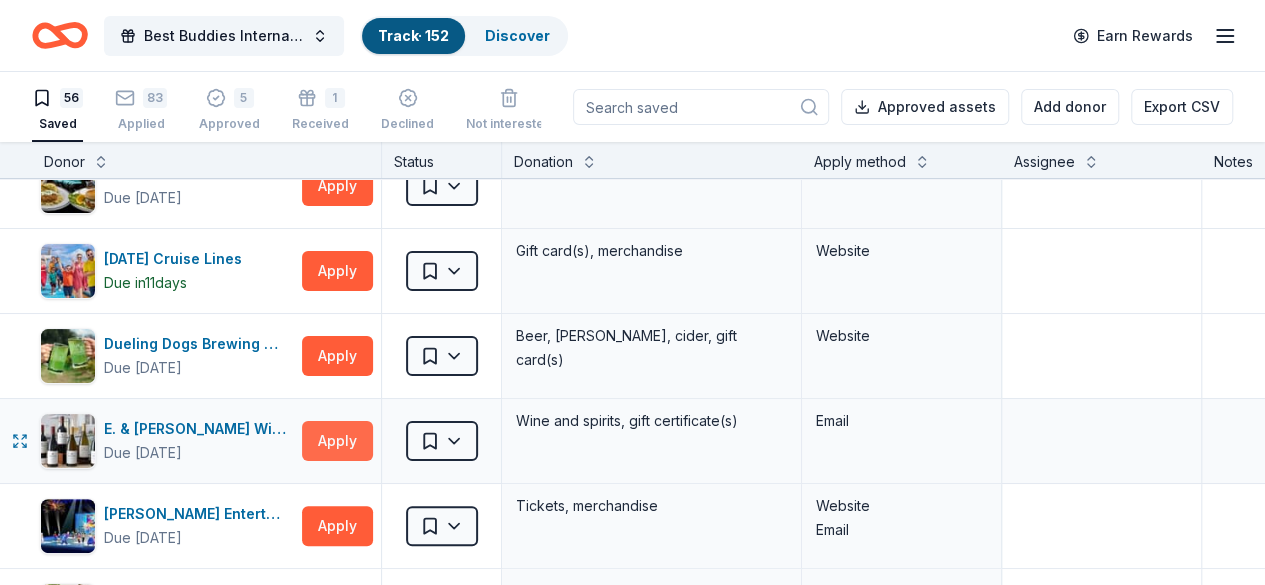 click on "Apply" at bounding box center [337, 441] 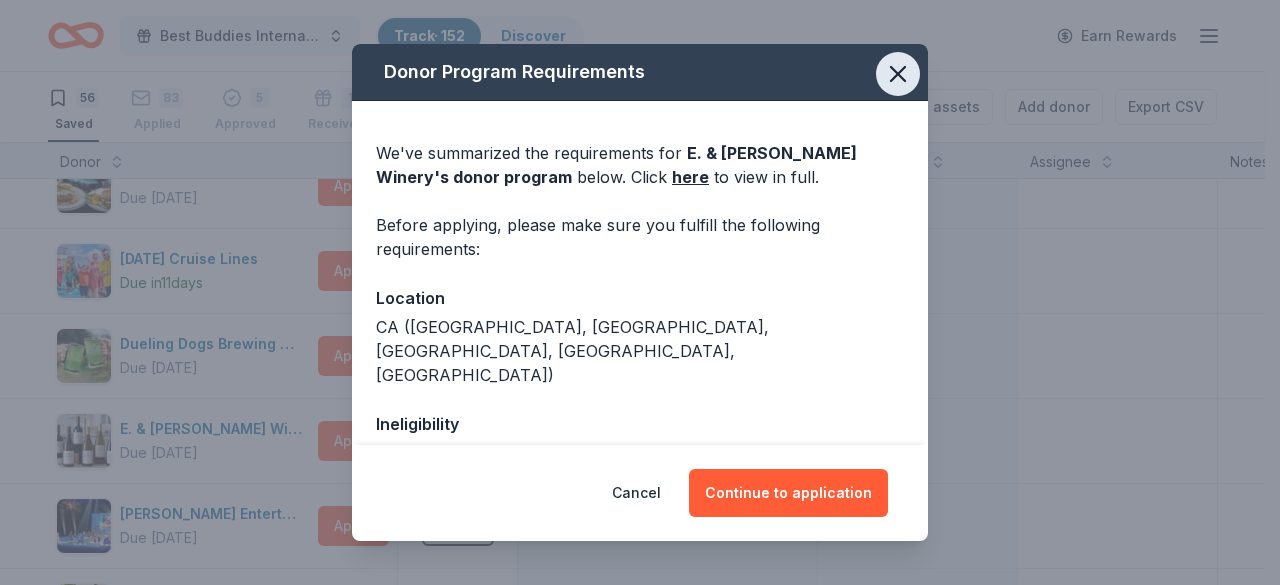 click 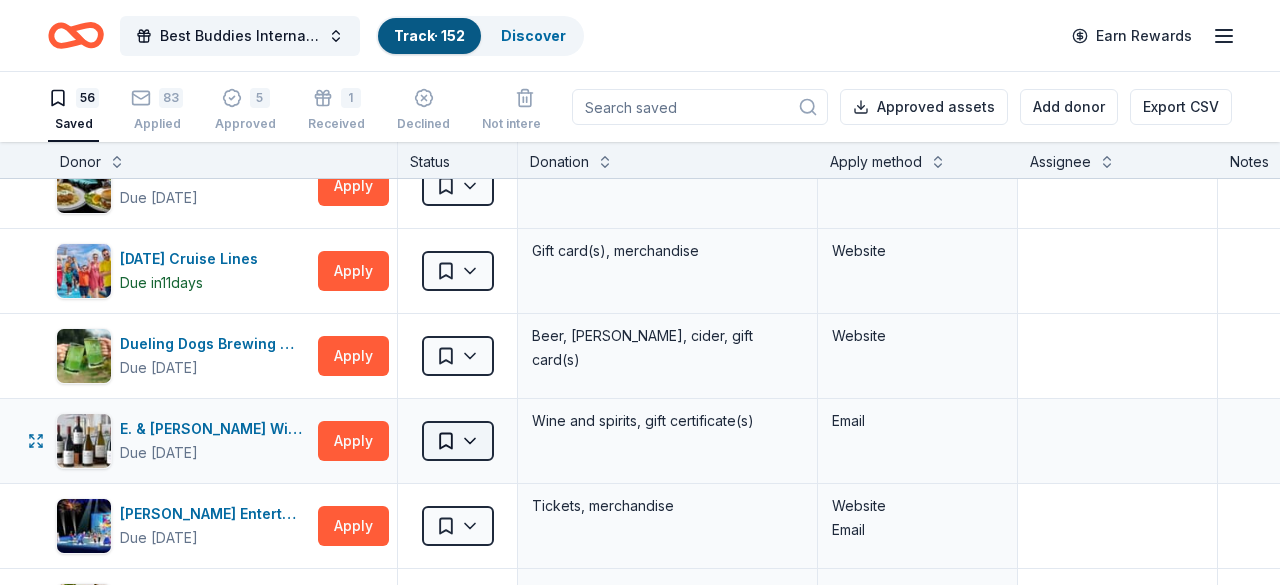click on "Best Buddies International, Sacramento, Champion of the Year Gala Track  · 152 Discover Earn Rewards 56 Saved 83 Applied 5 Approved 1 Received Declined Not interested  Approved assets Add donor Export CSV Donor Status Donation Apply method Assignee Notes Alaska Airlines Due in 87 days Apply Saved Donation depends on request Website Black Bear Diner Due in 101 days Apply Saved Merchandise, certificate(s) Website Carnival Cruise Lines Due in  11  days Apply Saved Gift card(s), merchandise Website Dueling Dogs Brewing Co. Due in 103 days Apply Saved Beer, mead, cider, gift card(s) Website E. & J. Gallo Winery Due in 89 days Apply Saved Wine and spirits, gift certificate(s) Email Feld Entertainment Due in 101 days Apply Saved Tickets, merchandise  Website Email Final Straw Due in 89 days Apply Saved Monetary, straws Website Fuddruckers  Due in 101 days Apply Saved Food, gift card(s) Mail Gerber Gear Due in 71 days Apply Saved Utility knife and tool products, utility equipment products Website Gildan Apply Saved" at bounding box center (640, 292) 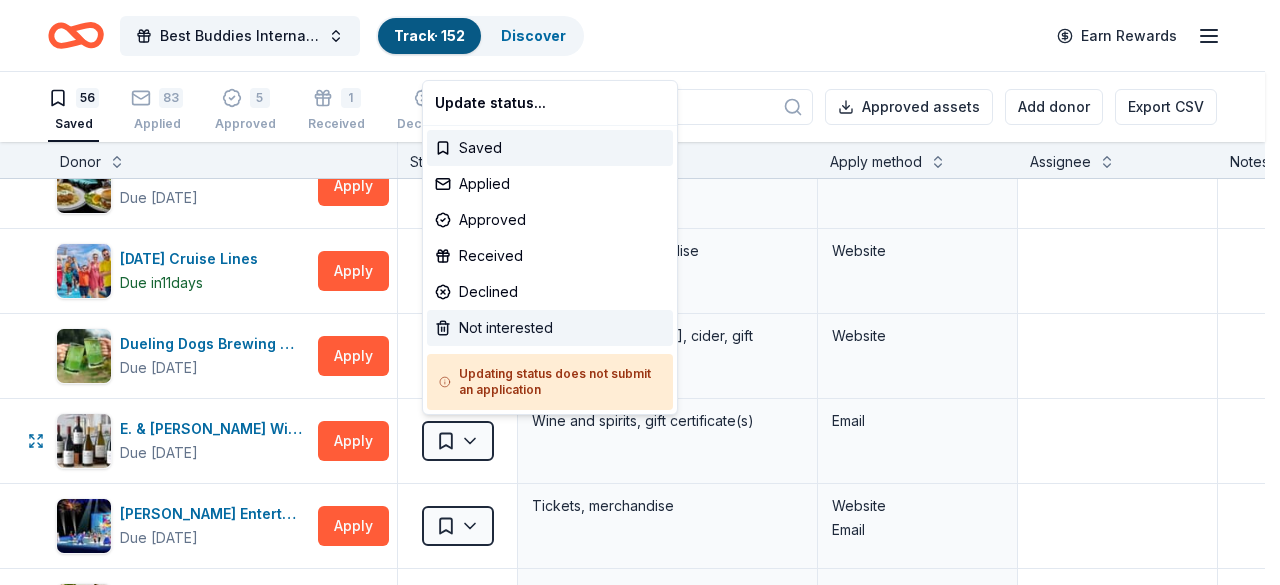 click on "Not interested" at bounding box center (550, 328) 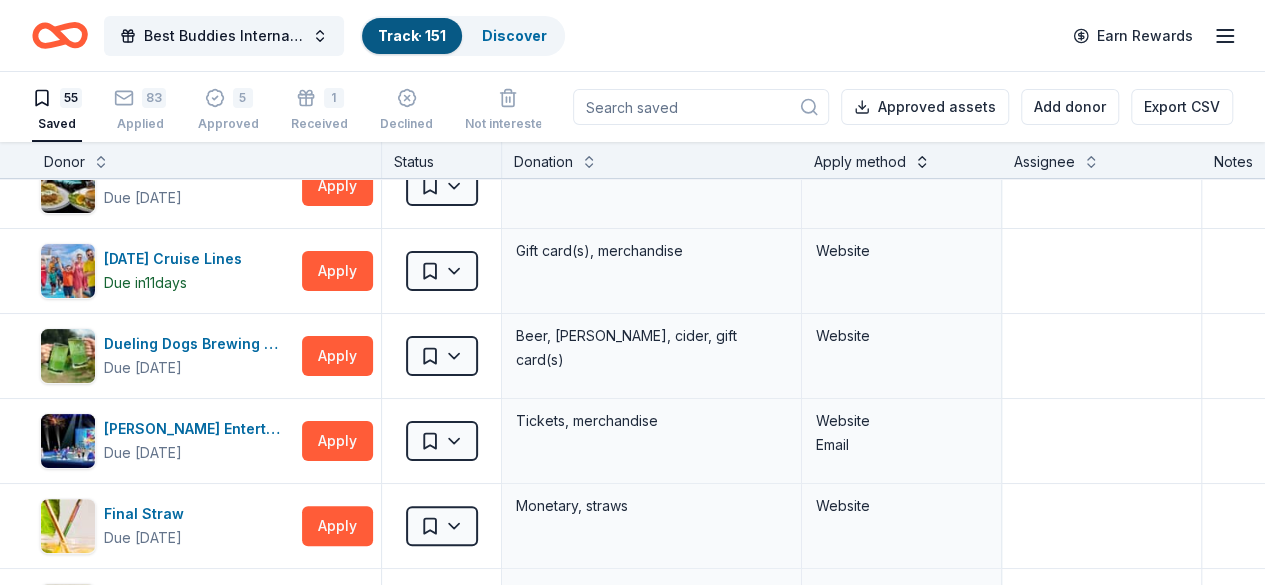 click at bounding box center (922, 160) 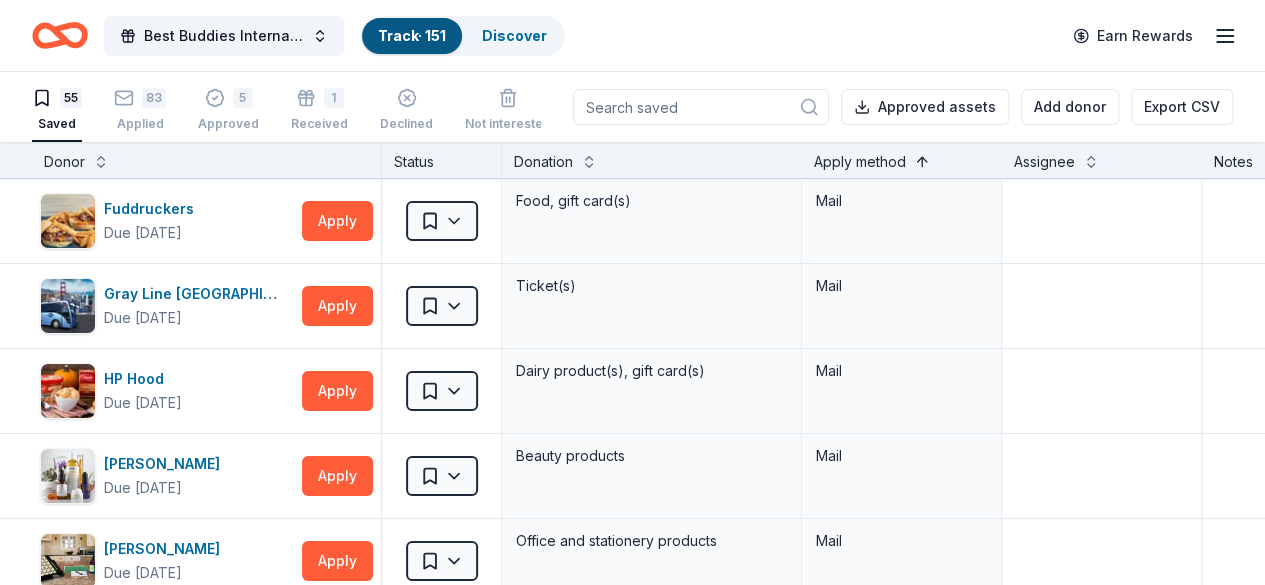 click at bounding box center [922, 160] 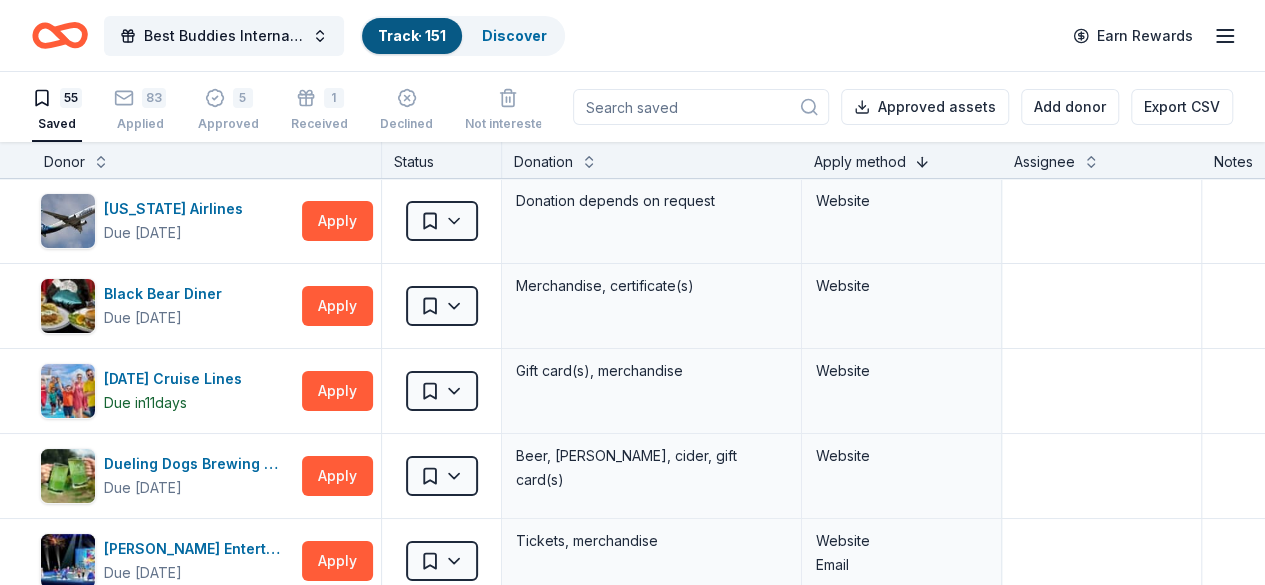 type 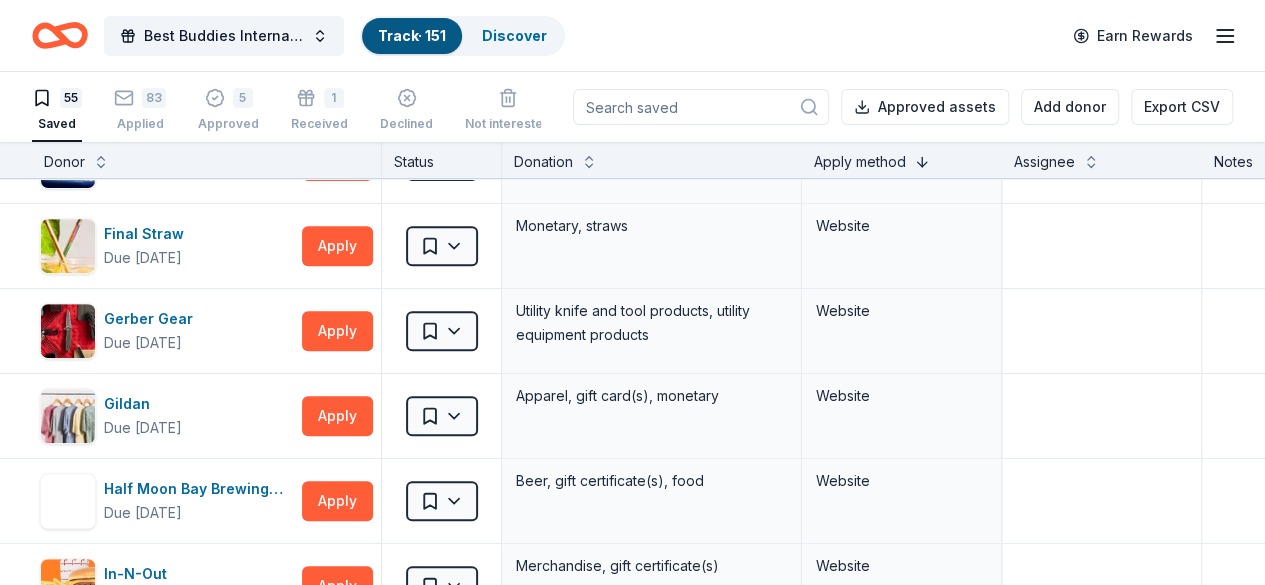 scroll, scrollTop: 440, scrollLeft: 0, axis: vertical 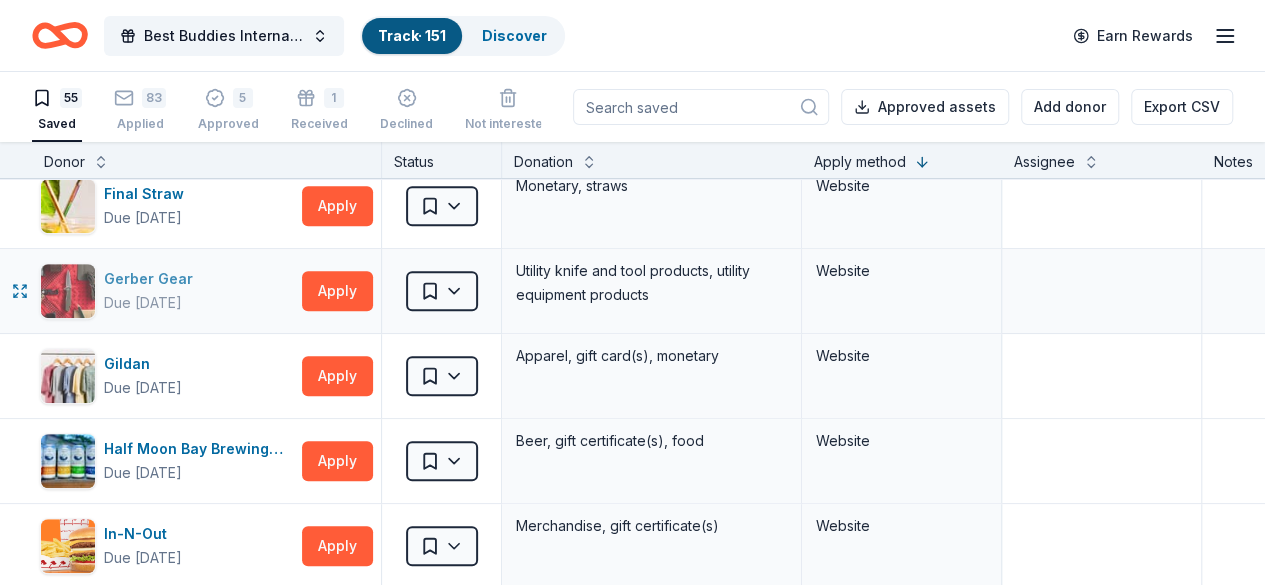 click on "Gerber Gear" at bounding box center [152, 279] 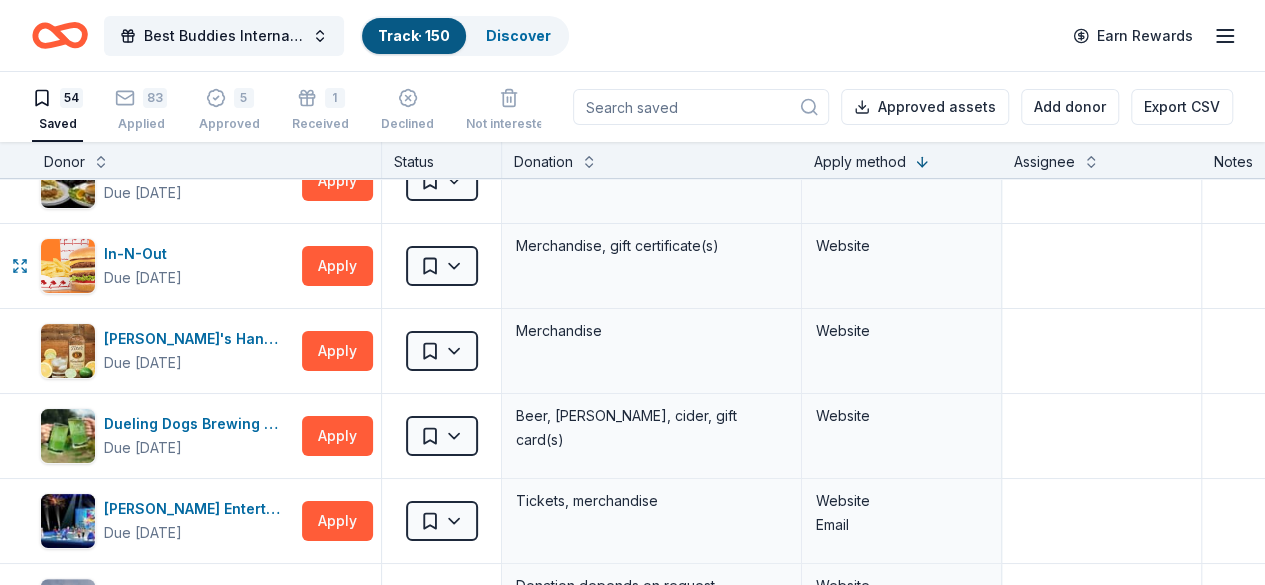 scroll, scrollTop: 0, scrollLeft: 0, axis: both 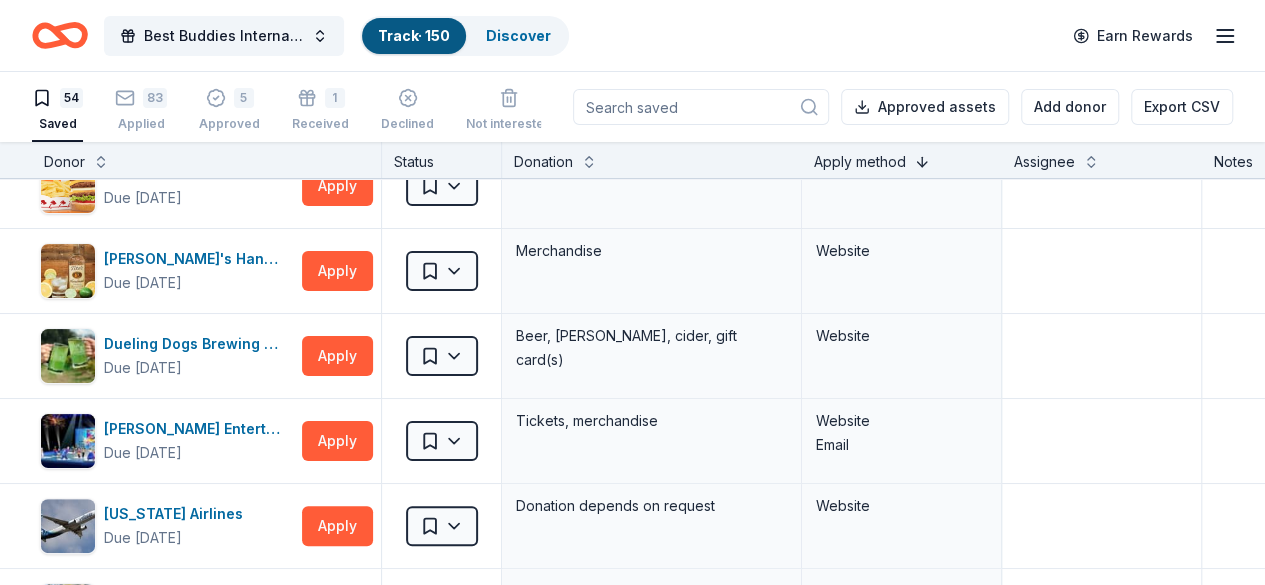 click at bounding box center (922, 160) 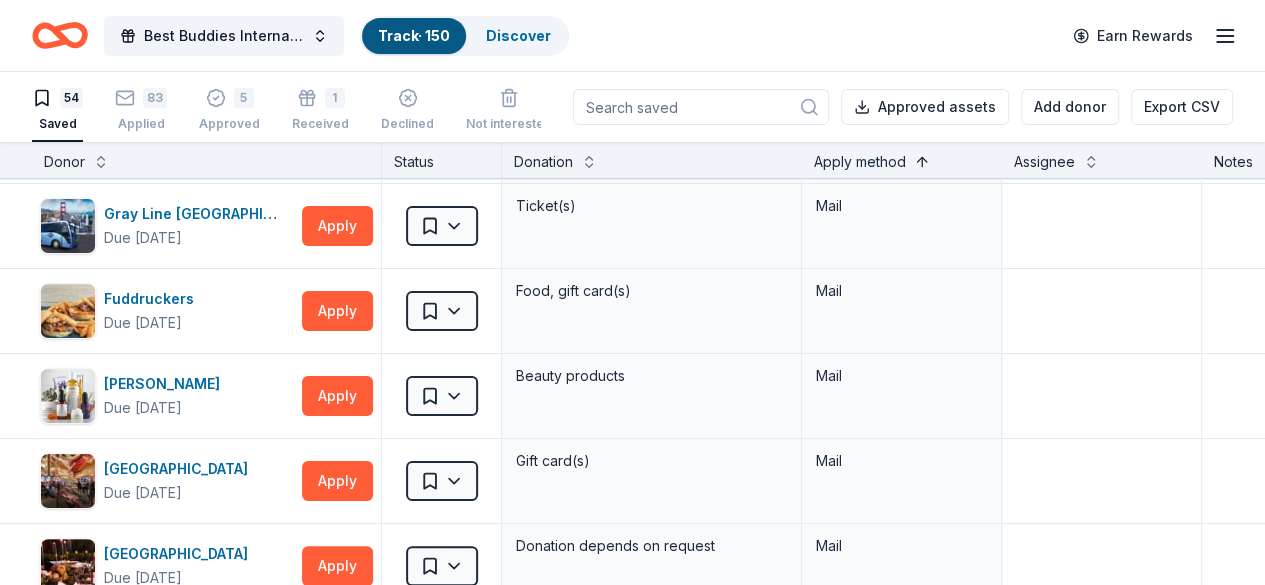 scroll, scrollTop: 0, scrollLeft: 0, axis: both 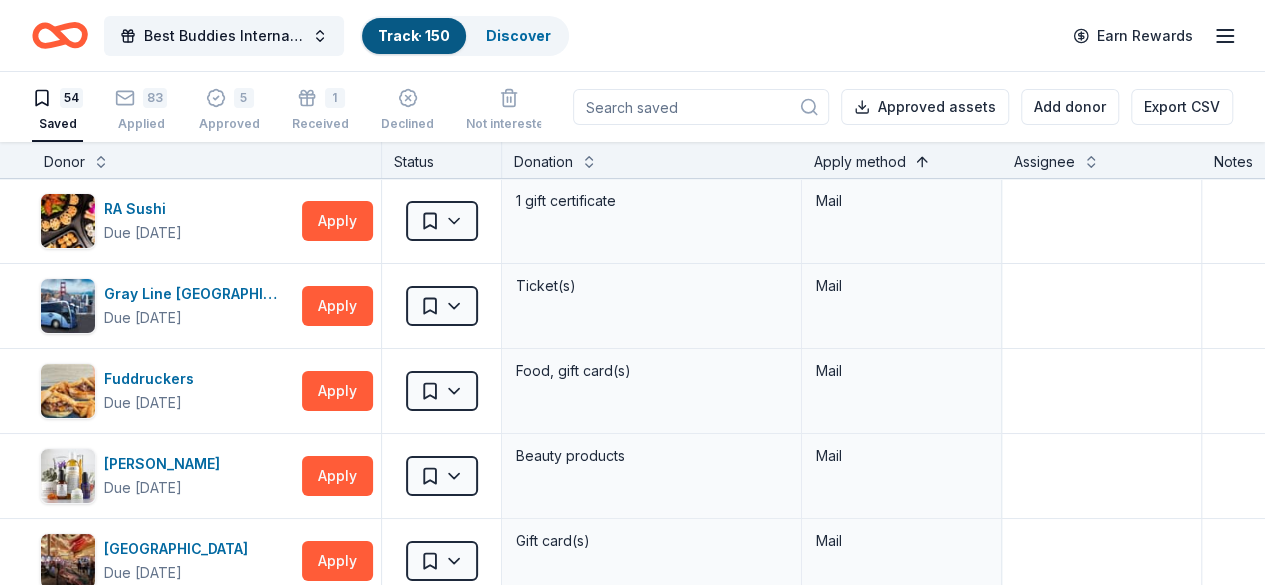click at bounding box center (922, 160) 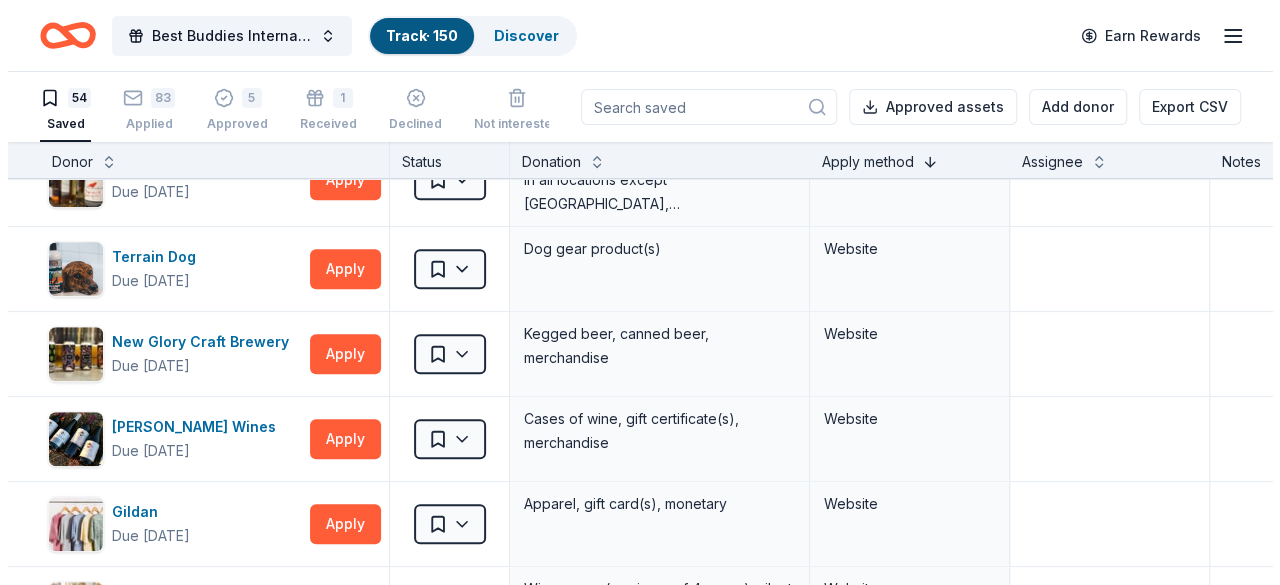 scroll, scrollTop: 680, scrollLeft: 0, axis: vertical 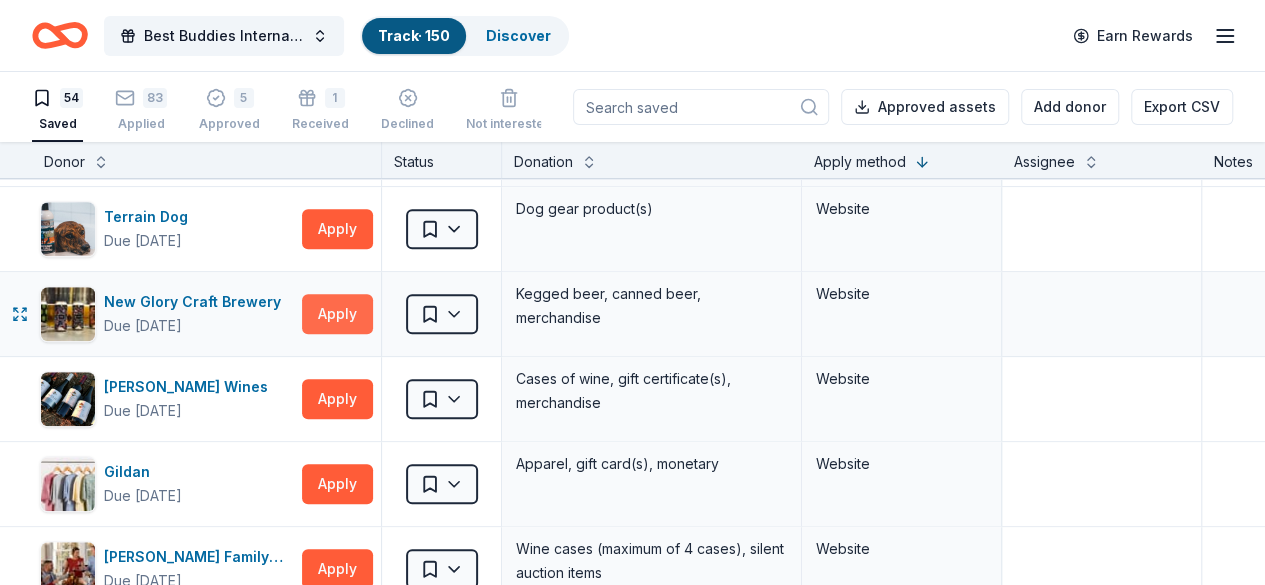 click on "Apply" at bounding box center [337, 314] 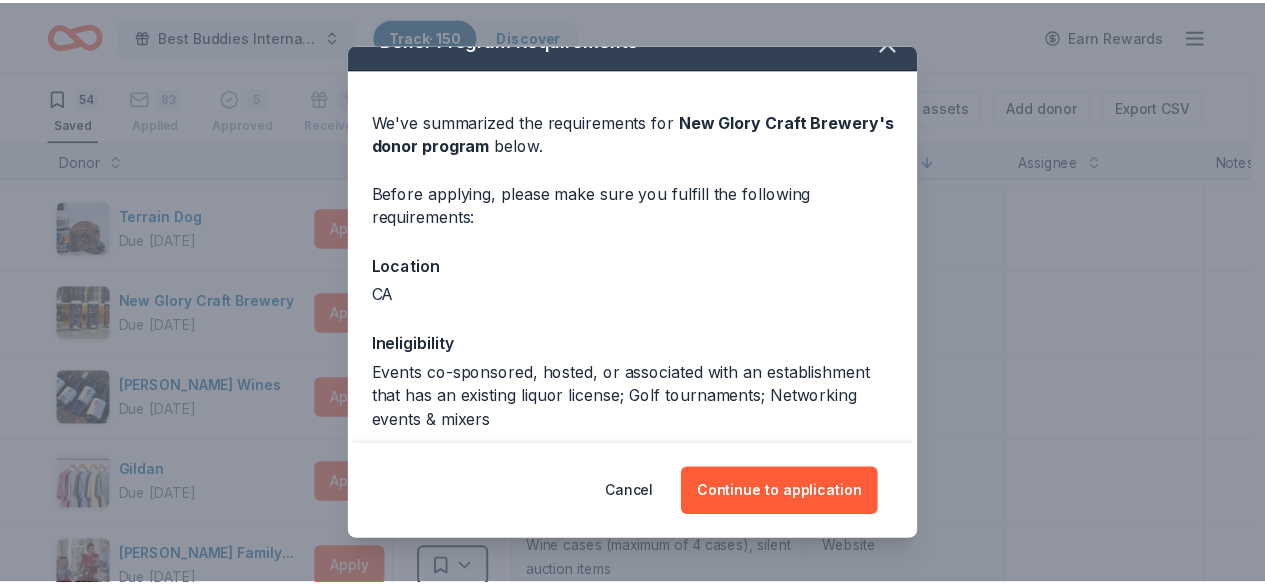 scroll, scrollTop: 204, scrollLeft: 0, axis: vertical 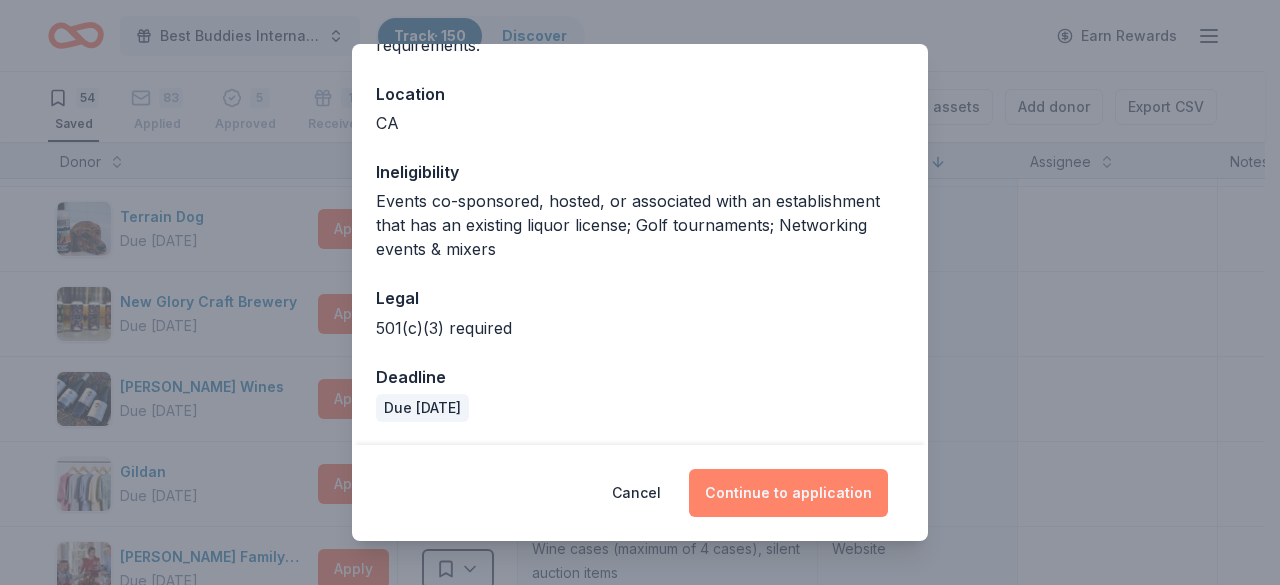click on "Continue to application" at bounding box center [788, 493] 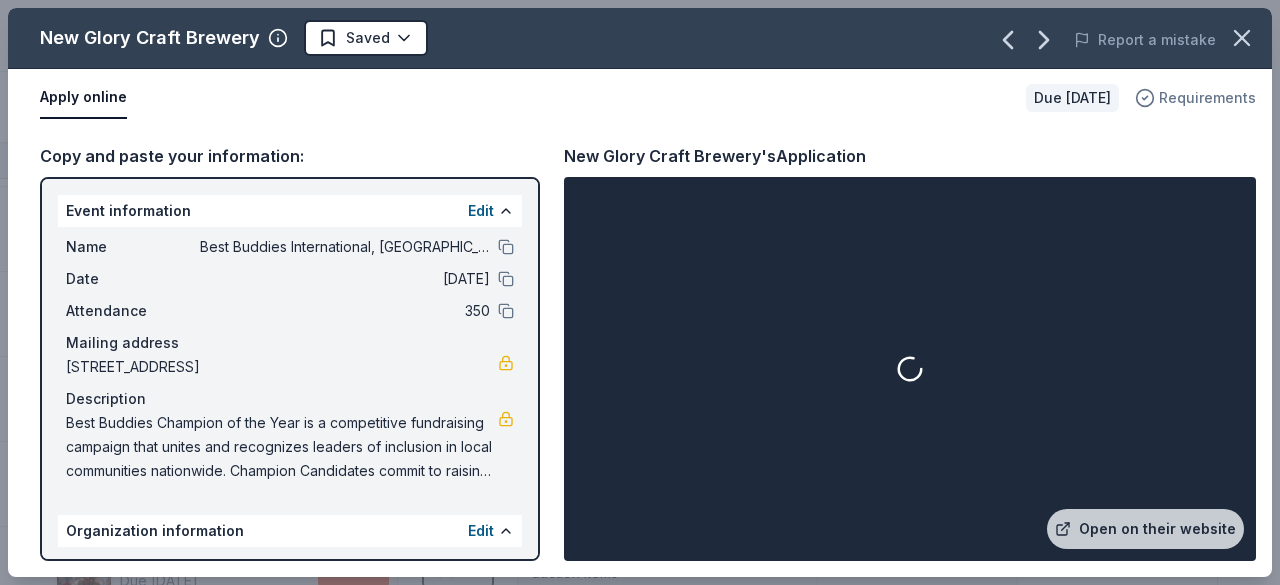 click on "Requirements" at bounding box center (1207, 98) 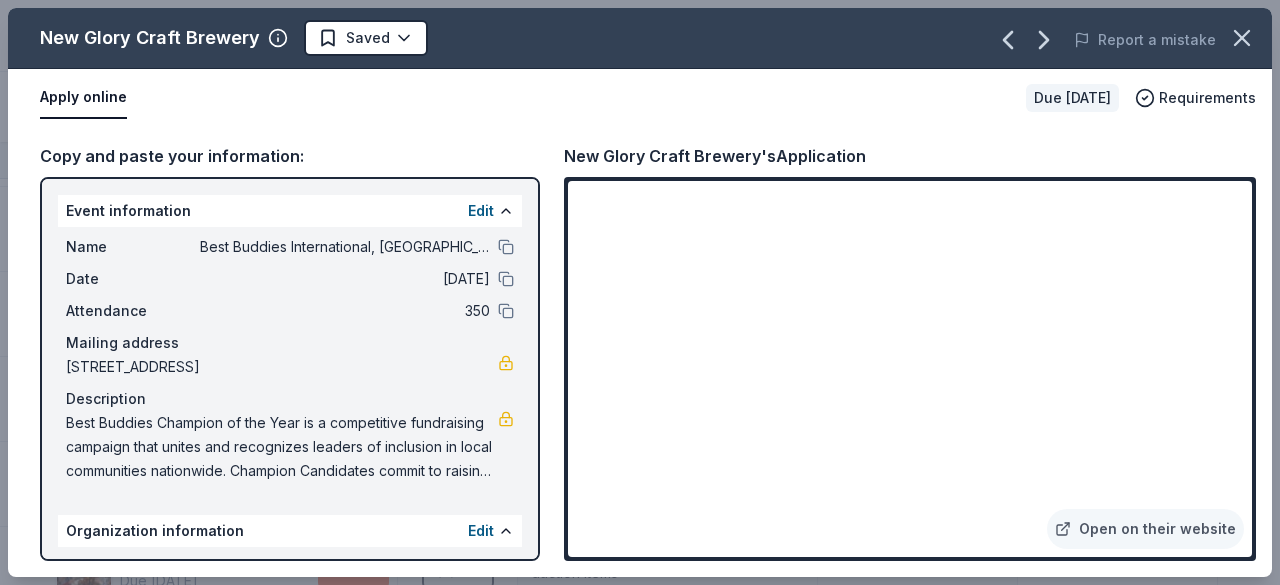 click on "Apply online" at bounding box center [525, 98] 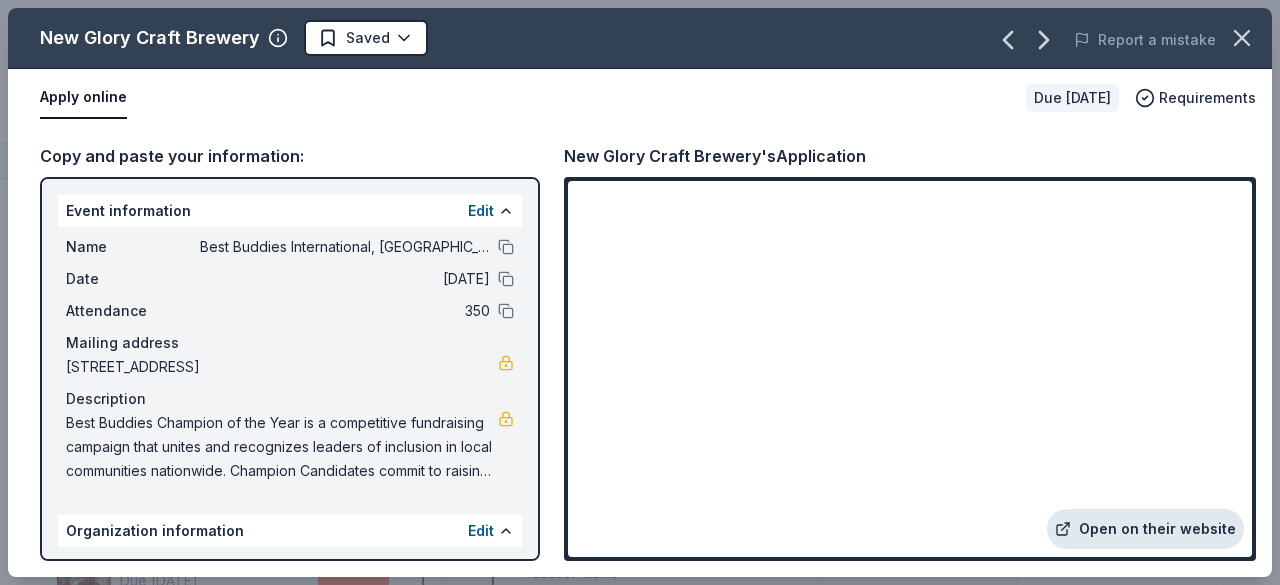 click on "Open on their website" at bounding box center (1145, 529) 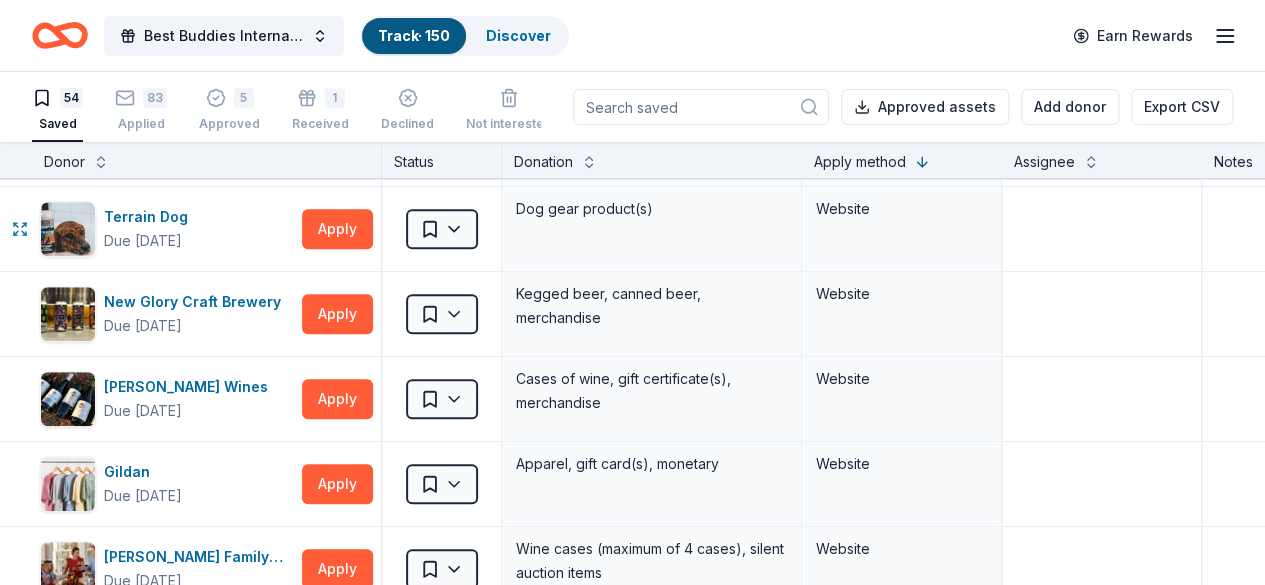 type 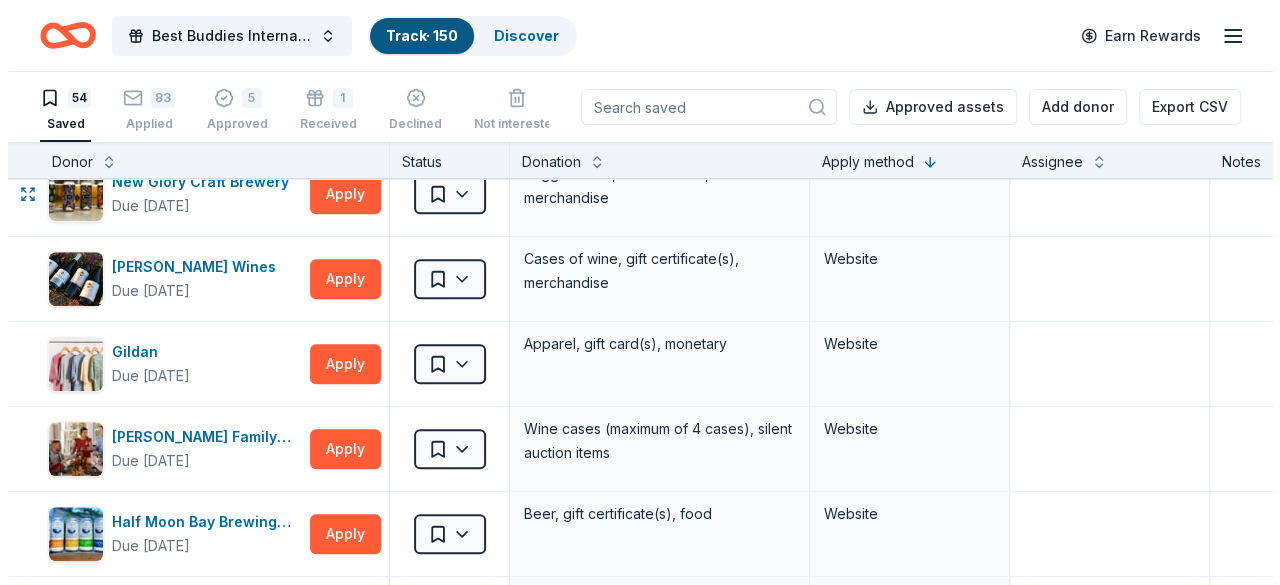scroll, scrollTop: 840, scrollLeft: 0, axis: vertical 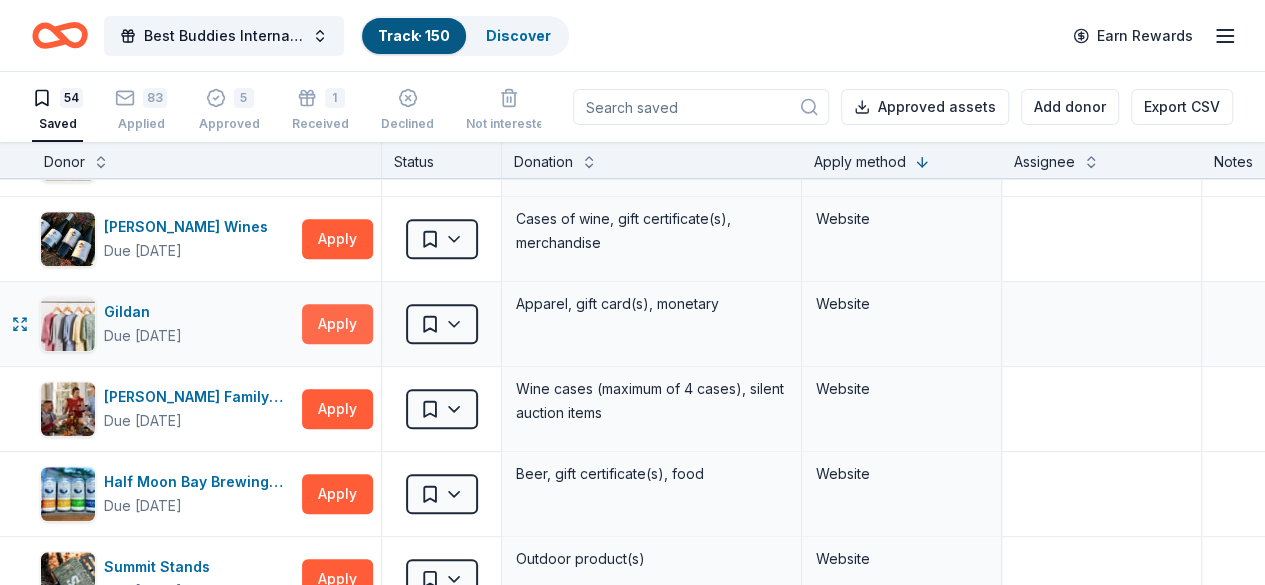 click on "Apply" at bounding box center (337, 324) 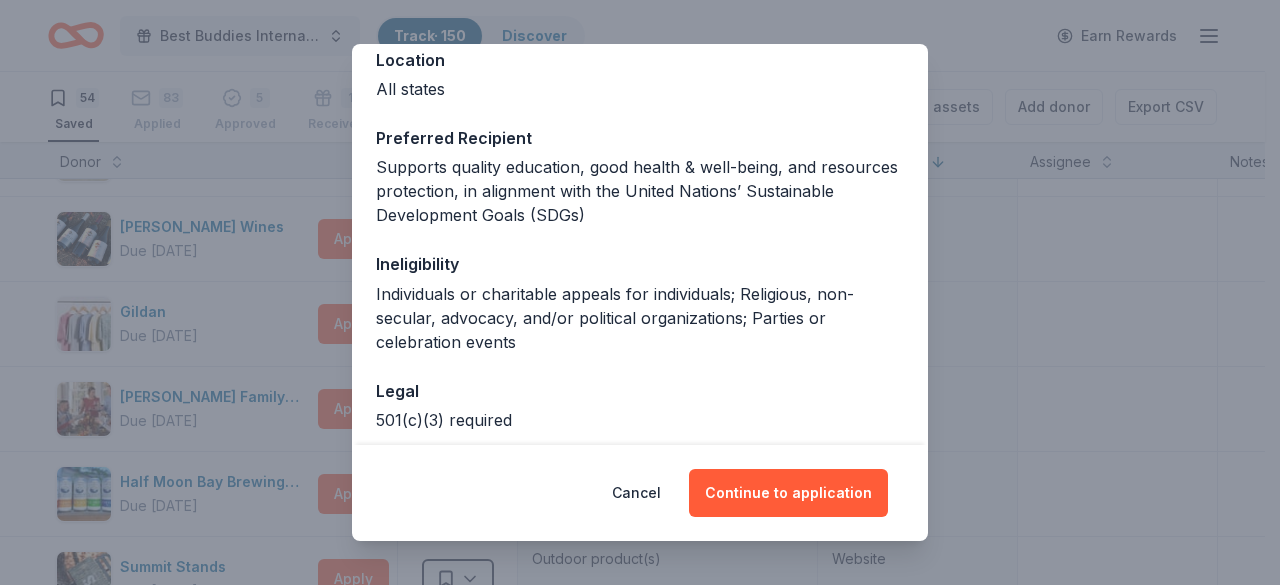 scroll, scrollTop: 240, scrollLeft: 0, axis: vertical 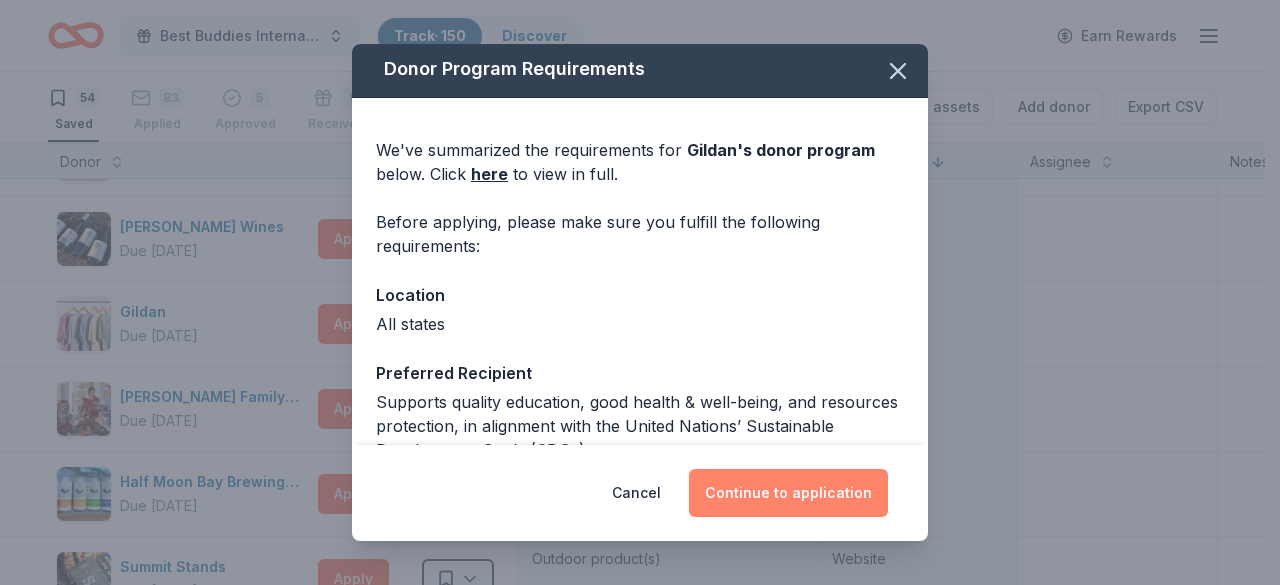 click on "Continue to application" at bounding box center (788, 493) 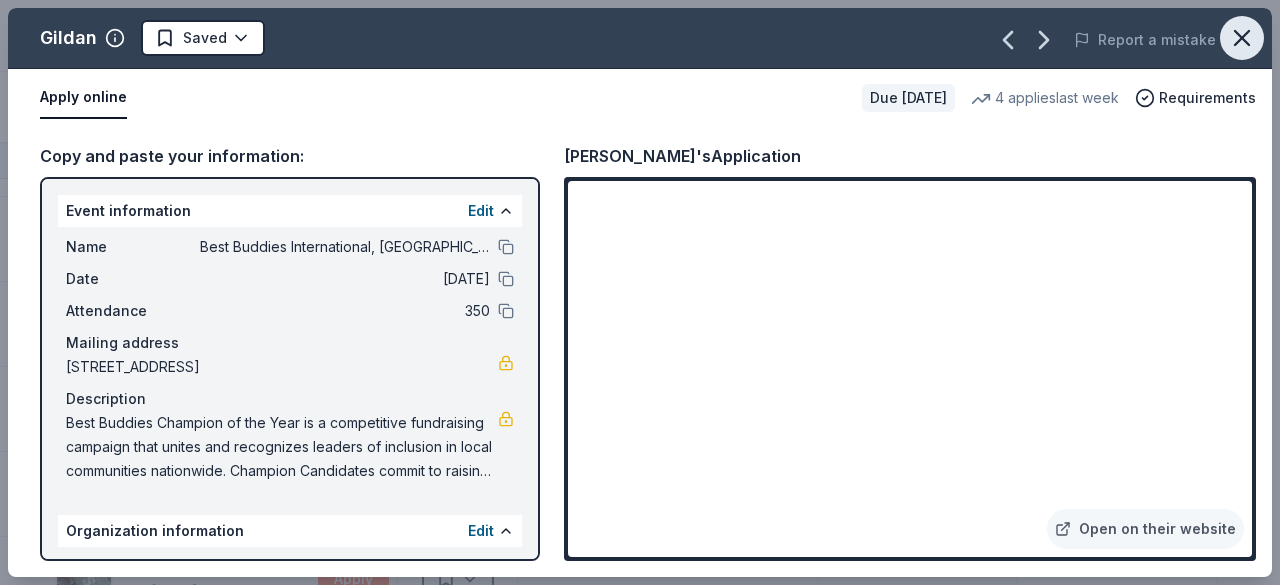 click 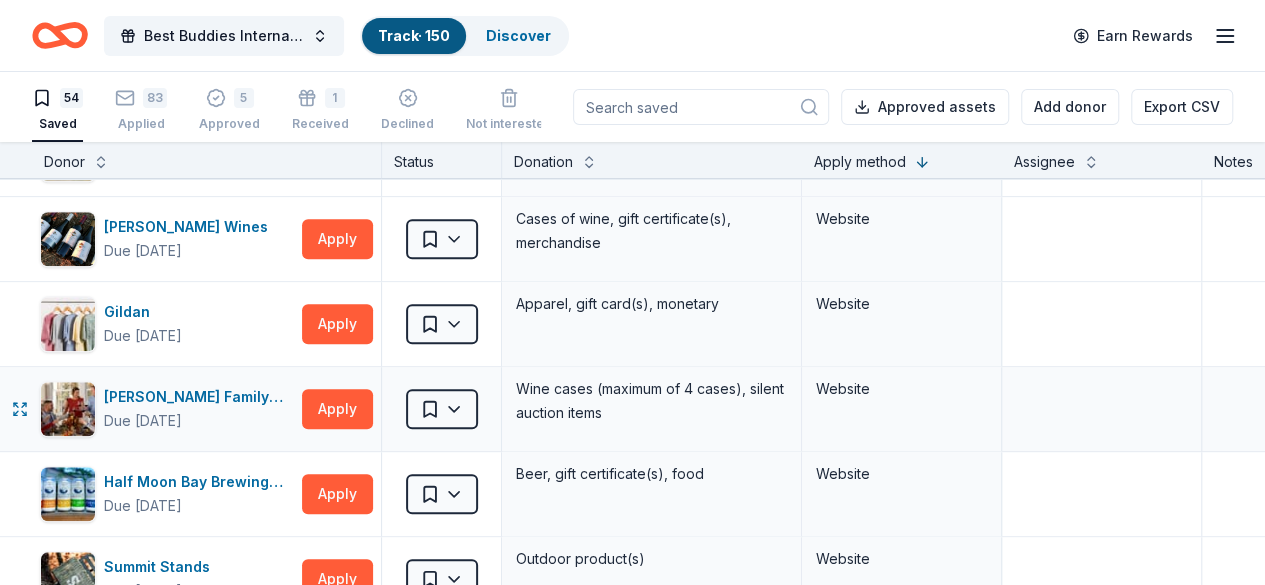 type 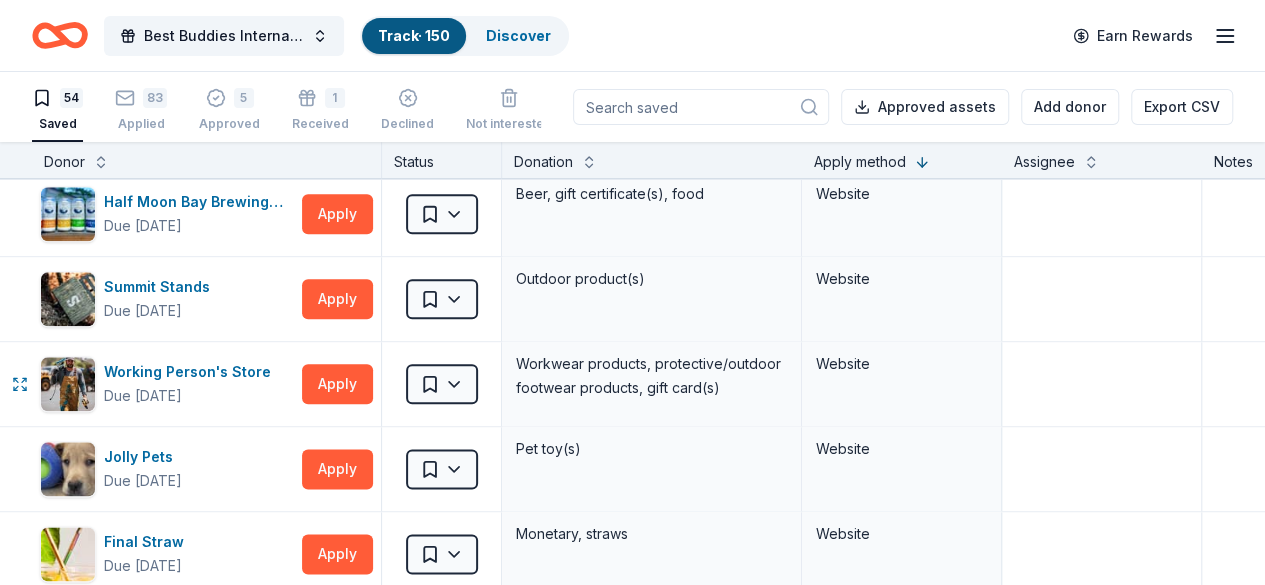 scroll, scrollTop: 1160, scrollLeft: 0, axis: vertical 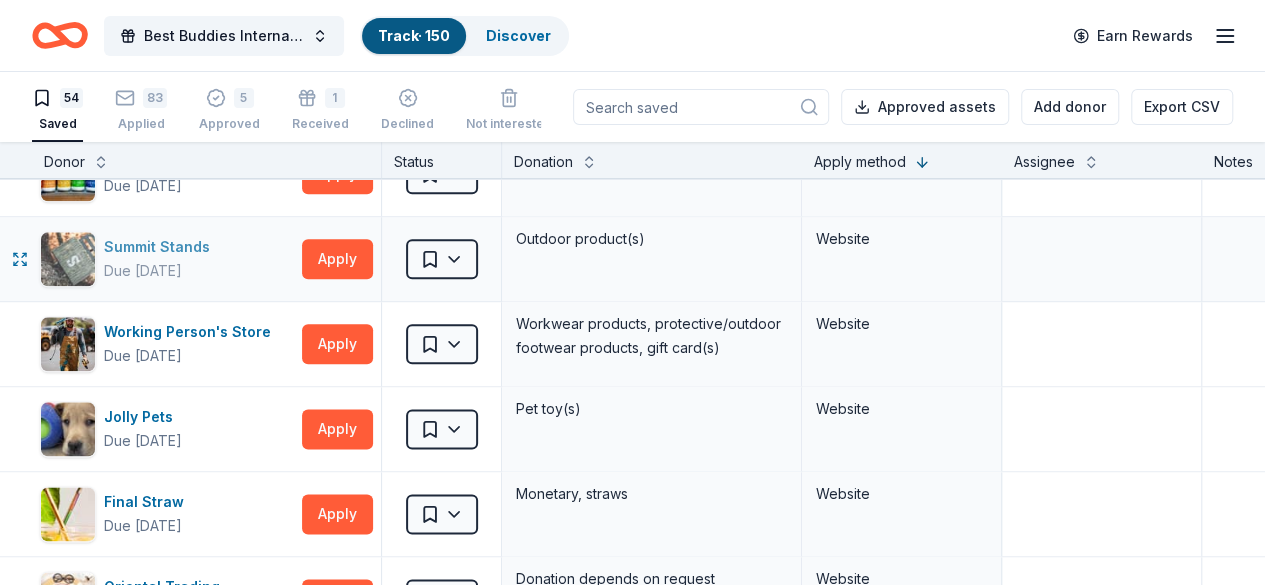 click on "Due [DATE]" at bounding box center (143, 271) 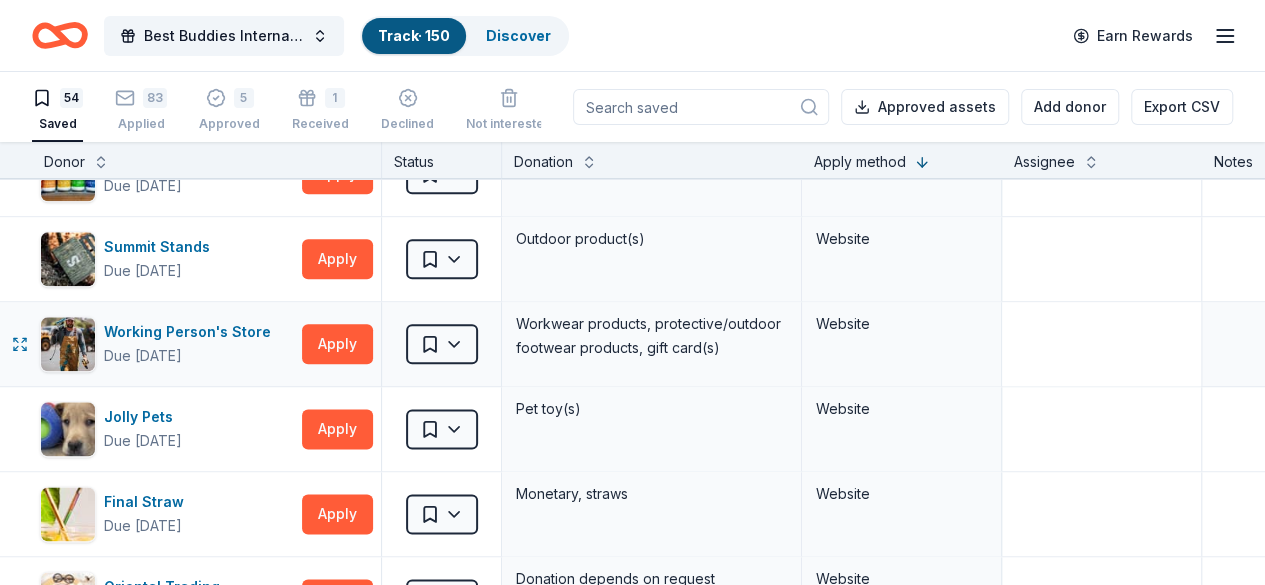 type 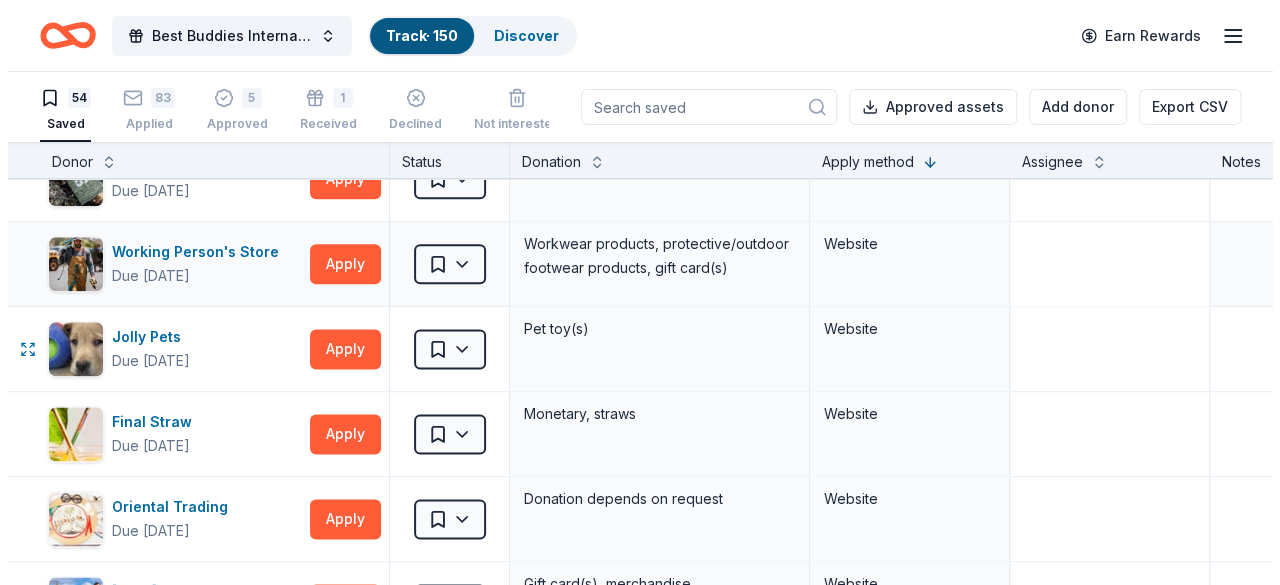 scroll, scrollTop: 1280, scrollLeft: 0, axis: vertical 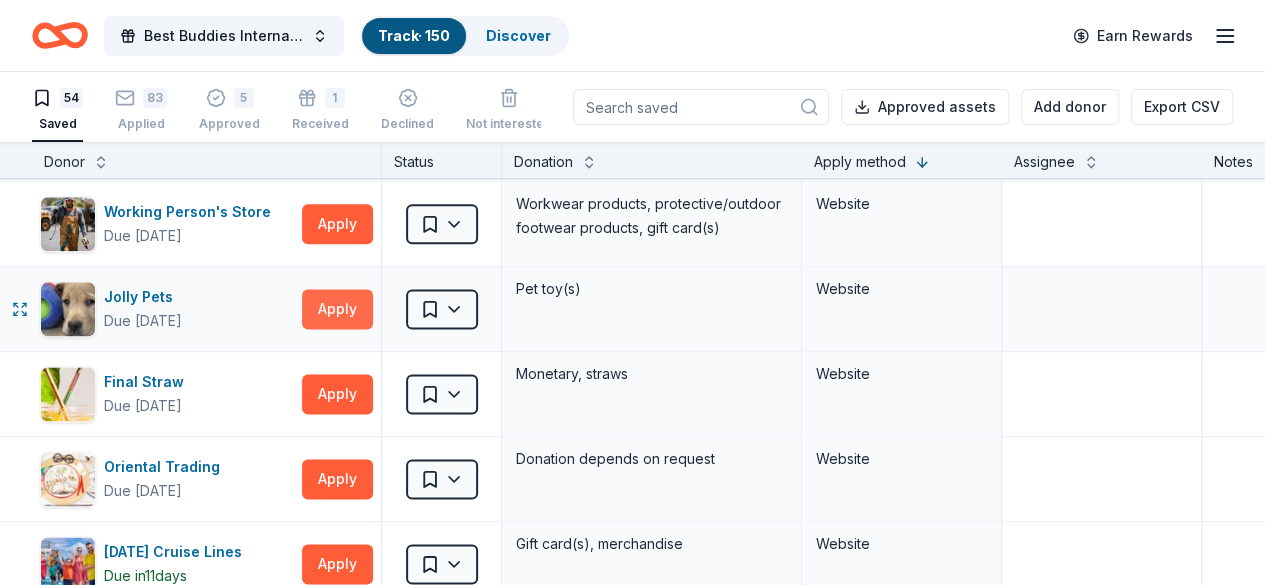 click on "Apply" at bounding box center [337, 309] 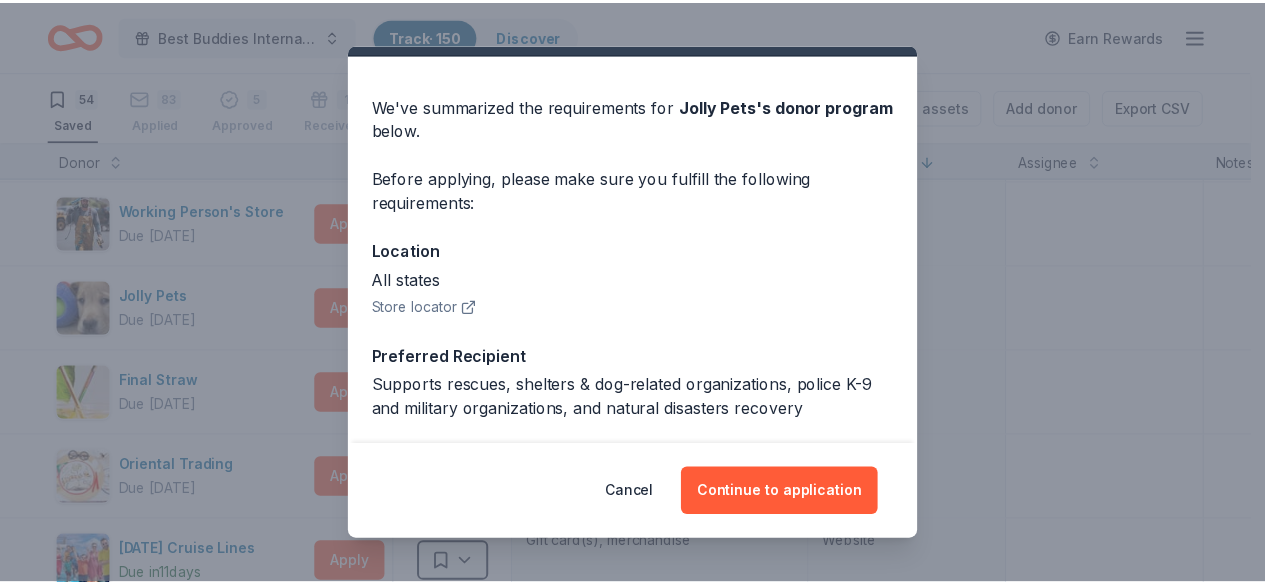 scroll, scrollTop: 42, scrollLeft: 0, axis: vertical 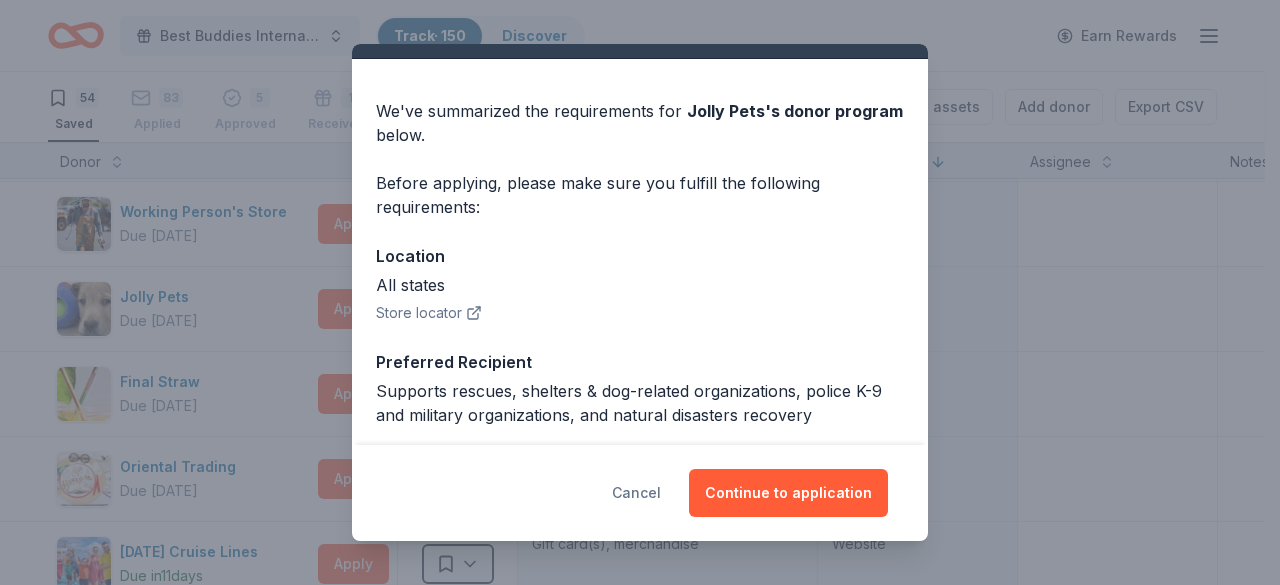 click on "Cancel" at bounding box center (636, 493) 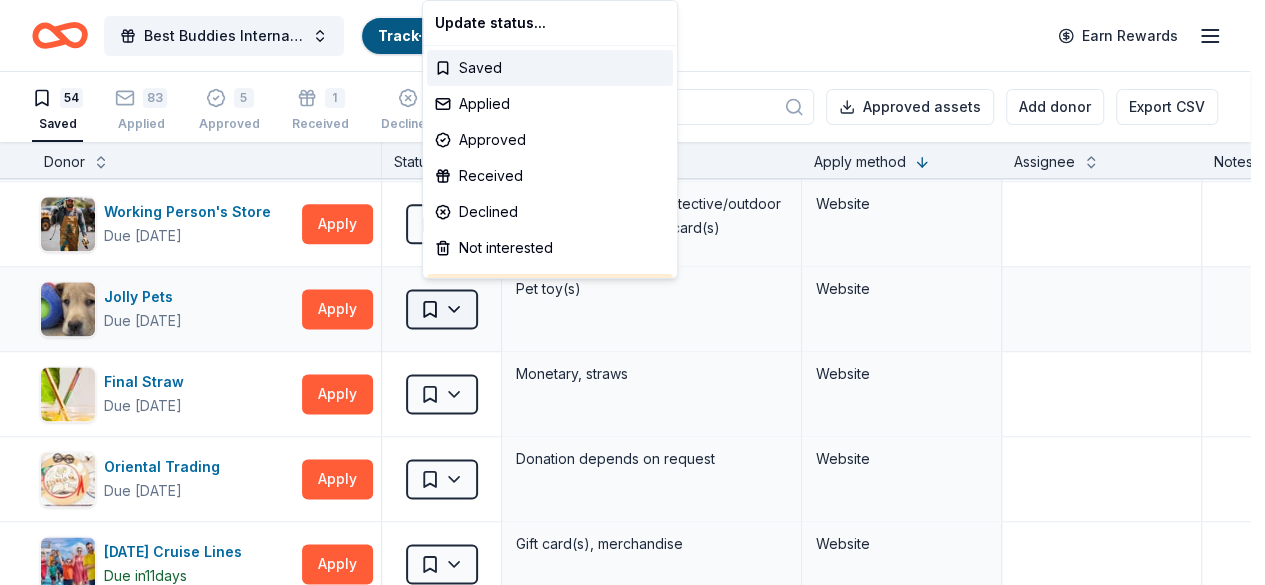 click on "Best Buddies International, Sacramento, Champion of the Year Gala Track  · 150 Discover Earn Rewards 54 Saved 83 Applied 5 Approved 1 Received Declined Not interested  Approved assets Add donor Export CSV Donor Status Donation Apply method Assignee Notes Black Bear Diner Due in 101 days Apply Saved Merchandise, certificate(s) Website In-N-Out Due in 86 days Apply Saved Merchandise, gift certificate(s) Website Tito's Handmade Vodka Due in 101 days Apply Saved Merchandise Website Dueling Dogs Brewing Co. Due in 103 days Apply Saved Beer, mead, cider, gift card(s) Website Feld Entertainment Due in 101 days Apply Saved Tickets, merchandise  Website Email Alaska Airlines Due in 87 days Apply Saved Donation depends on request Website Raceway Car Wash Due in 101 days Apply Saved Gift card(s) Website Total Wine Due in 75 days Apply Saved Website Terrain Dog Due in 47 days Apply Saved Dog gear product(s) Website New Glory Craft Brewery Due in 101 days Apply Saved Kegged beer, canned beer, merchandise Website Apply 11" at bounding box center (632, 292) 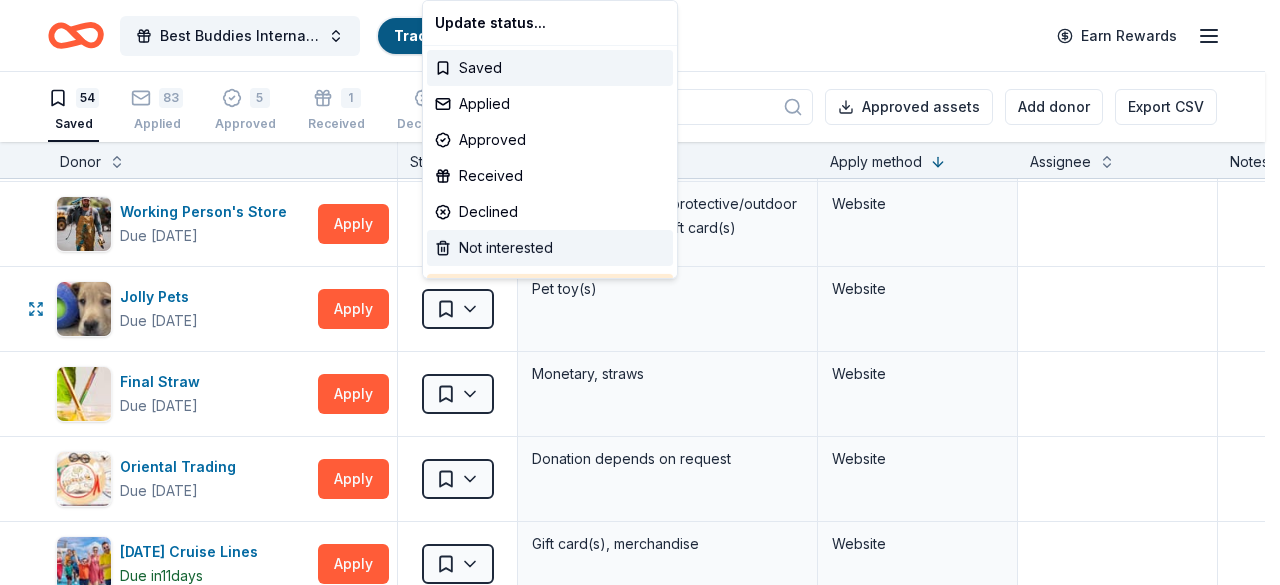 click on "Not interested" at bounding box center [550, 248] 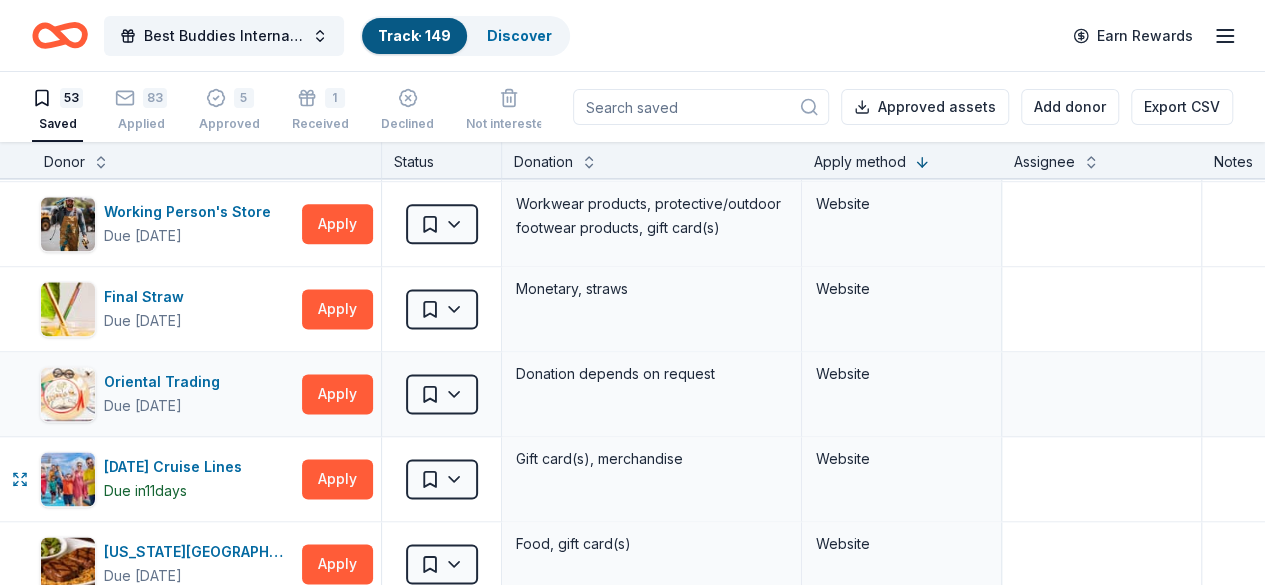 scroll, scrollTop: 0, scrollLeft: 0, axis: both 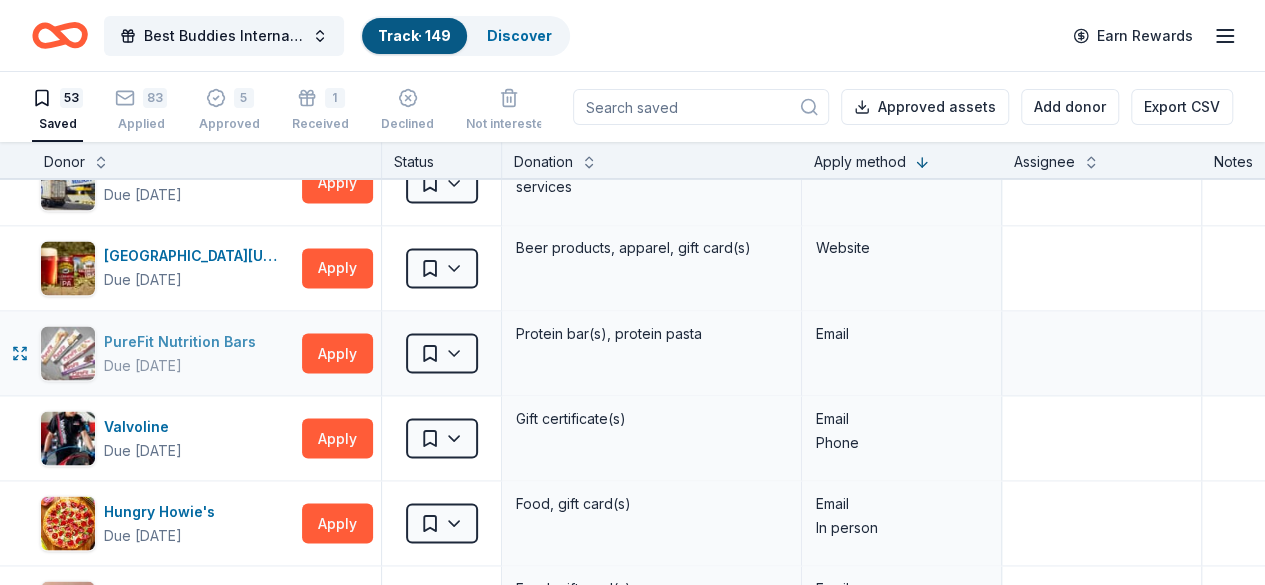 click on "PureFit Nutrition Bars" at bounding box center [184, 341] 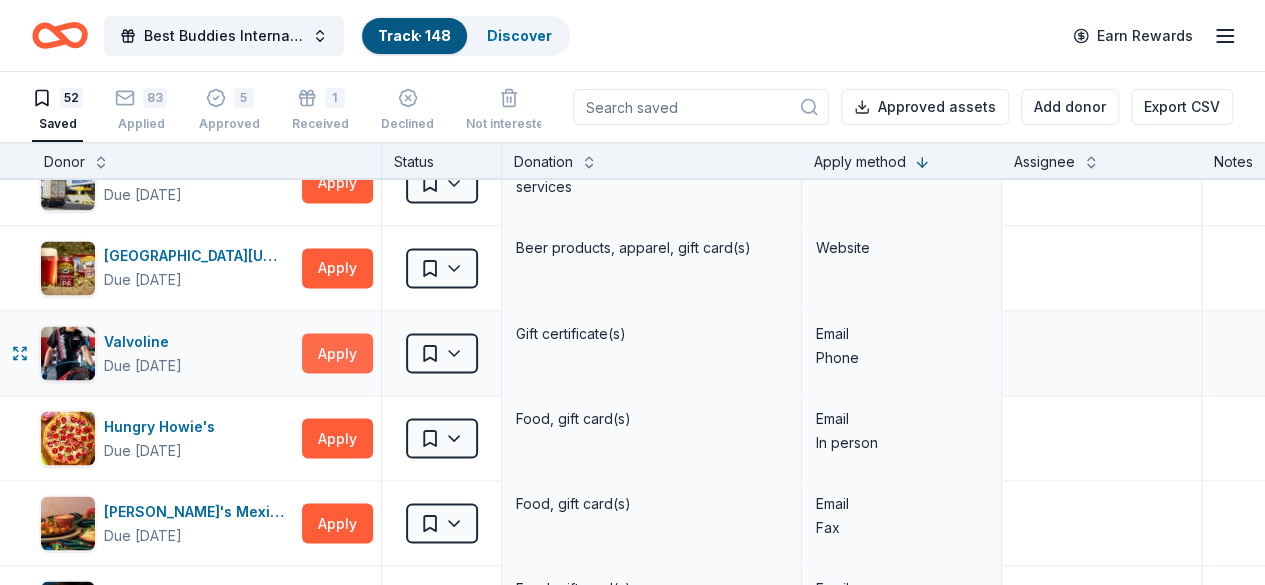 click on "Apply" at bounding box center (337, 353) 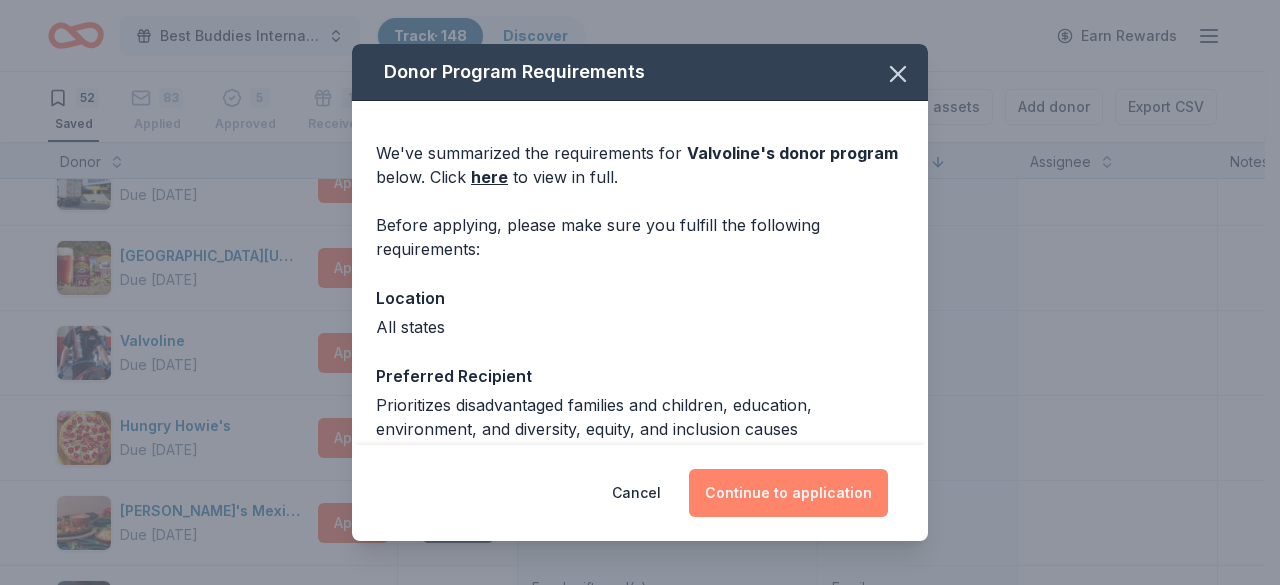 click on "Continue to application" at bounding box center (788, 493) 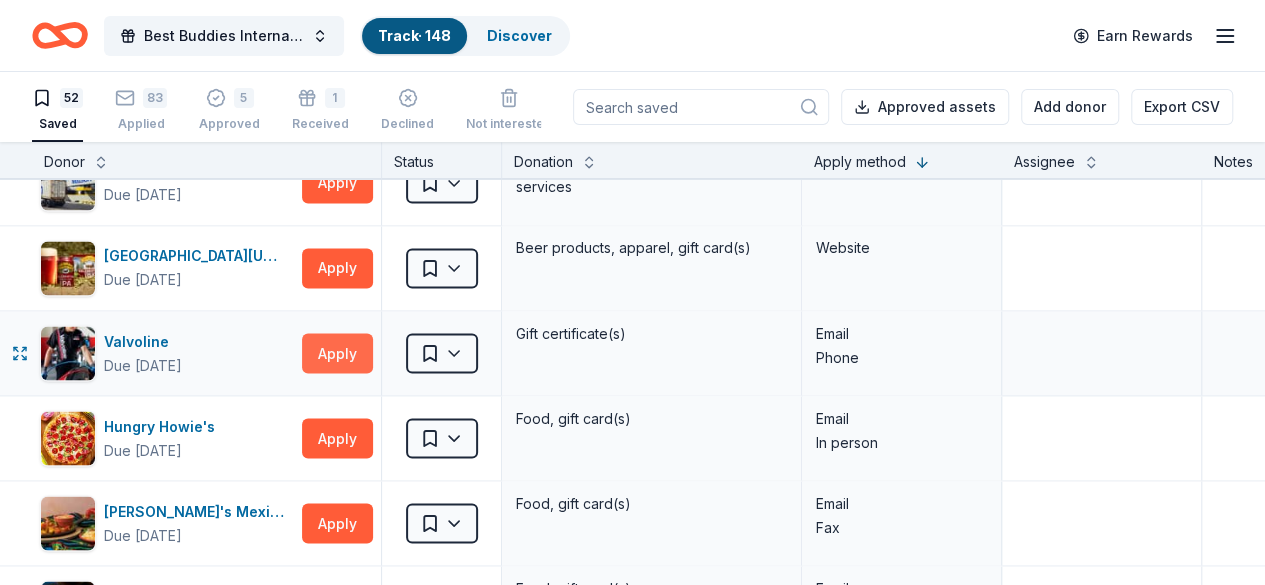 click on "Apply" at bounding box center (337, 353) 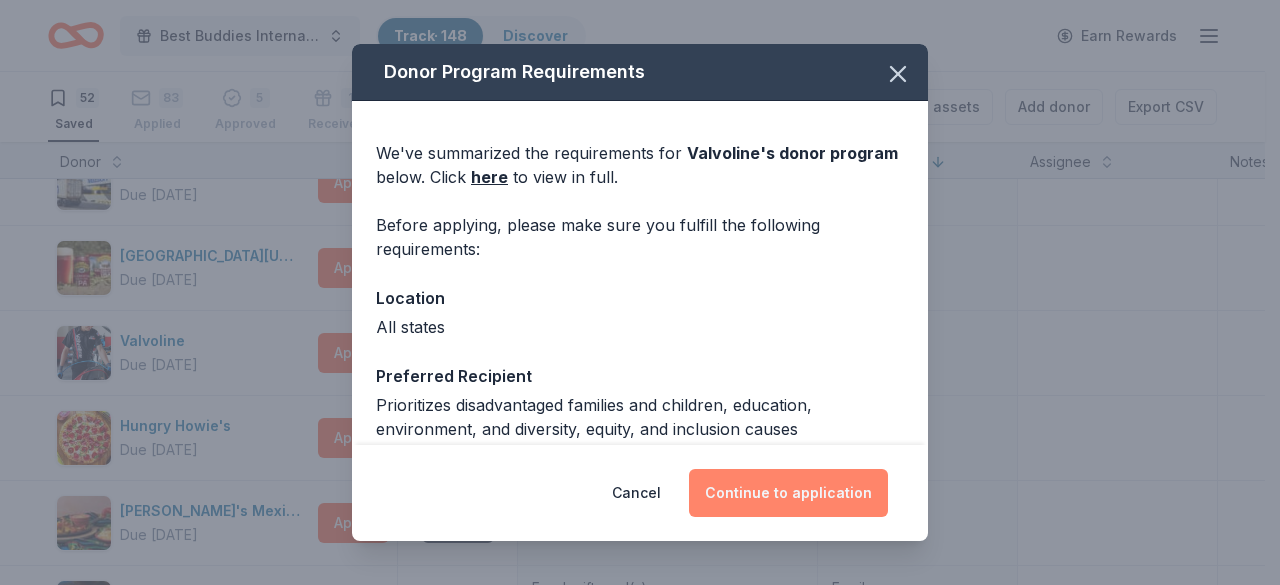 click on "Continue to application" at bounding box center [788, 493] 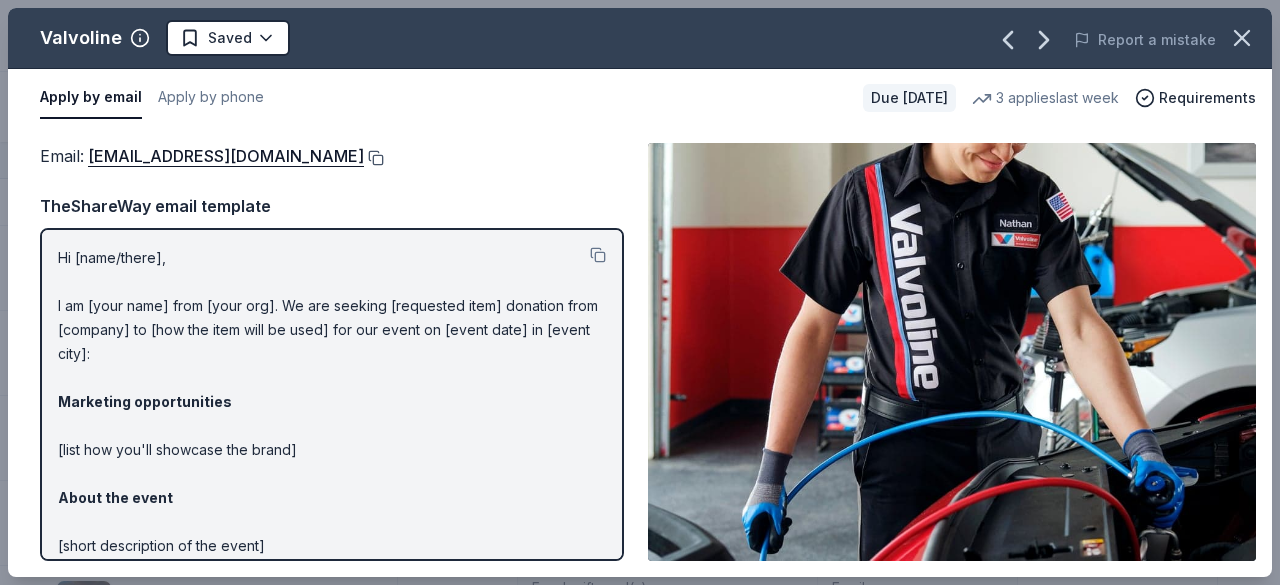 click at bounding box center (374, 158) 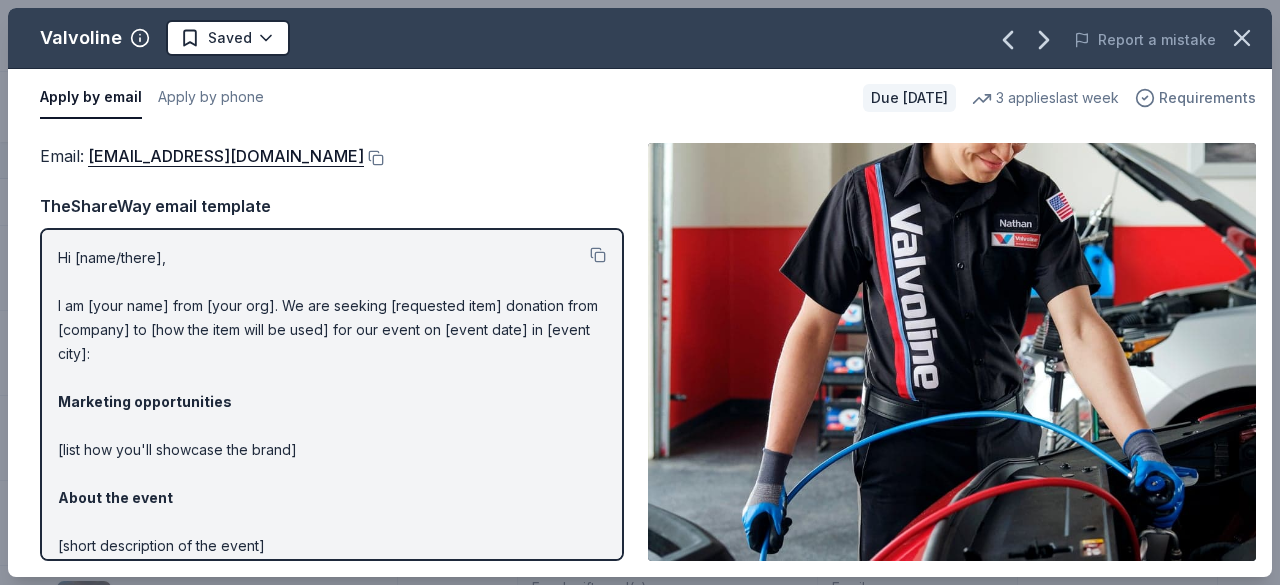 click on "Requirements" at bounding box center (1207, 98) 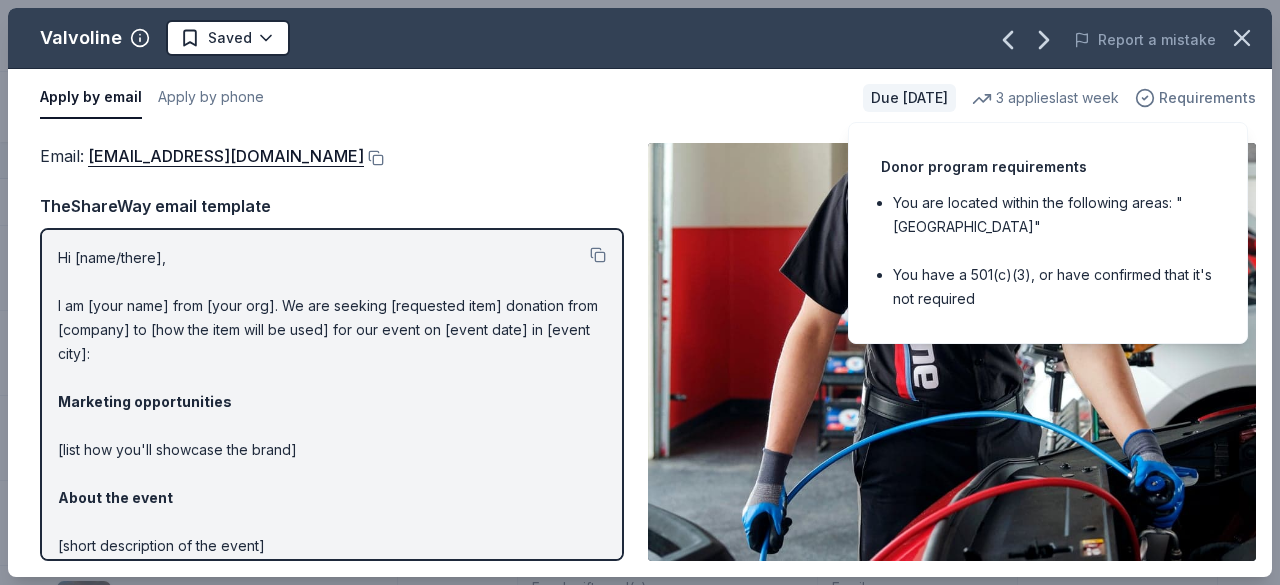 type 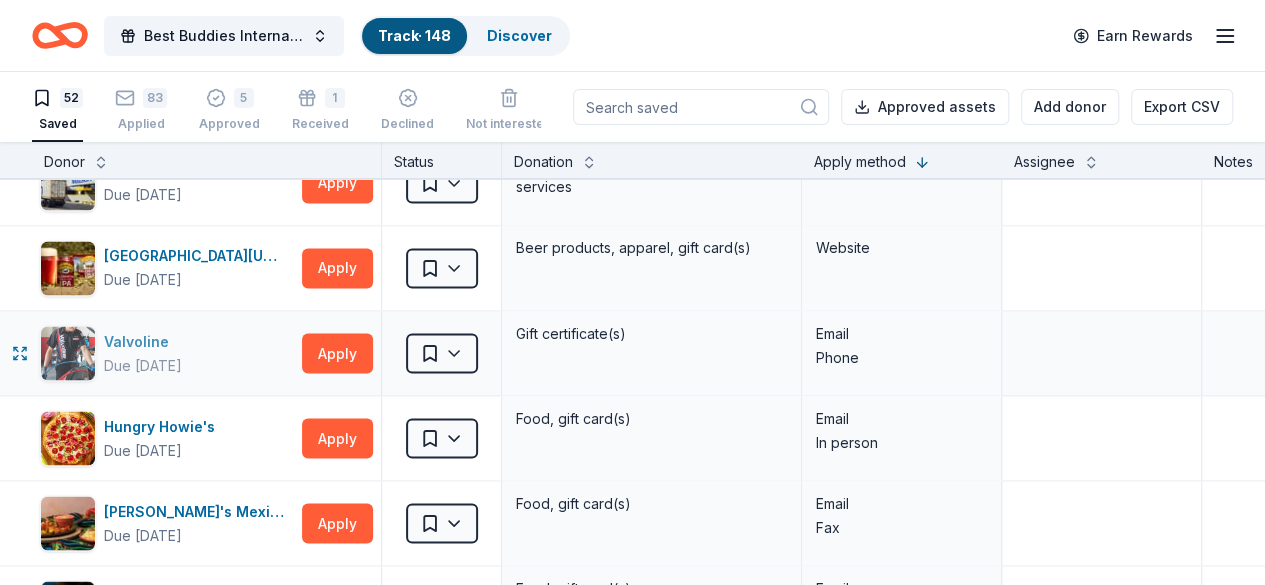 click on "Due in 101 days" at bounding box center [143, 365] 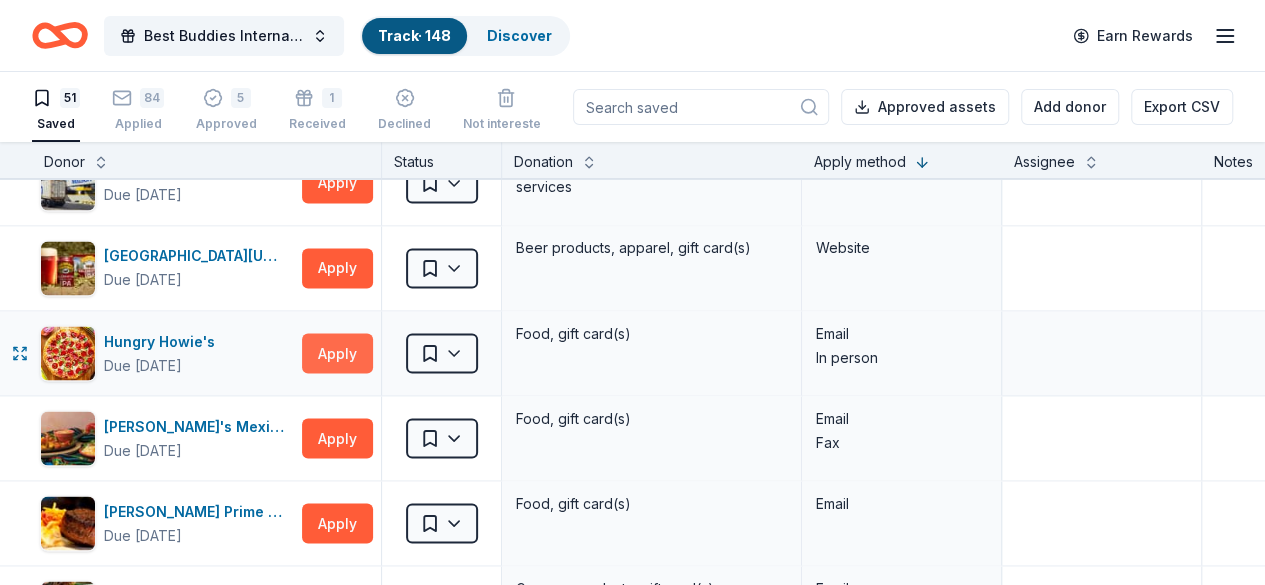 click on "Apply" at bounding box center (337, 353) 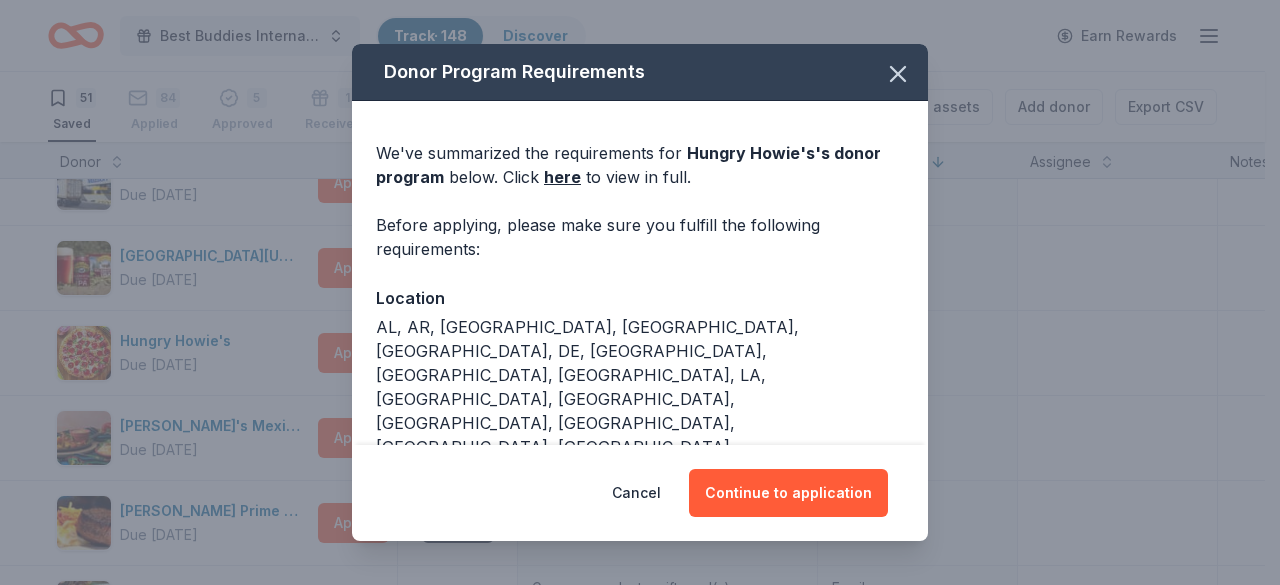 click 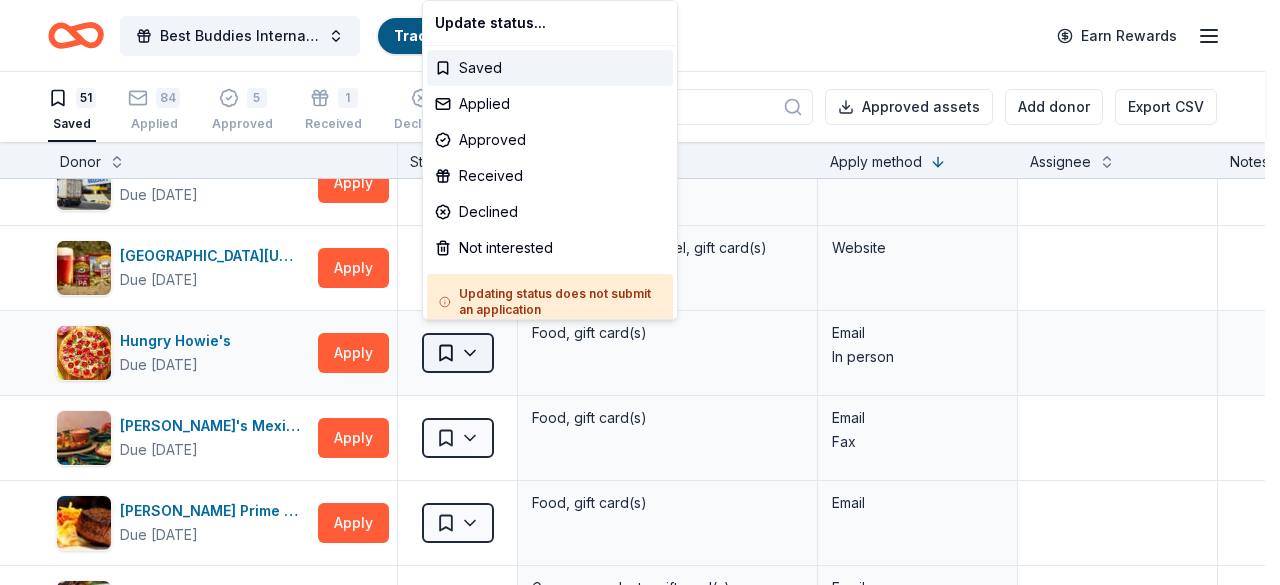 click on "Best Buddies International, Sacramento, Champion of the Year Gala Track  · 148 Discover Earn Rewards 51 Saved 84 Applied 5 Approved 1 Received Declined Not interested  Approved assets Add donor Export CSV Donor Status Donation Apply method Assignee Notes Black Bear Diner Due in 101 days Apply Saved Merchandise, certificate(s) Website In-N-Out Due in 86 days Apply Saved Merchandise, gift certificate(s) Website Tito's Handmade Vodka Due in 101 days Apply Saved Merchandise Website Dueling Dogs Brewing Co. Due in 103 days Apply Saved Beer, mead, cider, gift card(s) Website Feld Entertainment Due in 101 days Apply Saved Tickets, merchandise  Website Email Alaska Airlines Due in 87 days Apply Saved Donation depends on request Website Raceway Car Wash Due in 101 days Apply Saved Gift card(s) Website Total Wine Due in 75 days Apply Saved Website Terrain Dog Due in 47 days Apply Saved Dog gear product(s) Website New Glory Craft Brewery Due in 101 days Apply Saved Kegged beer, canned beer, merchandise Website Apply 11" at bounding box center (640, 292) 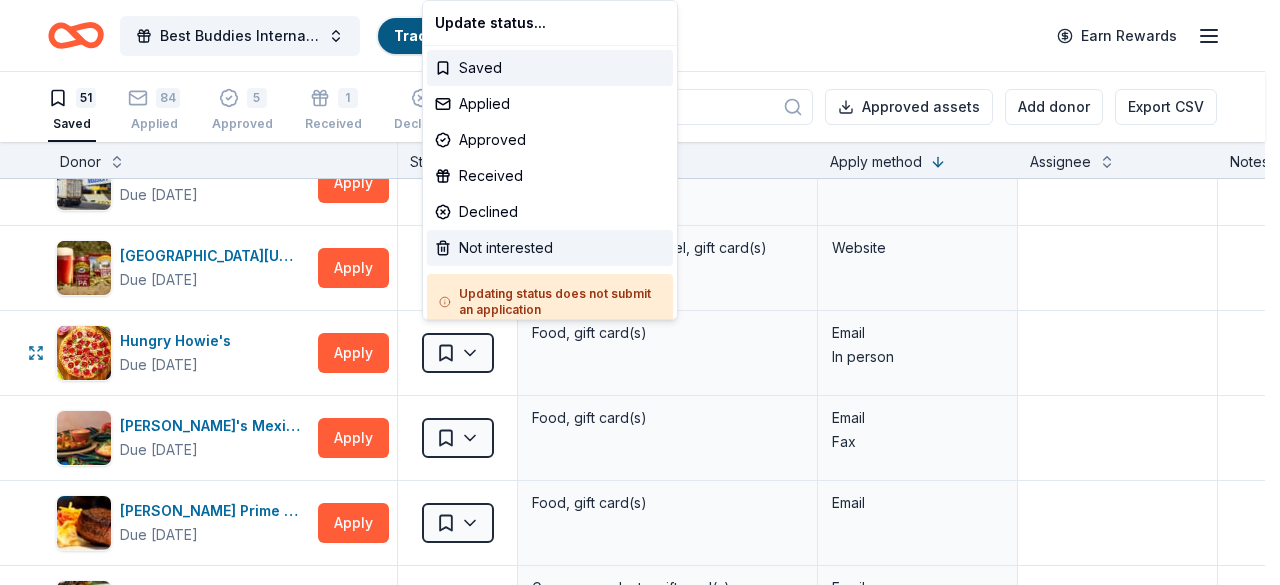 click on "Not interested" at bounding box center [550, 248] 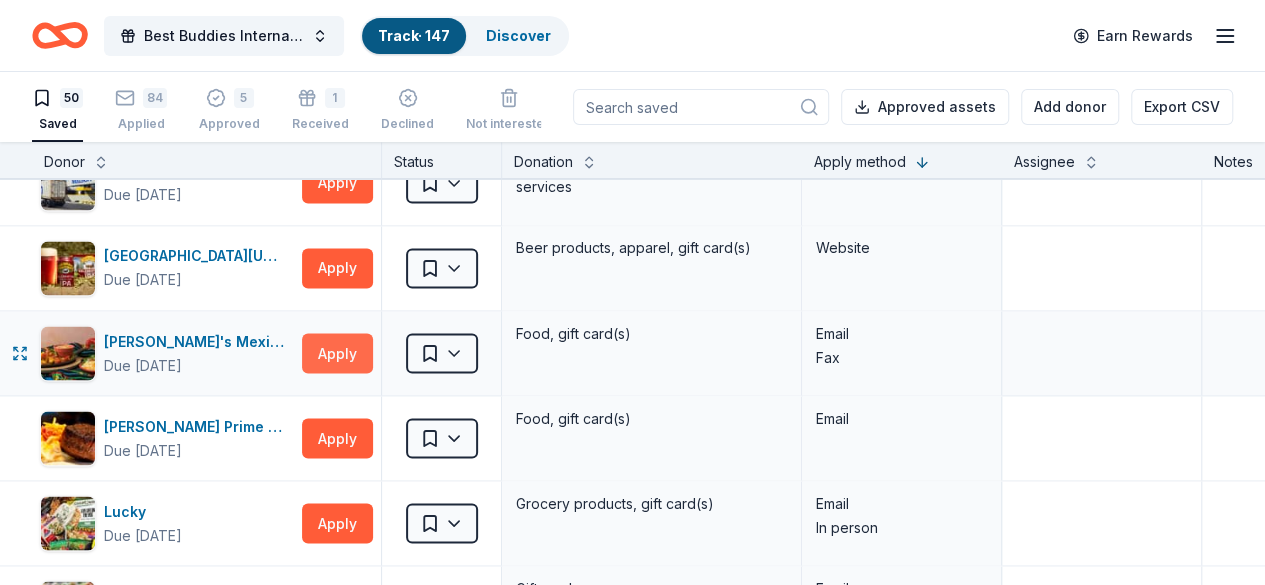 click on "Apply" at bounding box center [337, 353] 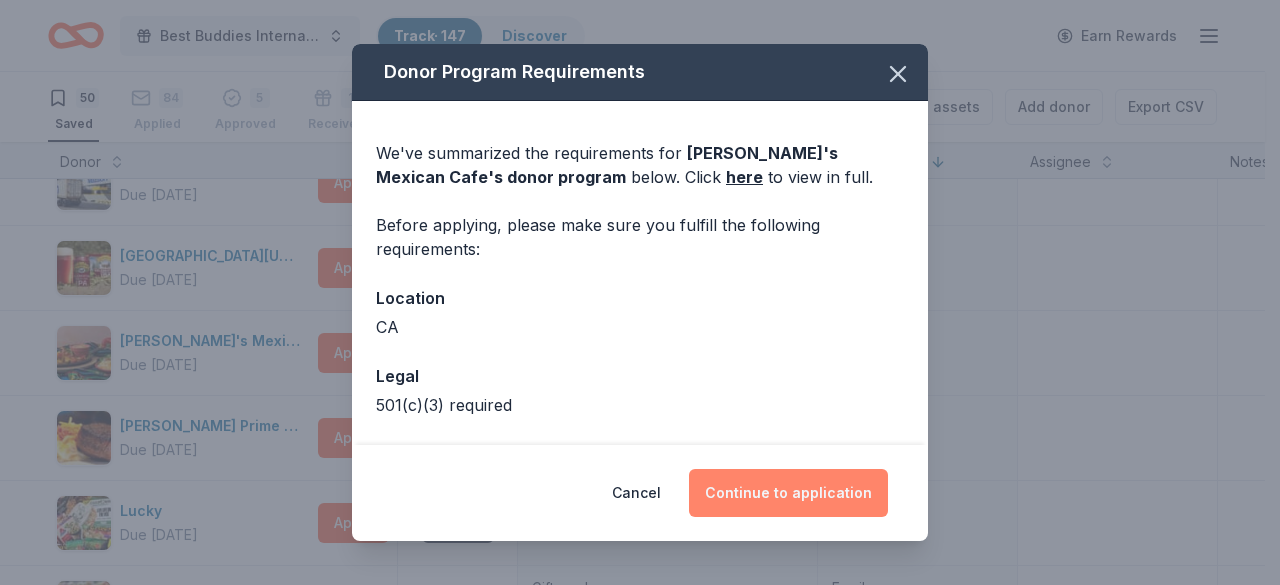 click on "Continue to application" at bounding box center [788, 493] 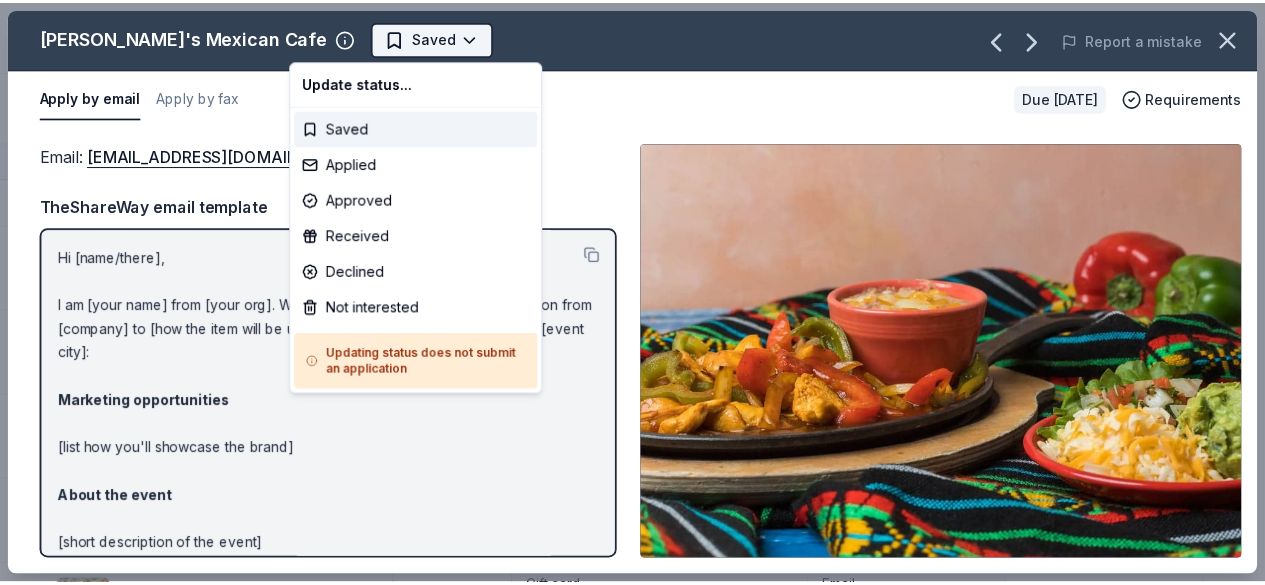 scroll, scrollTop: 0, scrollLeft: 0, axis: both 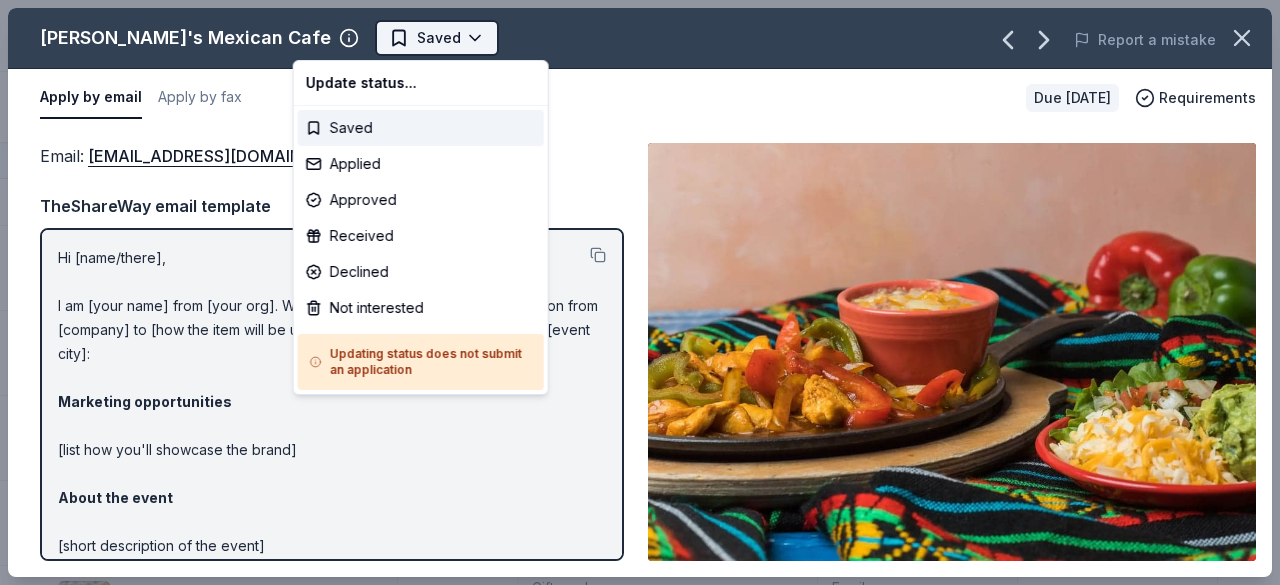 click on "Best Buddies International, Sacramento, Champion of the Year Gala Track  · 147 Discover Earn Rewards 50 Saved 84 Applied 5 Approved 1 Received Declined Not interested  Approved assets Add donor Export CSV Donor Status Donation Apply method Assignee Notes Black Bear Diner Due in 101 days Apply Saved Merchandise, certificate(s) Website In-N-Out Due in 86 days Apply Saved Merchandise, gift certificate(s) Website Tito's Handmade Vodka Due in 101 days Apply Saved Merchandise Website Dueling Dogs Brewing Co. Due in 103 days Apply Saved Beer, mead, cider, gift card(s) Website Feld Entertainment Due in 101 days Apply Saved Tickets, merchandise  Website Email Alaska Airlines Due in 87 days Apply Saved Donation depends on request Website Raceway Car Wash Due in 101 days Apply Saved Gift card(s) Website Total Wine Due in 75 days Apply Saved Website Terrain Dog Due in 47 days Apply Saved Dog gear product(s) Website New Glory Craft Brewery Due in 101 days Apply Saved Kegged beer, canned beer, merchandise Website Apply 11" at bounding box center [640, 292] 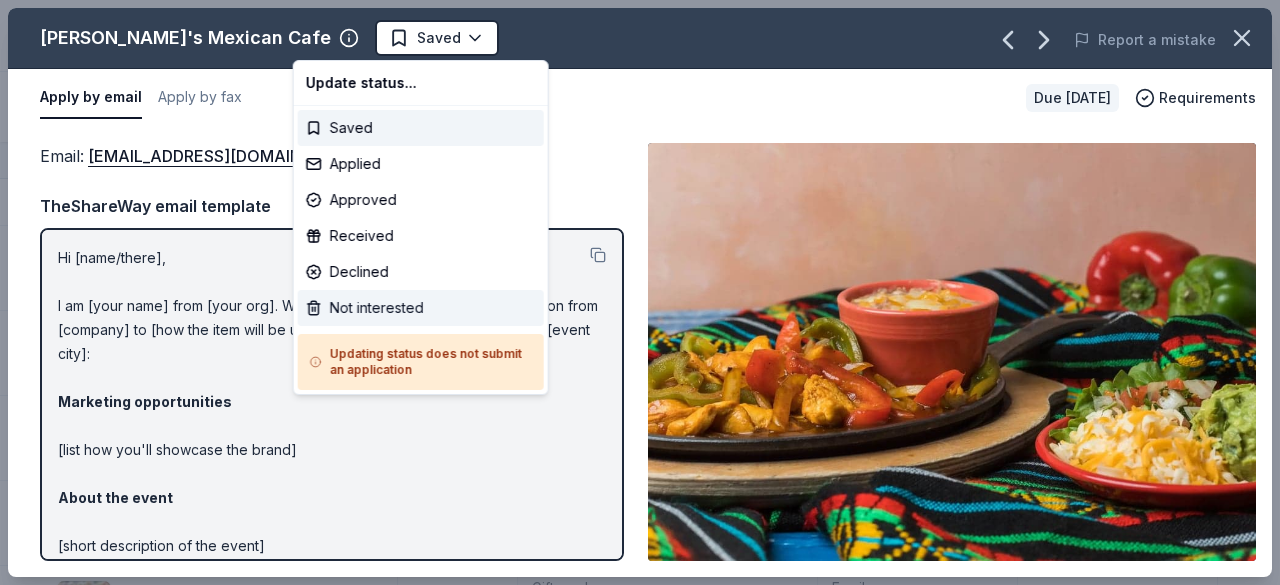 click on "Not interested" at bounding box center [421, 308] 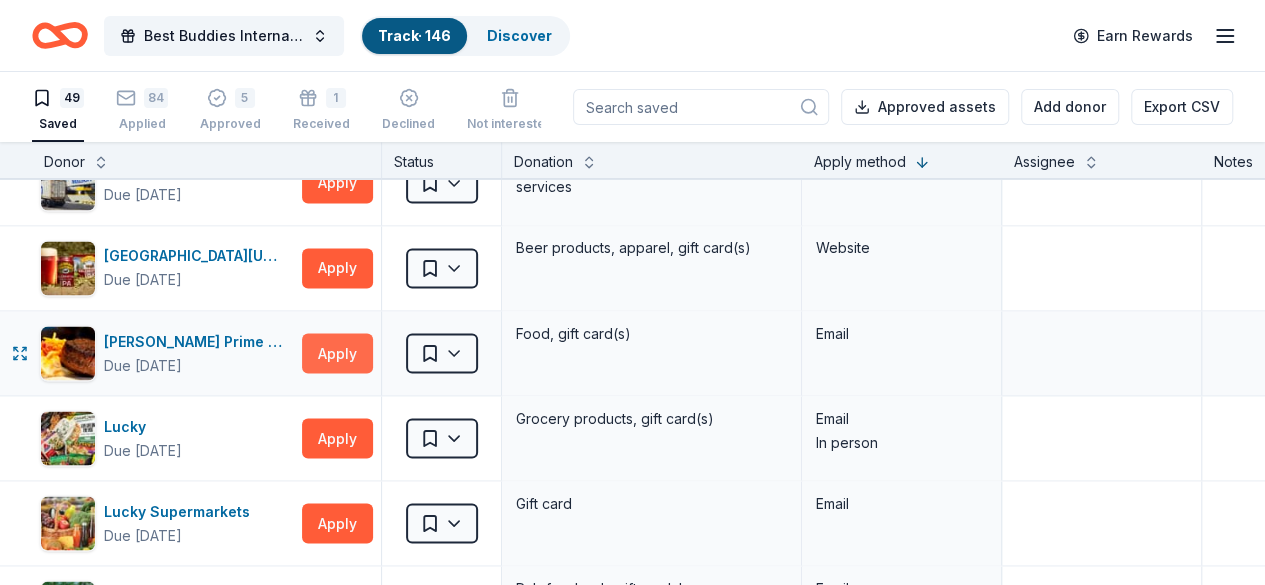 click on "Apply" at bounding box center (337, 353) 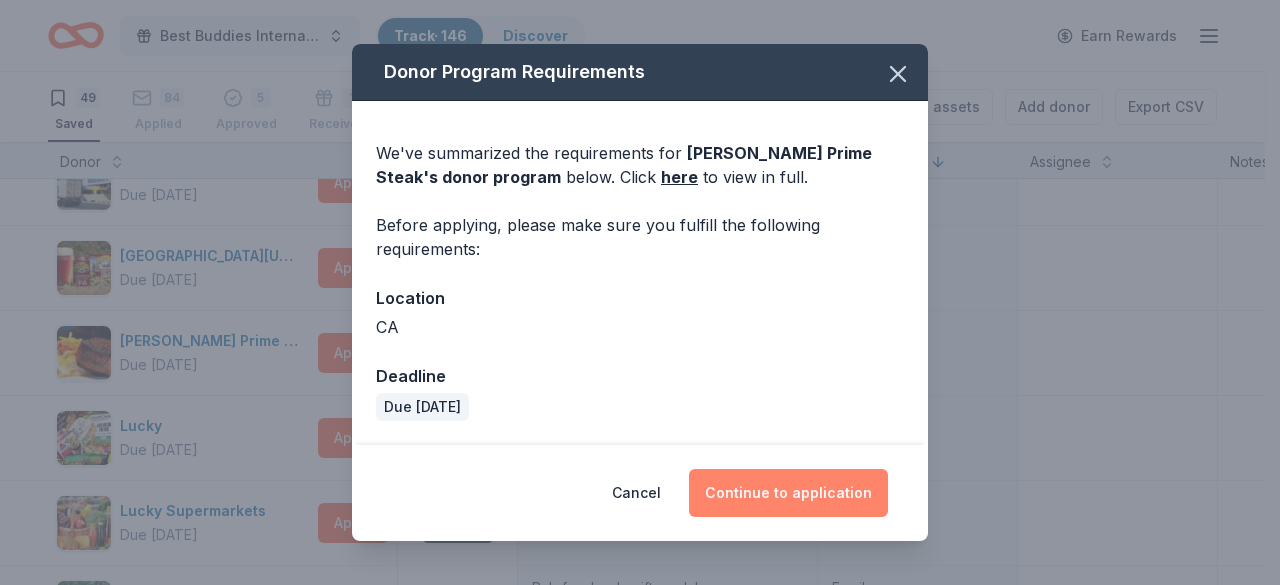 click on "Continue to application" at bounding box center (788, 493) 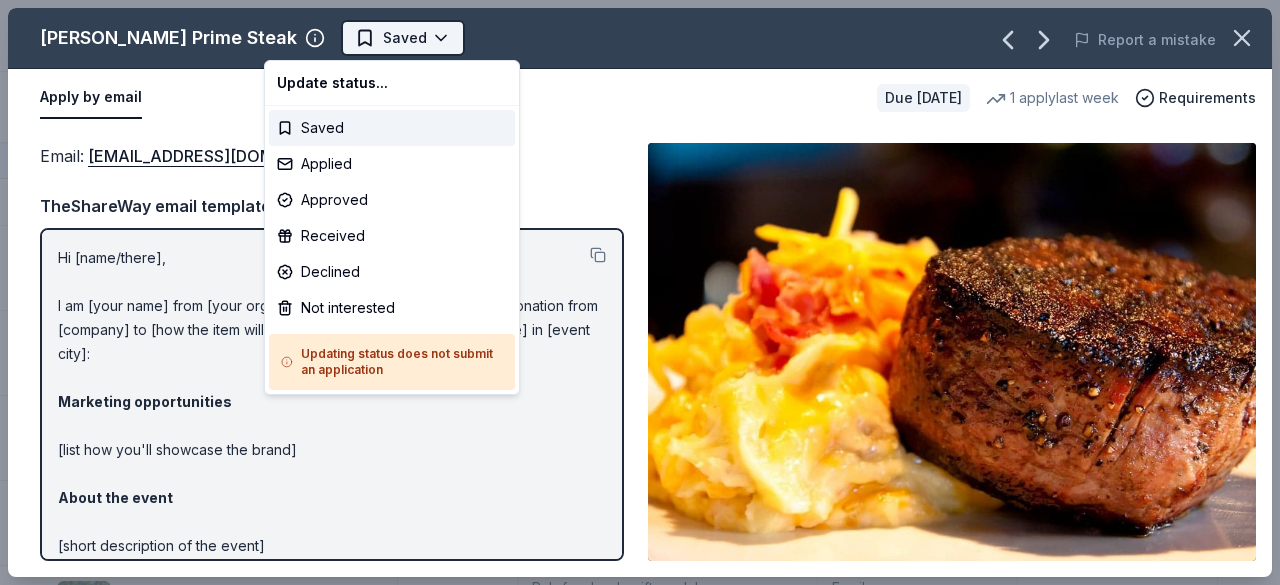 click on "Best Buddies International, Sacramento, Champion of the Year Gala Track  · 146 Discover Earn Rewards 49 Saved 84 Applied 5 Approved 1 Received Declined Not interested  Approved assets Add donor Export CSV Donor Status Donation Apply method Assignee Notes Black Bear Diner Due in 101 days Apply Saved Merchandise, certificate(s) Website In-N-Out Due in 86 days Apply Saved Merchandise, gift certificate(s) Website Tito's Handmade Vodka Due in 101 days Apply Saved Merchandise Website Dueling Dogs Brewing Co. Due in 103 days Apply Saved Beer, mead, cider, gift card(s) Website Feld Entertainment Due in 101 days Apply Saved Tickets, merchandise  Website Email Alaska Airlines Due in 87 days Apply Saved Donation depends on request Website Raceway Car Wash Due in 101 days Apply Saved Gift card(s) Website Total Wine Due in 75 days Apply Saved Website Terrain Dog Due in 47 days Apply Saved Dog gear product(s) Website New Glory Craft Brewery Due in 101 days Apply Saved Kegged beer, canned beer, merchandise Website Apply 11" at bounding box center [640, 292] 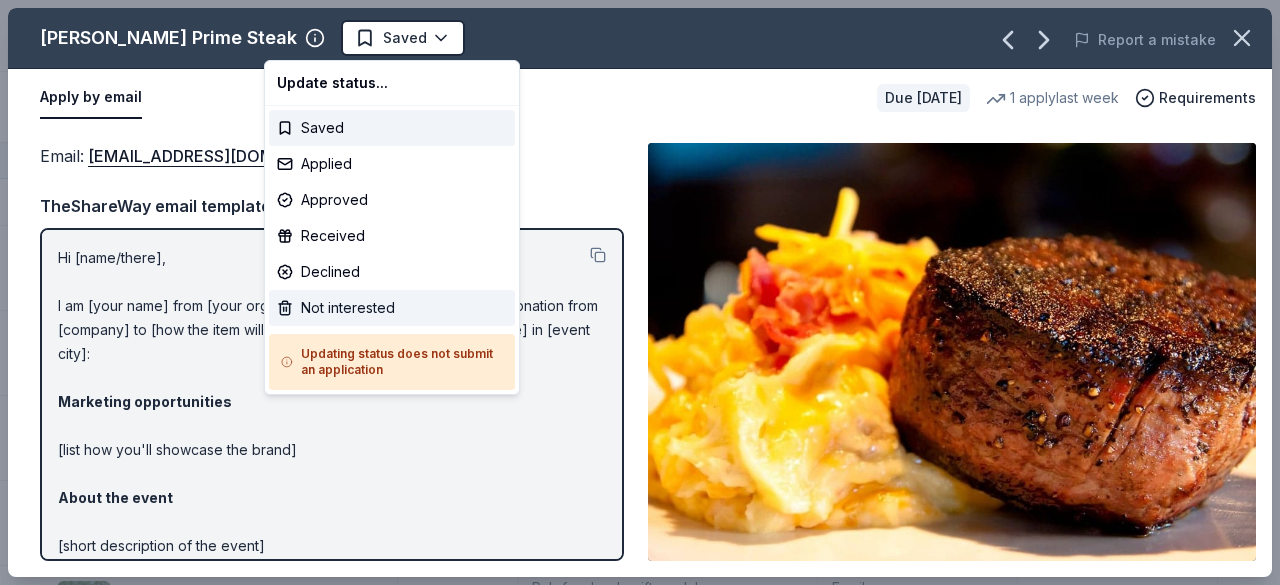 click on "Not interested" at bounding box center (392, 308) 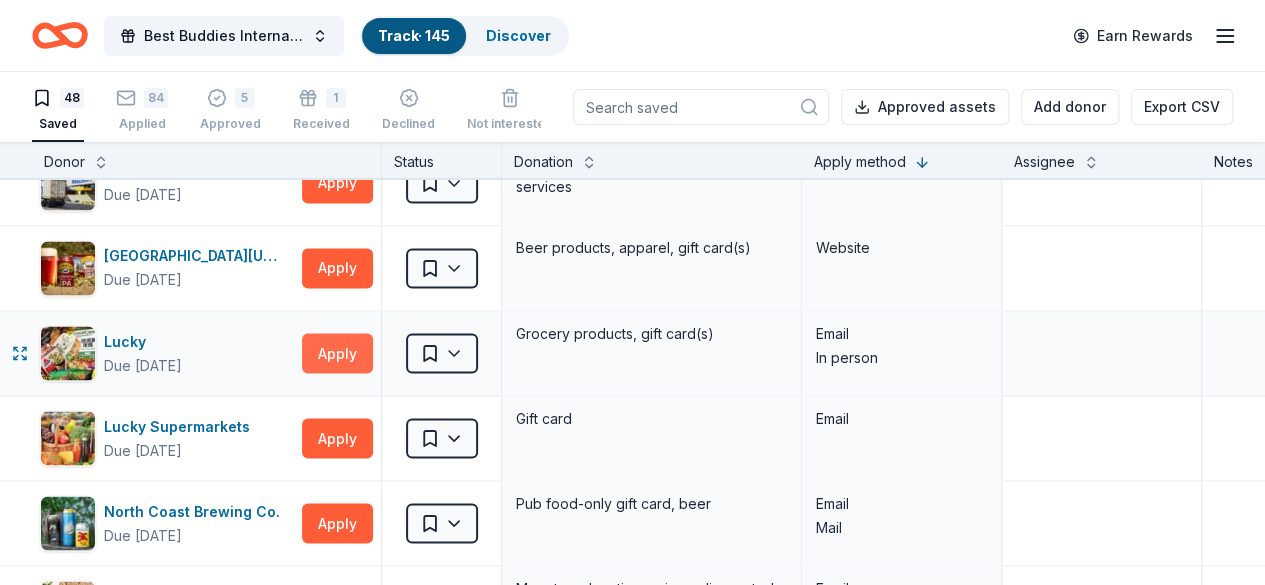 click on "Apply" at bounding box center (337, 353) 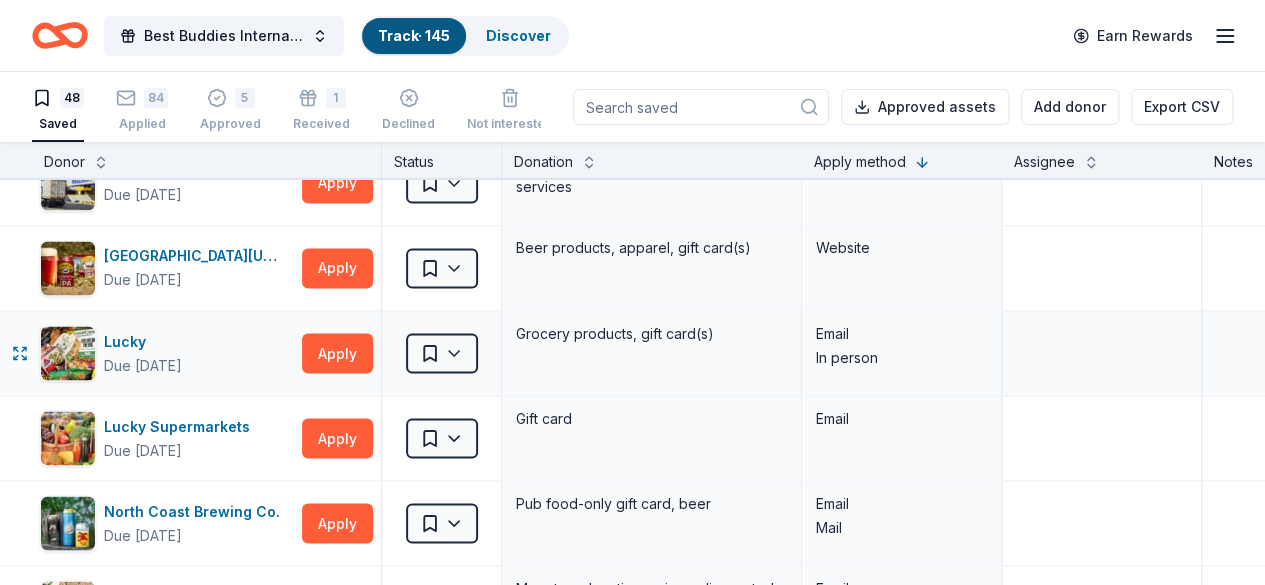 click on "Lucky Due in 89 days Apply" at bounding box center (206, 353) 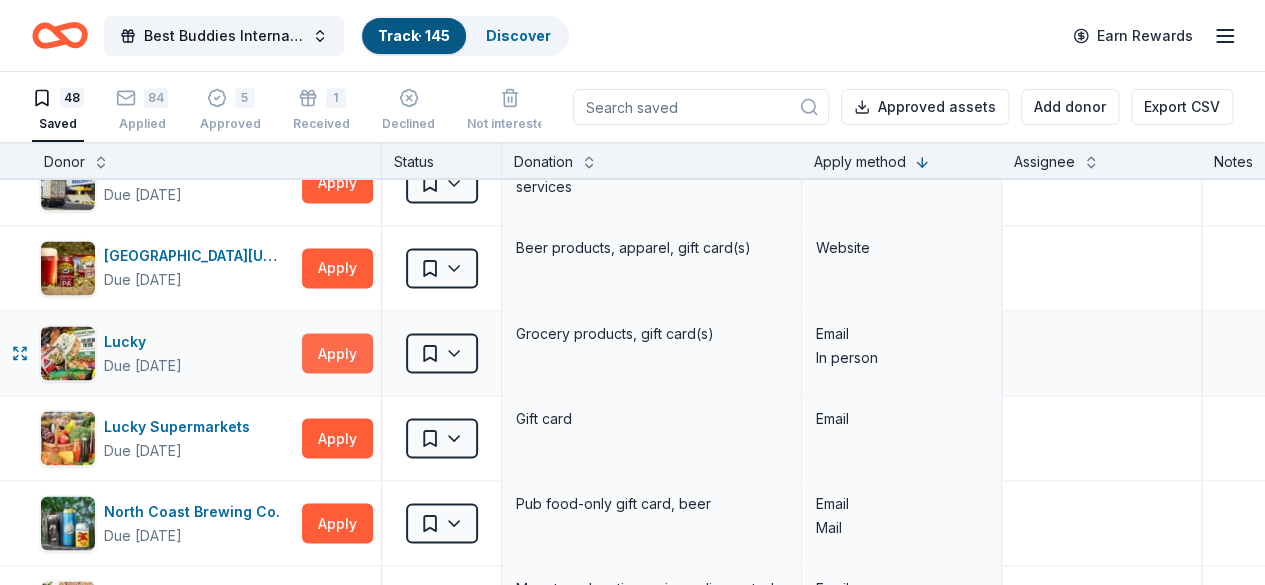click on "Apply" at bounding box center [337, 353] 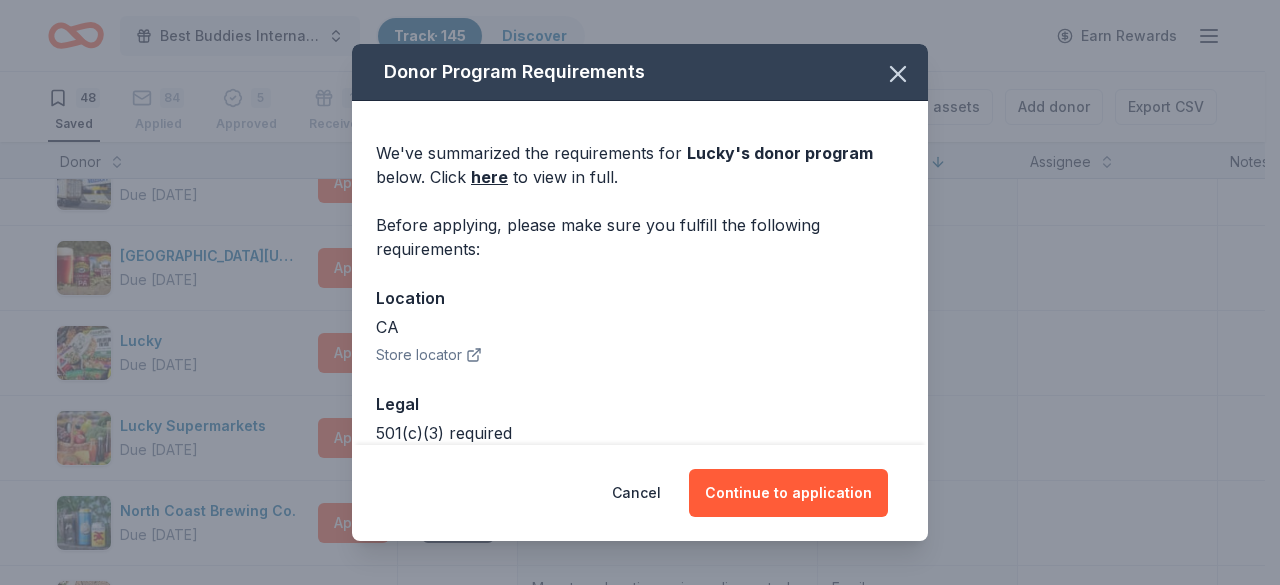 click 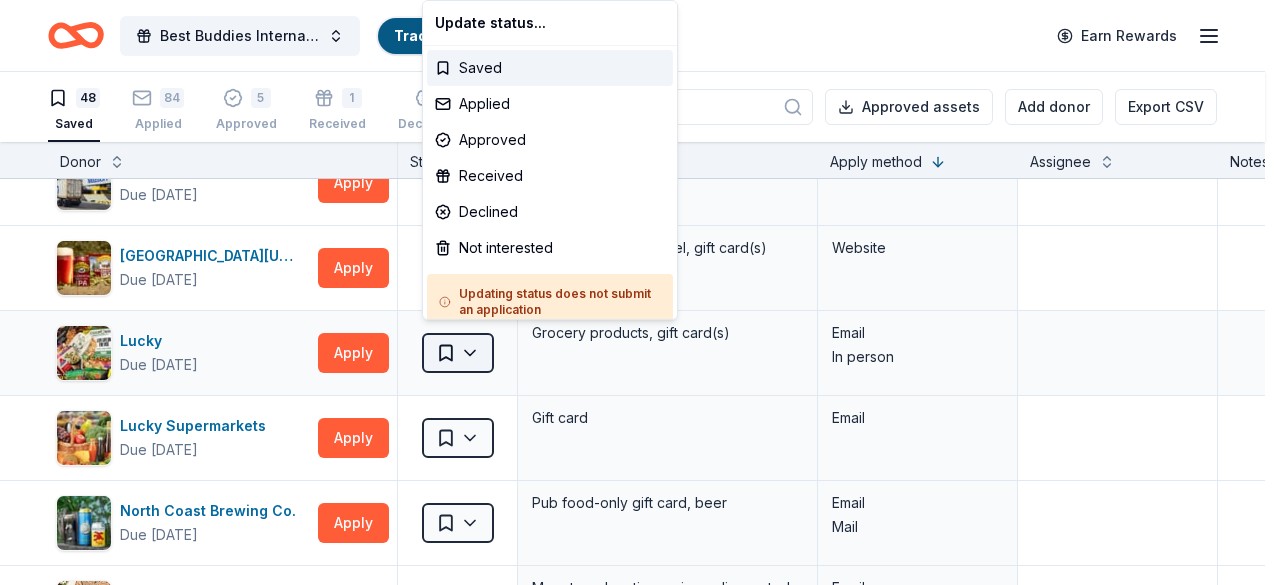 click on "Best Buddies International, Sacramento, Champion of the Year Gala Track  · 145 Discover Earn Rewards 48 Saved 84 Applied 5 Approved 1 Received Declined Not interested  Approved assets Add donor Export CSV Donor Status Donation Apply method Assignee Notes Black Bear Diner Due in 101 days Apply Saved Merchandise, certificate(s) Website In-N-Out Due in 86 days Apply Saved Merchandise, gift certificate(s) Website Tito's Handmade Vodka Due in 101 days Apply Saved Merchandise Website Dueling Dogs Brewing Co. Due in 103 days Apply Saved Beer, mead, cider, gift card(s) Website Feld Entertainment Due in 101 days Apply Saved Tickets, merchandise  Website Email Alaska Airlines Due in 87 days Apply Saved Donation depends on request Website Raceway Car Wash Due in 101 days Apply Saved Gift card(s) Website Total Wine Due in 75 days Apply Saved Website Terrain Dog Due in 47 days Apply Saved Dog gear product(s) Website New Glory Craft Brewery Due in 101 days Apply Saved Kegged beer, canned beer, merchandise Website Apply 11" at bounding box center (640, 292) 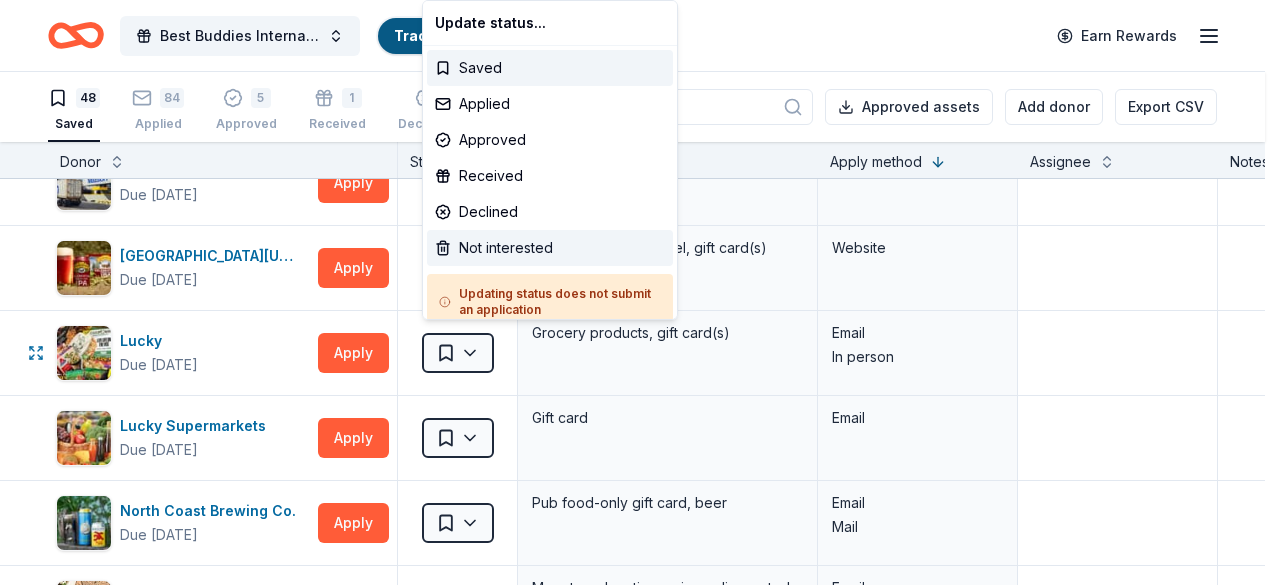 click on "Not interested" at bounding box center [550, 248] 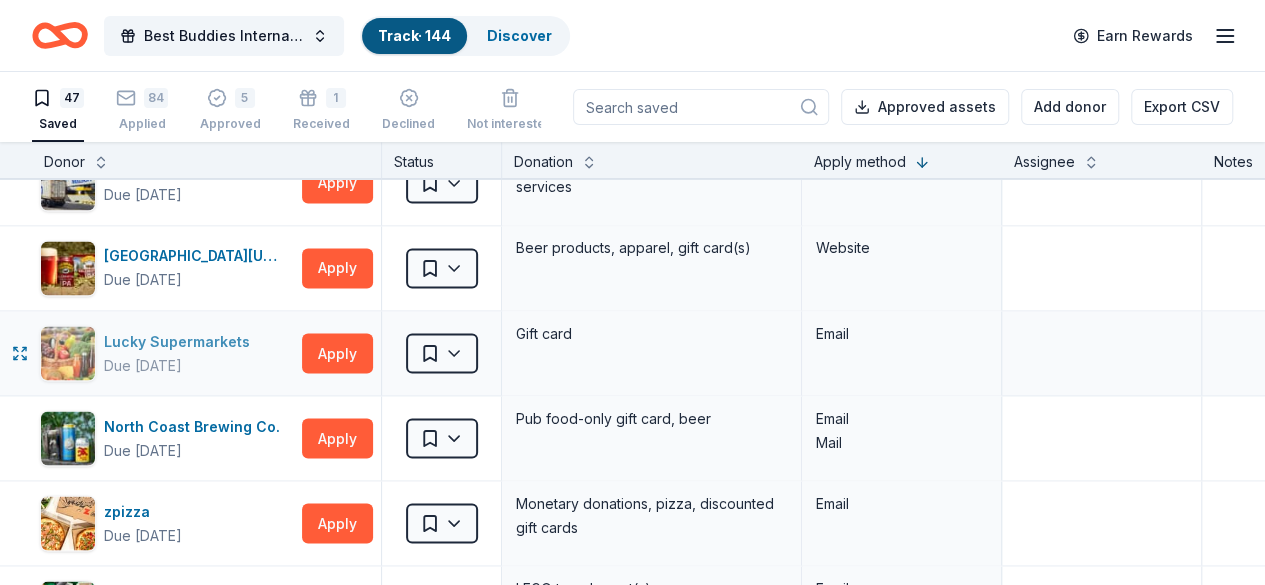 click on "Due in 101 days" at bounding box center (143, 365) 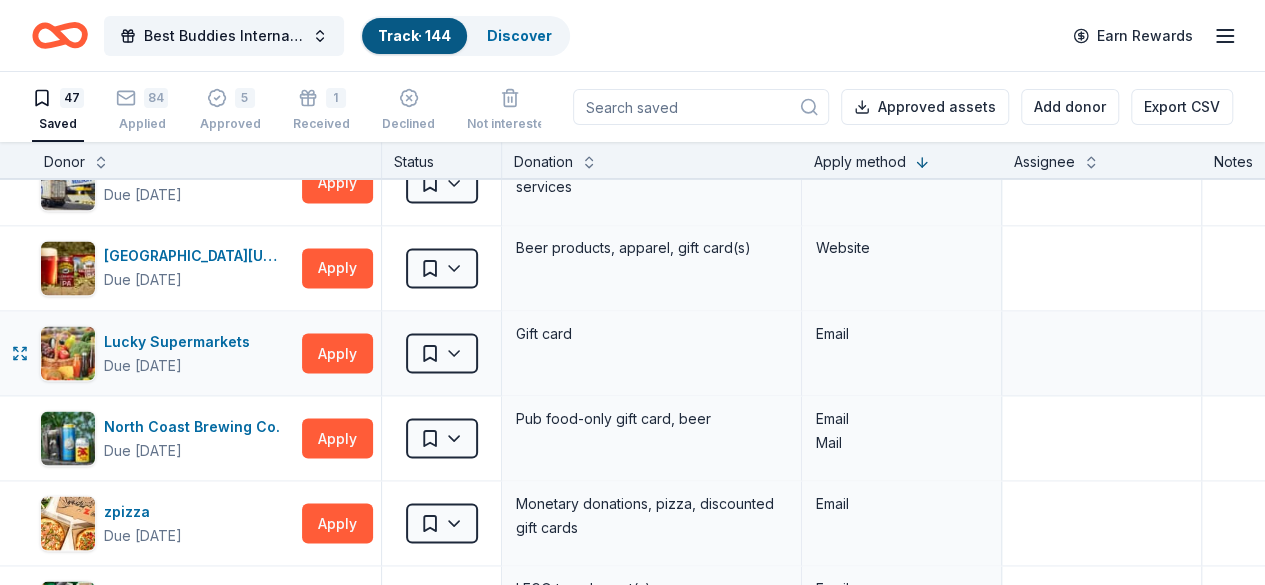 type 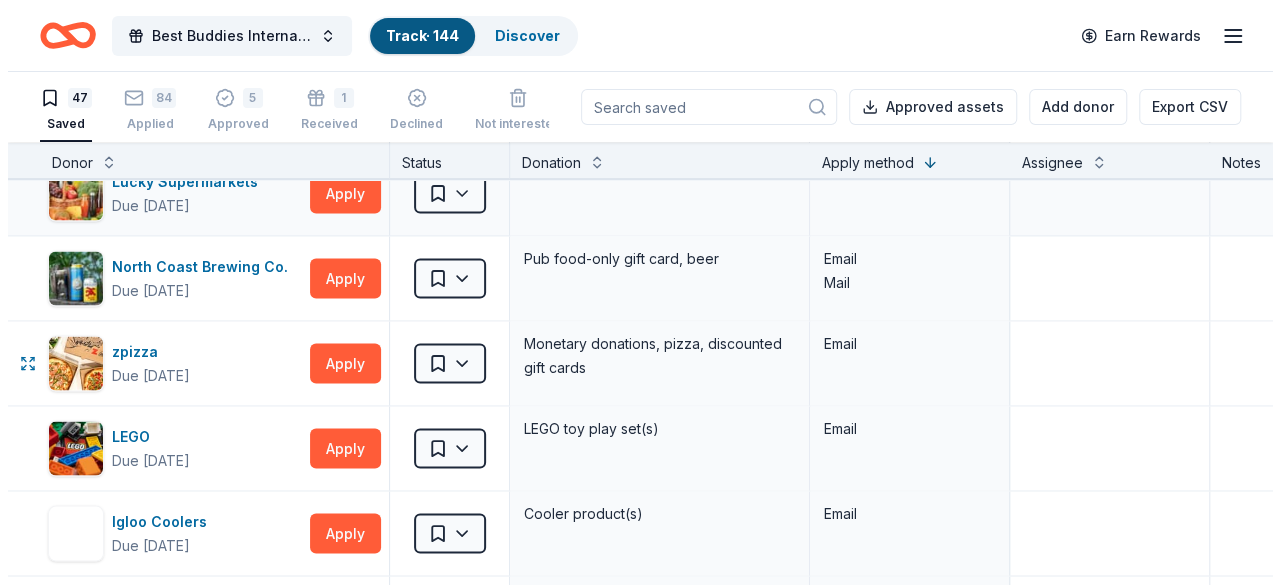 scroll, scrollTop: 1946, scrollLeft: 0, axis: vertical 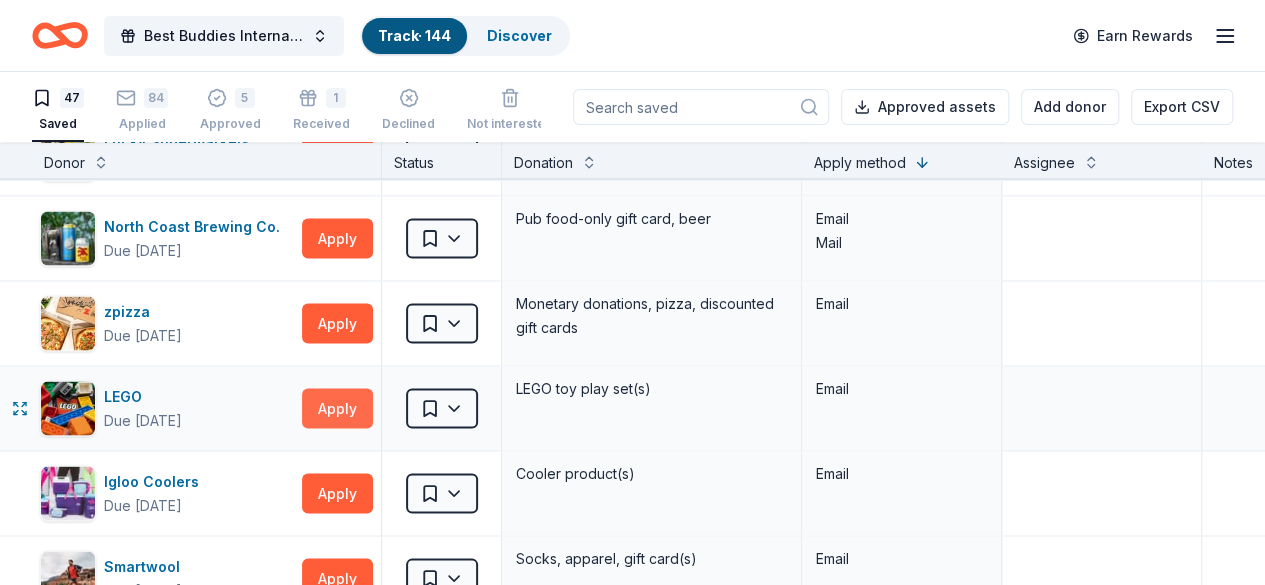 click on "Apply" at bounding box center (337, 408) 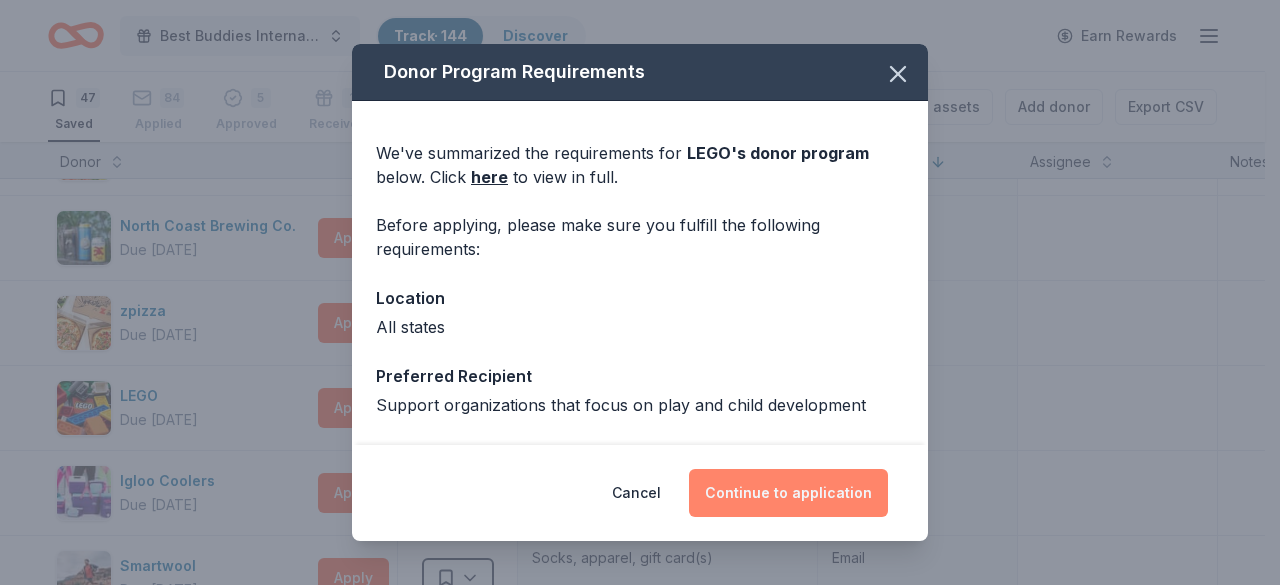click on "Continue to application" at bounding box center (788, 493) 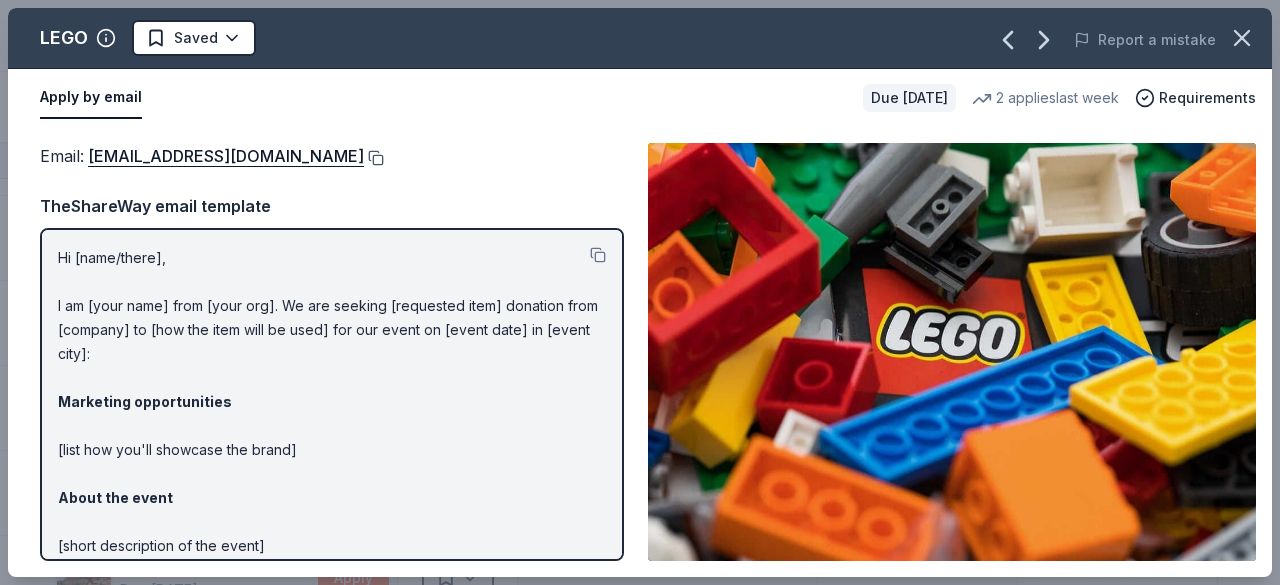 click at bounding box center [374, 158] 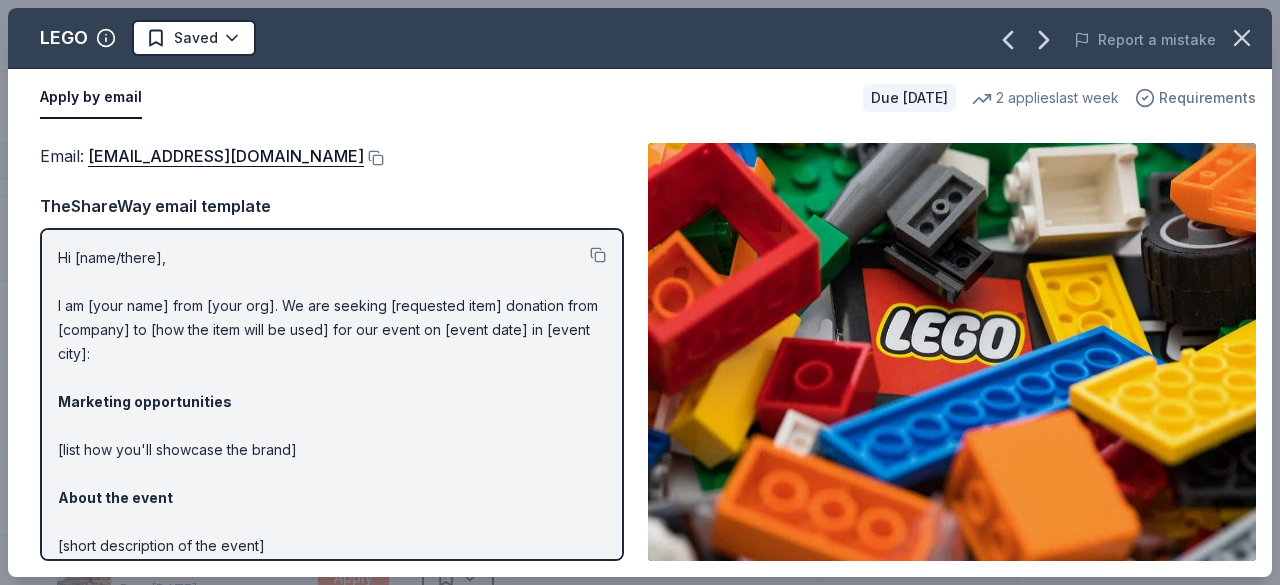 click on "Requirements" at bounding box center (1207, 98) 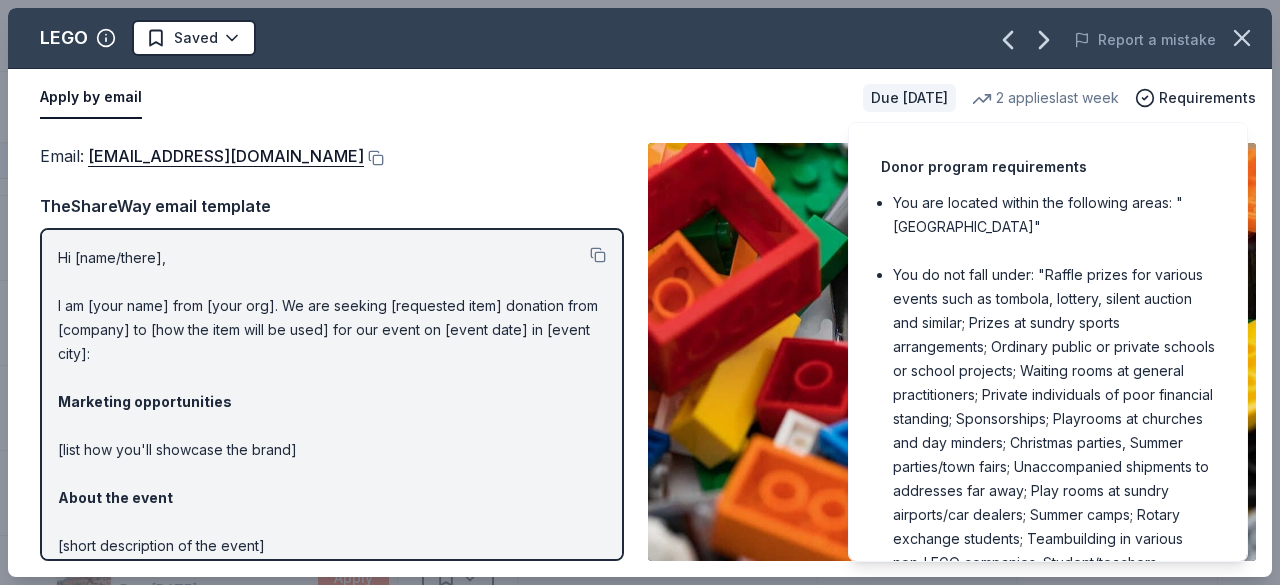 click on "You do not fall under: "Raffle prizes for various events such as tombola, lottery, silent auction and similar; Prizes at sundry sports arrangements; Ordinary public or private schools or school projects; Waiting rooms at general practitioners; Private individuals of poor financial standing; Sponsorships; Playrooms at churches and day minders; Christmas parties, Summer parties/town fairs; Unaccompanied shipments to addresses far away; Play rooms at sundry airports/car dealers; Summer camps; Rotary exchange students; Teambuilding in various non-LEGO companies; Student/teachers travelling to visit educational institutions; Museums or other cultural institutions; Study trips"" at bounding box center (1054, 455) 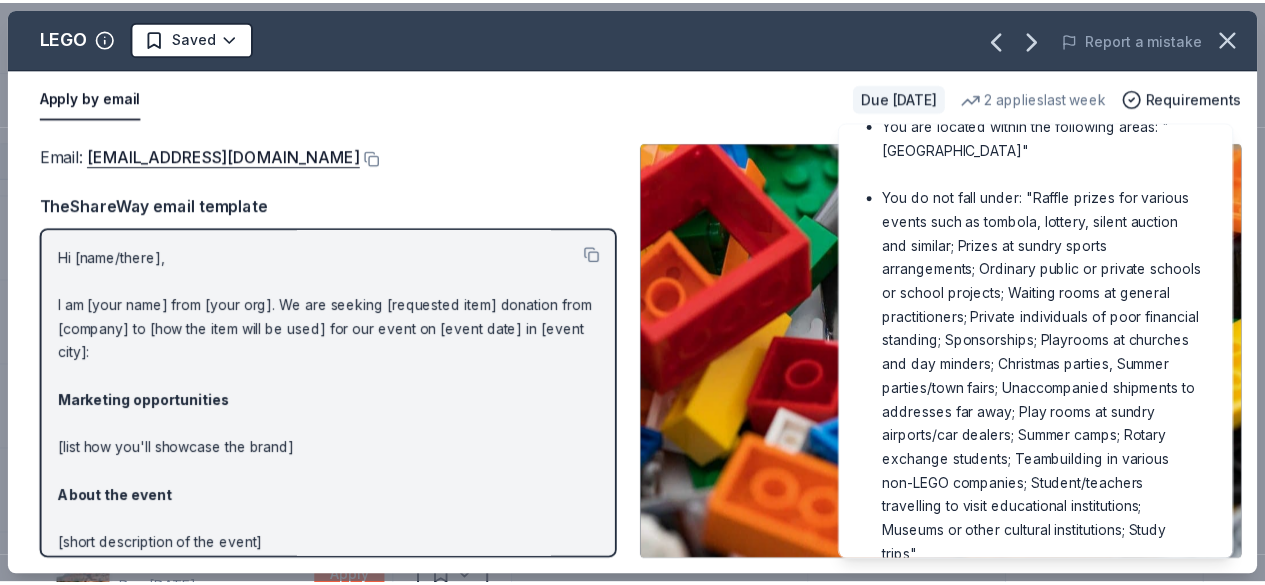 scroll, scrollTop: 0, scrollLeft: 0, axis: both 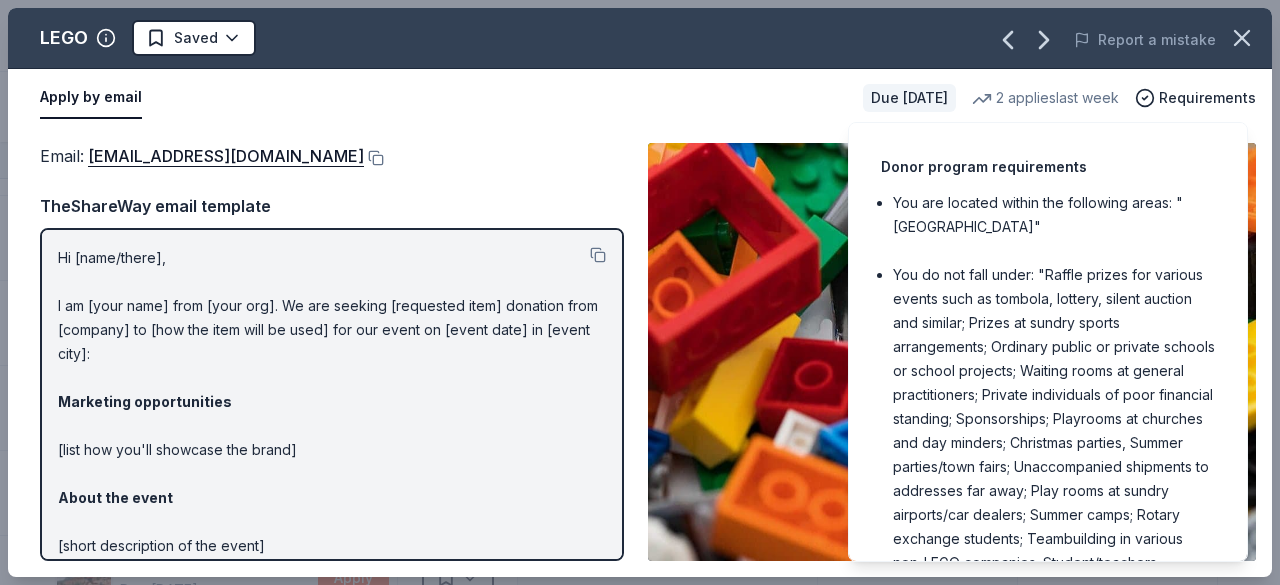 type 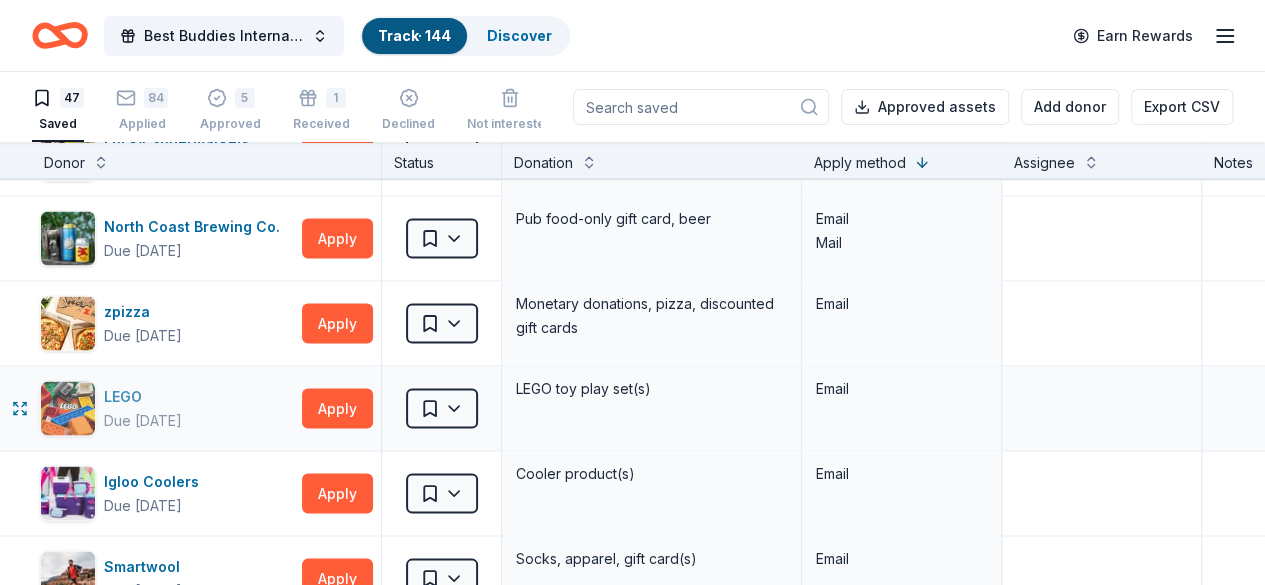 click on "Due in 101 days" at bounding box center [143, 420] 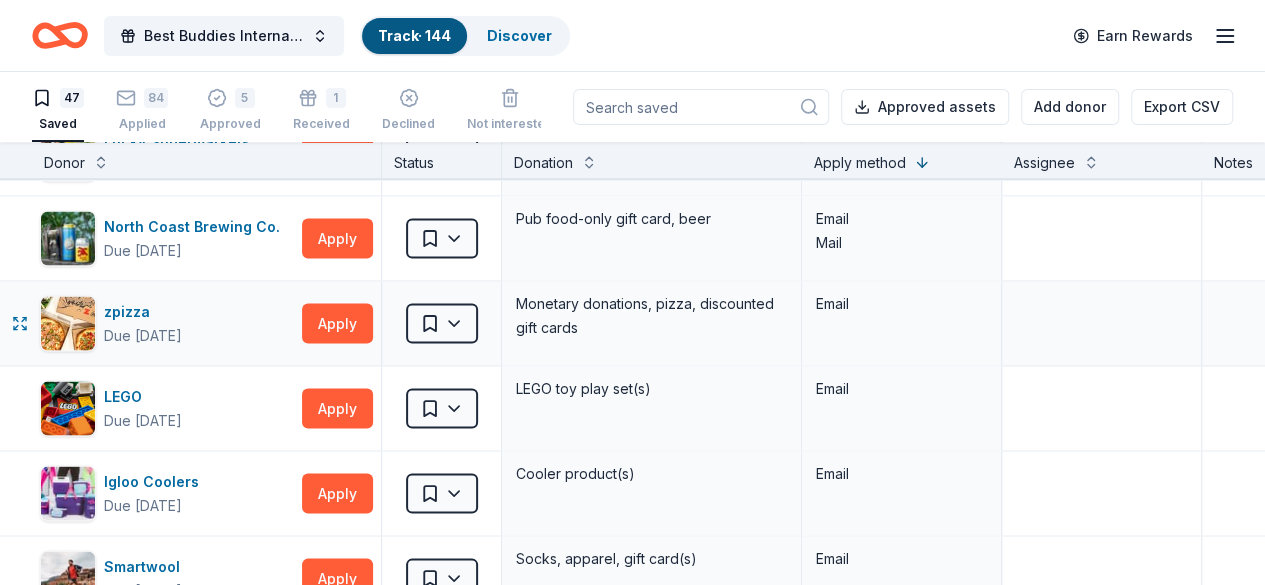 type 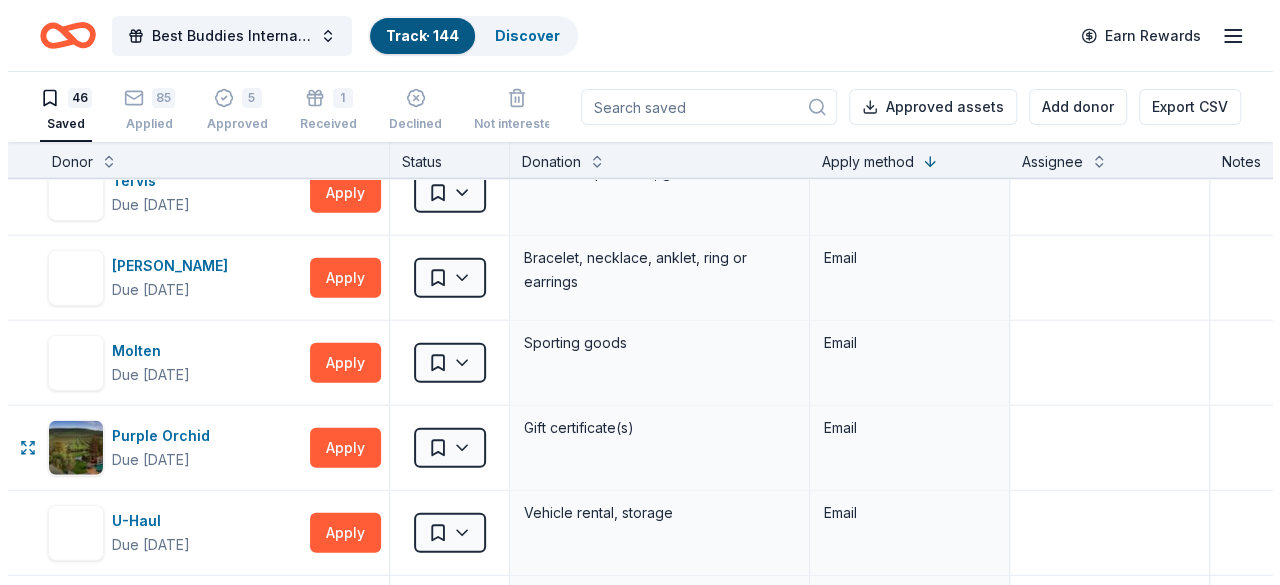 scroll, scrollTop: 2746, scrollLeft: 0, axis: vertical 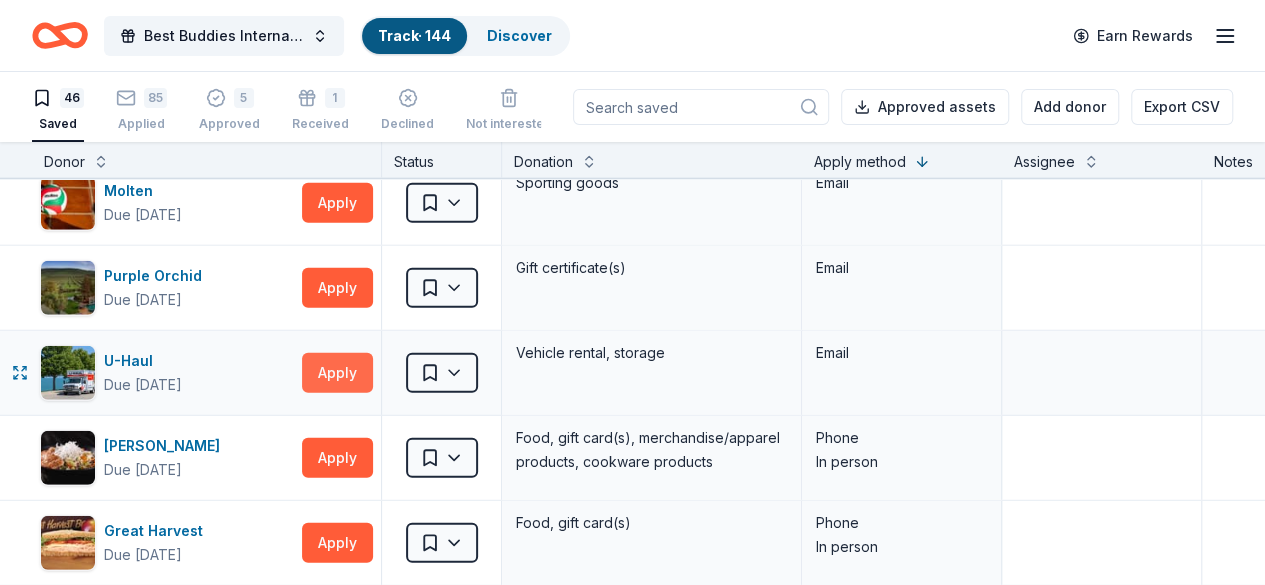 click on "Apply" at bounding box center (337, 373) 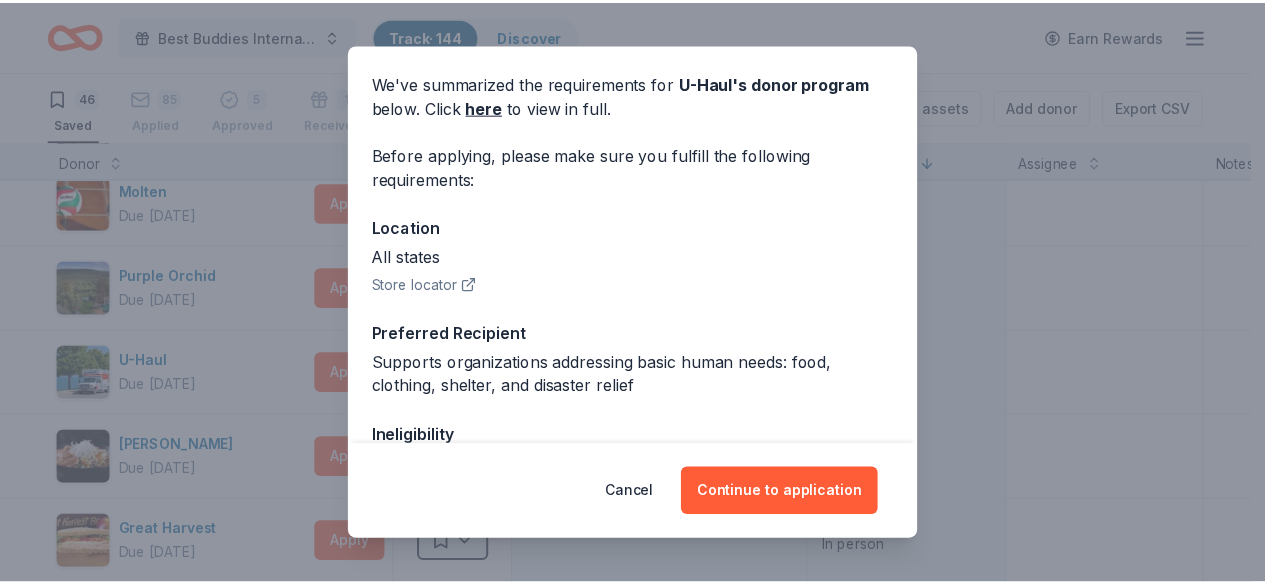 scroll, scrollTop: 74, scrollLeft: 0, axis: vertical 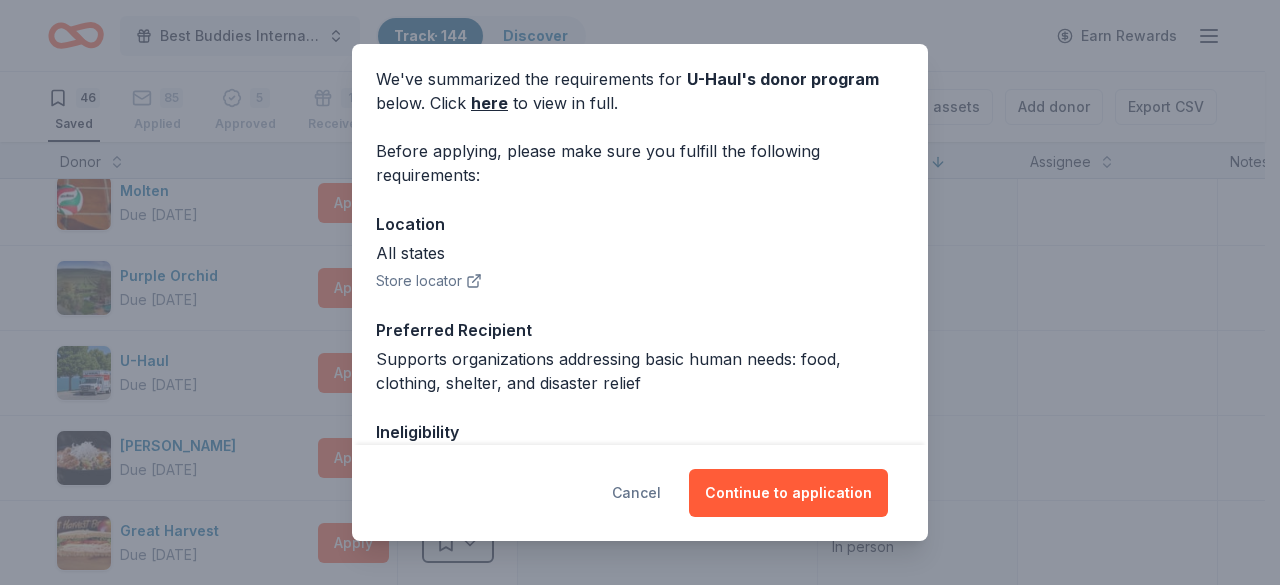 click on "Cancel" at bounding box center [636, 493] 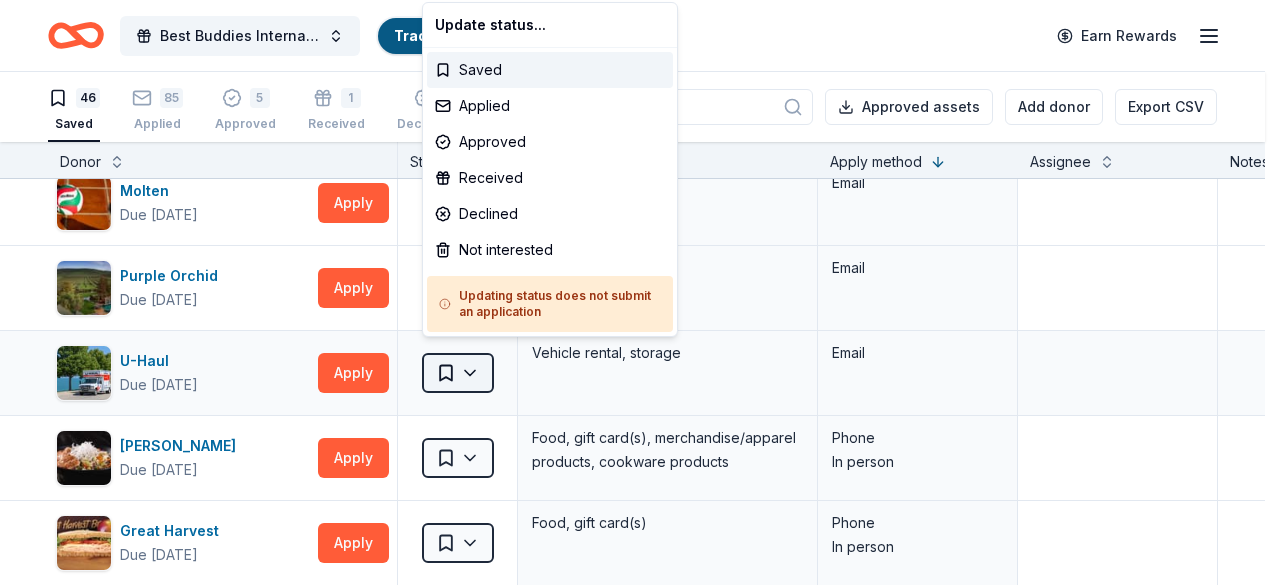 click on "Best Buddies International, Sacramento, Champion of the Year Gala Track  · 144 Discover Earn Rewards 46 Saved 85 Applied 5 Approved 1 Received Declined Not interested  Approved assets Add donor Export CSV Donor Status Donation Apply method Assignee Notes Black Bear Diner Due in 101 days Apply Saved Merchandise, certificate(s) Website In-N-Out Due in 86 days Apply Saved Merchandise, gift certificate(s) Website Tito's Handmade Vodka Due in 101 days Apply Saved Merchandise Website Dueling Dogs Brewing Co. Due in 103 days Apply Saved Beer, mead, cider, gift card(s) Website Feld Entertainment Due in 101 days Apply Saved Tickets, merchandise  Website Email Alaska Airlines Due in 87 days Apply Saved Donation depends on request Website Raceway Car Wash Due in 101 days Apply Saved Gift card(s) Website Total Wine Due in 75 days Apply Saved Website Terrain Dog Due in 47 days Apply Saved Dog gear product(s) Website New Glory Craft Brewery Due in 101 days Apply Saved Kegged beer, canned beer, merchandise Website Apply 11" at bounding box center [640, 292] 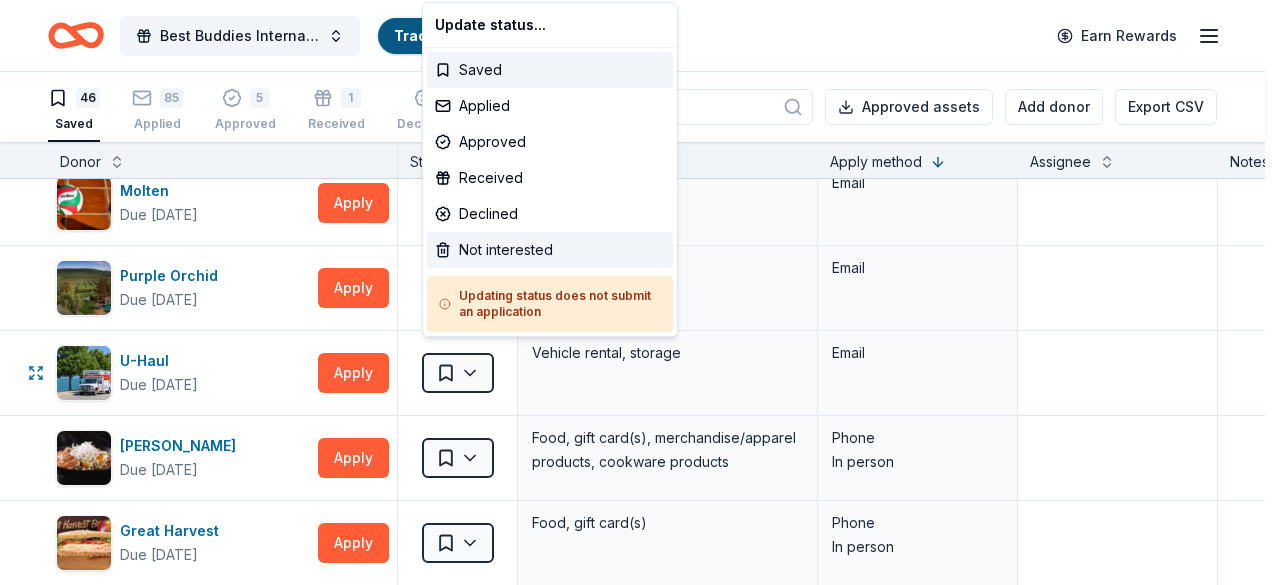 click on "Not interested" at bounding box center [550, 250] 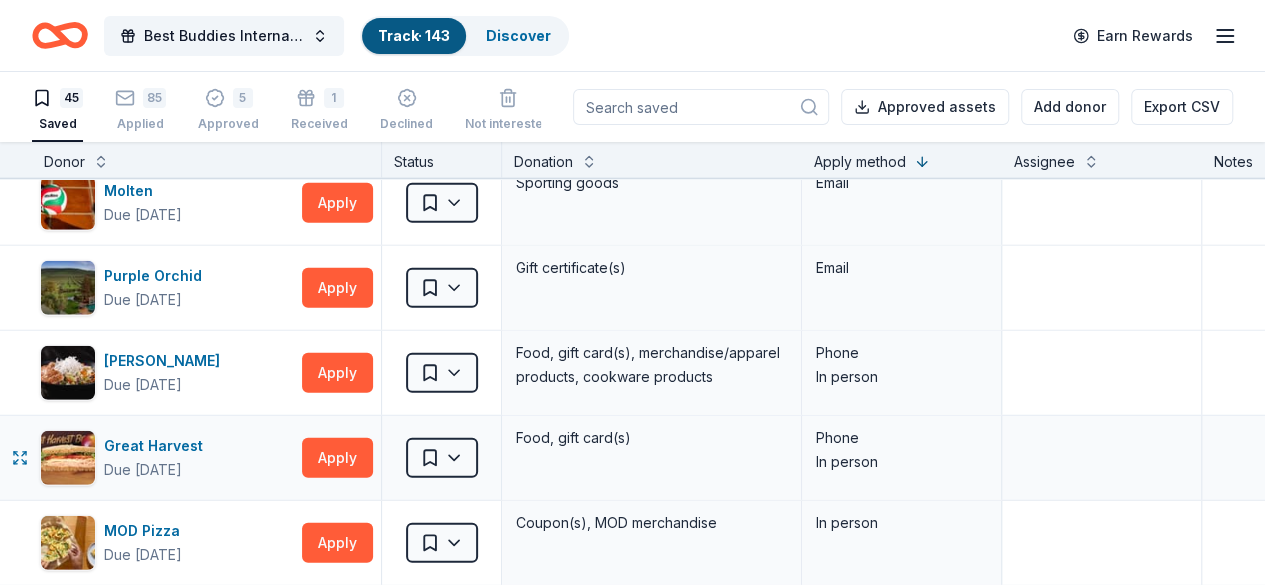 scroll, scrollTop: 0, scrollLeft: 0, axis: both 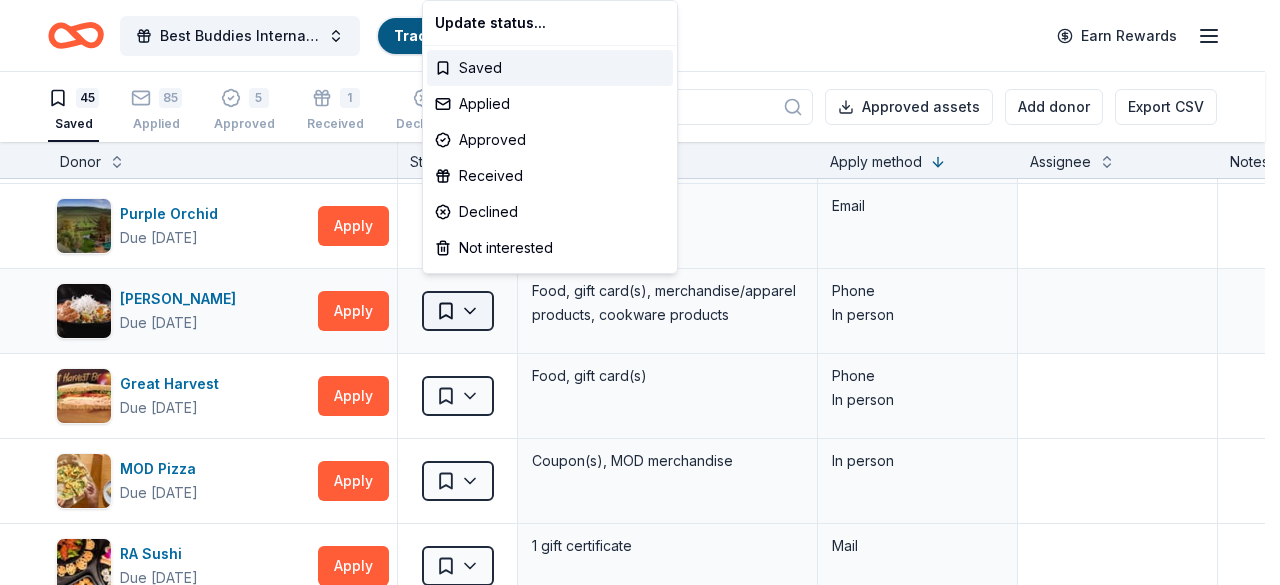 click on "Best Buddies International, Sacramento, Champion of the Year Gala Track  · 143 Discover Earn Rewards 45 Saved 85 Applied 5 Approved 1 Received Declined Not interested  Approved assets Add donor Export CSV Donor Status Donation Apply method Assignee Notes Black Bear Diner Due in 101 days Apply Saved Merchandise, certificate(s) Website In-N-Out Due in 86 days Apply Saved Merchandise, gift certificate(s) Website Tito's Handmade Vodka Due in 101 days Apply Saved Merchandise Website Dueling Dogs Brewing Co. Due in 103 days Apply Saved Beer, mead, cider, gift card(s) Website Feld Entertainment Due in 101 days Apply Saved Tickets, merchandise  Website Email Alaska Airlines Due in 87 days Apply Saved Donation depends on request Website Raceway Car Wash Due in 101 days Apply Saved Gift card(s) Website Total Wine Due in 75 days Apply Saved Website Terrain Dog Due in 47 days Apply Saved Dog gear product(s) Website New Glory Craft Brewery Due in 101 days Apply Saved Kegged beer, canned beer, merchandise Website Apply 11" at bounding box center [640, 292] 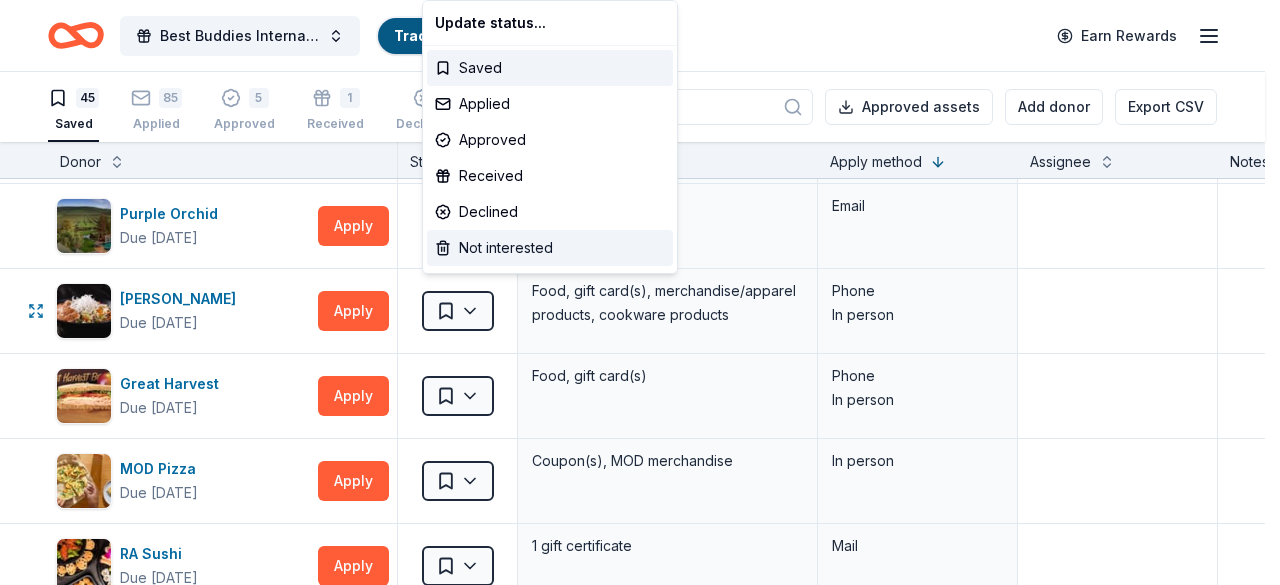 click on "Not interested" at bounding box center [550, 248] 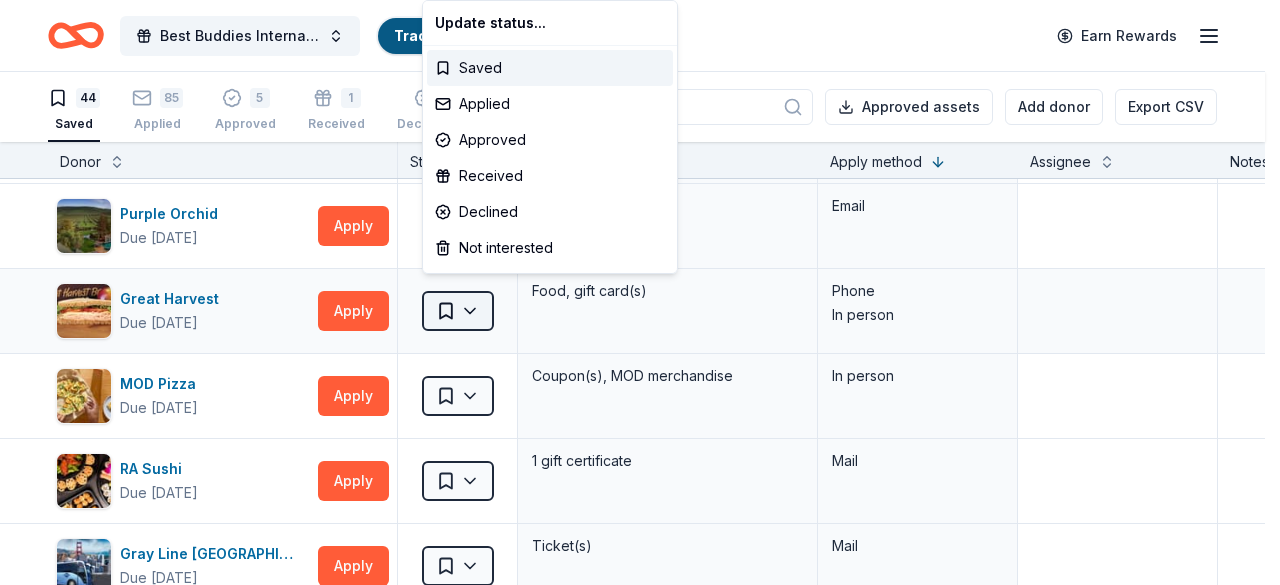 click on "Best Buddies International, Sacramento, Champion of the Year Gala Track  · 142 Discover Earn Rewards 44 Saved 85 Applied 5 Approved 1 Received Declined Not interested  Approved assets Add donor Export CSV Donor Status Donation Apply method Assignee Notes Black Bear Diner Due in 101 days Apply Saved Merchandise, certificate(s) Website In-N-Out Due in 86 days Apply Saved Merchandise, gift certificate(s) Website Tito's Handmade Vodka Due in 101 days Apply Saved Merchandise Website Dueling Dogs Brewing Co. Due in 103 days Apply Saved Beer, mead, cider, gift card(s) Website Feld Entertainment Due in 101 days Apply Saved Tickets, merchandise  Website Email Alaska Airlines Due in 87 days Apply Saved Donation depends on request Website Raceway Car Wash Due in 101 days Apply Saved Gift card(s) Website Total Wine Due in 75 days Apply Saved Website Terrain Dog Due in 47 days Apply Saved Dog gear product(s) Website New Glory Craft Brewery Due in 101 days Apply Saved Kegged beer, canned beer, merchandise Website Apply 11" at bounding box center [640, 292] 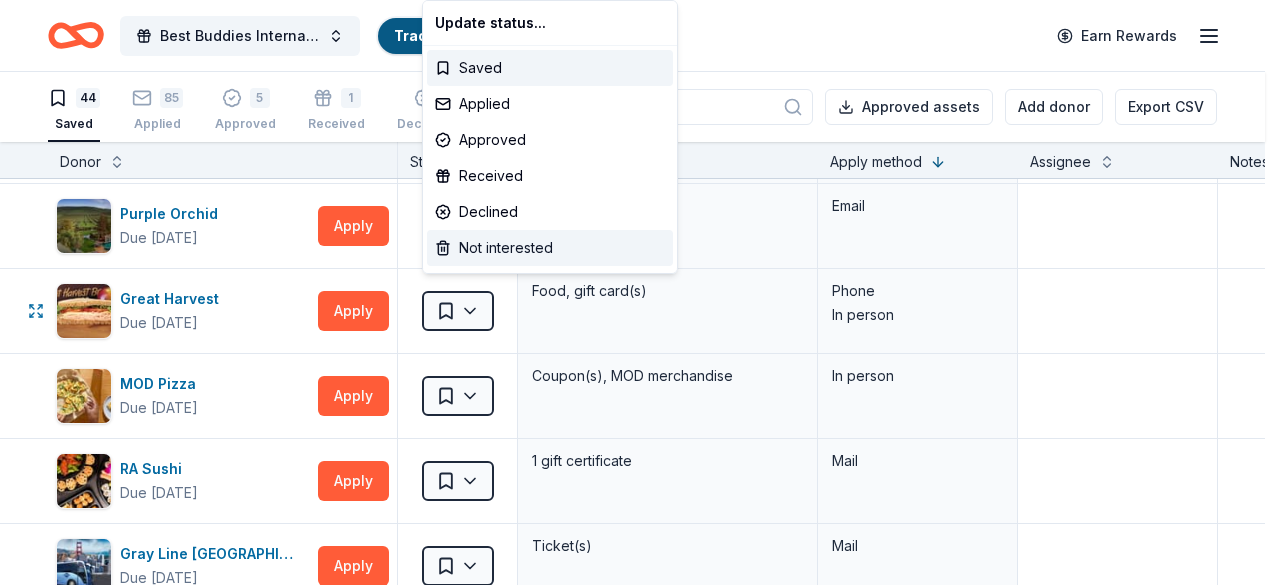 click on "Not interested" at bounding box center (550, 248) 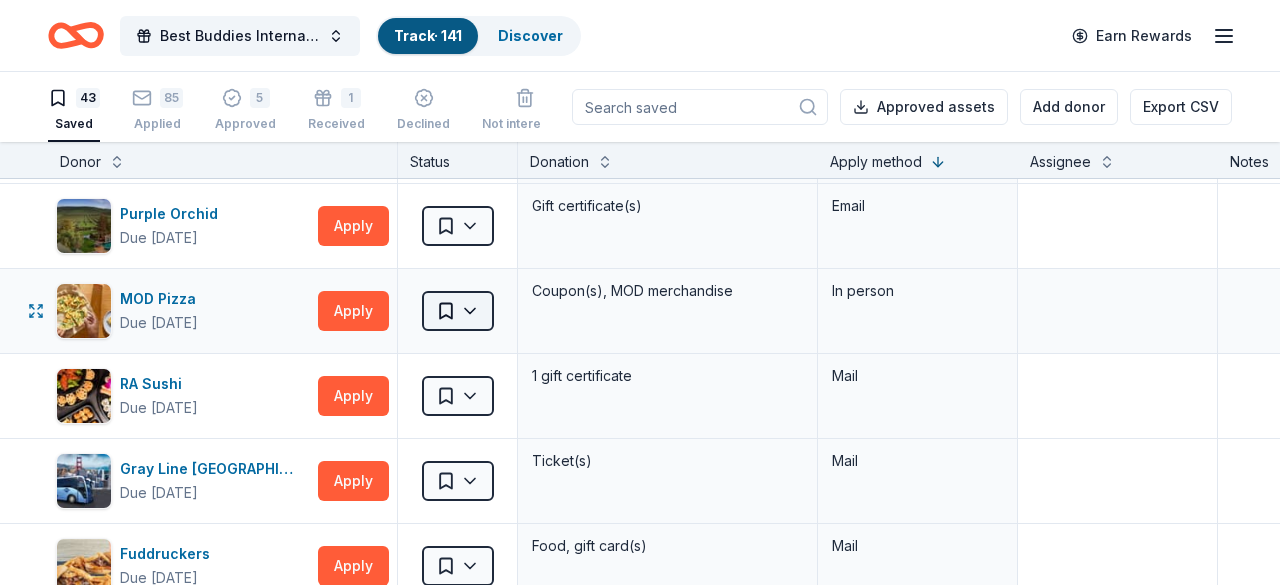 click on "Best Buddies International, Sacramento, Champion of the Year Gala Track  · 141 Discover Earn Rewards 43 Saved 85 Applied 5 Approved 1 Received Declined Not interested  Approved assets Add donor Export CSV Donor Status Donation Apply method Assignee Notes Black Bear Diner Due in 101 days Apply Saved Merchandise, certificate(s) Website In-N-Out Due in 86 days Apply Saved Merchandise, gift certificate(s) Website Tito's Handmade Vodka Due in 101 days Apply Saved Merchandise Website Dueling Dogs Brewing Co. Due in 103 days Apply Saved Beer, mead, cider, gift card(s) Website Feld Entertainment Due in 101 days Apply Saved Tickets, merchandise  Website Email Alaska Airlines Due in 87 days Apply Saved Donation depends on request Website Raceway Car Wash Due in 101 days Apply Saved Gift card(s) Website Total Wine Due in 75 days Apply Saved Website Terrain Dog Due in 47 days Apply Saved Dog gear product(s) Website New Glory Craft Brewery Due in 101 days Apply Saved Kegged beer, canned beer, merchandise Website Apply 11" at bounding box center (640, 292) 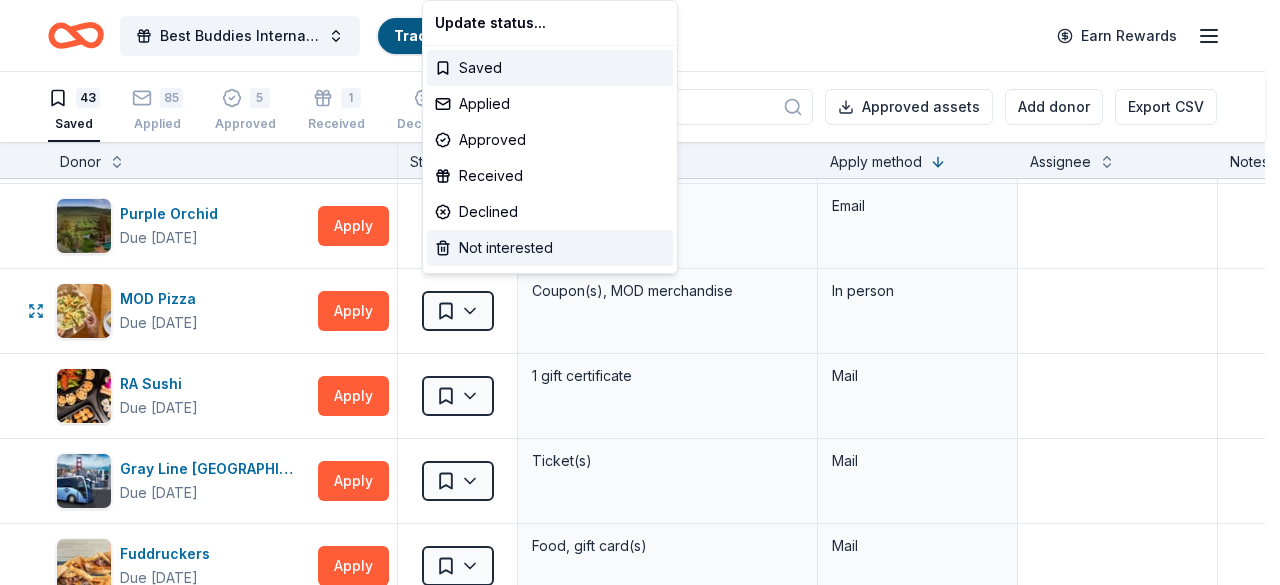 click on "Not interested" at bounding box center [550, 248] 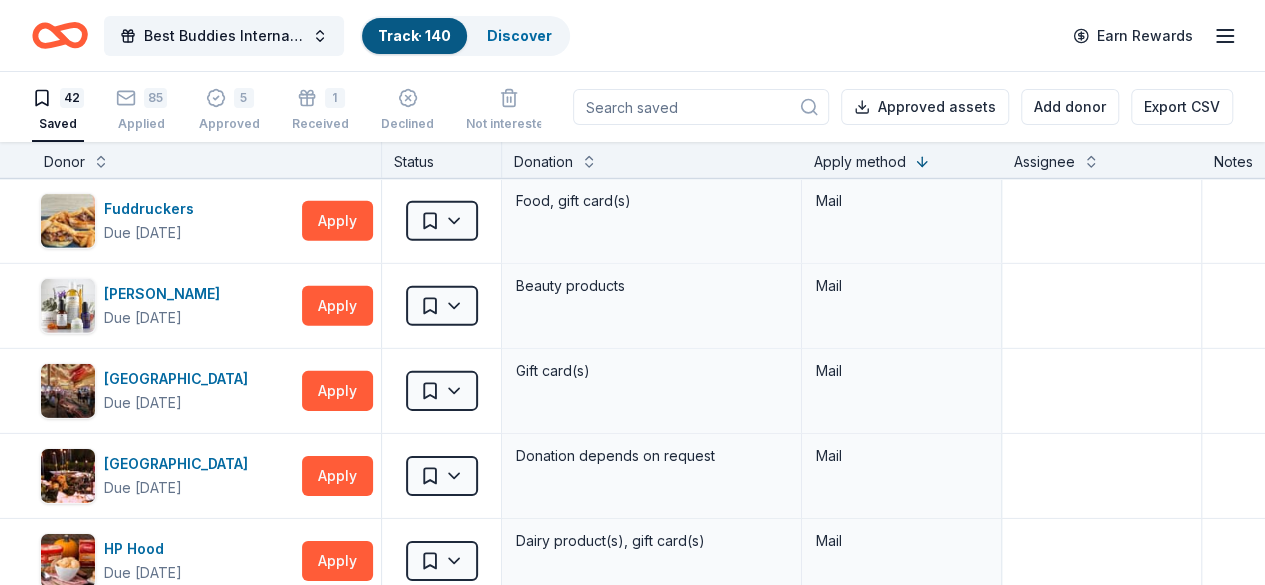 scroll, scrollTop: 3547, scrollLeft: 0, axis: vertical 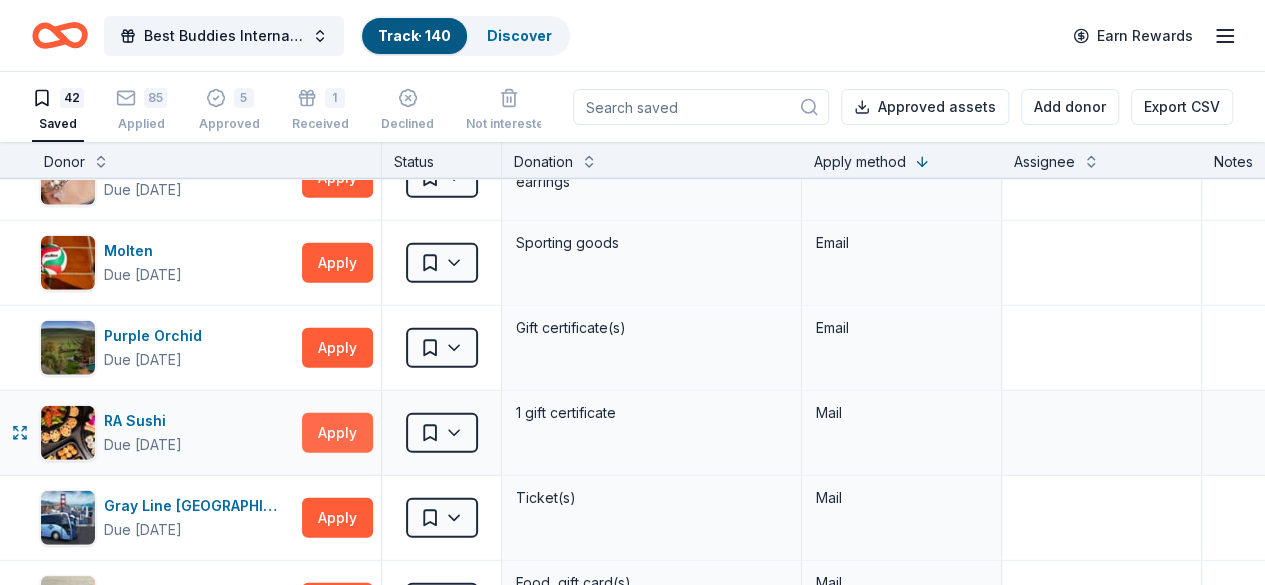 click on "Apply" at bounding box center (337, 433) 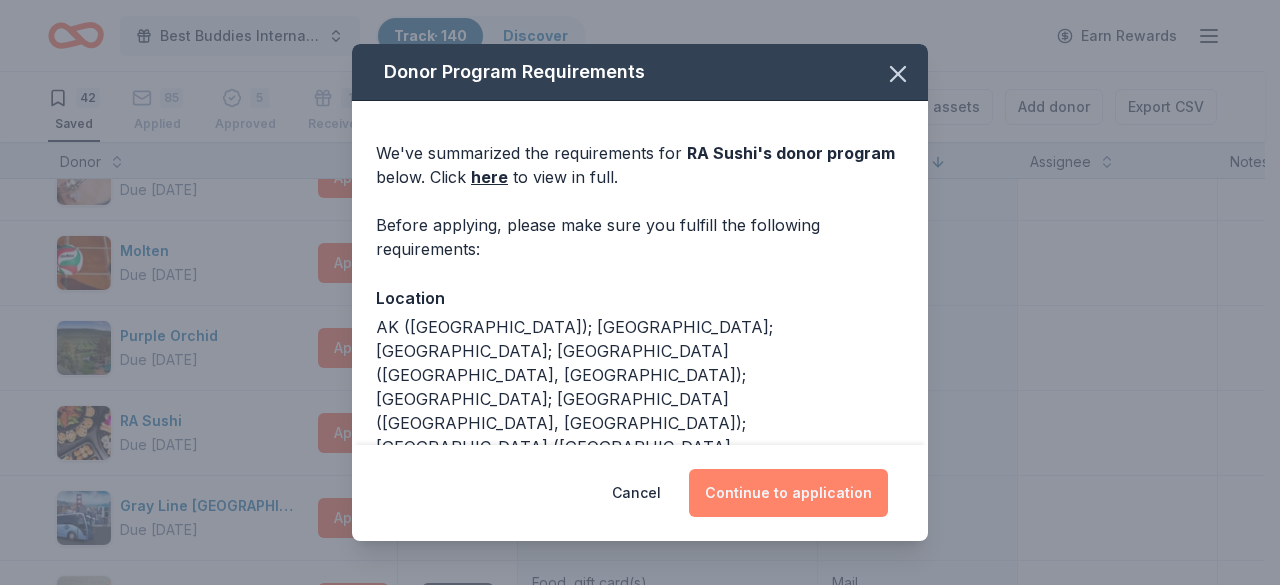 click on "Continue to application" at bounding box center [788, 493] 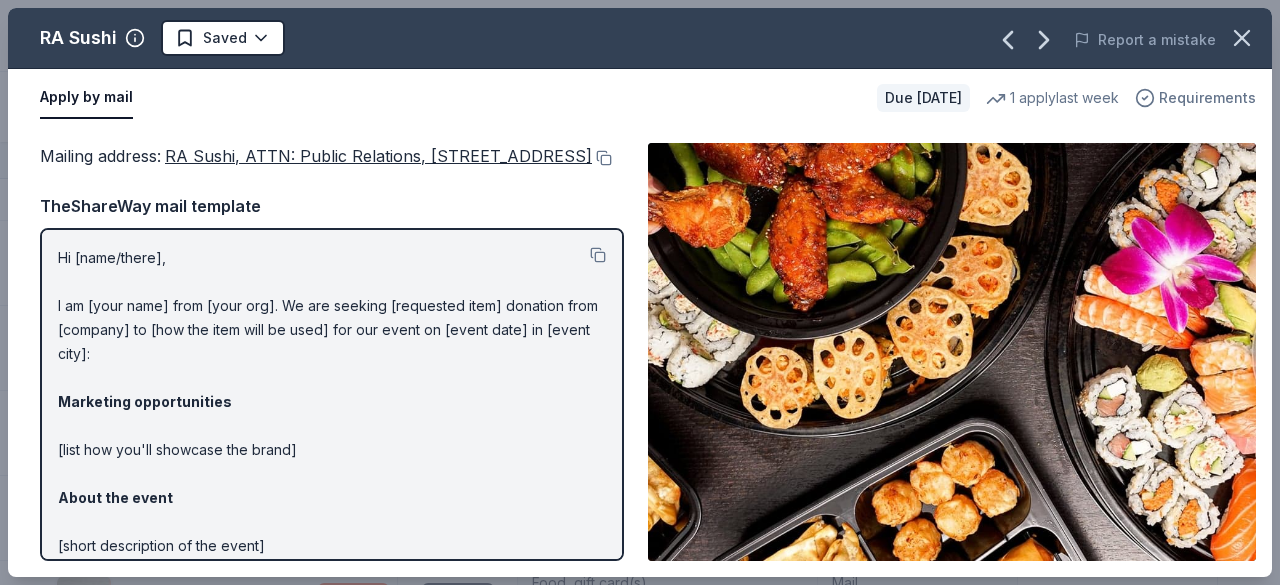 click on "Requirements" at bounding box center (1207, 98) 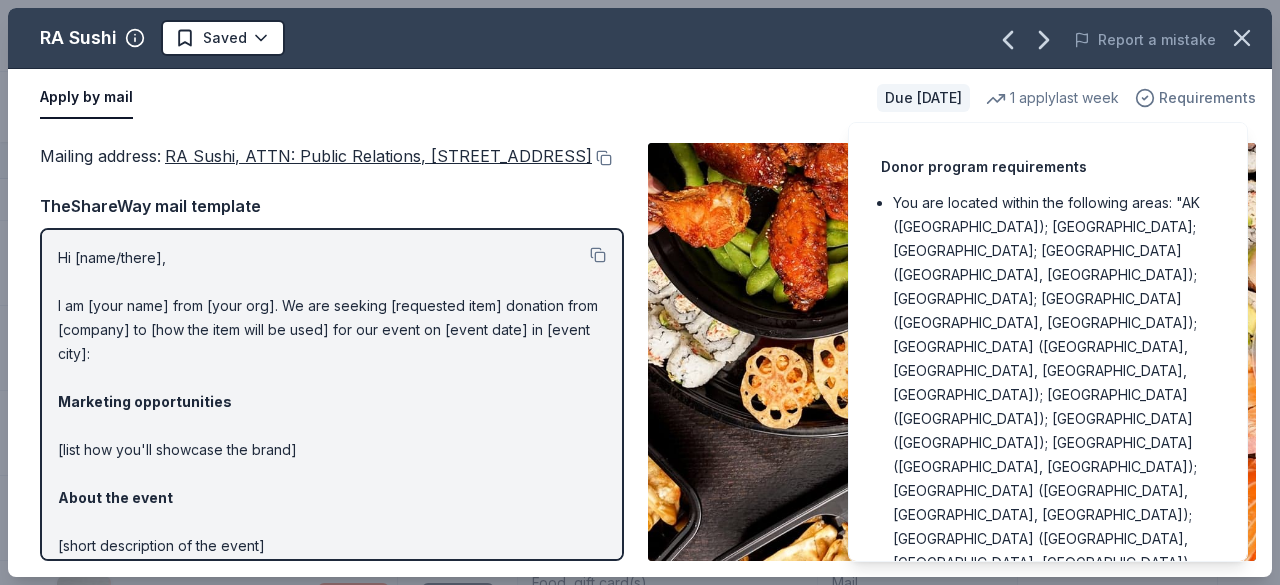 click on "Requirements" at bounding box center (1207, 98) 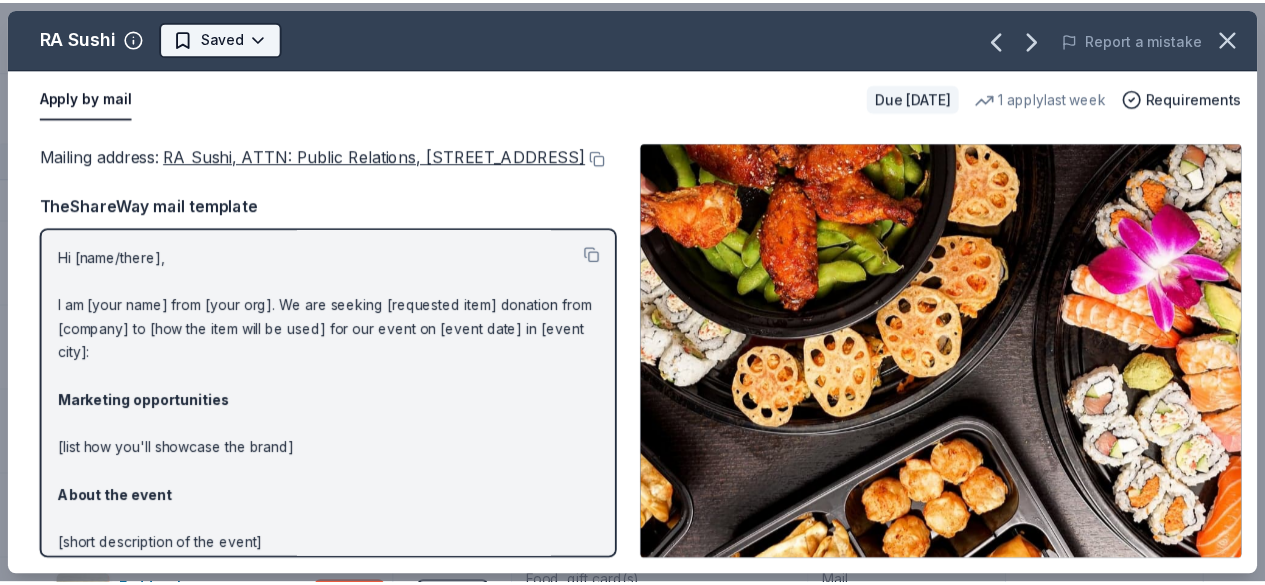 scroll, scrollTop: 0, scrollLeft: 0, axis: both 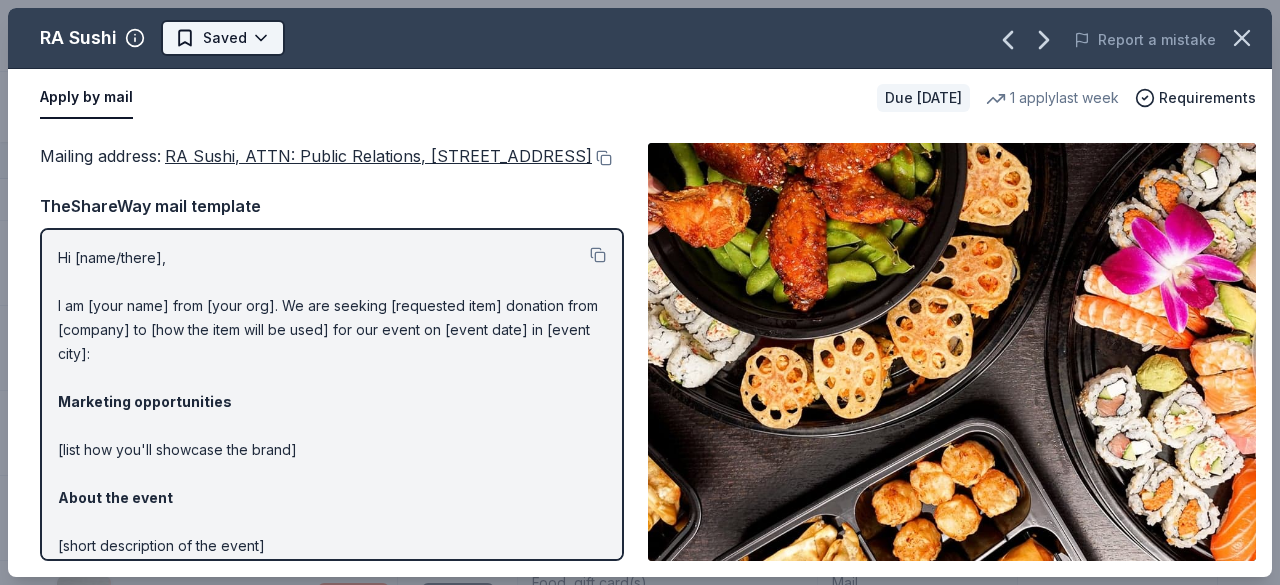 click on "Best Buddies International, Sacramento, Champion of the Year Gala Track  · 140 Discover Earn Rewards 42 Saved 85 Applied 5 Approved 1 Received Declined Not interested  Approved assets Add donor Export CSV Donor Status Donation Apply method Assignee Notes Black Bear Diner Due in 101 days Apply Saved Merchandise, certificate(s) Website In-N-Out Due in 86 days Apply Saved Merchandise, gift certificate(s) Website Tito's Handmade Vodka Due in 101 days Apply Saved Merchandise Website Dueling Dogs Brewing Co. Due in 103 days Apply Saved Beer, mead, cider, gift card(s) Website Feld Entertainment Due in 101 days Apply Saved Tickets, merchandise  Website Email Alaska Airlines Due in 87 days Apply Saved Donation depends on request Website Raceway Car Wash Due in 101 days Apply Saved Gift card(s) Website Total Wine Due in 75 days Apply Saved Website Terrain Dog Due in 47 days Apply Saved Dog gear product(s) Website New Glory Craft Brewery Due in 101 days Apply Saved Kegged beer, canned beer, merchandise Website Apply 11" at bounding box center [640, 292] 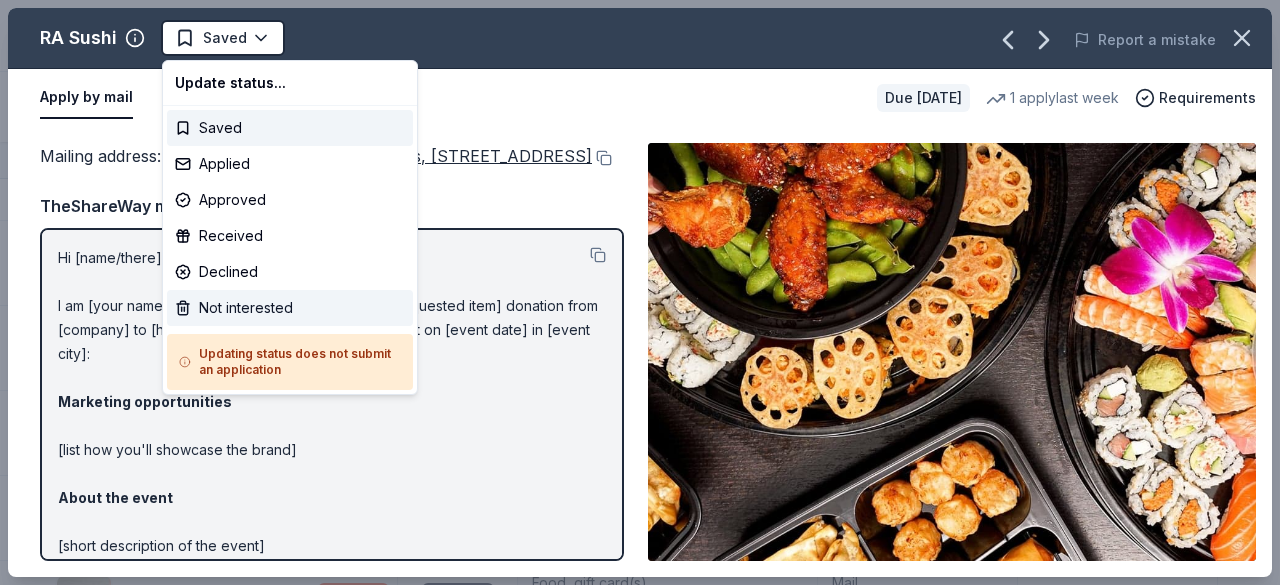 click on "Not interested" at bounding box center [290, 308] 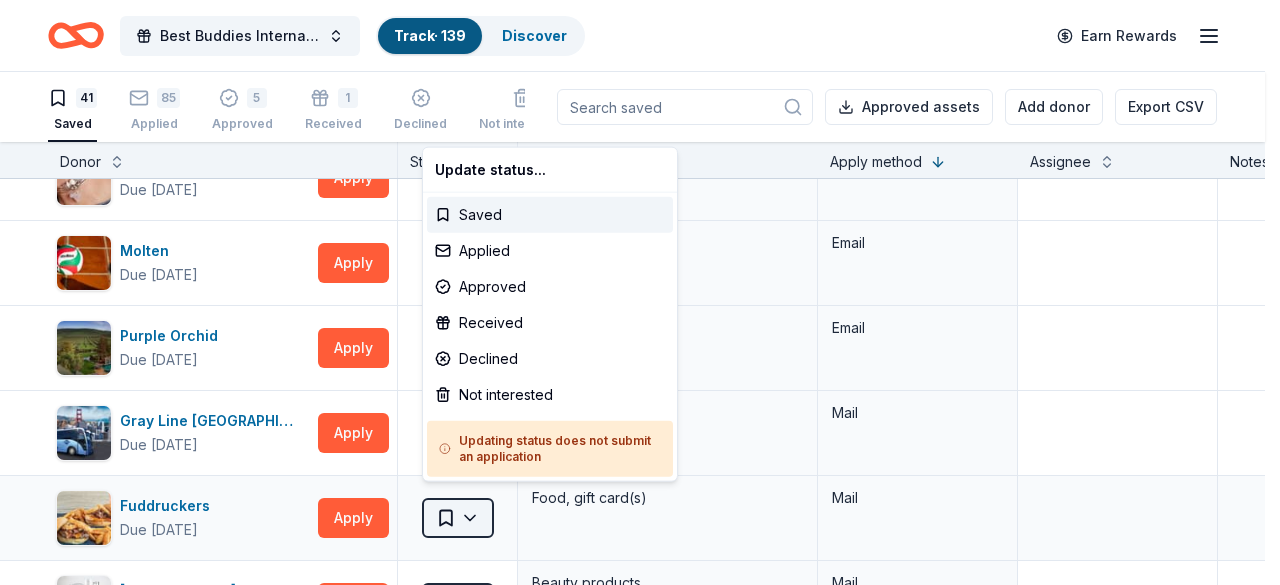 click on "Best Buddies International, Sacramento, Champion of the Year Gala Track  · 139 Discover Earn Rewards 41 Saved 85 Applied 5 Approved 1 Received Declined Not interested  Approved assets Add donor Export CSV Donor Status Donation Apply method Assignee Notes Black Bear Diner Due in 101 days Apply Saved Merchandise, certificate(s) Website In-N-Out Due in 86 days Apply Saved Merchandise, gift certificate(s) Website Tito's Handmade Vodka Due in 101 days Apply Saved Merchandise Website Dueling Dogs Brewing Co. Due in 103 days Apply Saved Beer, mead, cider, gift card(s) Website Feld Entertainment Due in 101 days Apply Saved Tickets, merchandise  Website Email Alaska Airlines Due in 87 days Apply Saved Donation depends on request Website Raceway Car Wash Due in 101 days Apply Saved Gift card(s) Website Total Wine Due in 75 days Apply Saved Website Terrain Dog Due in 47 days Apply Saved Dog gear product(s) Website New Glory Craft Brewery Due in 101 days Apply Saved Kegged beer, canned beer, merchandise Website Apply 11" at bounding box center (640, 292) 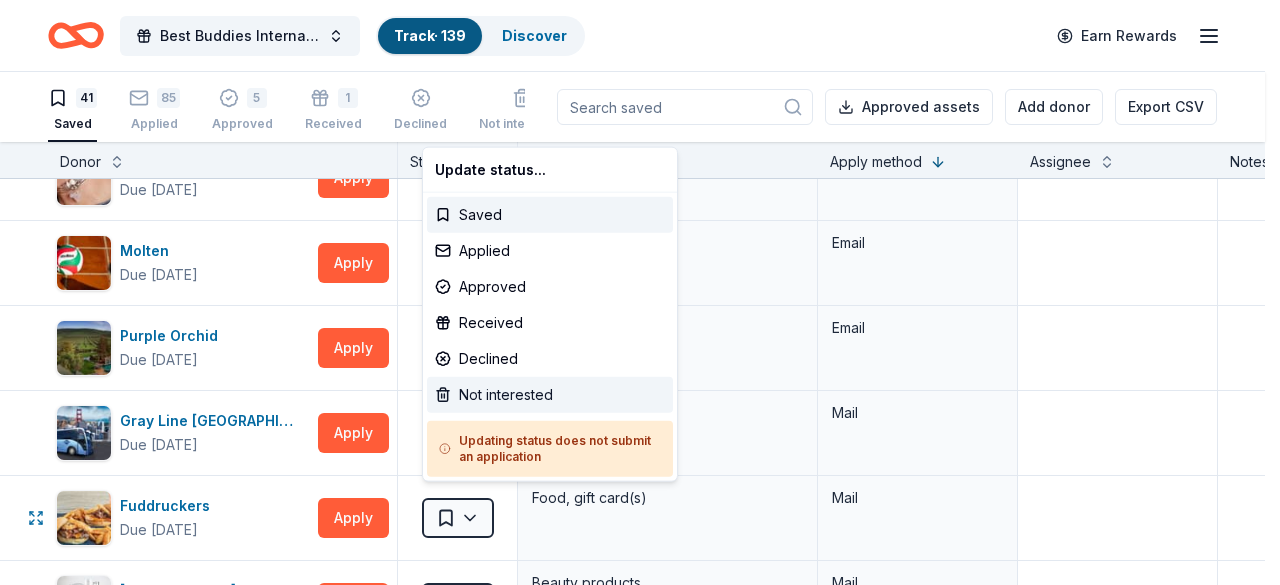 click on "Not interested" at bounding box center [550, 395] 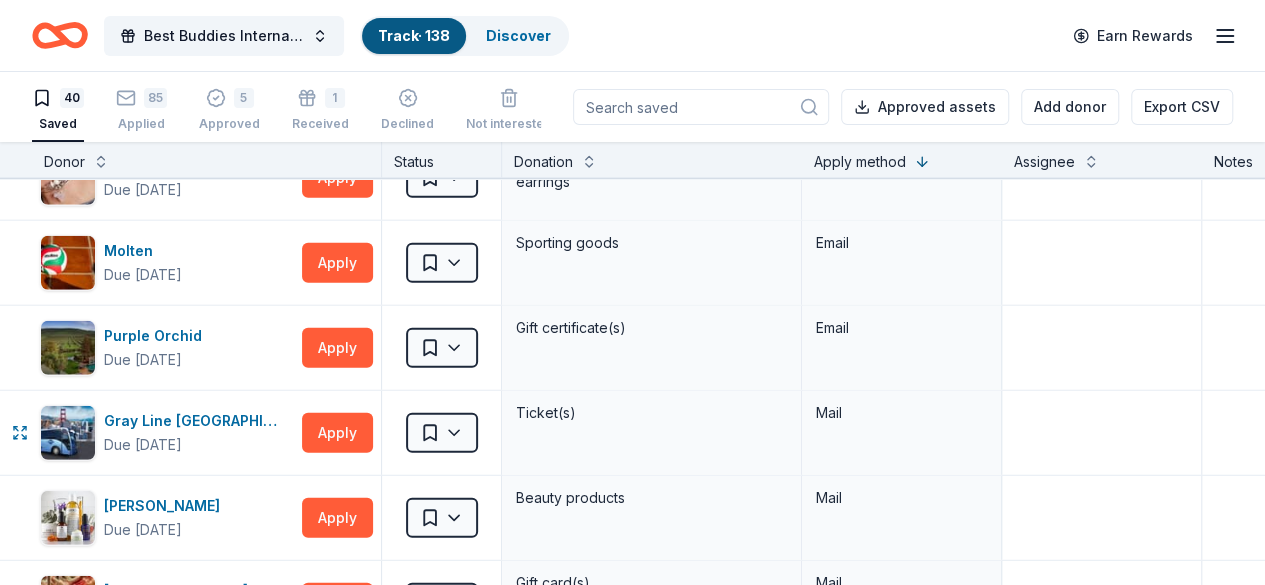 scroll, scrollTop: 0, scrollLeft: 0, axis: both 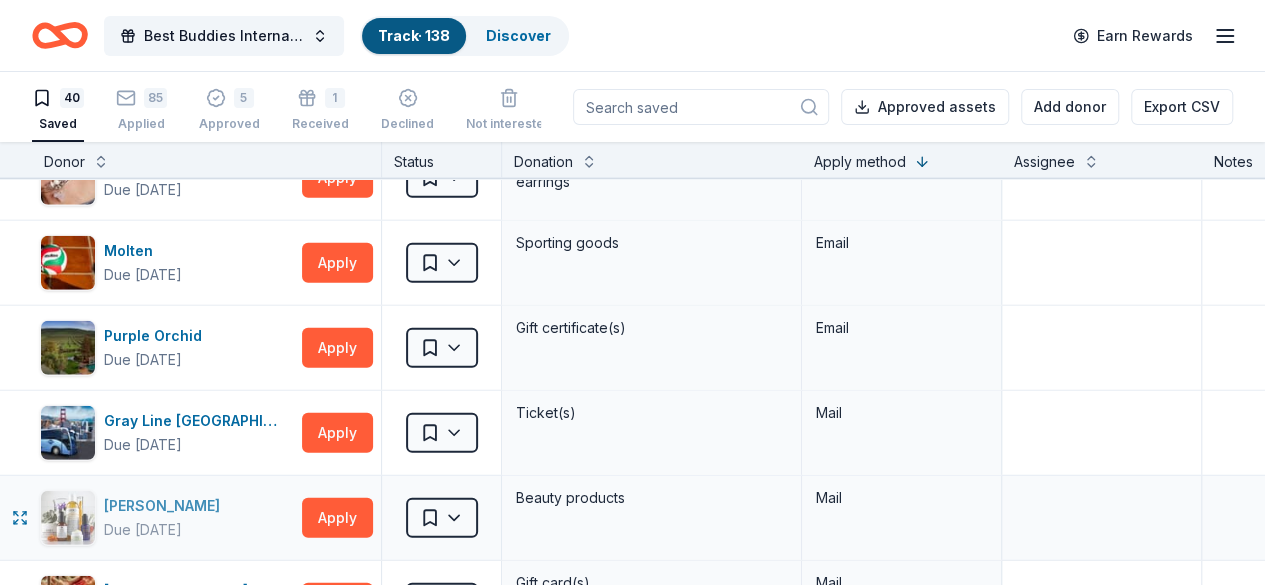 click on "Kiehl's" at bounding box center [166, 506] 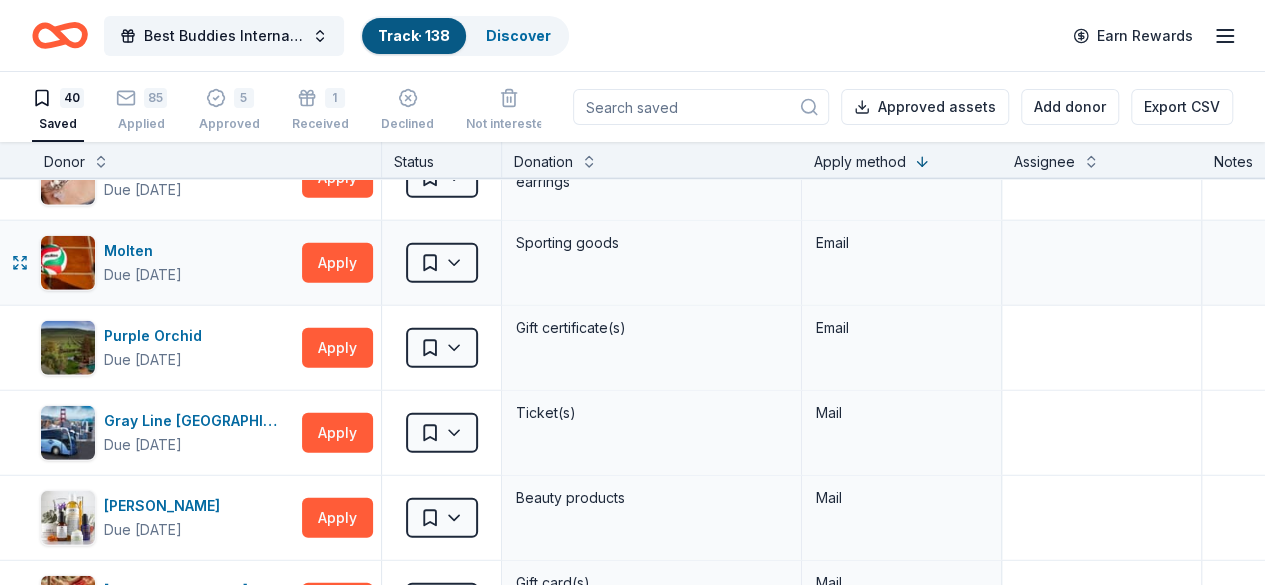 type 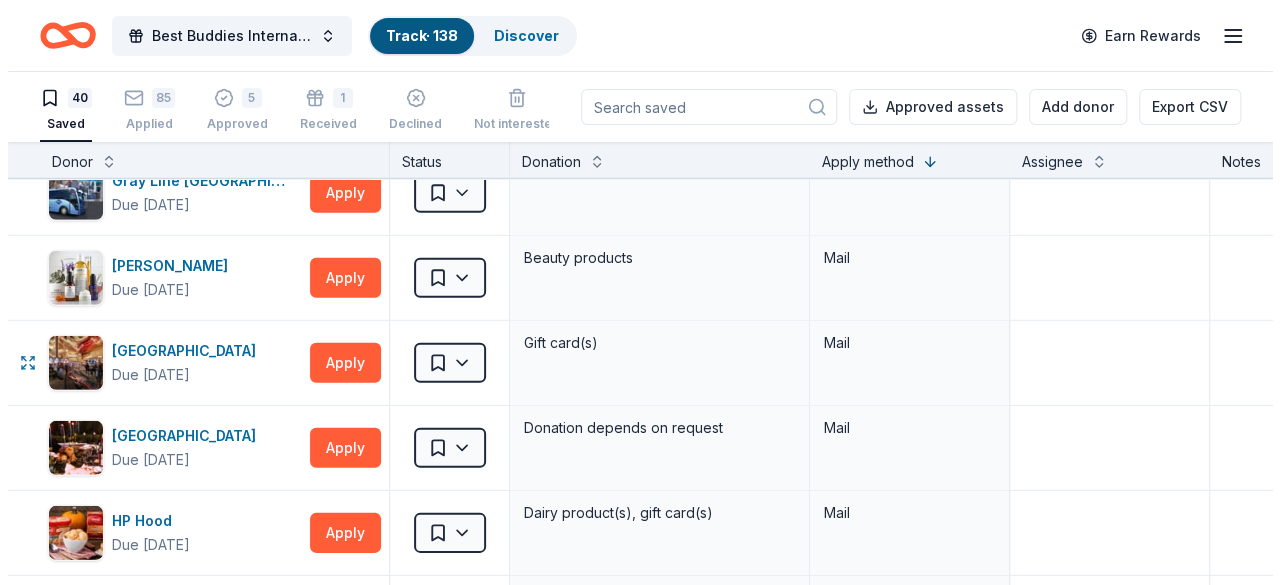 scroll, scrollTop: 2966, scrollLeft: 0, axis: vertical 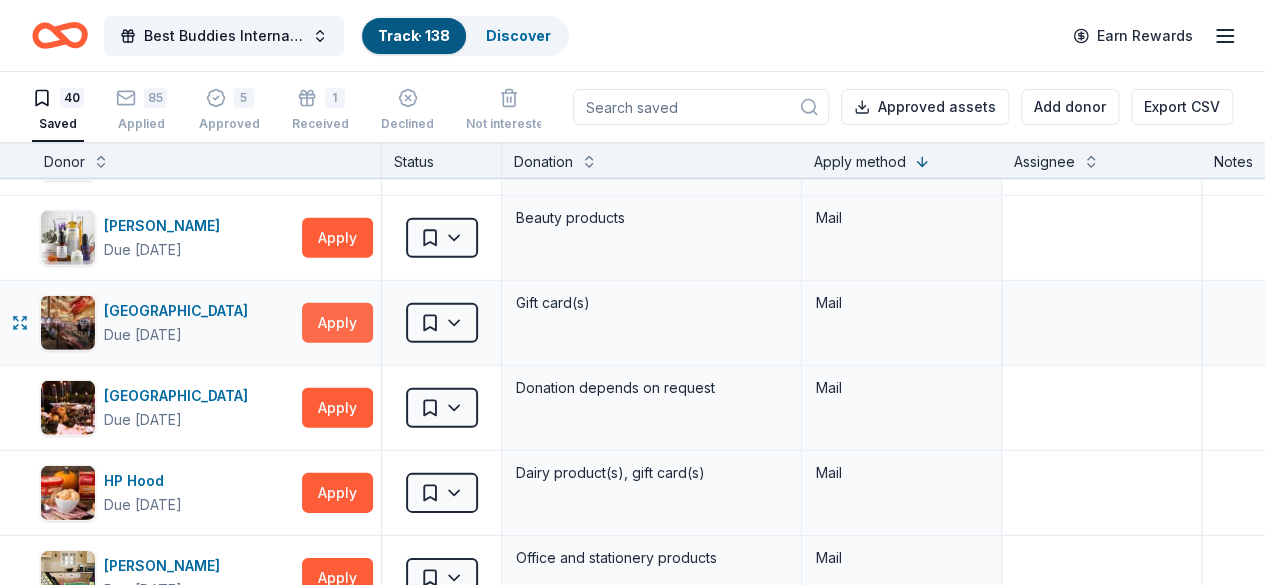 click on "Apply" at bounding box center (337, 323) 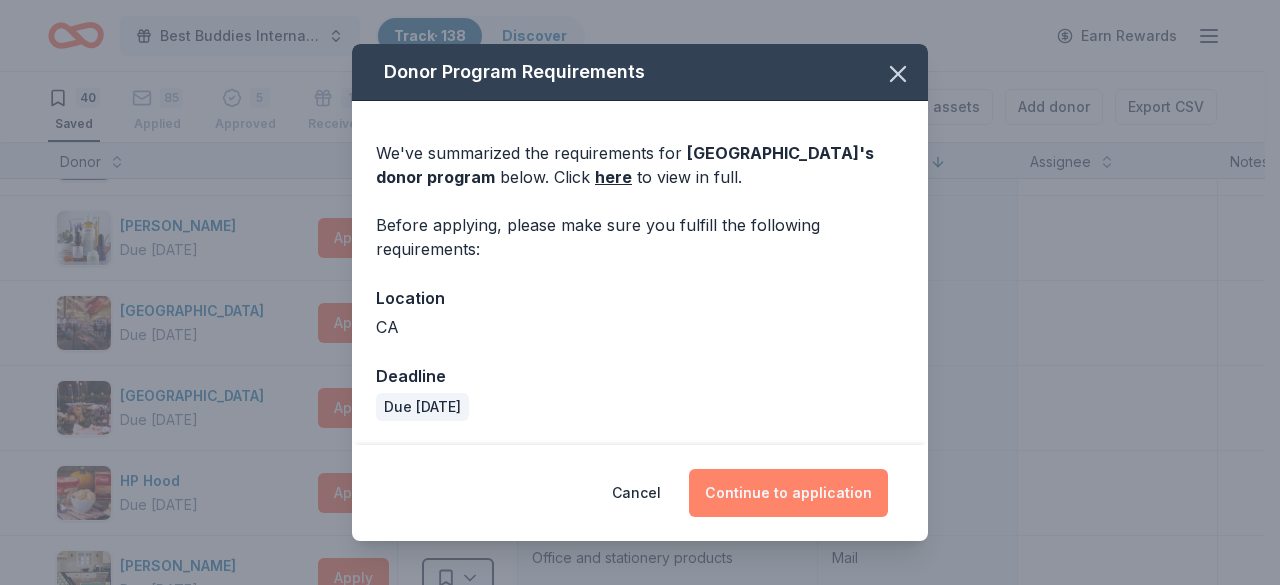 click on "Continue to application" at bounding box center (788, 493) 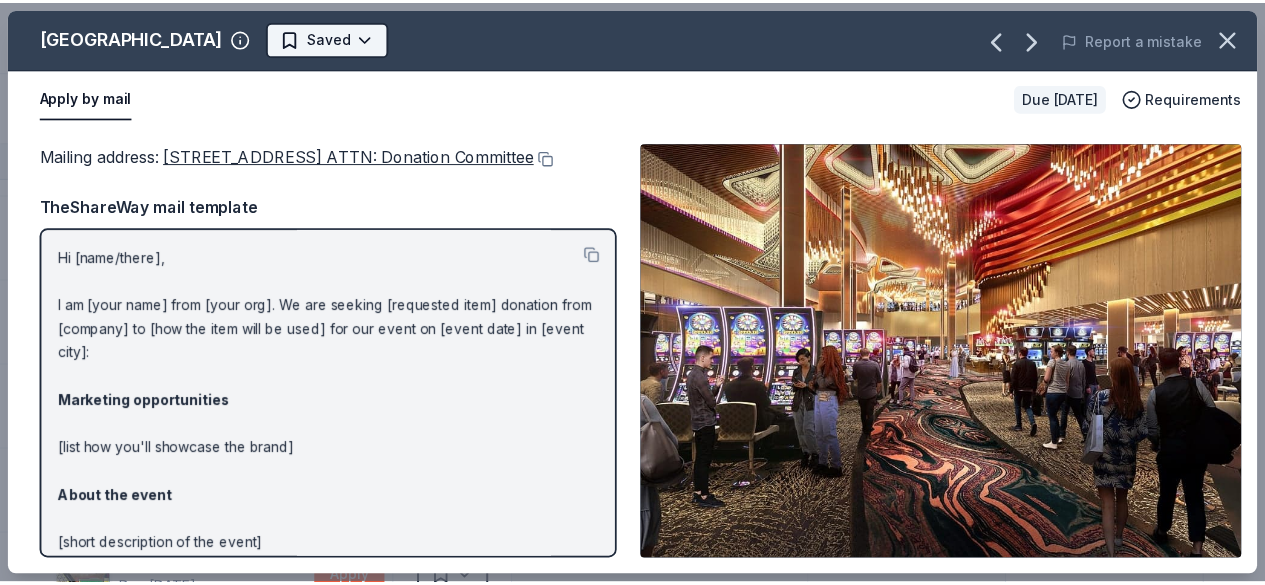scroll, scrollTop: 0, scrollLeft: 0, axis: both 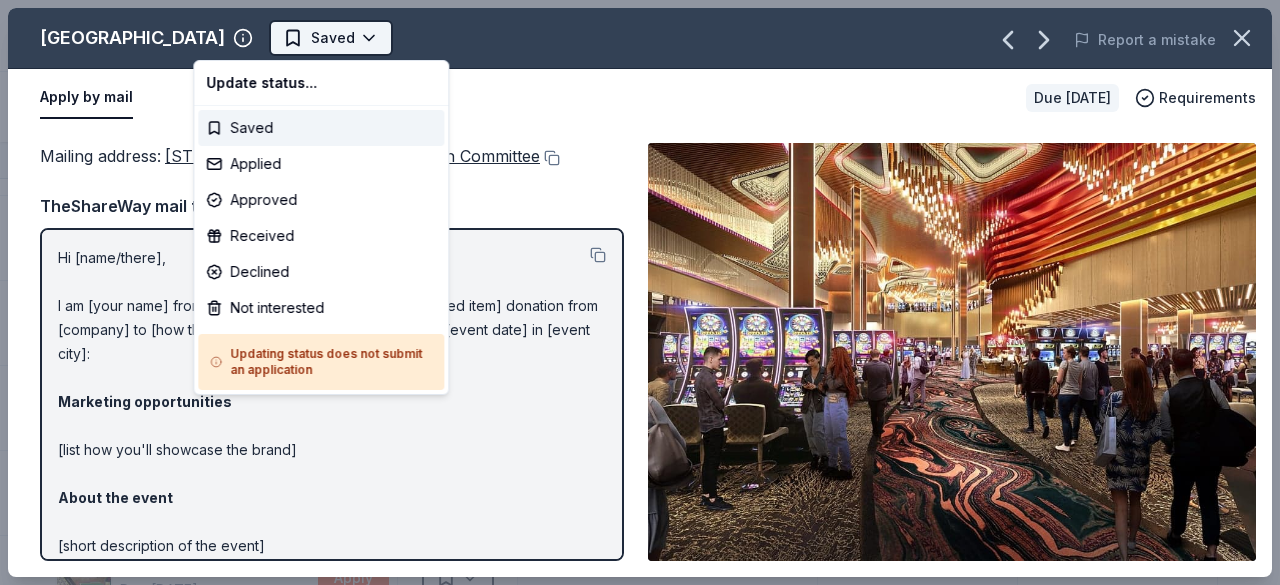 click on "Best Buddies International, Sacramento, Champion of the Year Gala Track  · 138 Discover Earn Rewards 40 Saved 85 Applied 5 Approved 1 Received Declined Not interested  Approved assets Add donor Export CSV Donor Status Donation Apply method Assignee Notes Black Bear Diner Due in 101 days Apply Saved Merchandise, certificate(s) Website In-N-Out Due in 86 days Apply Saved Merchandise, gift certificate(s) Website Tito's Handmade Vodka Due in 101 days Apply Saved Merchandise Website Dueling Dogs Brewing Co. Due in 103 days Apply Saved Beer, mead, cider, gift card(s) Website Feld Entertainment Due in 101 days Apply Saved Tickets, merchandise  Website Email Alaska Airlines Due in 87 days Apply Saved Donation depends on request Website Raceway Car Wash Due in 101 days Apply Saved Gift card(s) Website Total Wine Due in 75 days Apply Saved Website Terrain Dog Due in 47 days Apply Saved Dog gear product(s) Website New Glory Craft Brewery Due in 101 days Apply Saved Kegged beer, canned beer, merchandise Website Apply 11" at bounding box center [640, 292] 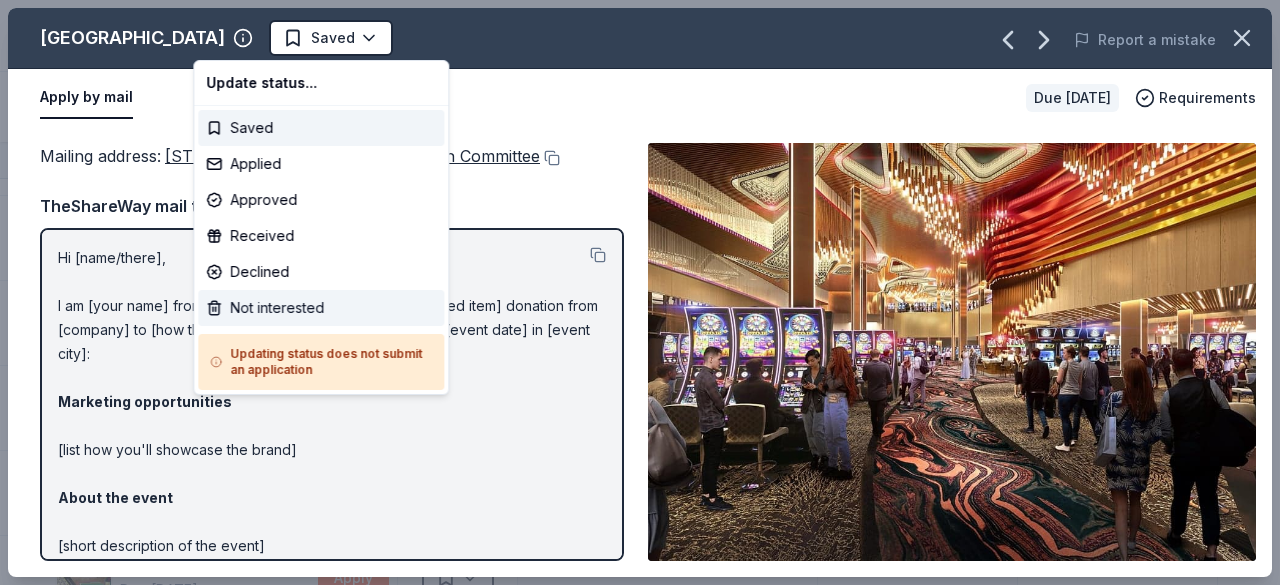 click on "Not interested" at bounding box center [321, 308] 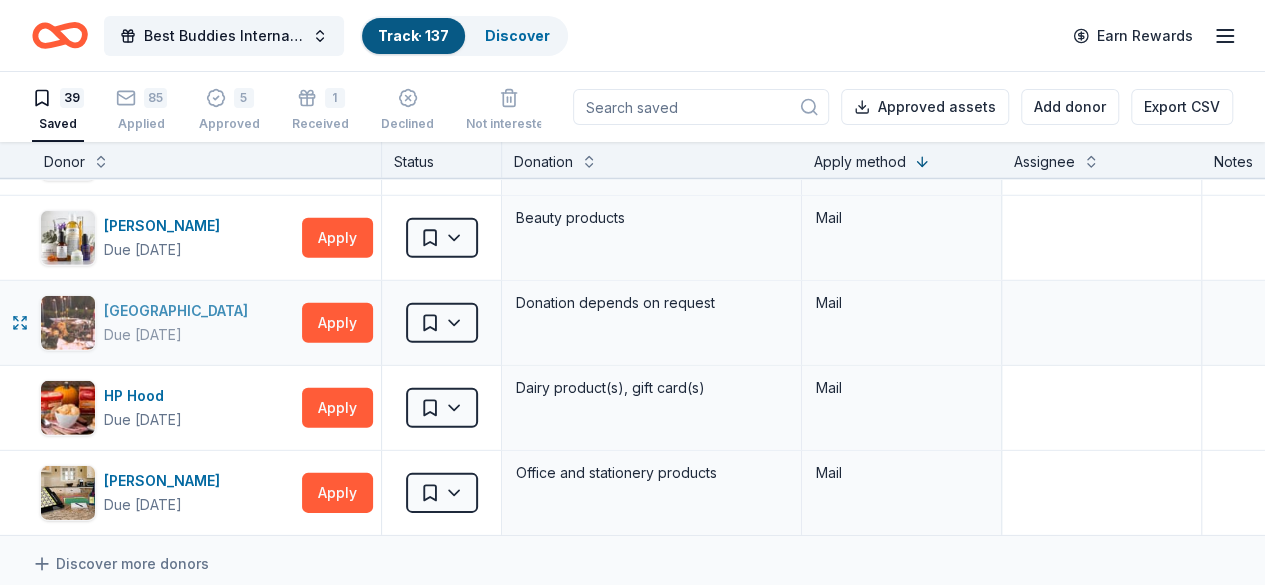 click on "Due in 82 days" at bounding box center (143, 335) 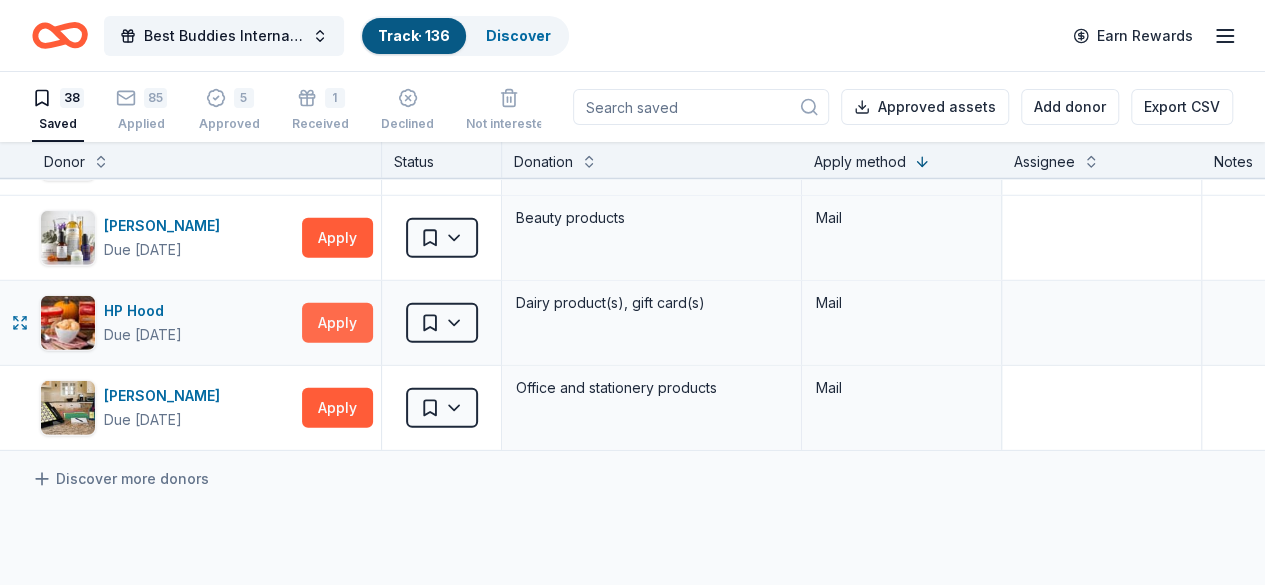click on "Apply" at bounding box center (337, 323) 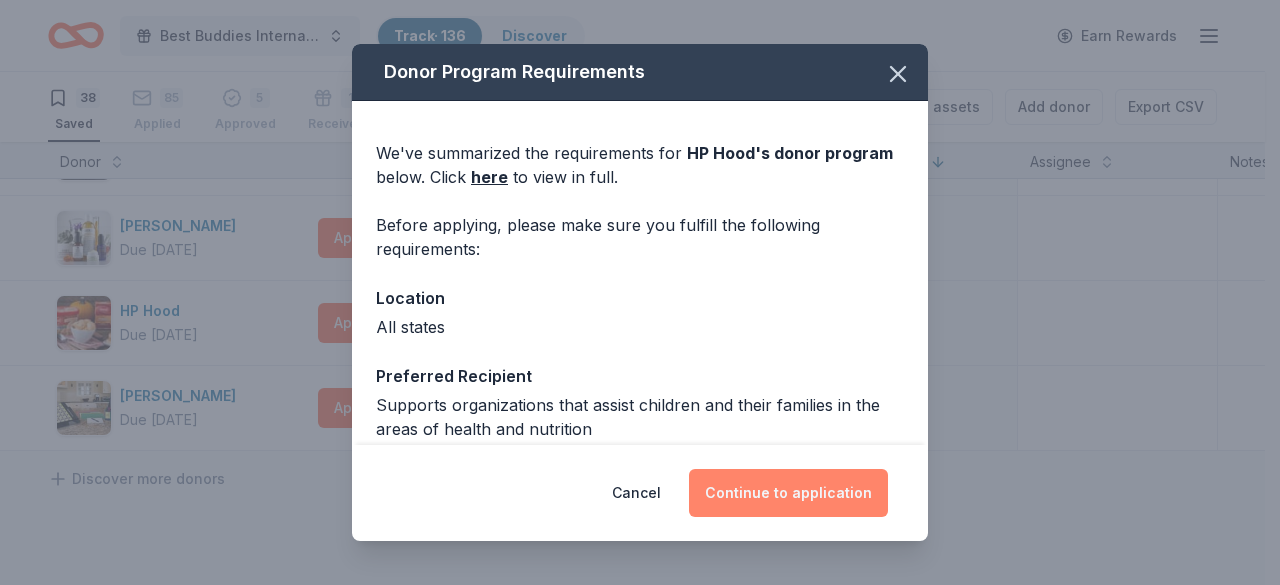 click on "Continue to application" at bounding box center (788, 493) 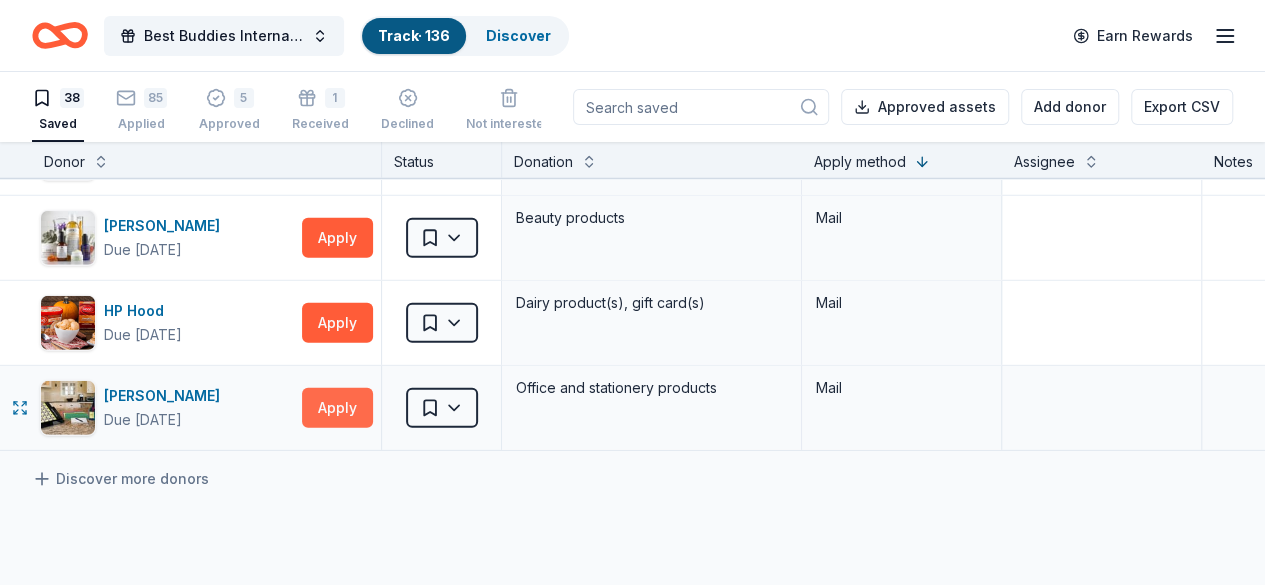 click on "Apply" at bounding box center [337, 408] 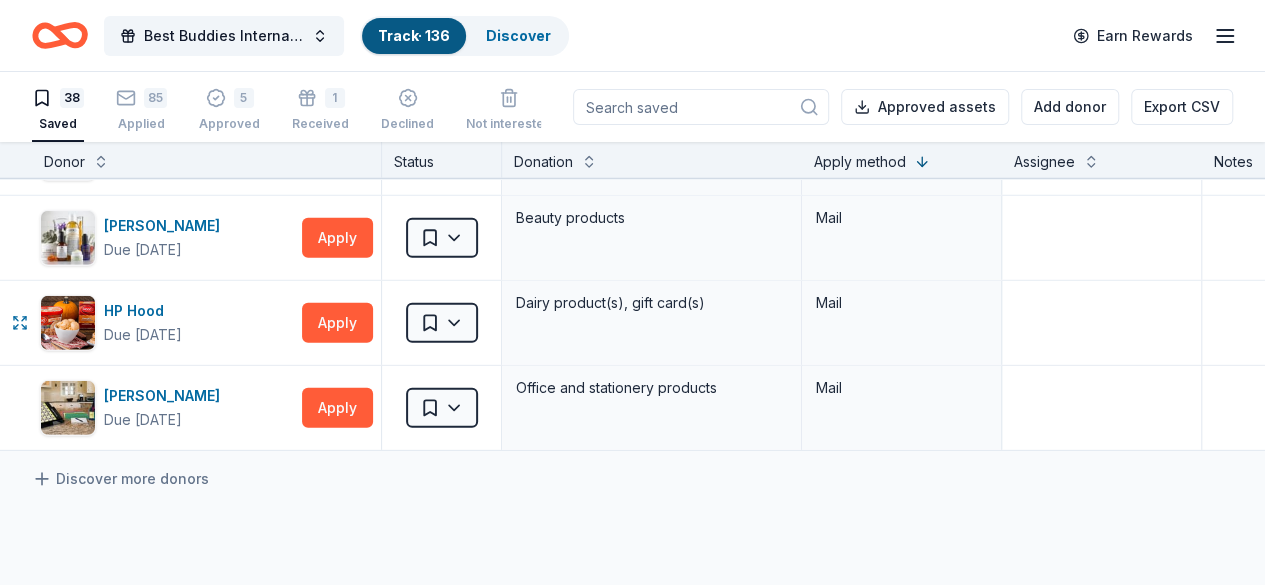 type 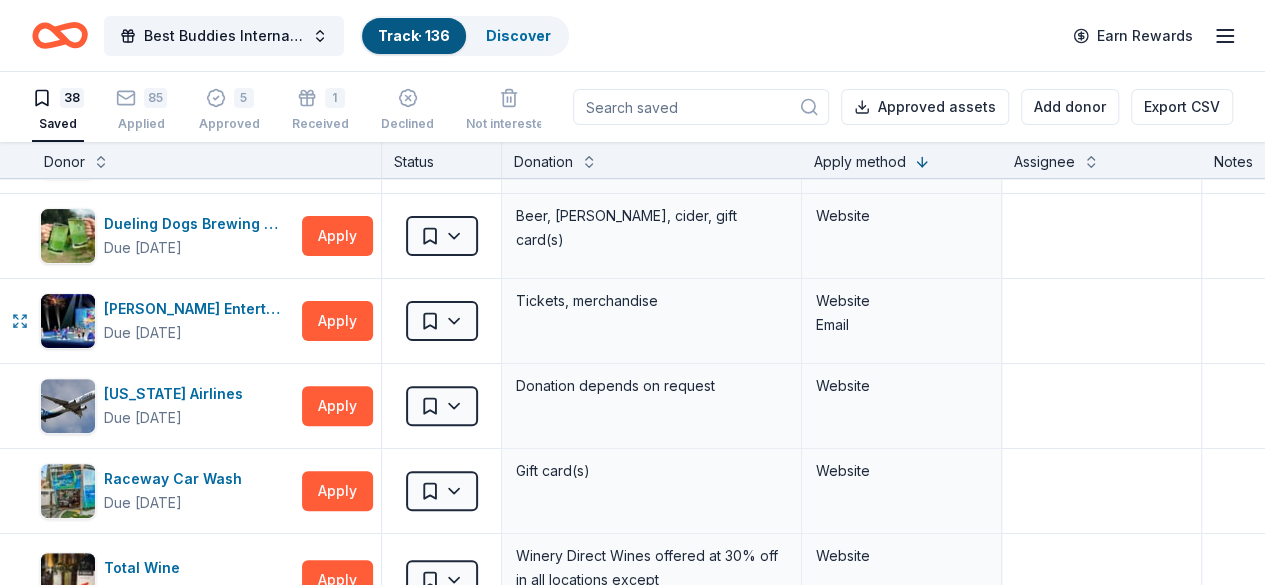 scroll, scrollTop: 280, scrollLeft: 0, axis: vertical 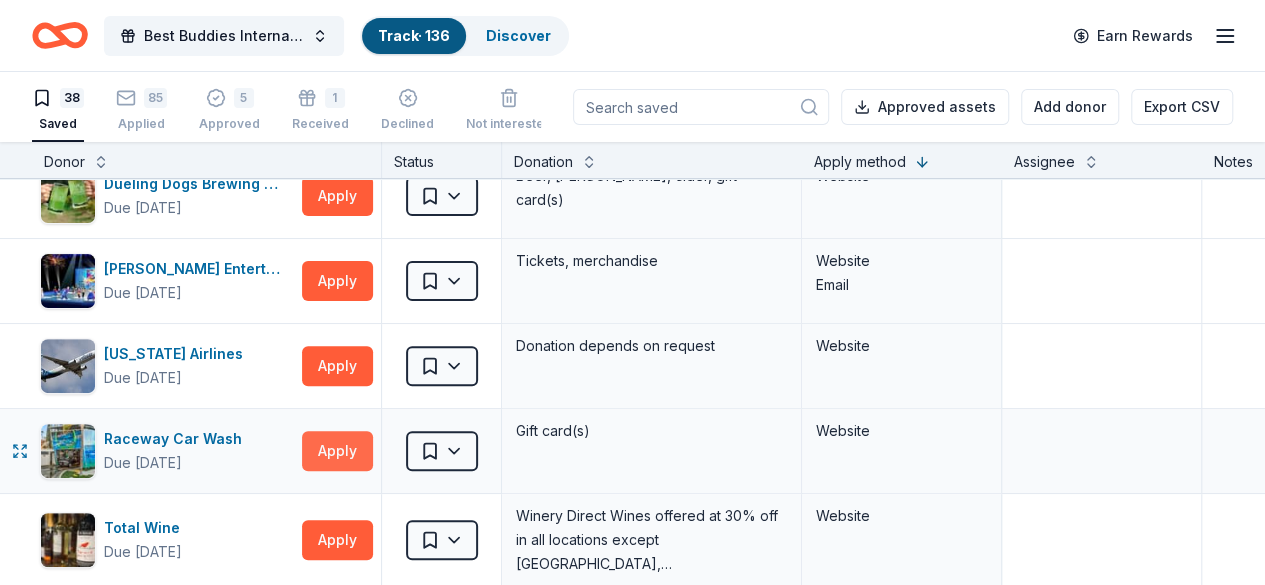 click on "Apply" at bounding box center (337, 451) 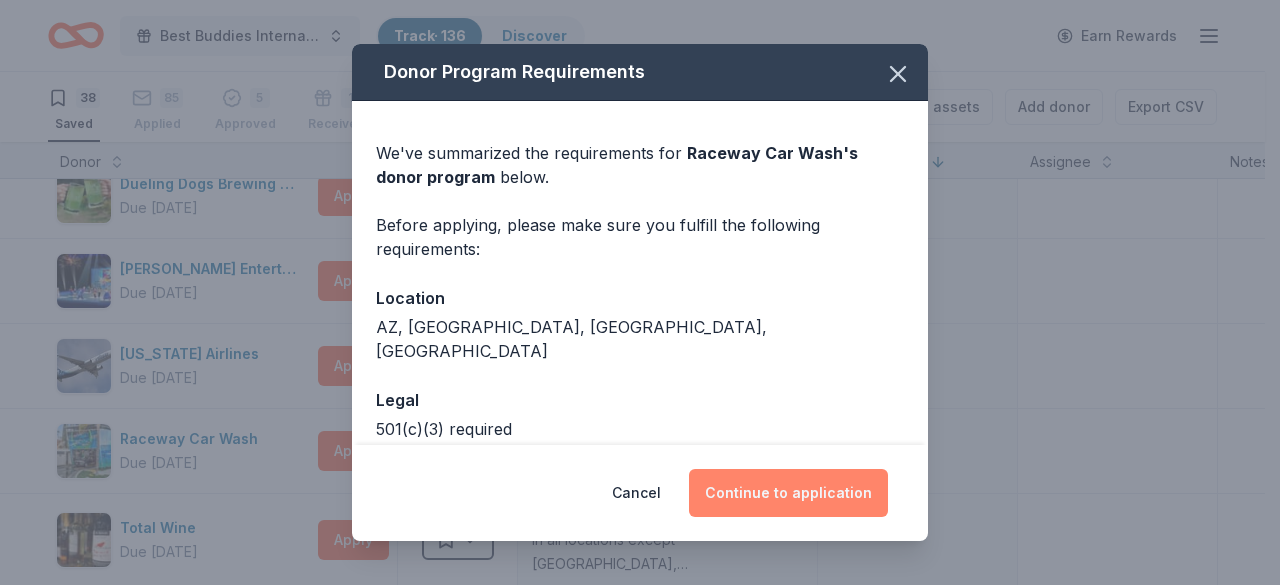 click on "Continue to application" at bounding box center [788, 493] 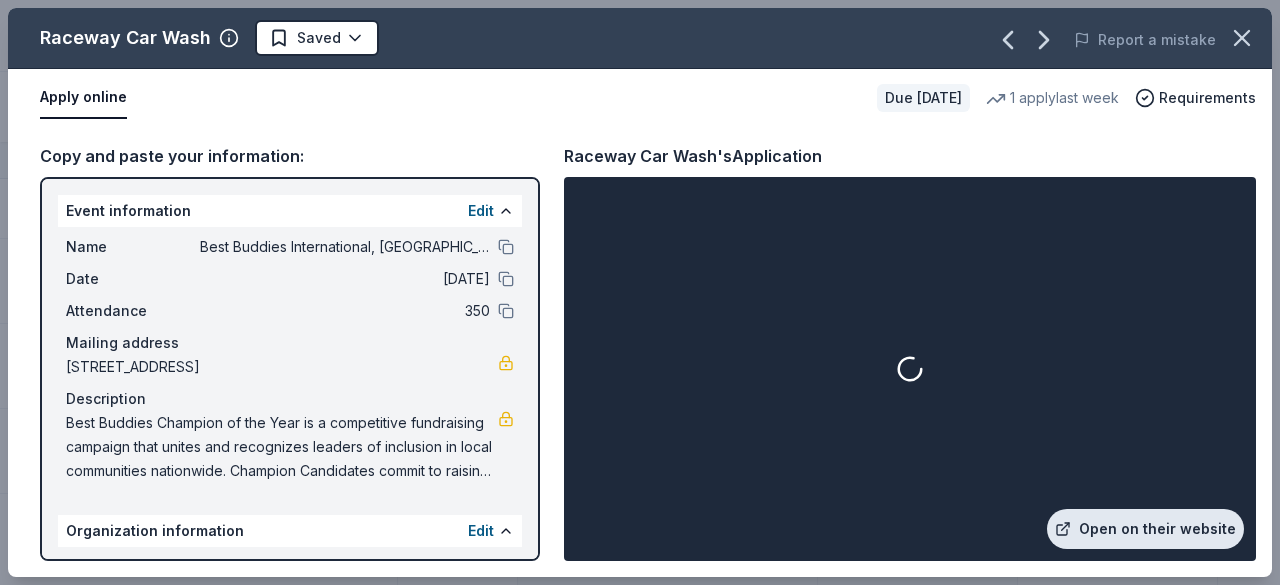 click on "Open on their website" at bounding box center [1145, 529] 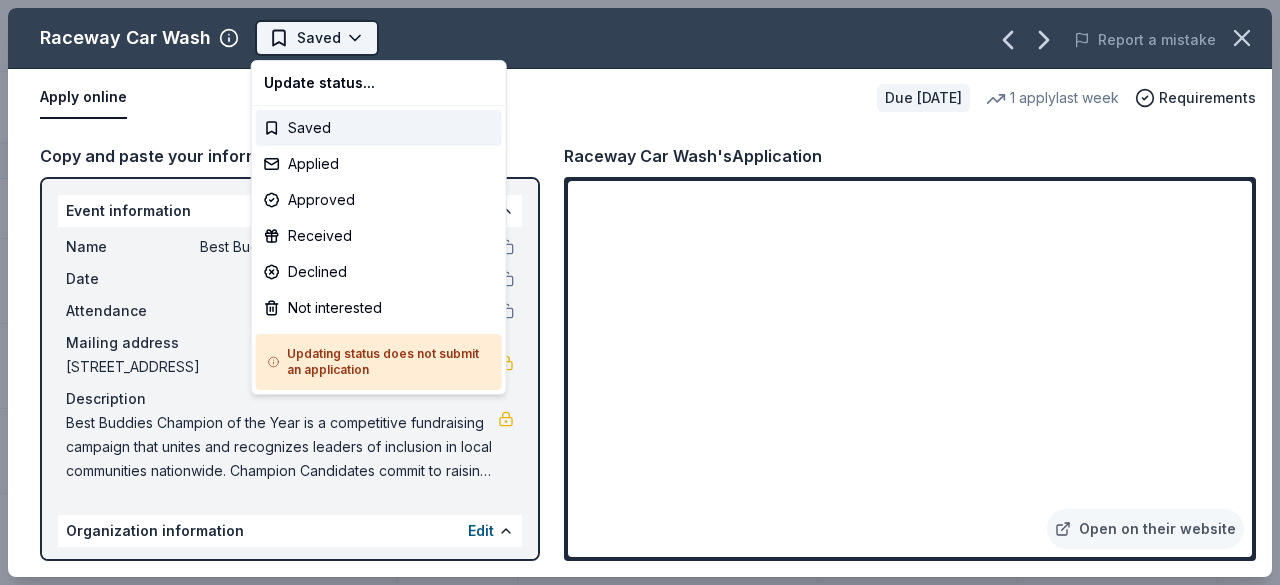 click on "Best Buddies International, Sacramento, Champion of the Year Gala Track  · 136 Discover Earn Rewards 38 Saved 85 Applied 5 Approved 1 Received Declined Not interested  Approved assets Add donor Export CSV Donor Status Donation Apply method Assignee Notes Black Bear Diner Due in 101 days Apply Saved Merchandise, certificate(s) Website In-N-Out Due in 86 days Apply Saved Merchandise, gift certificate(s) Website Tito's Handmade Vodka Due in 101 days Apply Saved Merchandise Website Dueling Dogs Brewing Co. Due in 103 days Apply Saved Beer, mead, cider, gift card(s) Website Feld Entertainment Due in 101 days Apply Saved Tickets, merchandise  Website Email Alaska Airlines Due in 87 days Apply Saved Donation depends on request Website Raceway Car Wash Due in 101 days Apply Saved Gift card(s) Website Total Wine Due in 75 days Apply Saved Website Terrain Dog Due in 47 days Apply Saved Dog gear product(s) Website New Glory Craft Brewery Due in 101 days Apply Saved Kegged beer, canned beer, merchandise Website Apply 11" at bounding box center (640, 292) 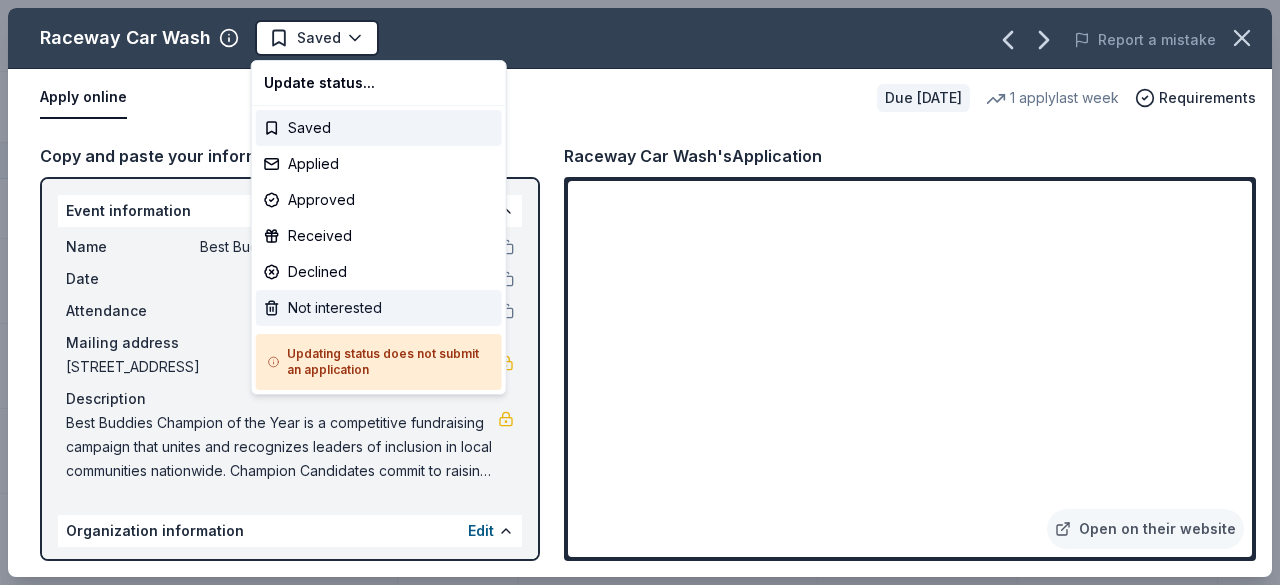 click on "Not interested" at bounding box center [379, 308] 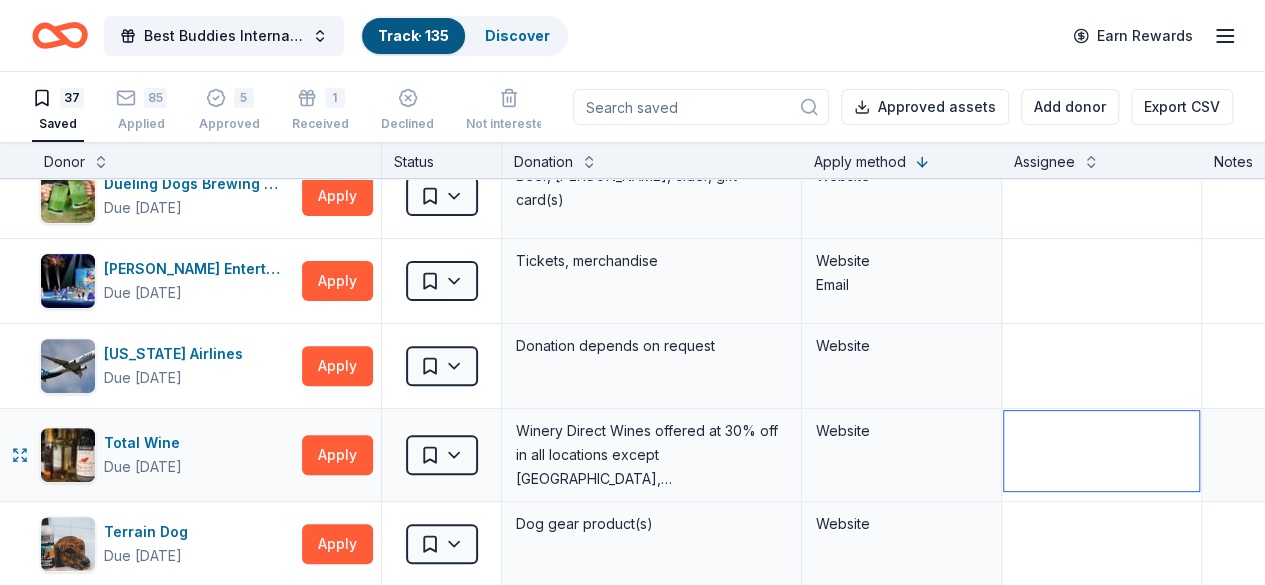 click at bounding box center (1101, 451) 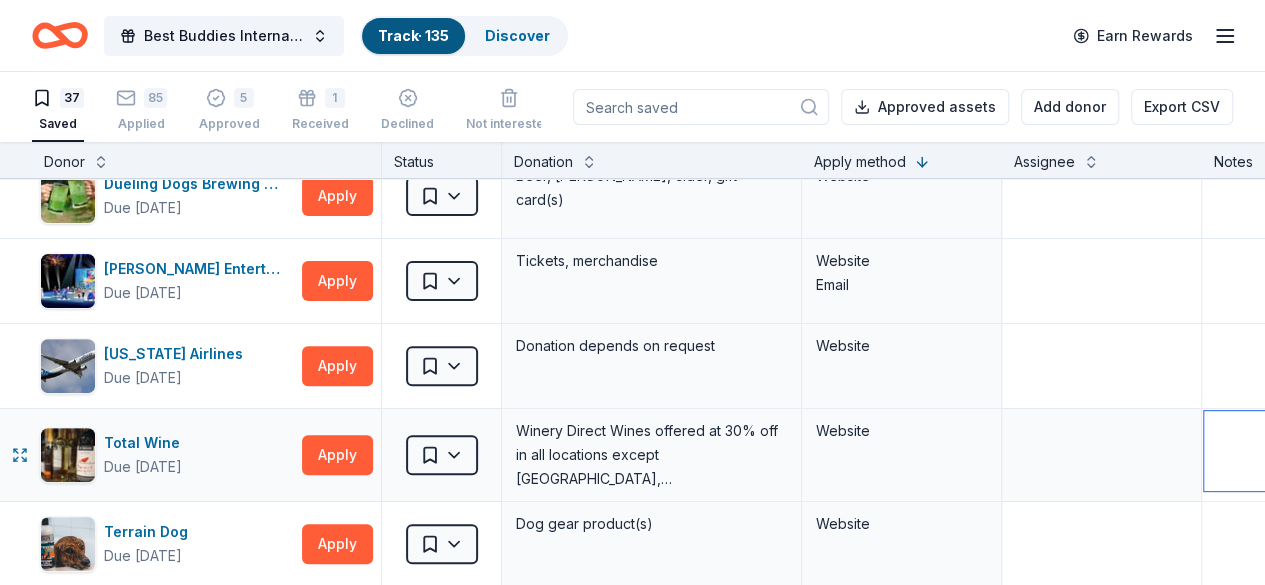 click at bounding box center [1351, 451] 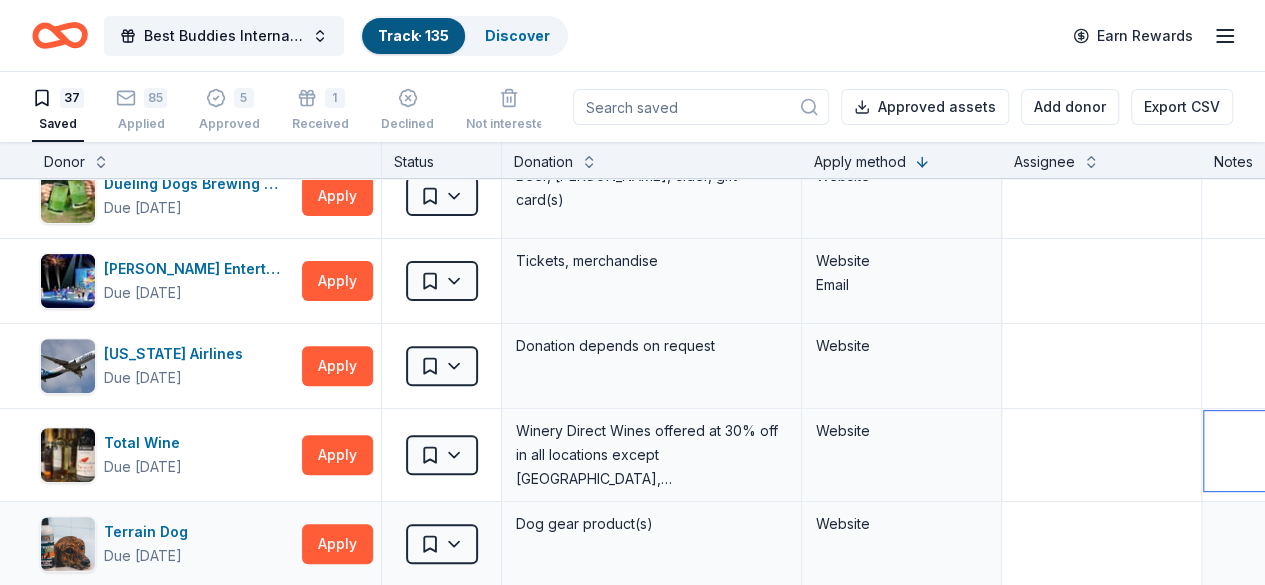 scroll, scrollTop: 655, scrollLeft: 0, axis: vertical 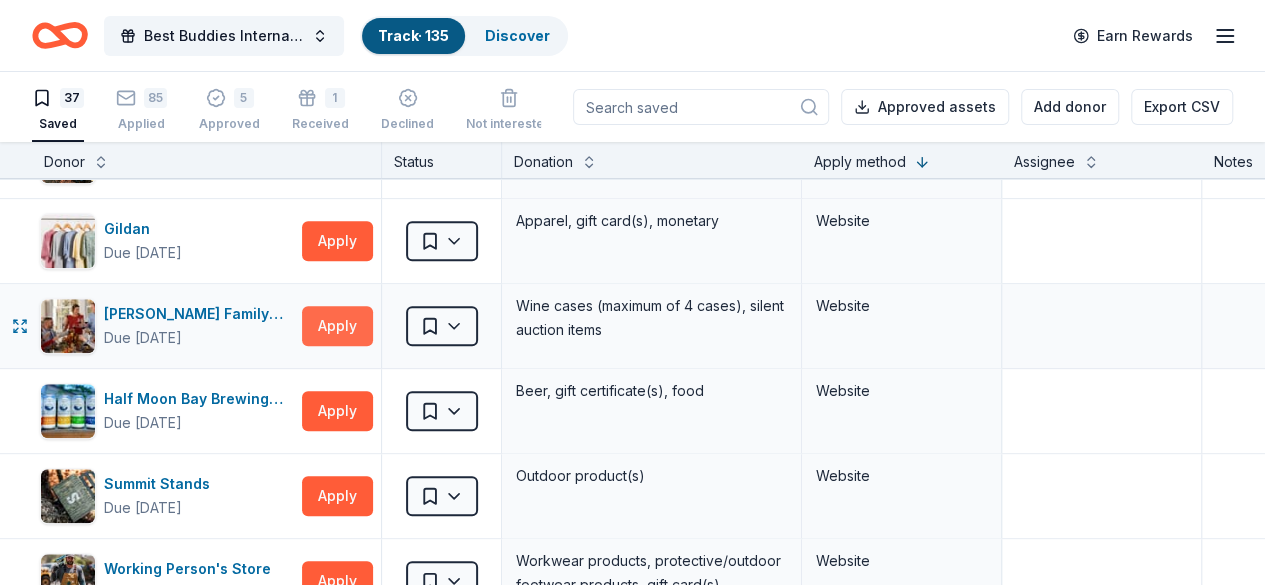 click on "Apply" at bounding box center (337, 326) 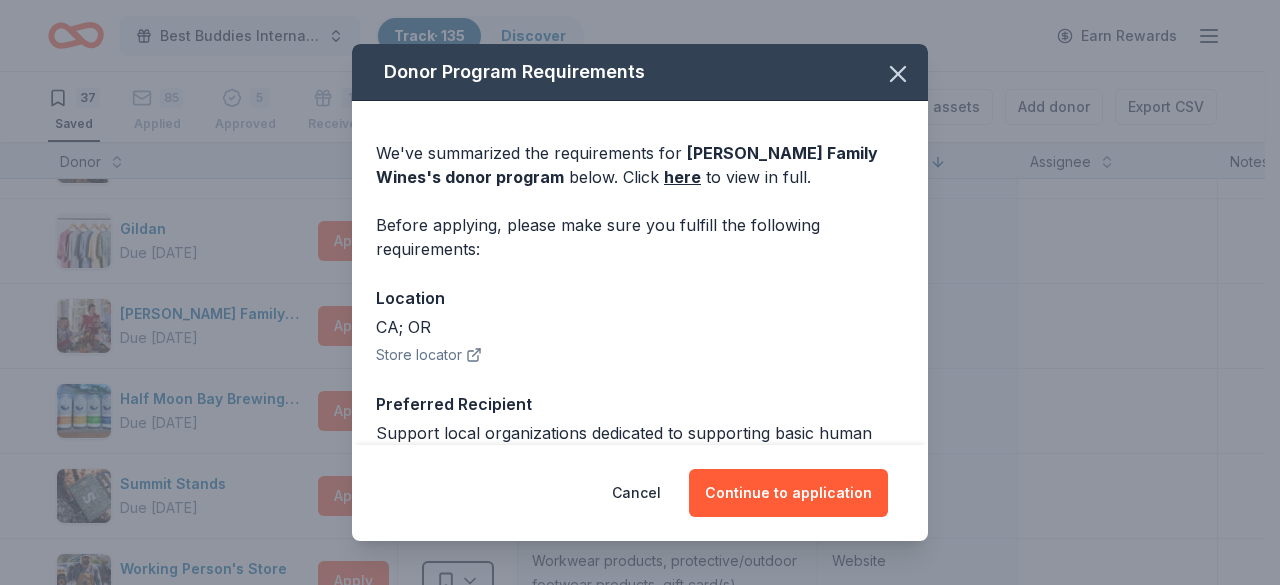 click on "Store locator" at bounding box center [429, 355] 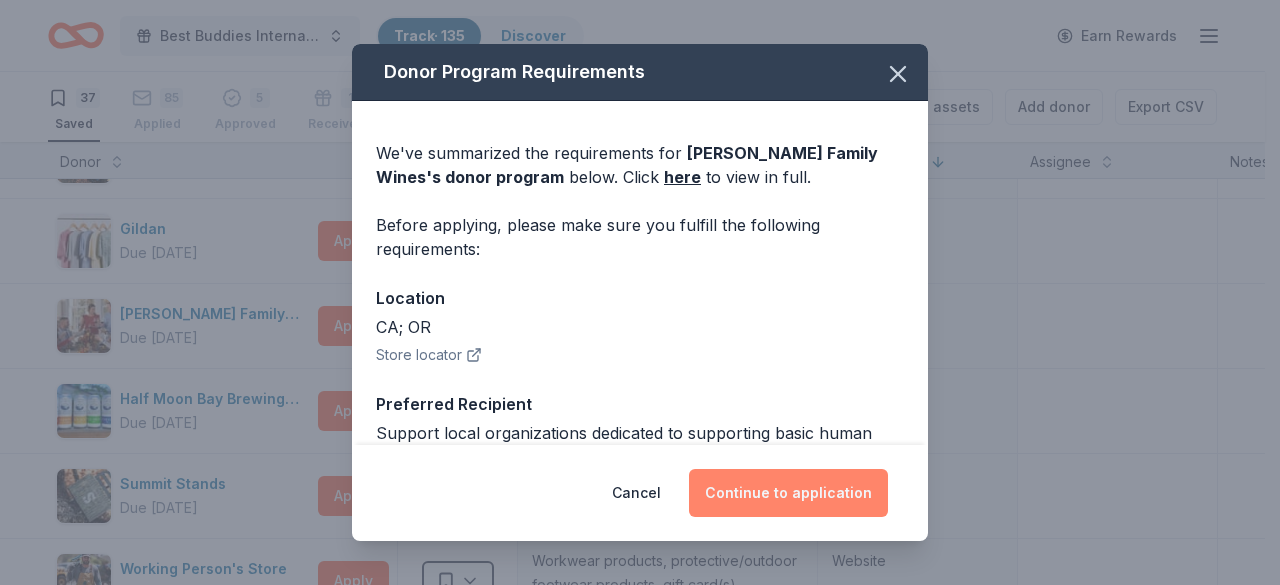 click on "Continue to application" at bounding box center [788, 493] 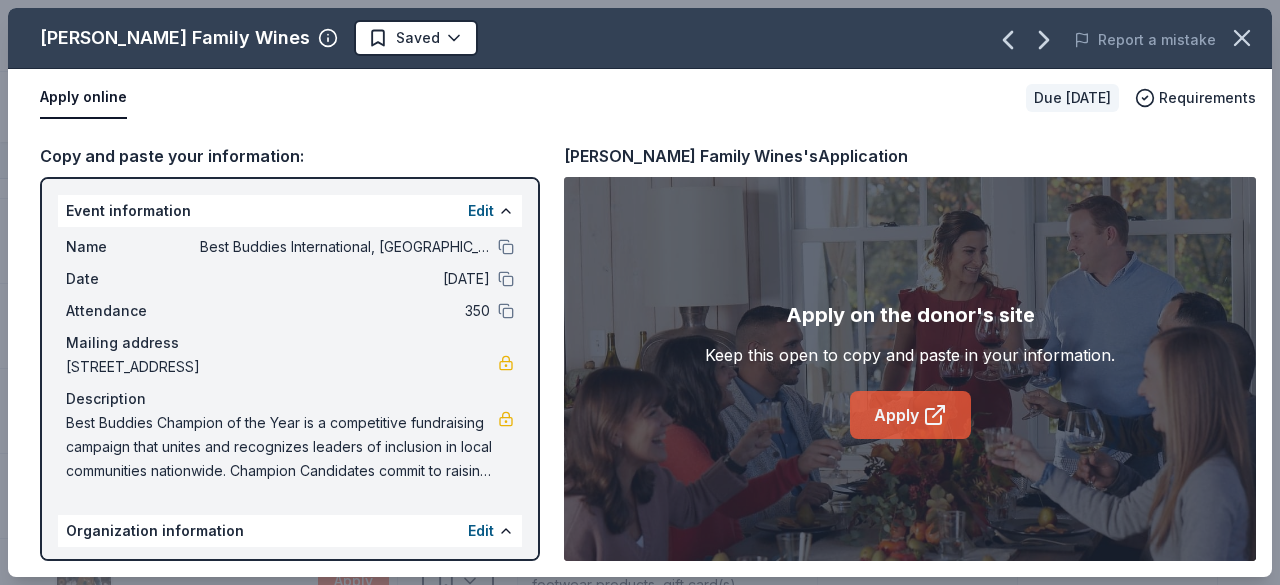 click on "Apply" at bounding box center [910, 415] 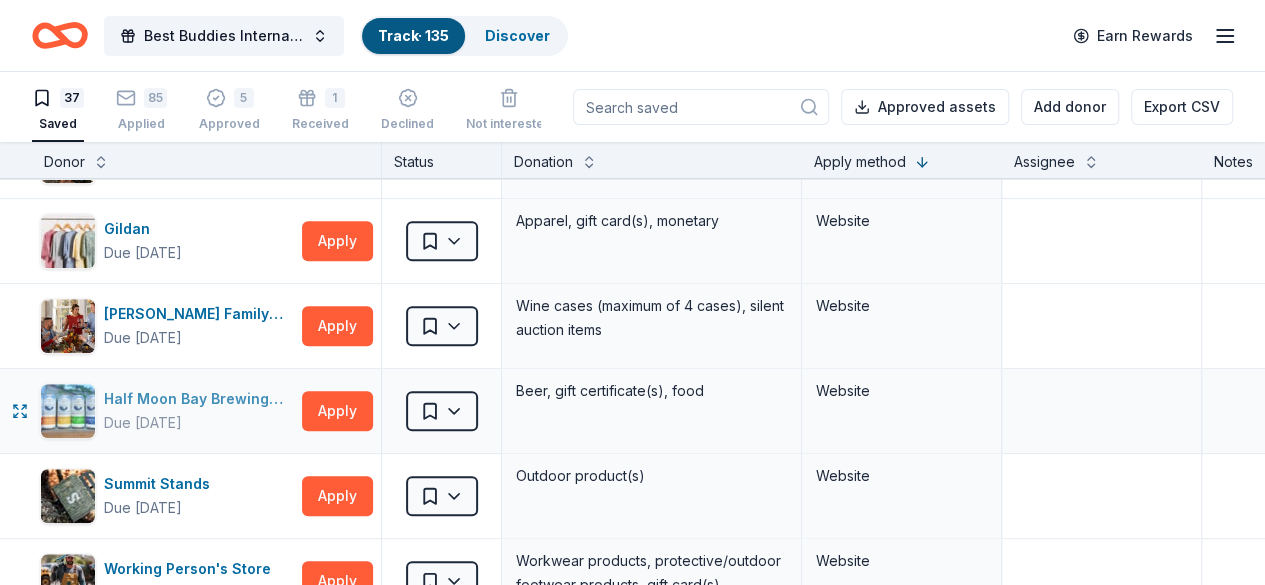 click on "Half Moon Bay Brewing Company" at bounding box center [199, 399] 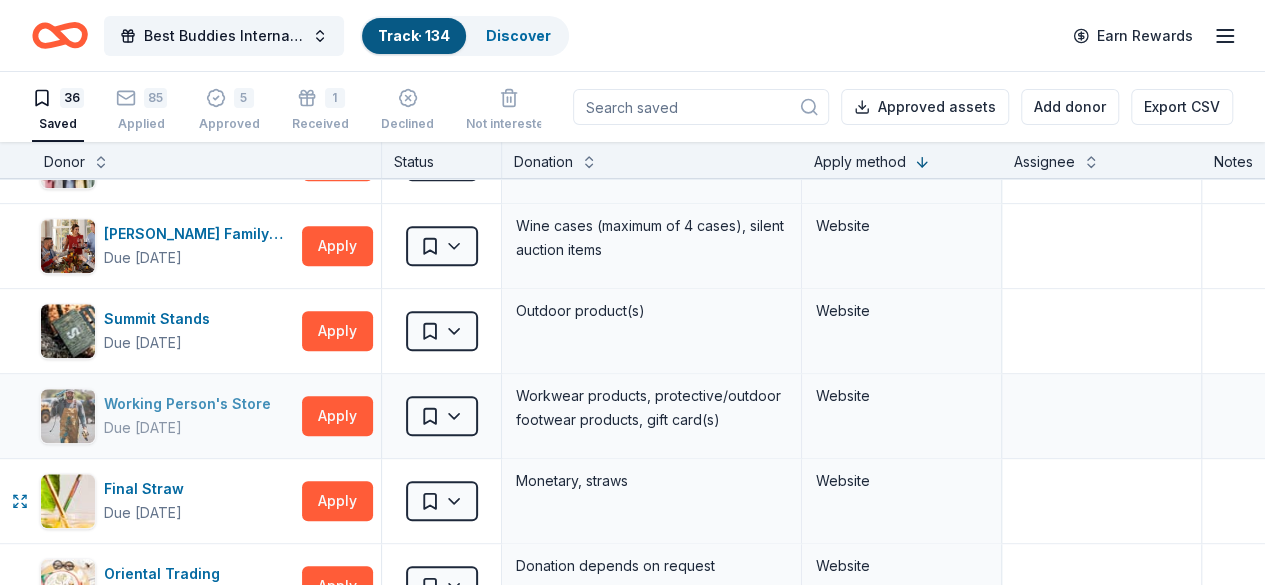 scroll, scrollTop: 958, scrollLeft: 0, axis: vertical 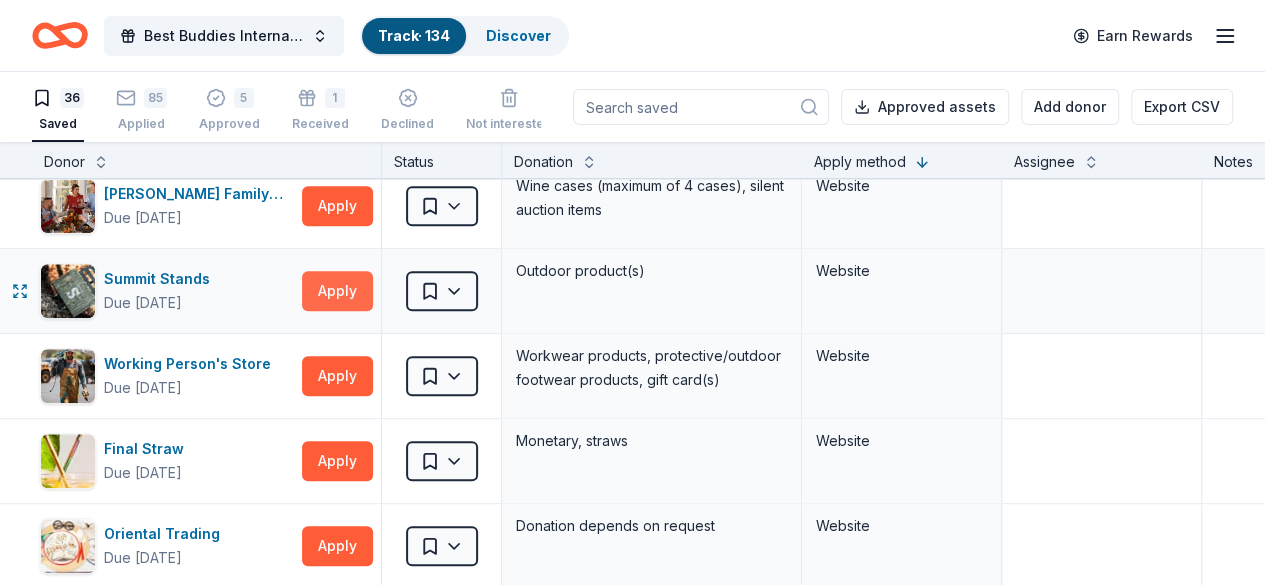 click on "Apply" at bounding box center (337, 291) 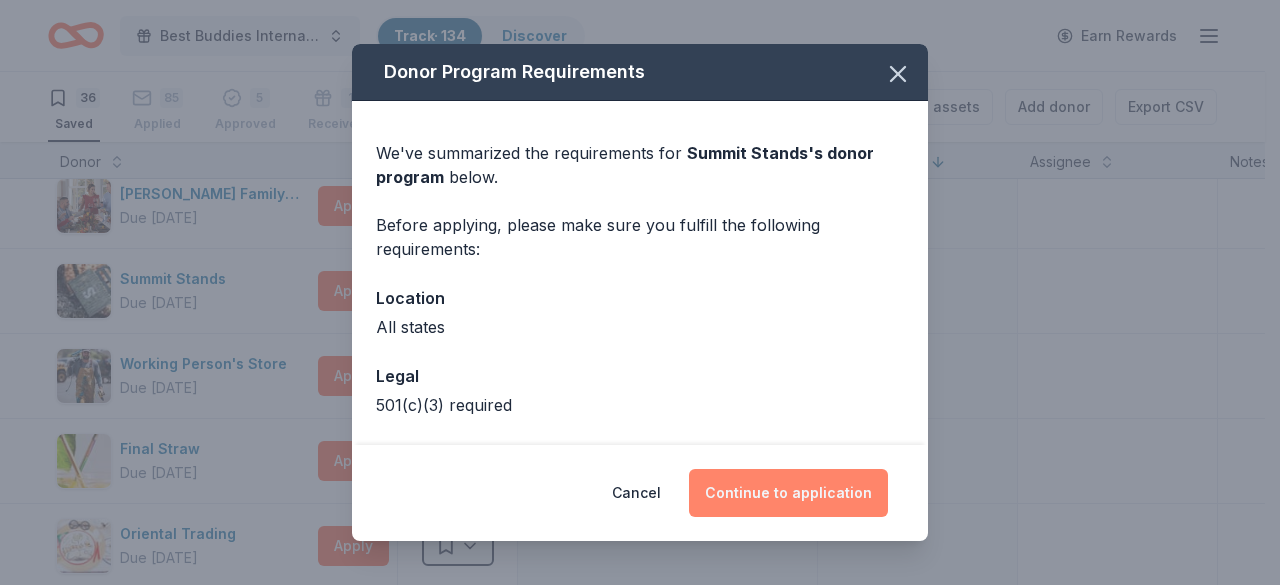 click on "Continue to application" at bounding box center (788, 493) 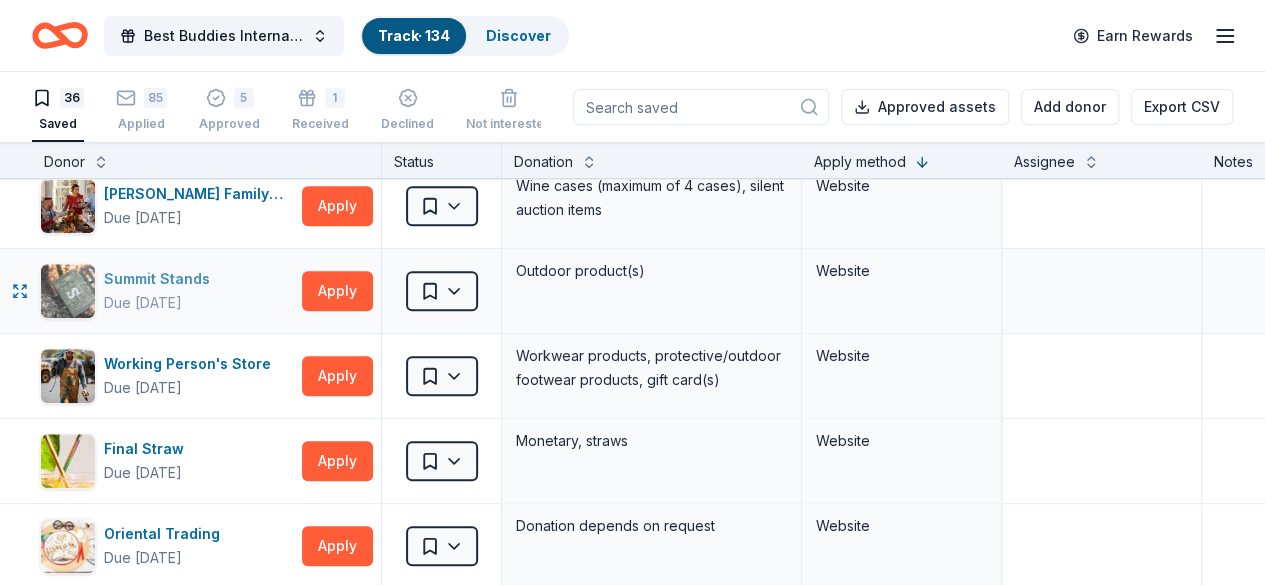 click on "Summit Stands" at bounding box center (161, 279) 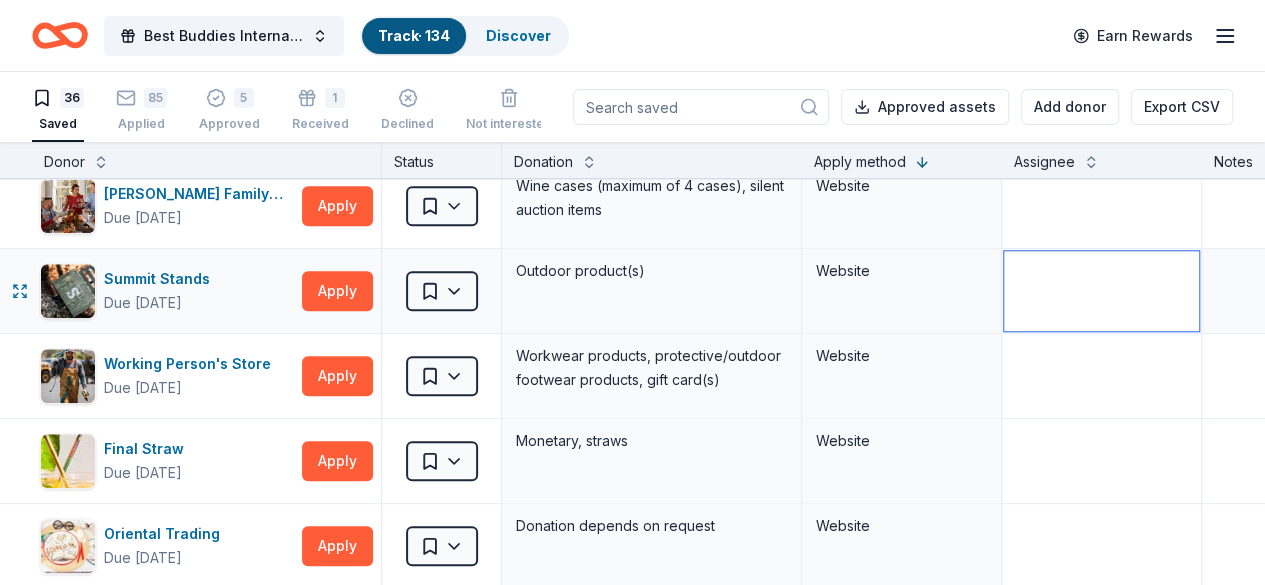 click at bounding box center [1101, 291] 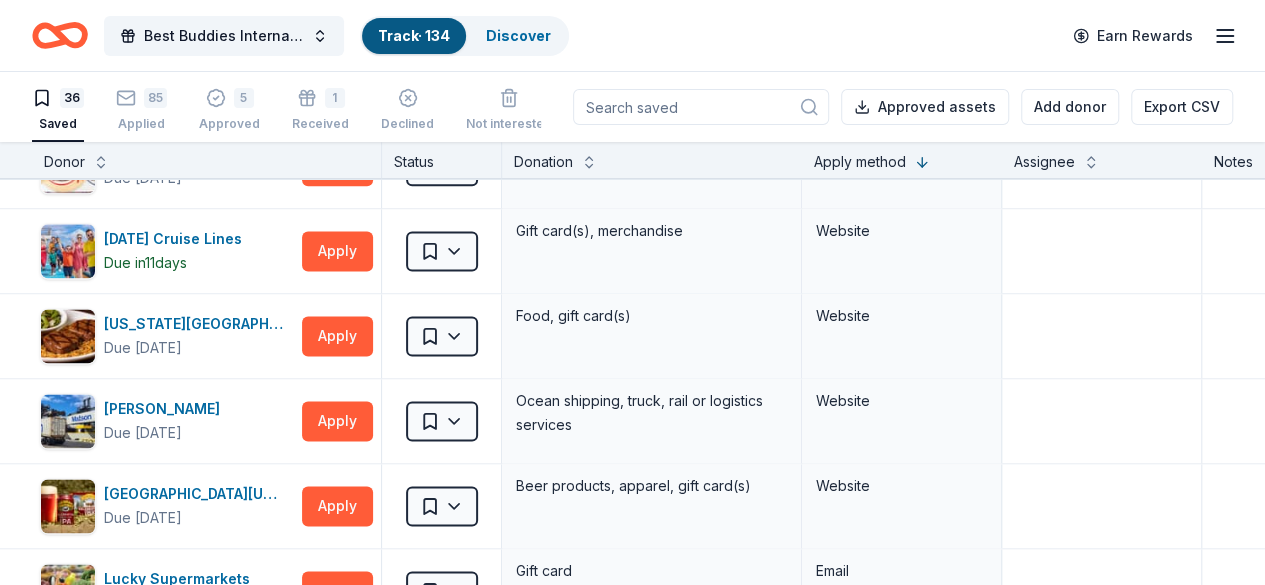 scroll, scrollTop: 1333, scrollLeft: 0, axis: vertical 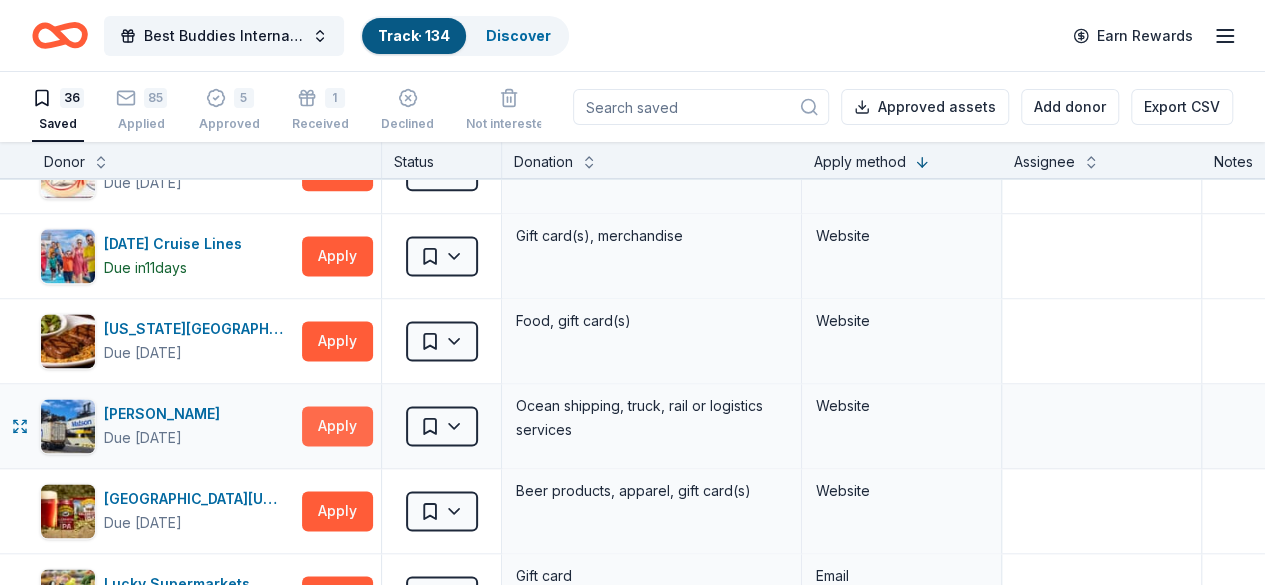 click on "Apply" at bounding box center (337, 426) 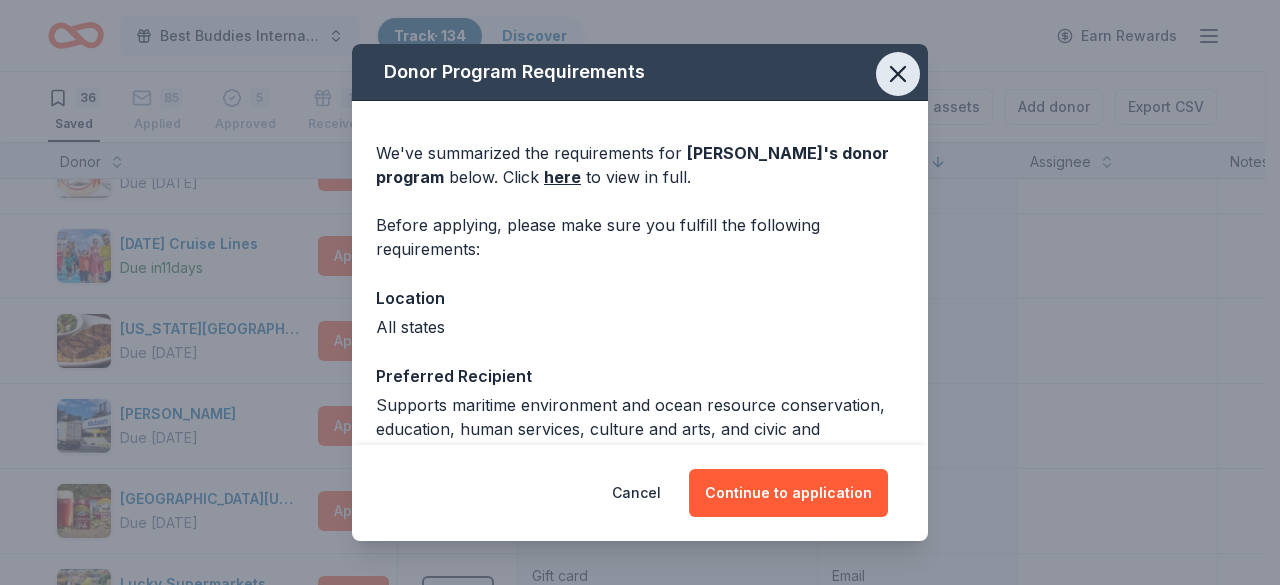 click 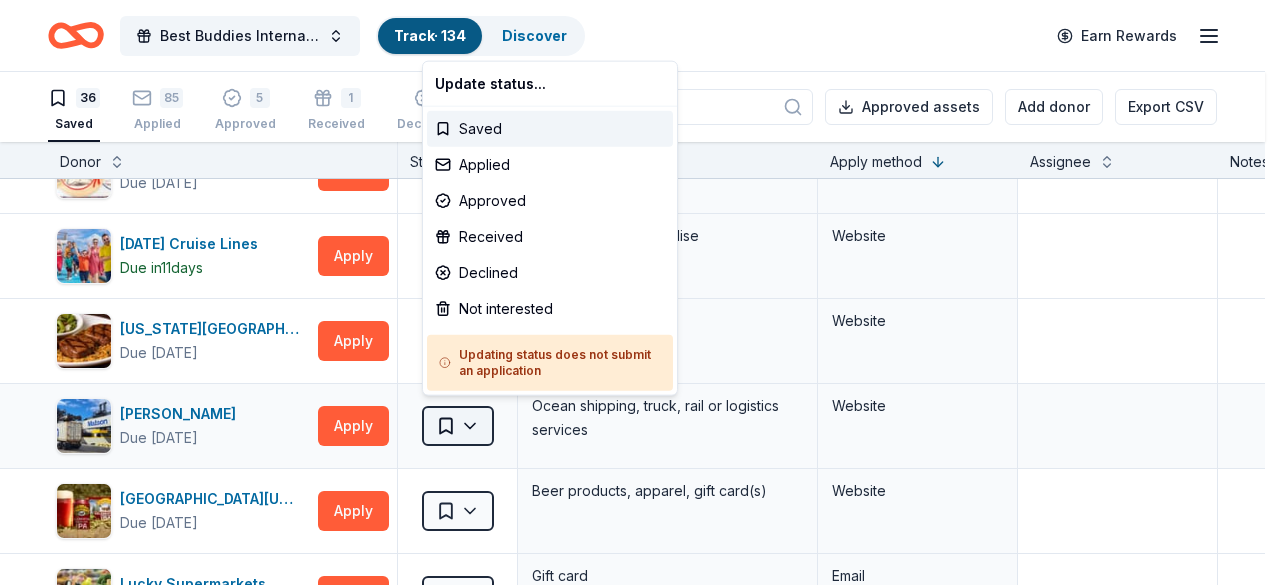 click on "Best Buddies International, Sacramento, Champion of the Year Gala Track  · 134 Discover Earn Rewards 36 Saved 85 Applied 5 Approved 1 Received Declined Not interested  Approved assets Add donor Export CSV Donor Status Donation Apply method Assignee Notes Black Bear Diner Due in 101 days Apply Saved Merchandise, certificate(s) Website In-N-Out Due in 86 days Apply Saved Merchandise, gift certificate(s) Website Tito's Handmade Vodka Due in 101 days Apply Saved Merchandise Website Dueling Dogs Brewing Co. Due in 103 days Apply Saved Beer, mead, cider, gift card(s) Website Feld Entertainment Due in 101 days Apply Saved Tickets, merchandise  Website Email Alaska Airlines Due in 87 days Apply Saved Donation depends on request Website Total Wine Due in 75 days Apply Saved Winery Direct Wines offered at 30% off in all locations except CT, MA, and other select markets; Private Wine Class for 20 people in all locations except available in WI, CO, and other select markets Website Terrain Dog Due in 47 days Apply Saved" at bounding box center (640, 292) 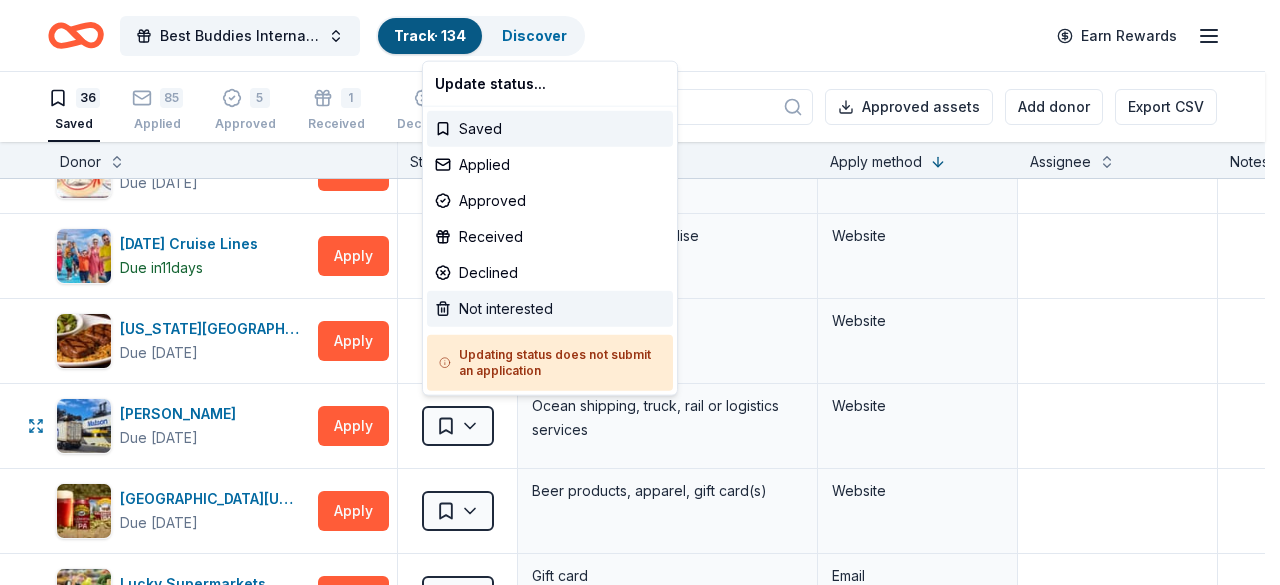 click on "Not interested" at bounding box center (550, 309) 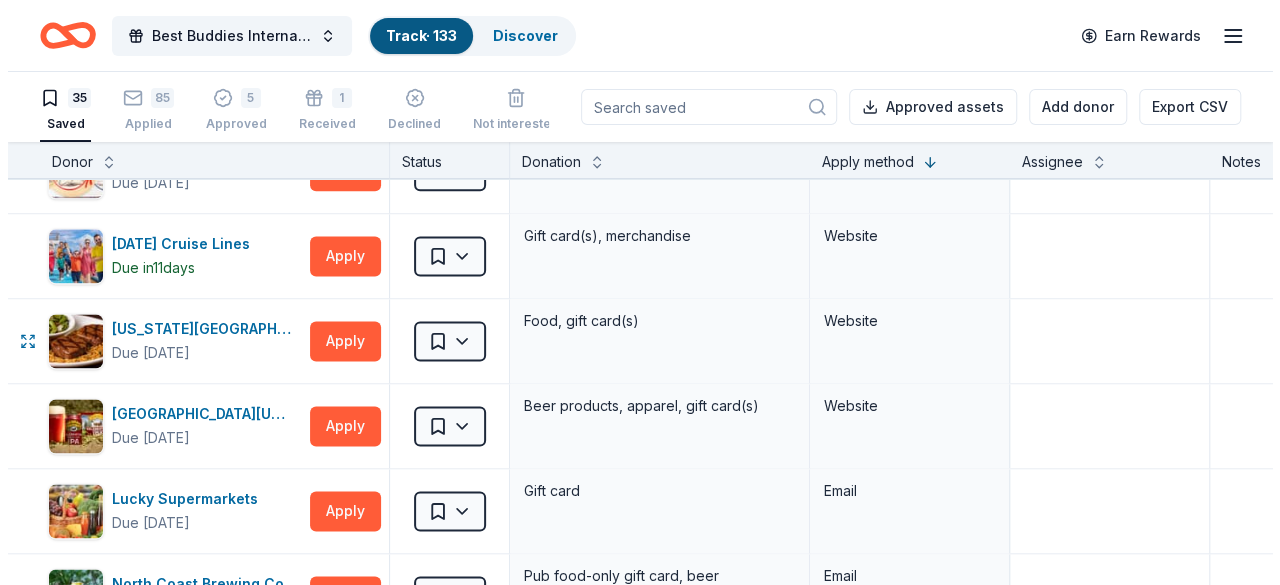 scroll, scrollTop: 0, scrollLeft: 0, axis: both 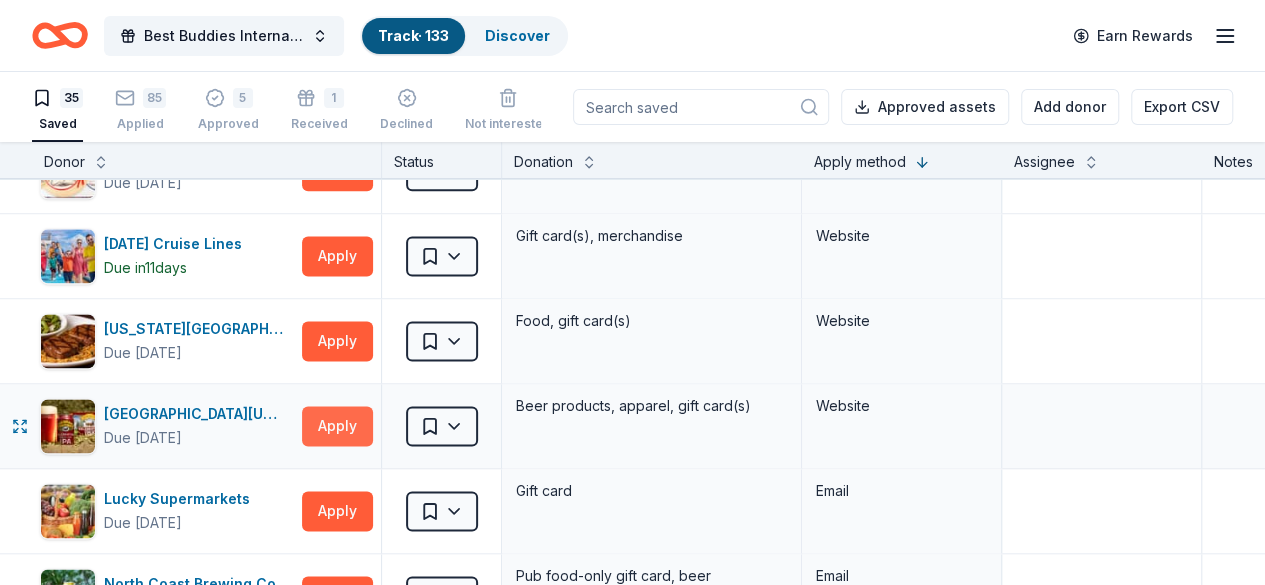 click on "Apply" at bounding box center (337, 426) 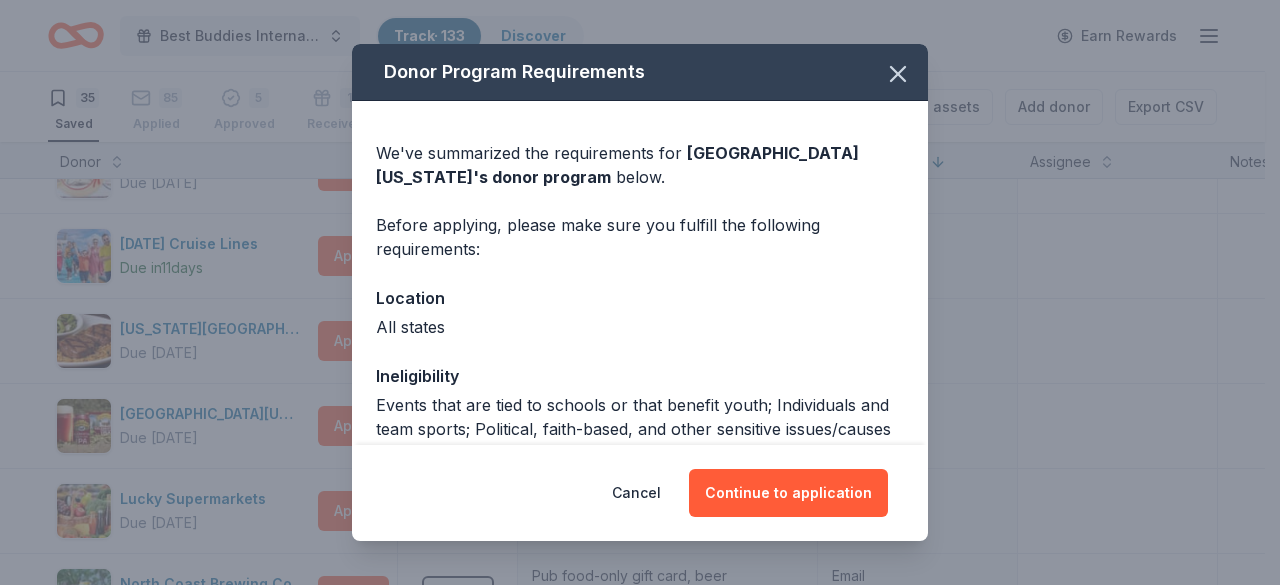 click on "Events that are tied to schools or that benefit youth; Individuals and team sports; Political, faith-based, and other sensitive issues/causes" at bounding box center (640, 417) 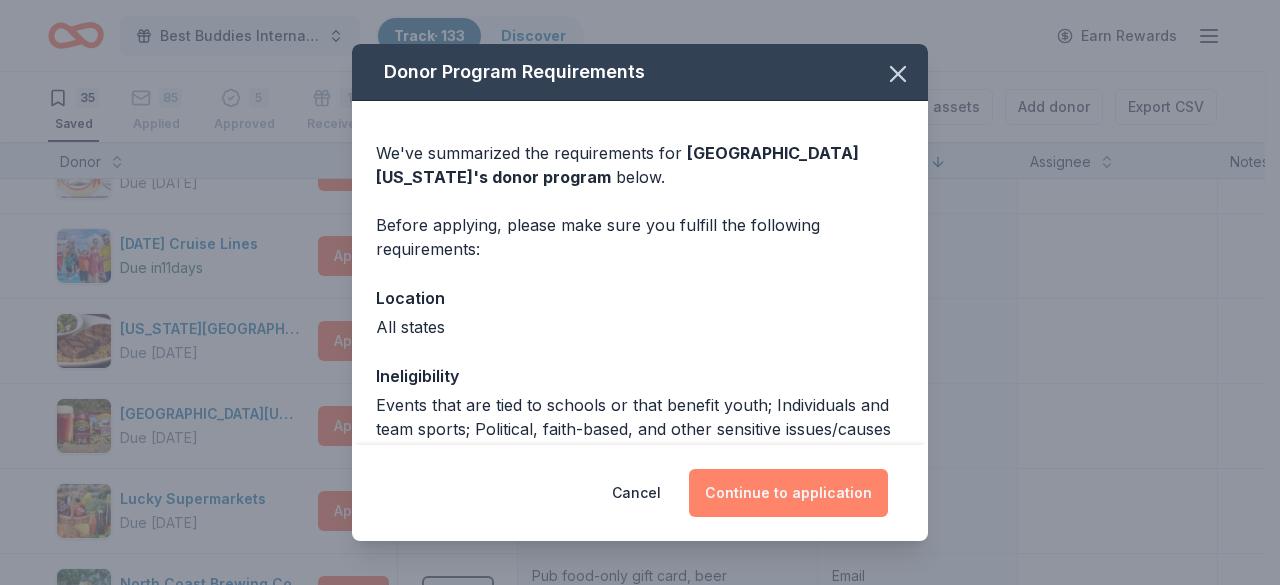 click on "Continue to application" at bounding box center (788, 493) 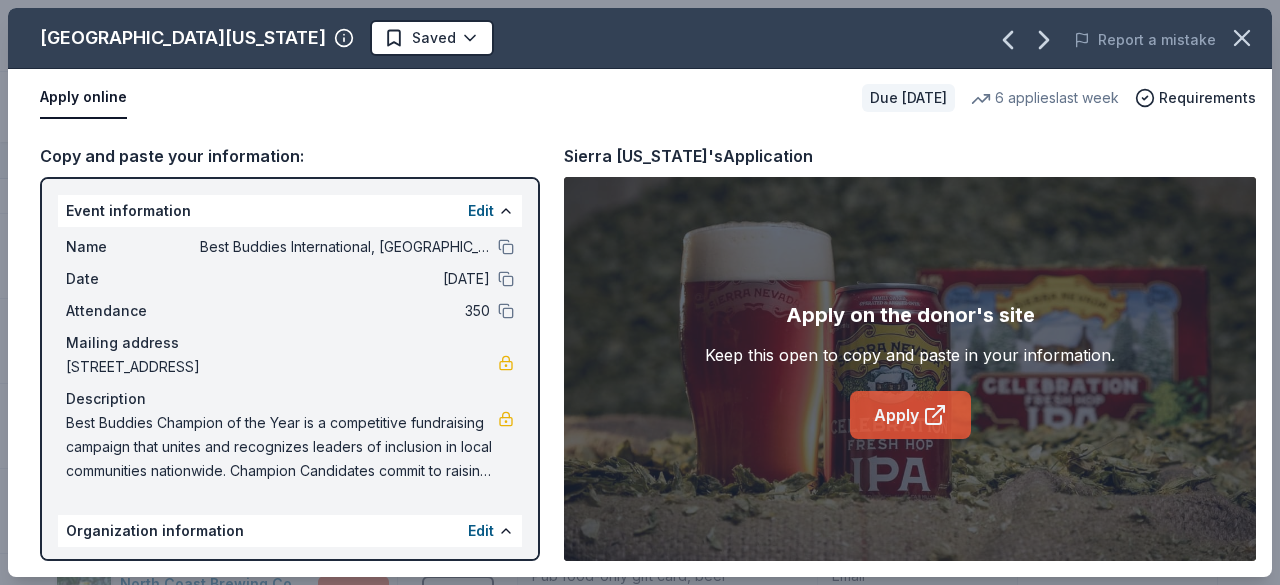click on "Apply" at bounding box center [910, 415] 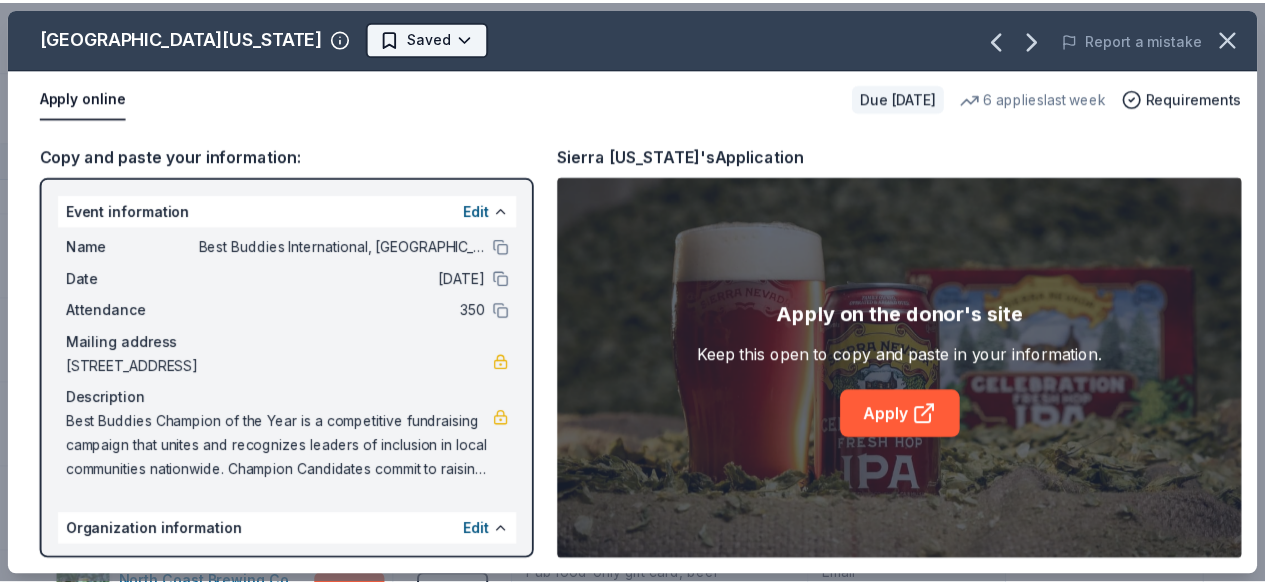 scroll, scrollTop: 0, scrollLeft: 0, axis: both 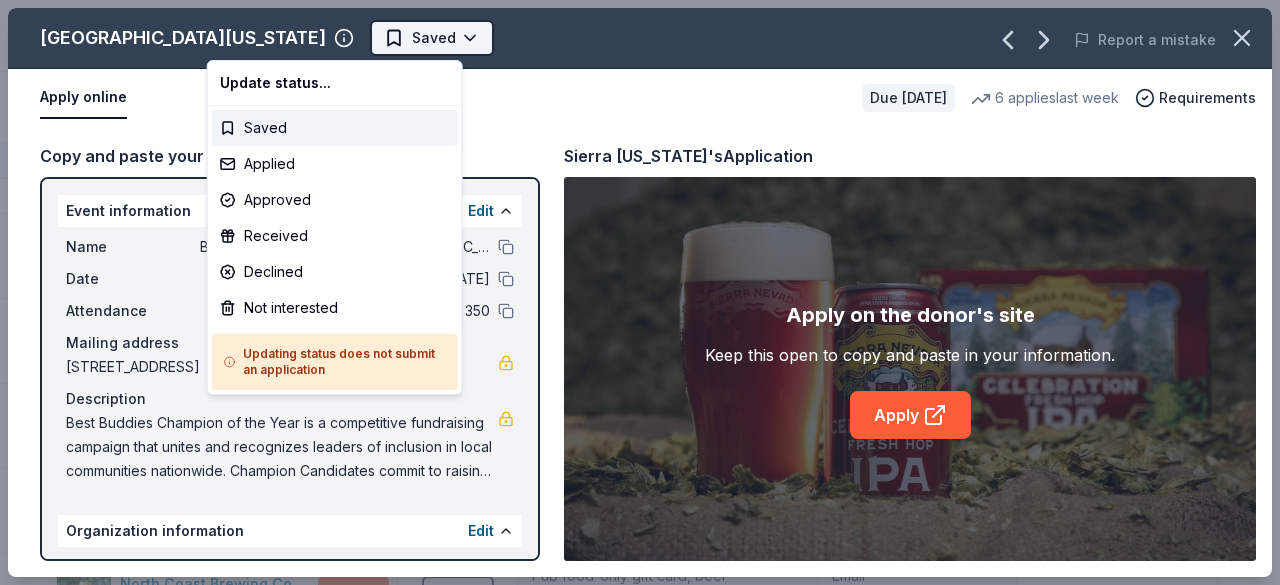 click on "Best Buddies International, Sacramento, Champion of the Year Gala Track  · 133 Discover Earn Rewards 35 Saved 85 Applied 5 Approved 1 Received Declined Not interested  Approved assets Add donor Export CSV Donor Status Donation Apply method Assignee Notes Black Bear Diner Due in 101 days Apply Saved Merchandise, certificate(s) Website In-N-Out Due in 86 days Apply Saved Merchandise, gift certificate(s) Website Tito's Handmade Vodka Due in 101 days Apply Saved Merchandise Website Dueling Dogs Brewing Co. Due in 103 days Apply Saved Beer, mead, cider, gift card(s) Website Feld Entertainment Due in 101 days Apply Saved Tickets, merchandise  Website Email Alaska Airlines Due in 87 days Apply Saved Donation depends on request Website Total Wine Due in 75 days Apply Saved Winery Direct Wines offered at 30% off in all locations except CT, MA, and other select markets; Private Wine Class for 20 people in all locations except available in WI, CO, and other select markets Website Terrain Dog Due in 47 days Apply Saved" at bounding box center [640, 292] 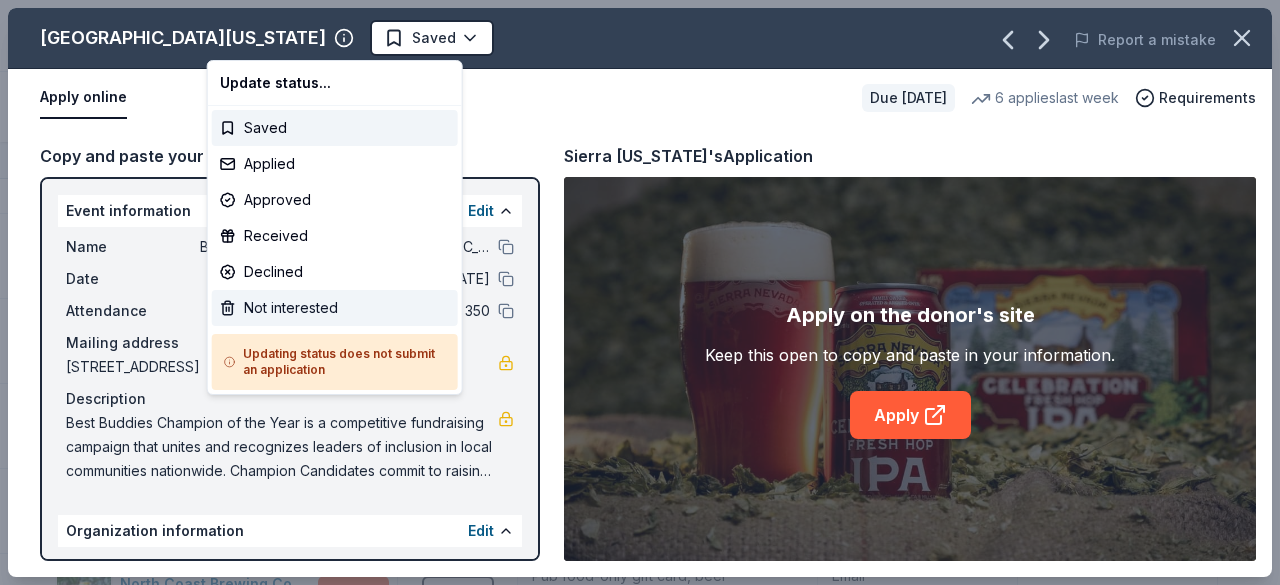click on "Not interested" at bounding box center [335, 308] 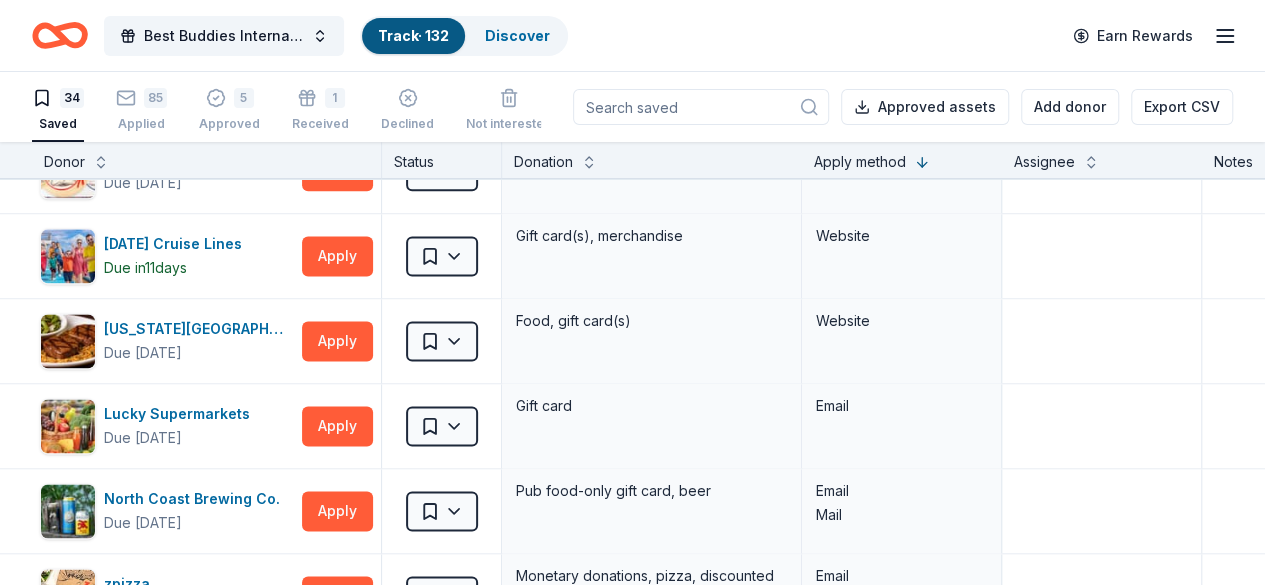 scroll, scrollTop: 0, scrollLeft: 0, axis: both 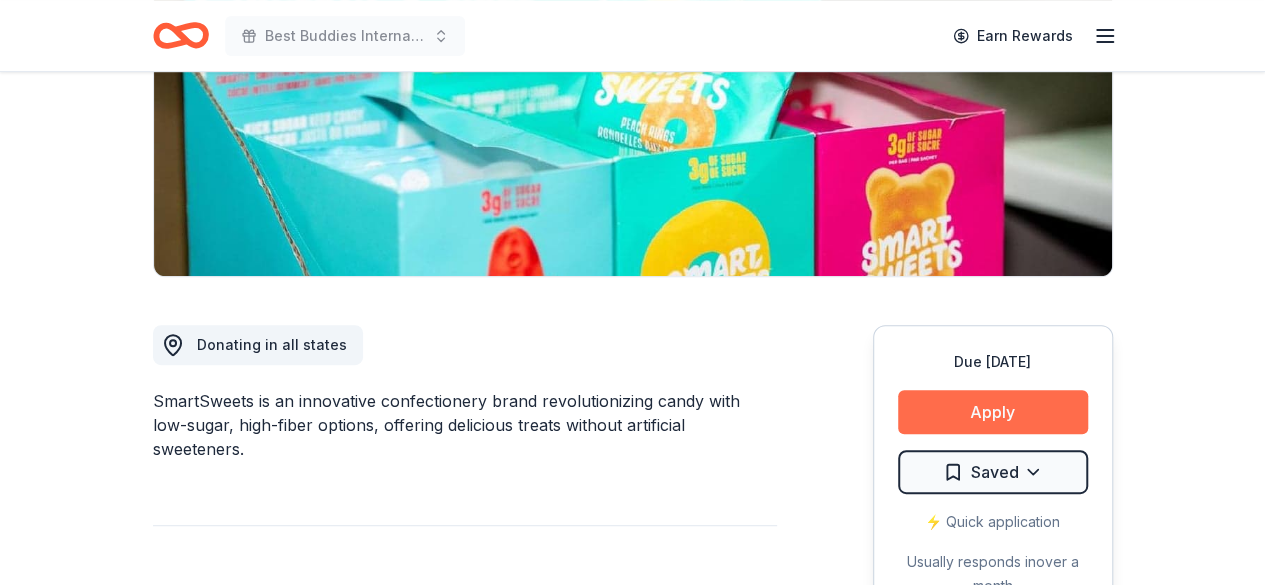 click on "Apply" at bounding box center (993, 412) 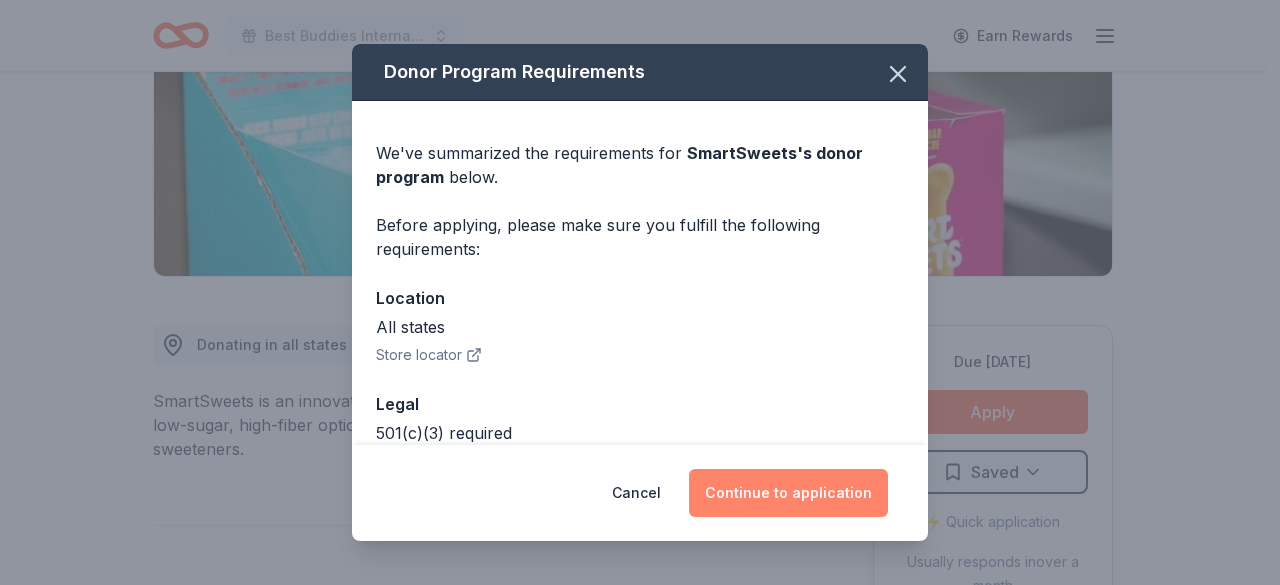 click on "Continue to application" at bounding box center [788, 493] 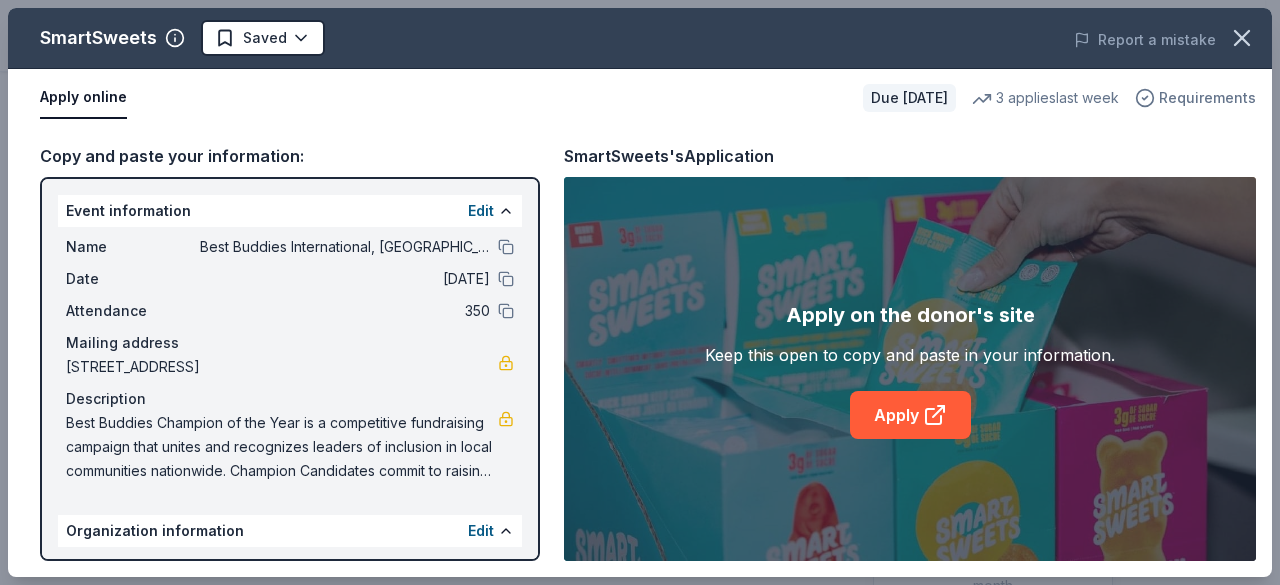 click on "Requirements" at bounding box center [1207, 98] 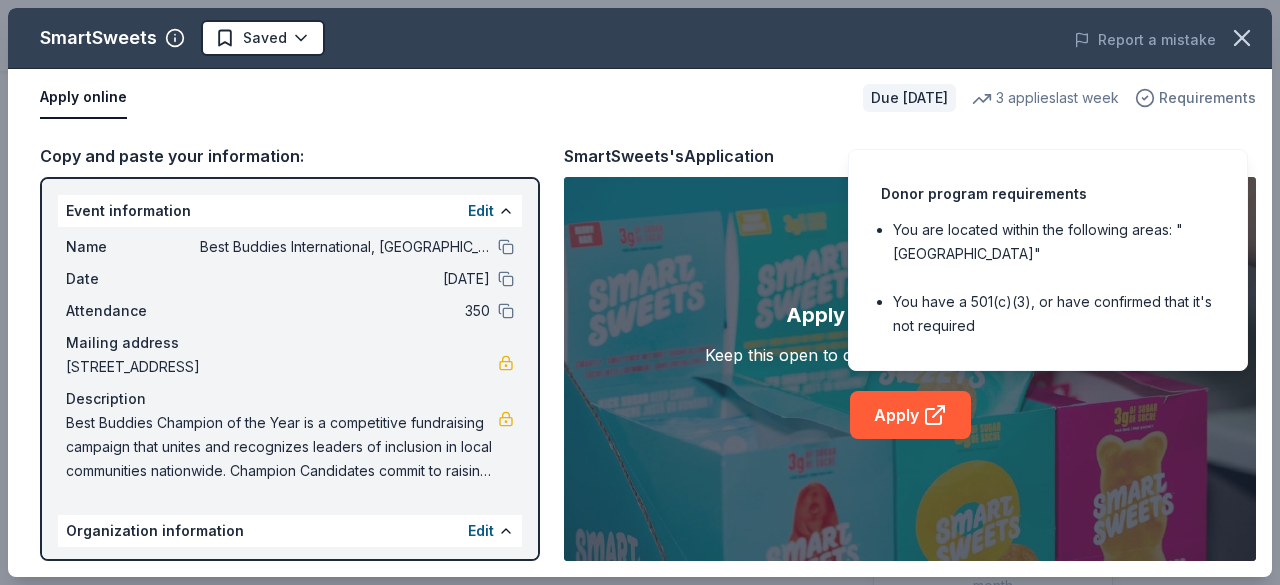 click on "Requirements" at bounding box center (1207, 98) 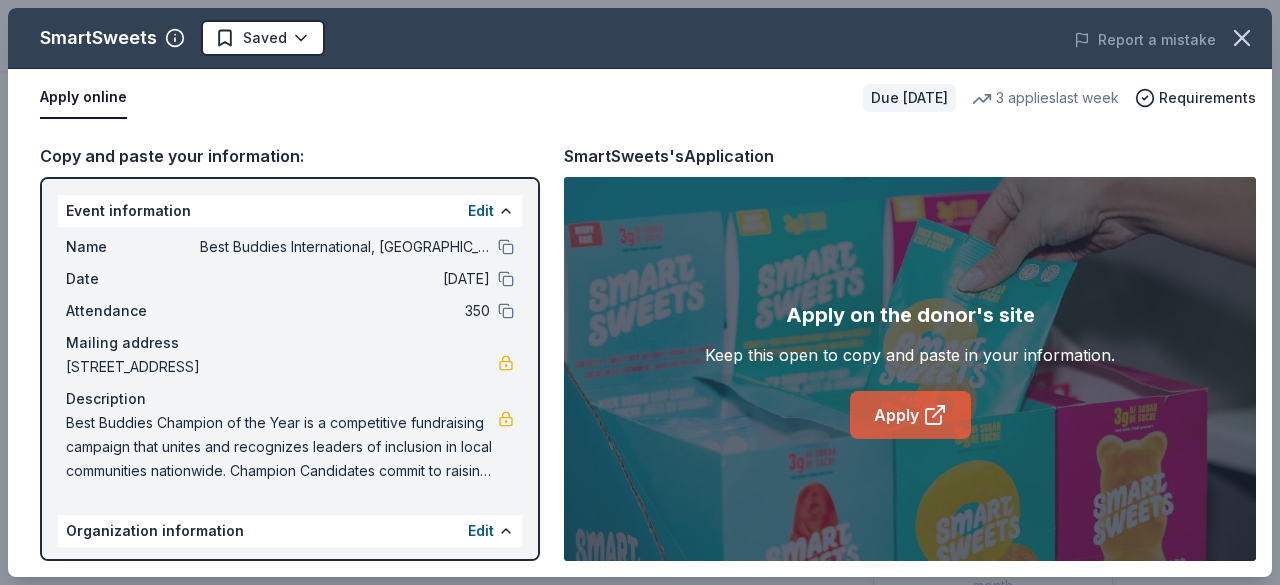click on "Apply" at bounding box center (910, 415) 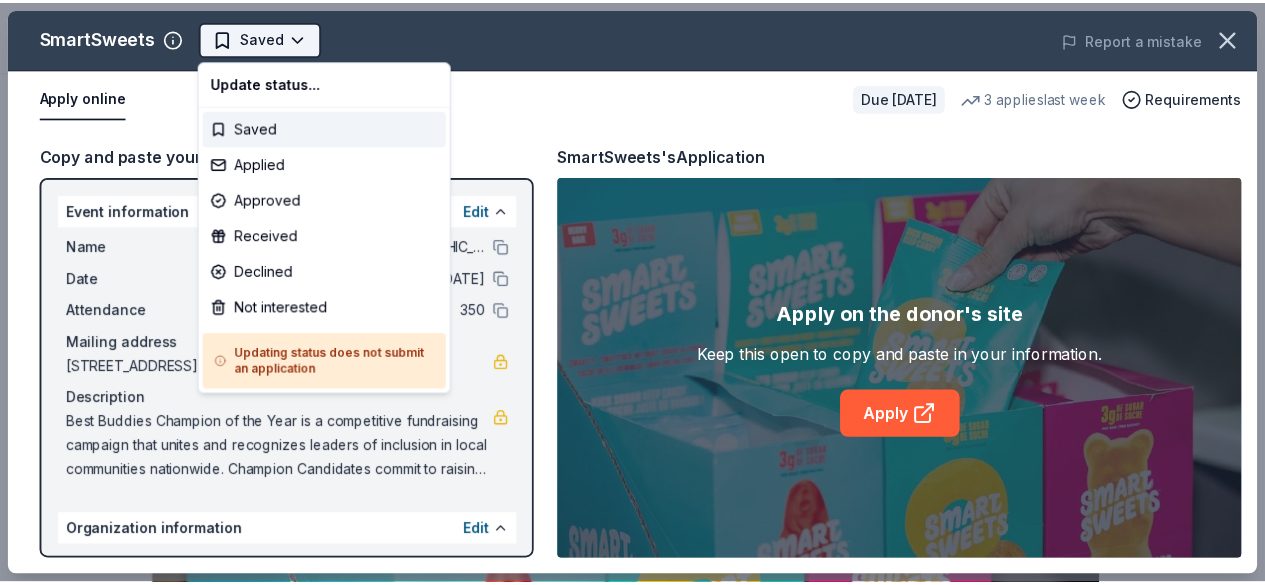 scroll, scrollTop: 0, scrollLeft: 0, axis: both 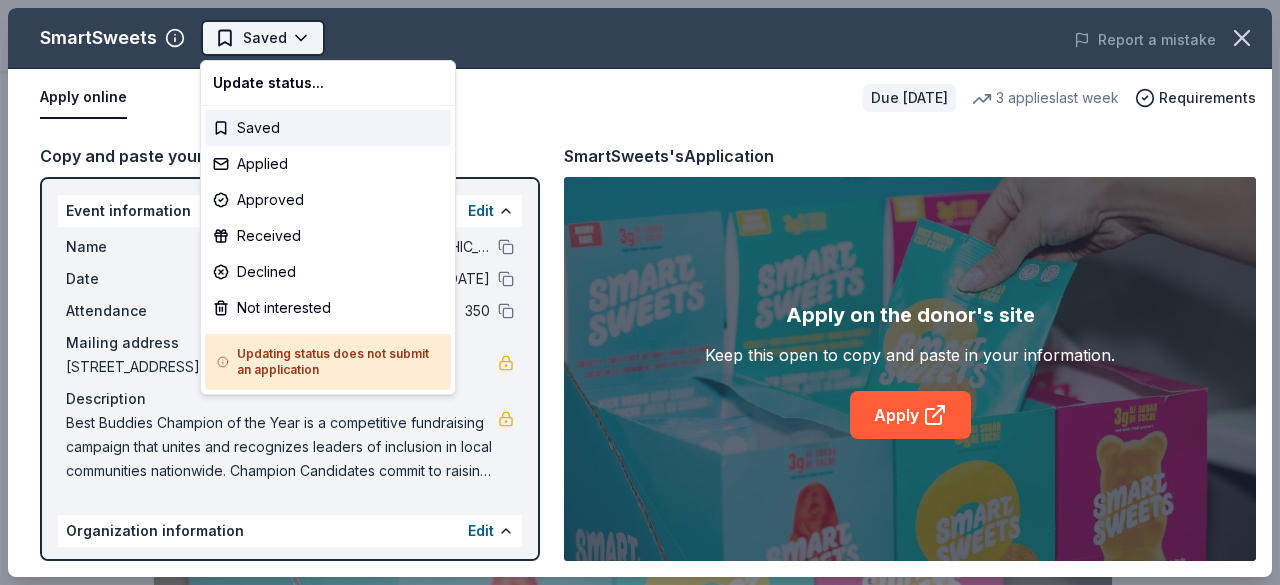 click on "Best Buddies International, Sacramento, Champion of the Year Gala Saved Apply Due in 101 days Share SmartSweets New • 1  reviews 3   applies  last week approval rate donation value Share Donating in all states SmartSweets is an innovative confectionery brand revolutionizing candy with low-sugar, high-fiber options, offering delicious treats without artificial sweeteners. What they donate Candy, gift card(s) Auction & raffle Snacks Donation is small & easy to send to guests Who they donate to  Preferred 501(c)(3) required Due in 101 days Apply Saved ⚡️ Quick application Usually responds in  over a month Updated  about 1 month  ago Report a mistake approval rate 20 % approved 30 % declined 50 % no response donation value (average) 20% 70% 0% 10% $xx - $xx $xx - $xx $xx - $xx $xx - $xx Upgrade to Pro to view approval rates and average donation values New • 1  reviews Africa Child Foundation Mission of Tanzania January 2024 • Approved Leave a review Similar donors 101 days left Online app Pizza Ranch 2" at bounding box center [632, 292] 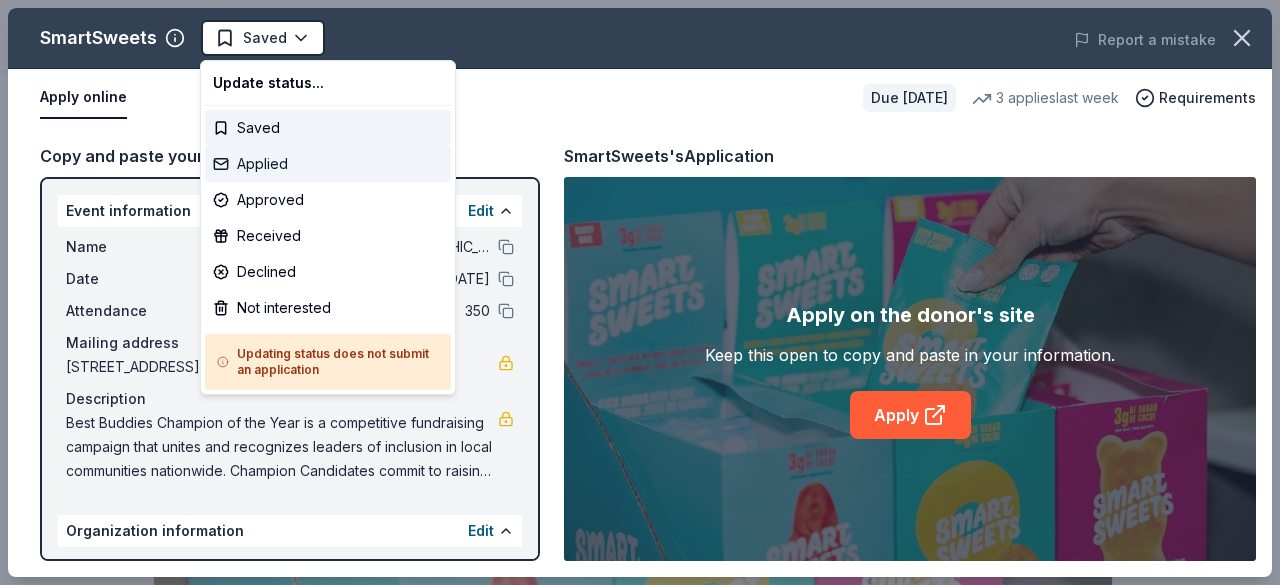 click on "Applied" at bounding box center (328, 164) 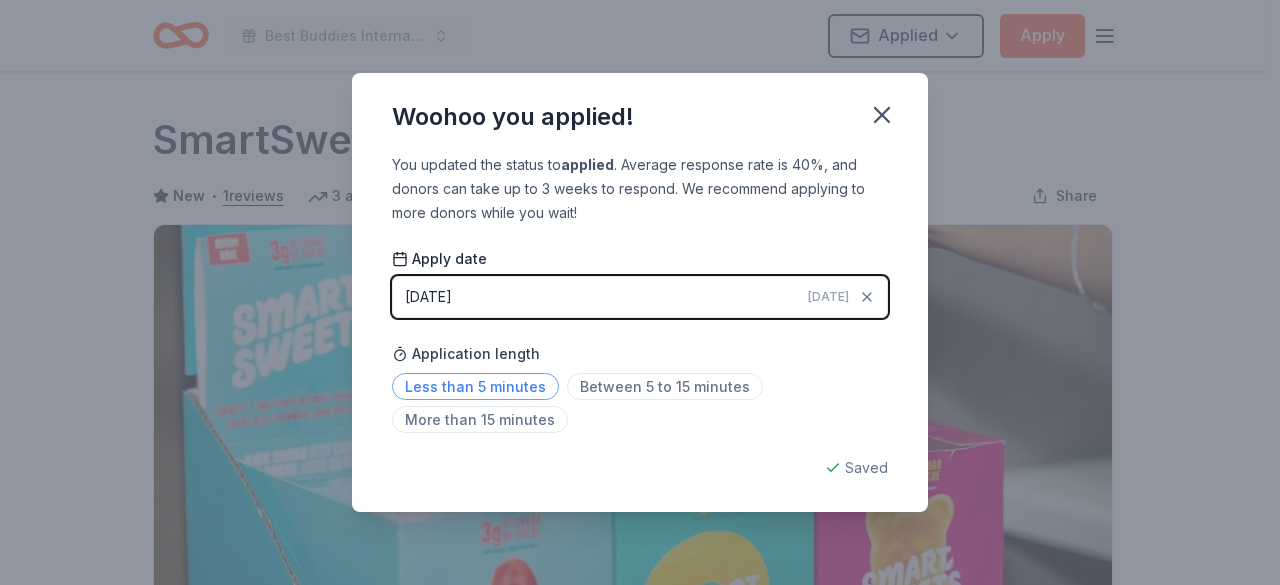 click on "Less than 5 minutes" at bounding box center [475, 386] 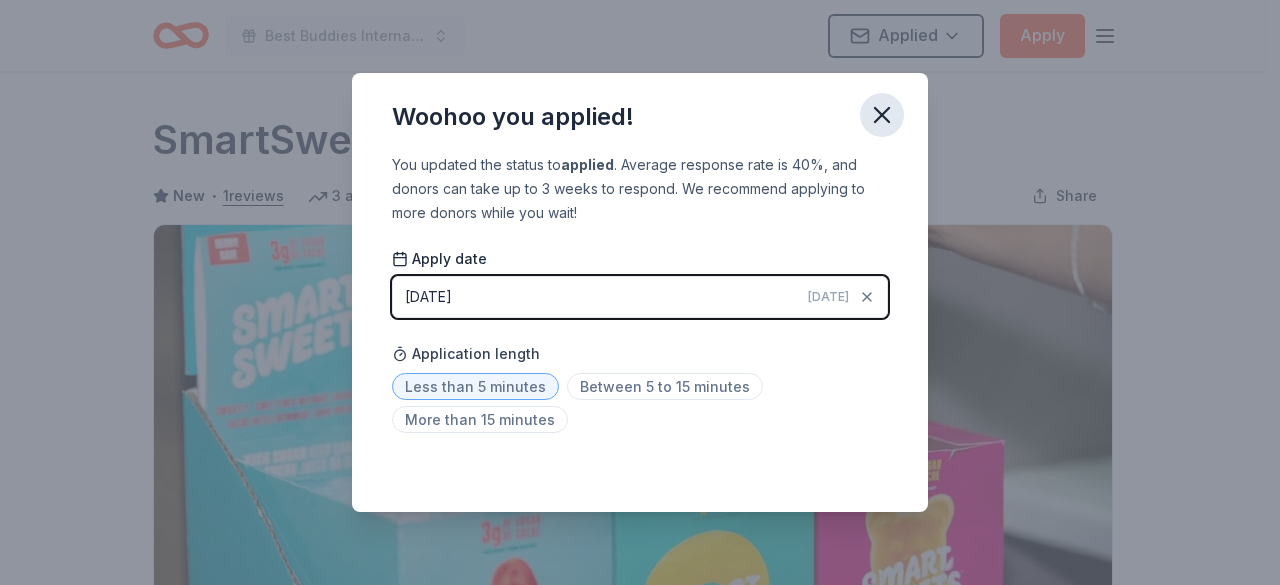 click 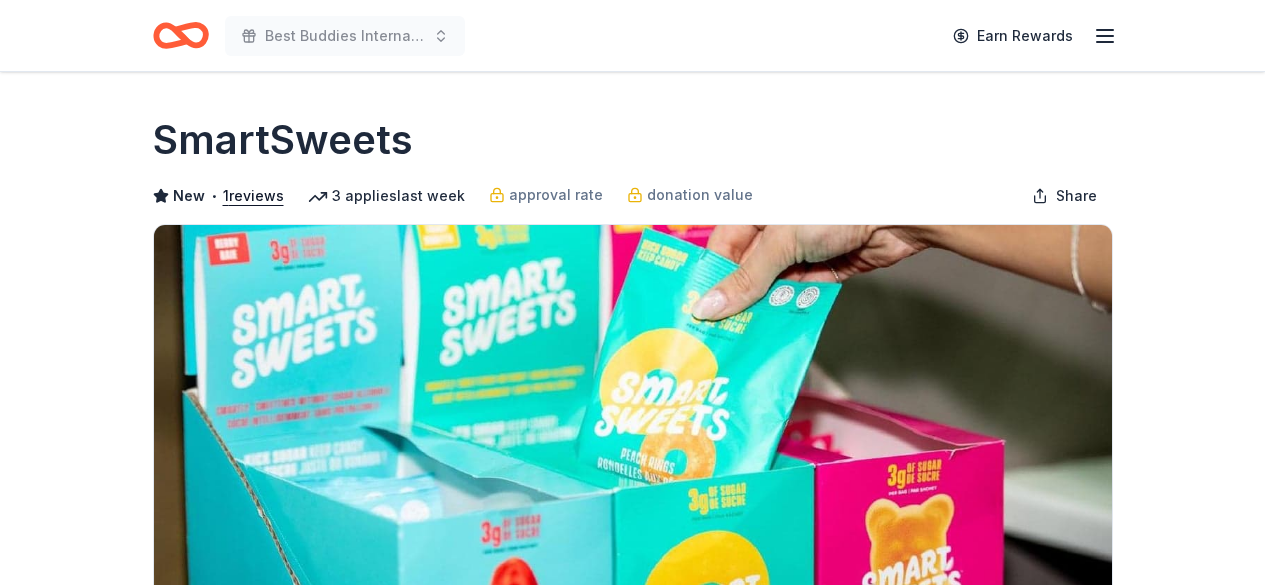 scroll, scrollTop: 0, scrollLeft: 0, axis: both 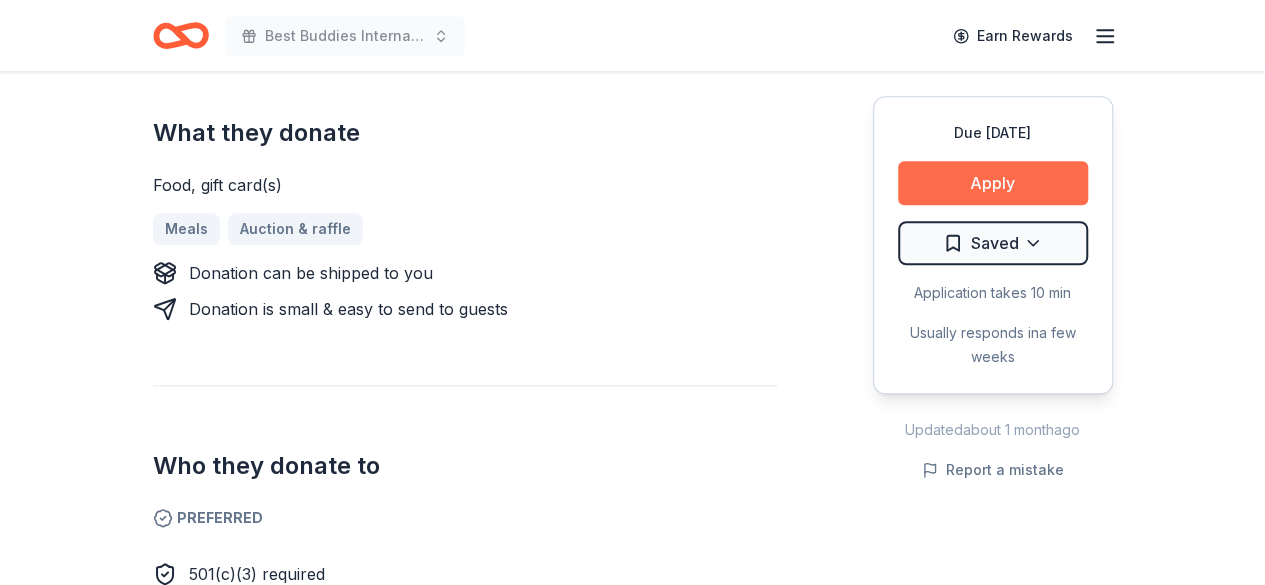 click on "Apply" at bounding box center (993, 183) 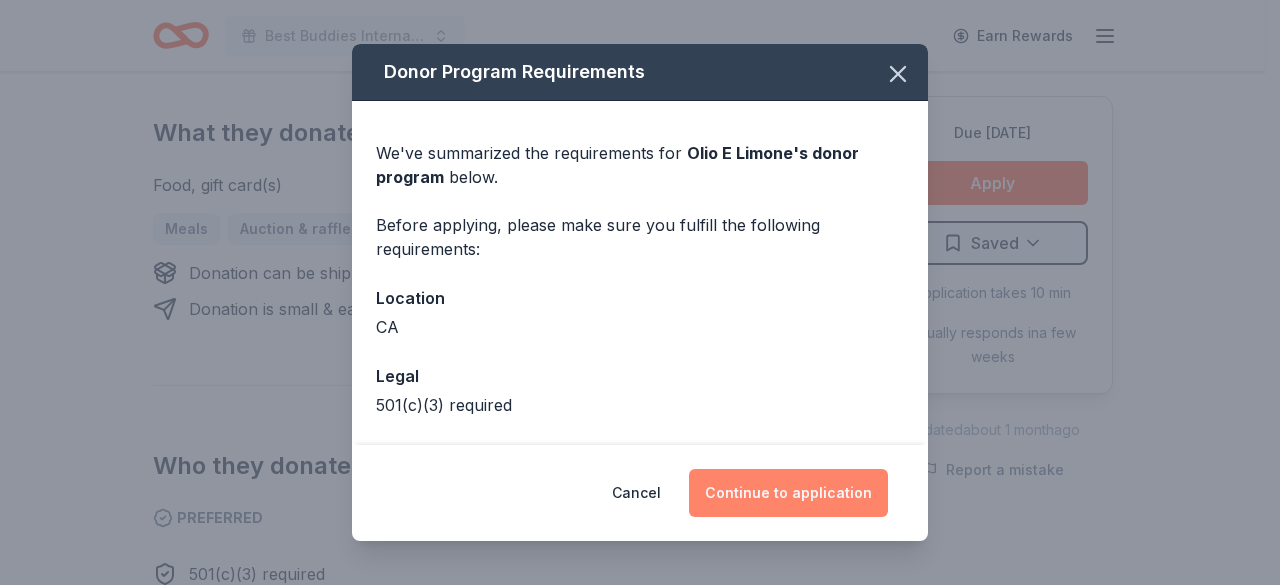 click on "Continue to application" at bounding box center [788, 493] 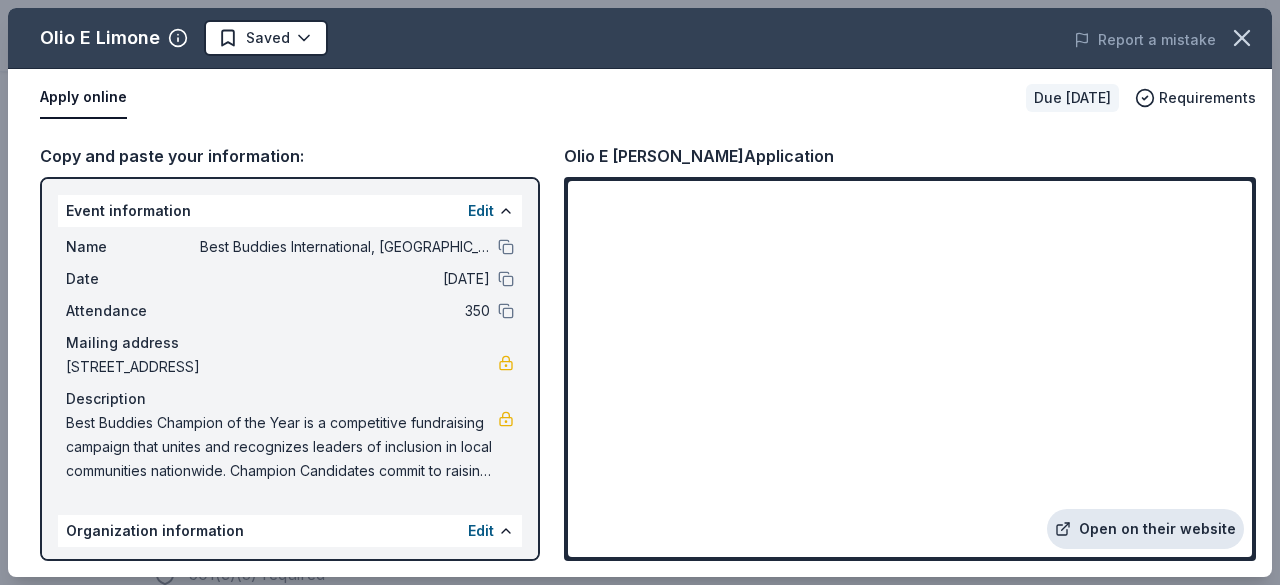 click on "Open on their website" at bounding box center [1145, 529] 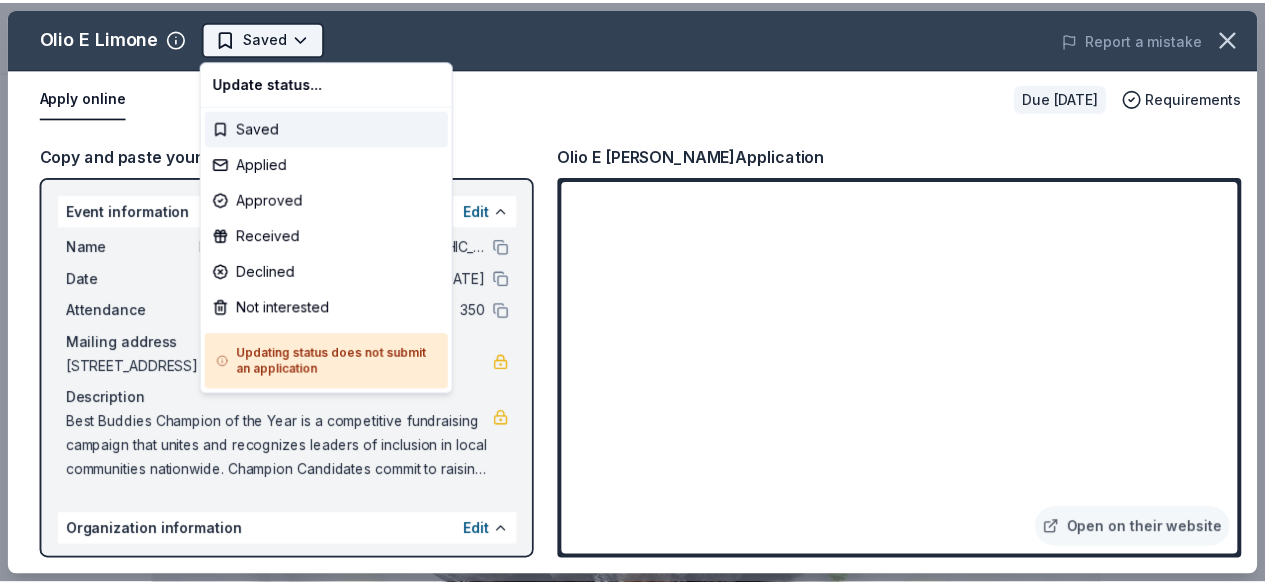 scroll, scrollTop: 0, scrollLeft: 0, axis: both 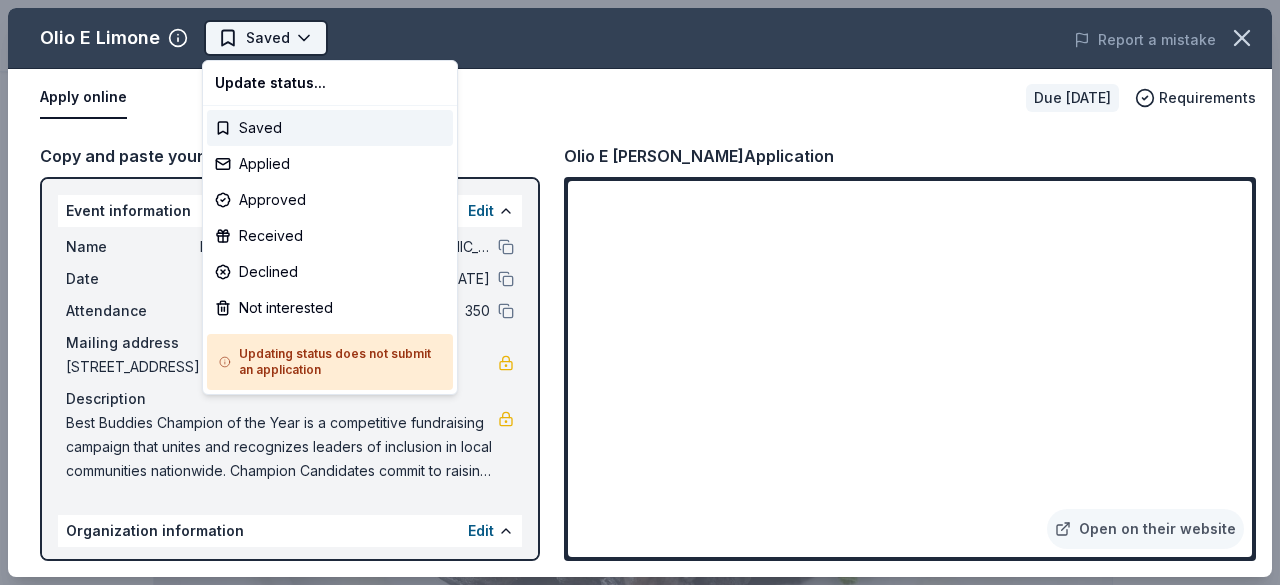 click on "Best Buddies International, Sacramento, Champion of the Year Gala Saved Apply Due in 103 days Share Olio E Limone New approval rate donation value Share Donating in CA Olio E Limone is an Italian restaurant known for its authentic, chef-driven dishes, fresh ingredients, and warm atmosphere, offering a refined dining experience. What they donate Food, gift card(s) Meals Auction & raffle Donation can be shipped to you Donation is small & easy to send to guests Who they donate to  Preferred 501(c)(3) required Due in 103 days Apply Saved Application takes 10 min Usually responds in  a few weeks Updated  about 1 month  ago Report a mistake approval rate 20 % approved 30 % declined 50 % no response donation value (average) 20% 70% 0% 10% $xx - $xx $xx - $xx $xx - $xx $xx - $xx Upgrade to Pro to view approval rates and average donation values New Be the first to review this company! Leave a review Similar donors 1   apply  last week Local 101 days left Online app Save Mart New Donations of $50 or more Local New New" at bounding box center (632, 292) 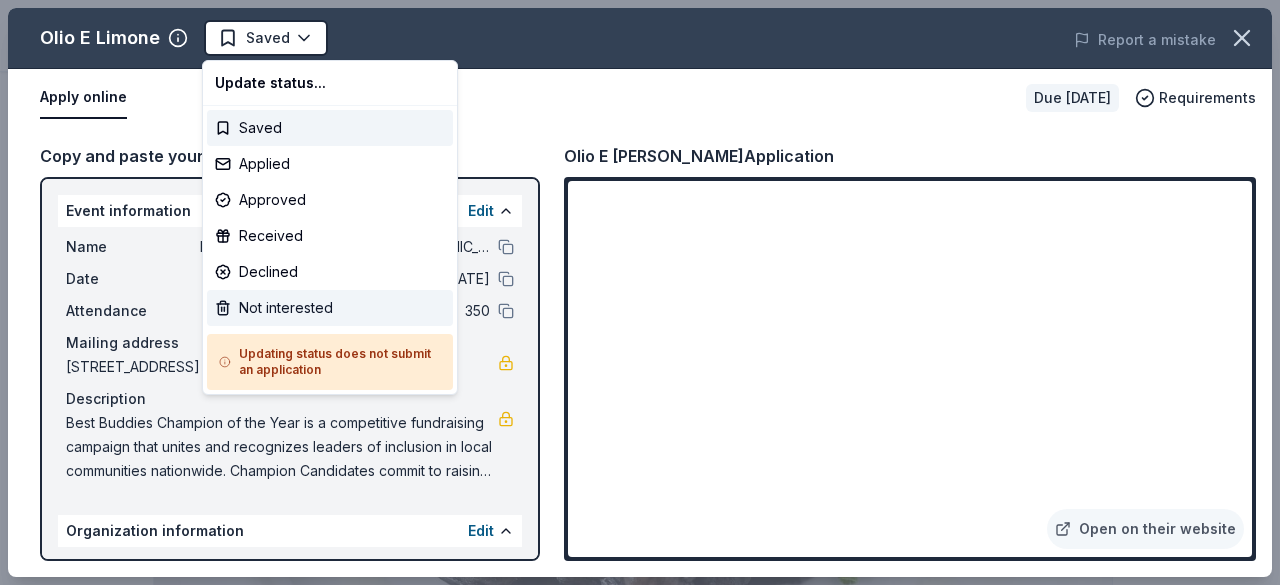 click on "Not interested" at bounding box center [330, 308] 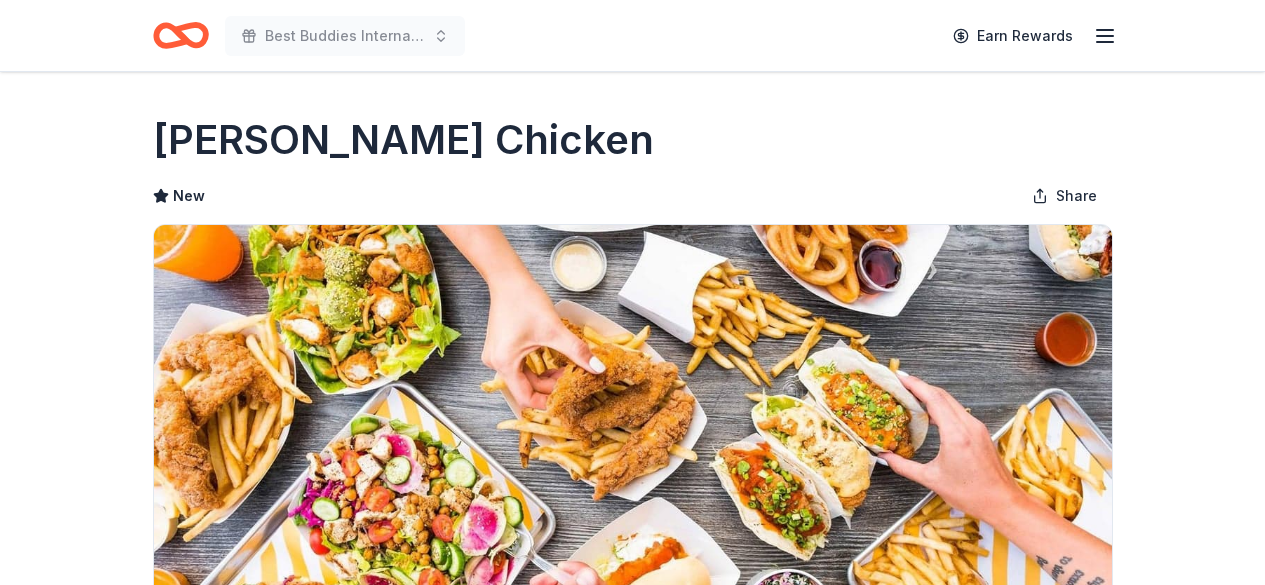 scroll, scrollTop: 0, scrollLeft: 0, axis: both 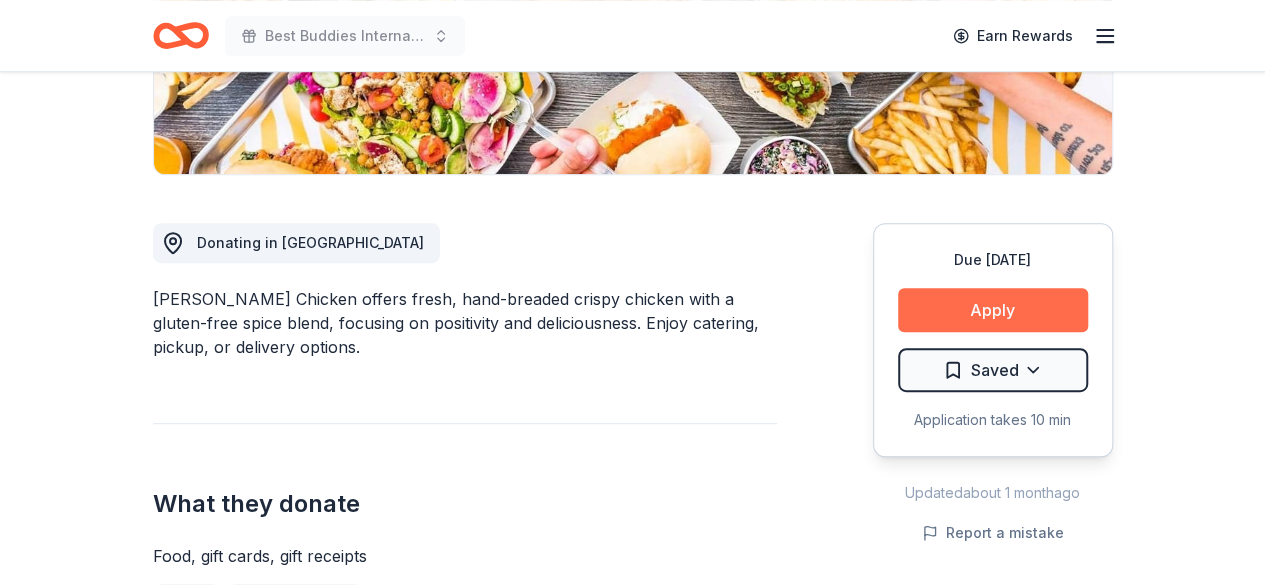 click on "Apply" at bounding box center (993, 310) 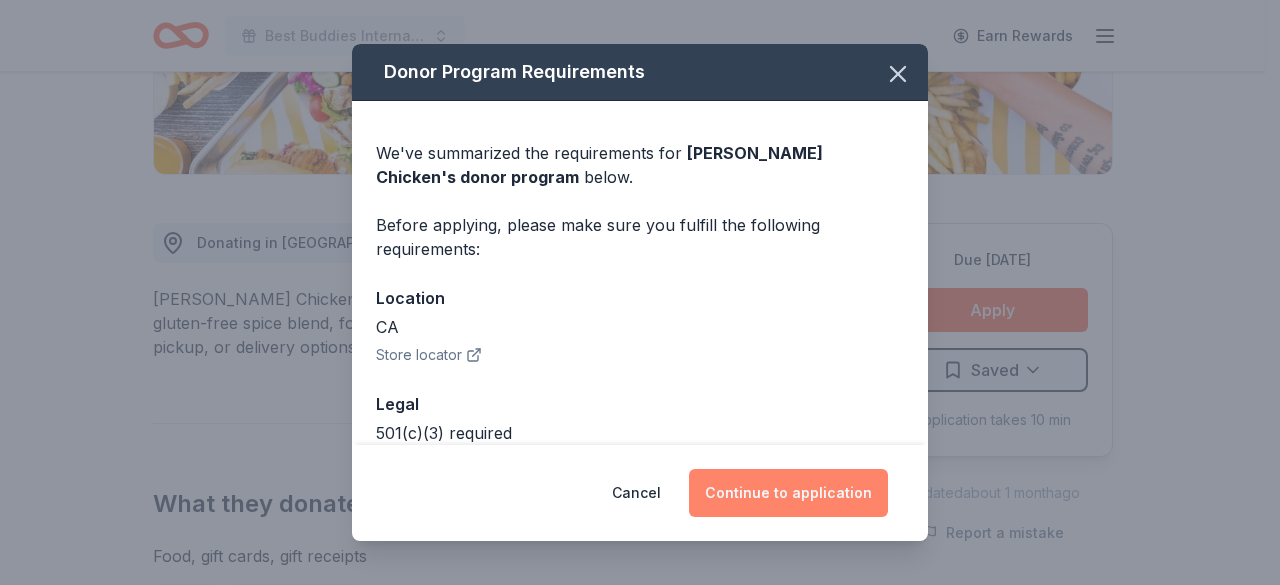 click on "Continue to application" at bounding box center [788, 493] 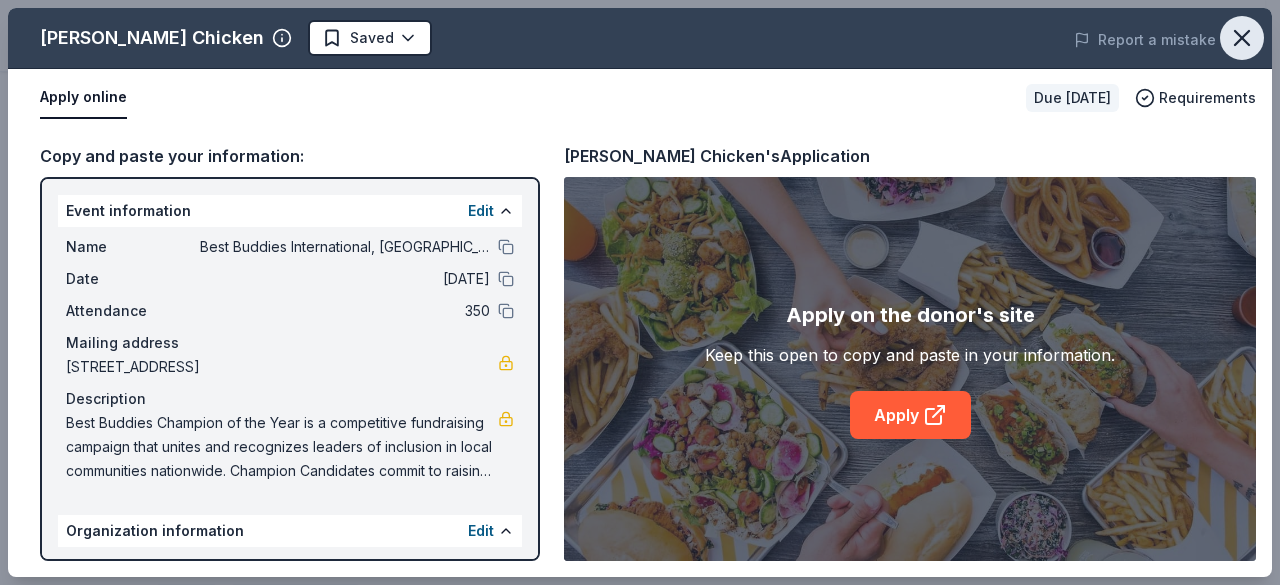 click 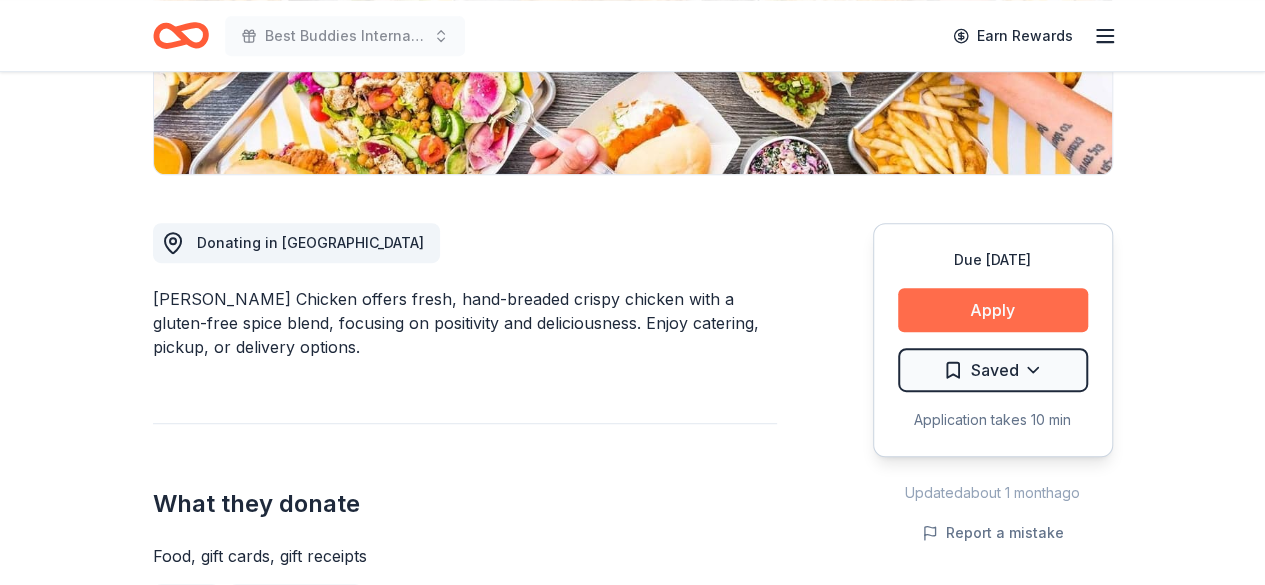 click on "Apply" at bounding box center [993, 310] 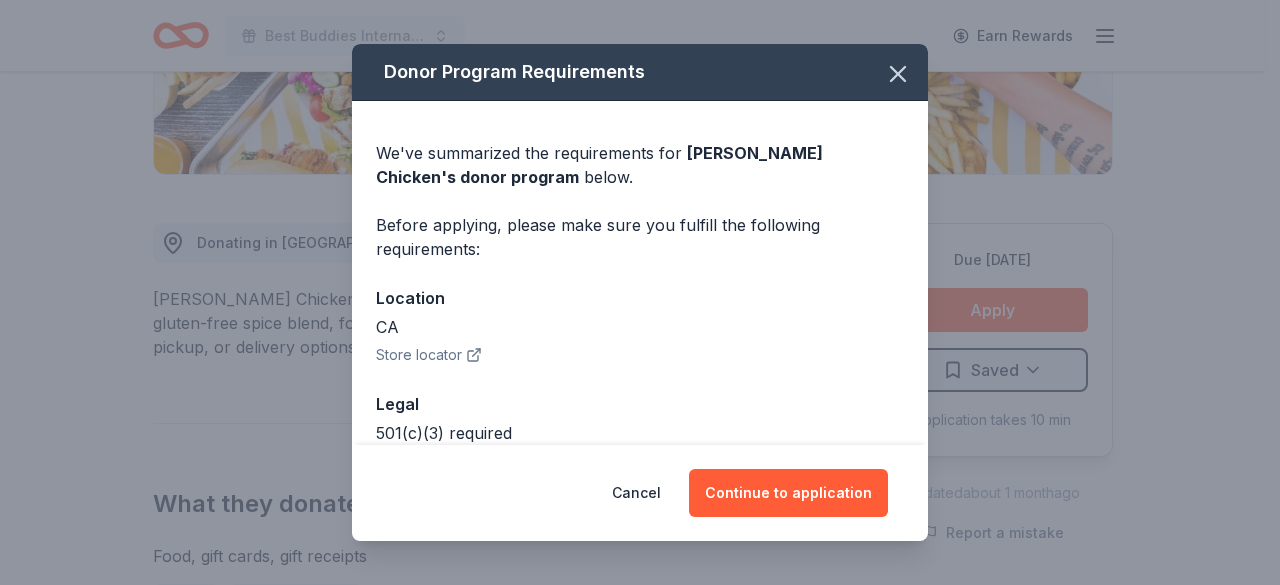 click 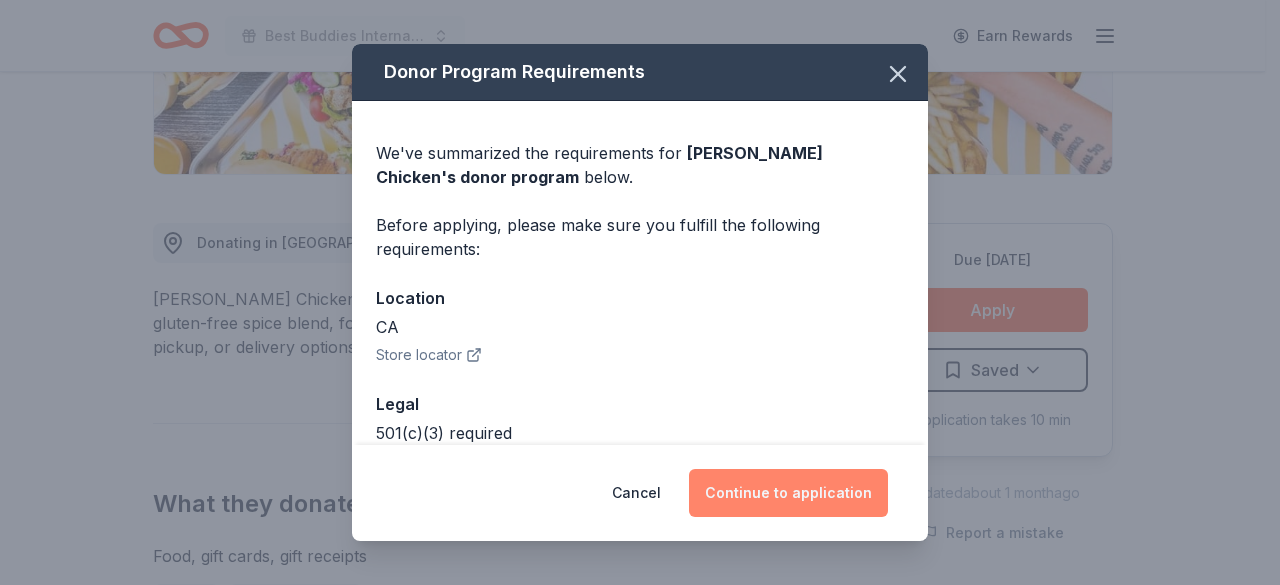 click on "Continue to application" at bounding box center (788, 493) 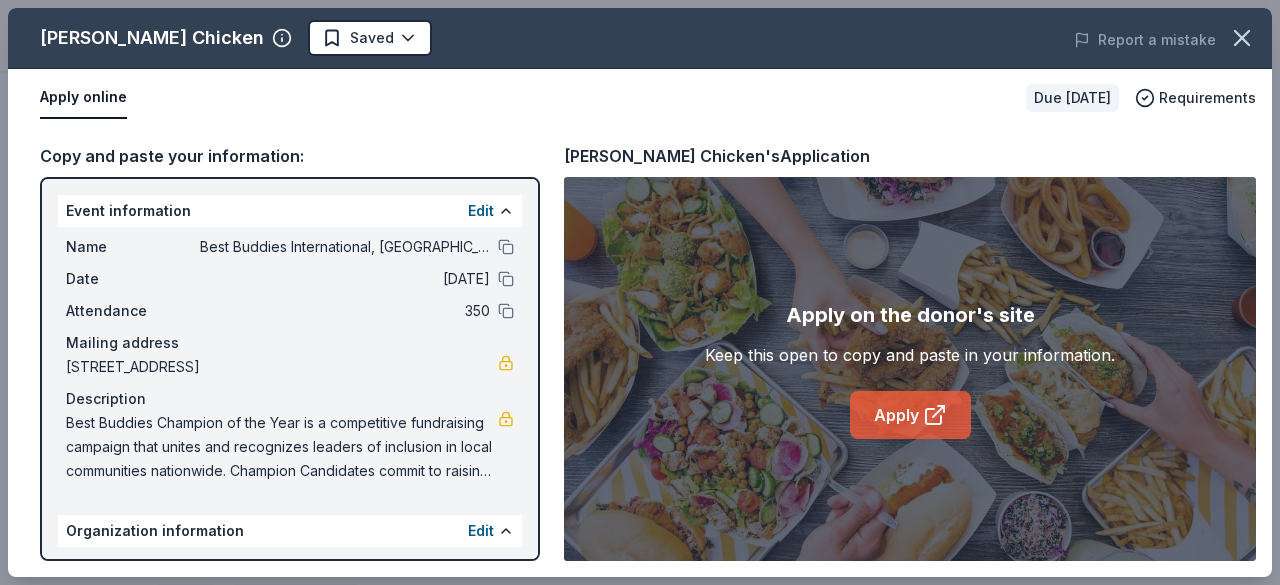 click on "Apply" at bounding box center (910, 415) 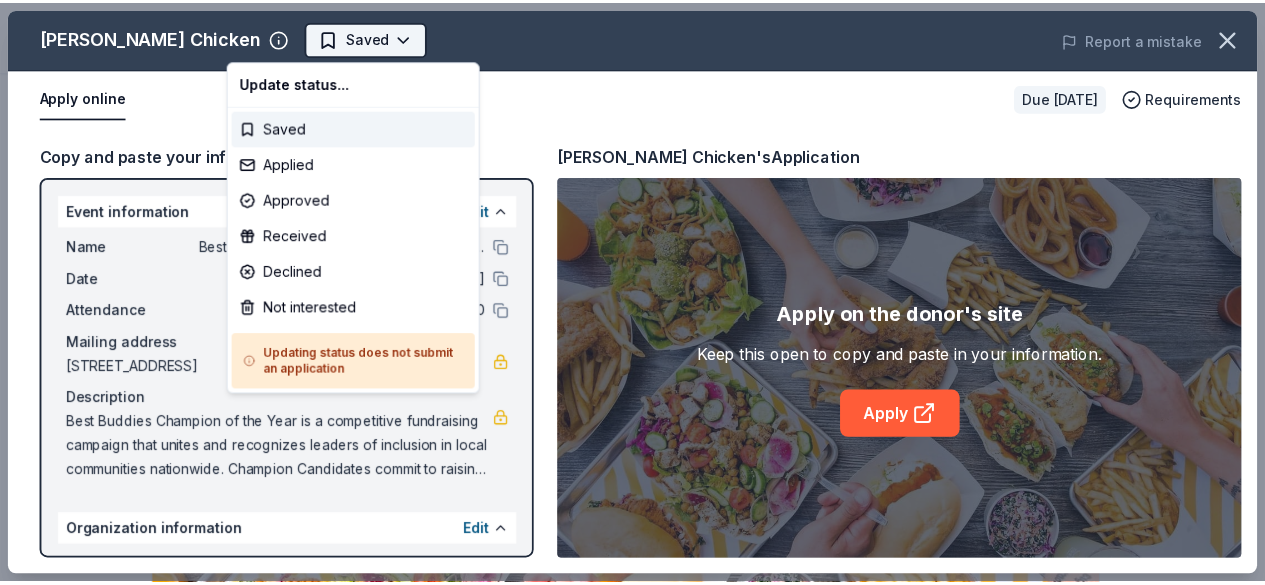 scroll, scrollTop: 0, scrollLeft: 0, axis: both 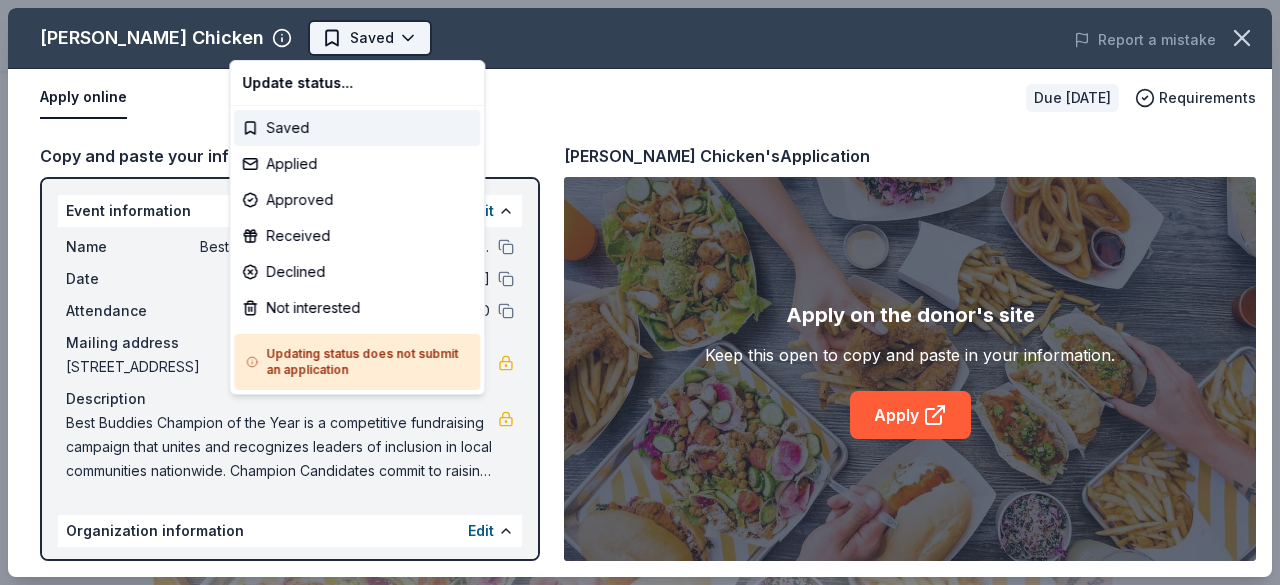 click on "Best Buddies International, Sacramento, Champion of the Year Gala Saved Apply Due in 117 days Share Starbird Chicken New Share Donating in CA Starbird Chicken offers fresh, hand-breaded crispy chicken with a gluten-free spice blend, focusing on positivity and deliciousness. Enjoy catering, pickup, or delivery options. What they donate Food, gift cards, gift receipts Meals Auction & raffle Donation is small & easy to send to guests Who they donate to  Preferred 501(c)(3) required Upgrade to Pro to view approval rates and average donation values Due in 117 days Apply Saved Application takes 10 min Updated  about 1 month  ago Report a mistake New Be the first to review this company! Leave a review Similar donors Local 101 days left Online app Tender Greens 5.0 Food, gift card(s) Local 75 days left Online app Bristol Farms New Food, gift basket(s) 1   apply  last week Local 101 days left Online app Scott's Seafood on the River New Food, gift card(s) Local 101 days left Online app Milestone Tavern New Local New 1" at bounding box center (632, 292) 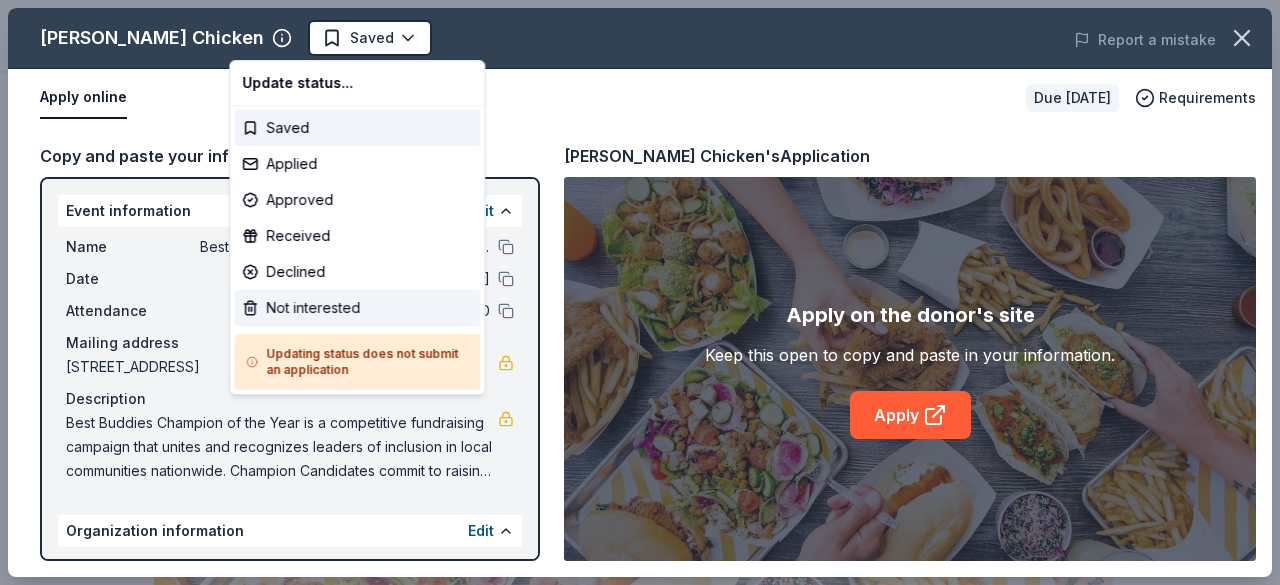 click on "Not interested" at bounding box center [357, 308] 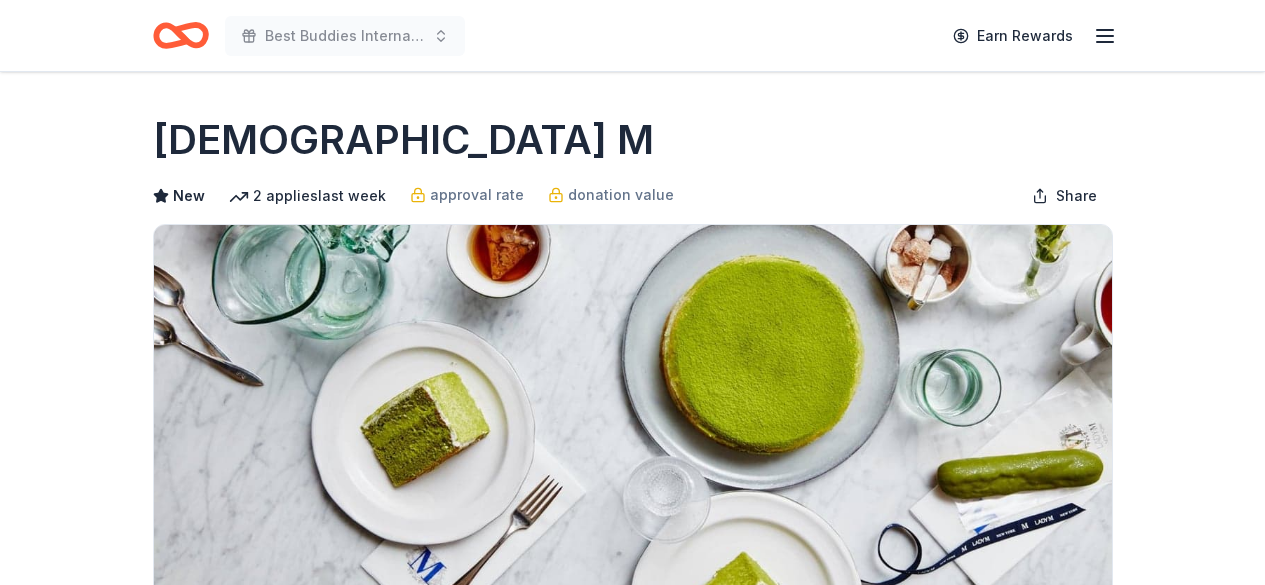 scroll, scrollTop: 0, scrollLeft: 0, axis: both 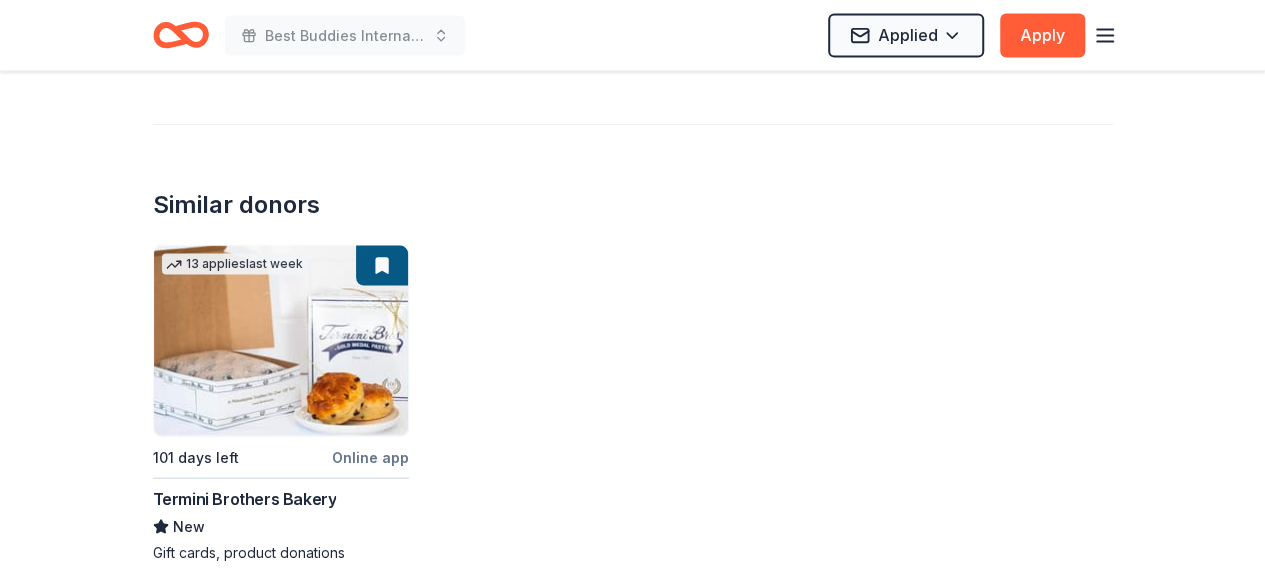 click at bounding box center [281, 341] 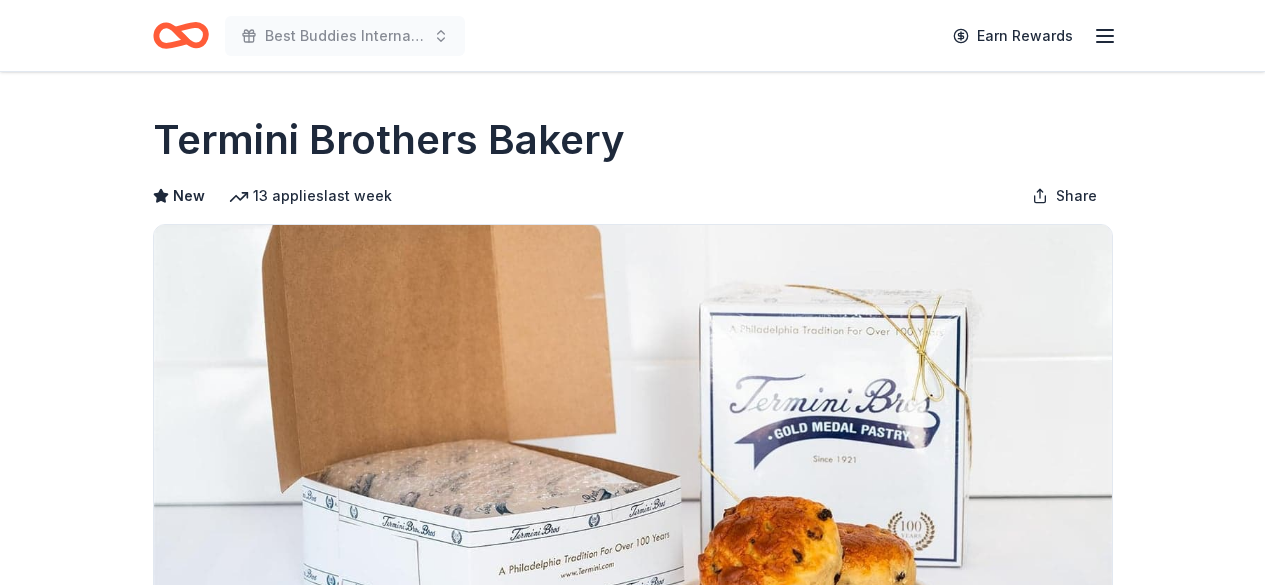 scroll, scrollTop: 0, scrollLeft: 0, axis: both 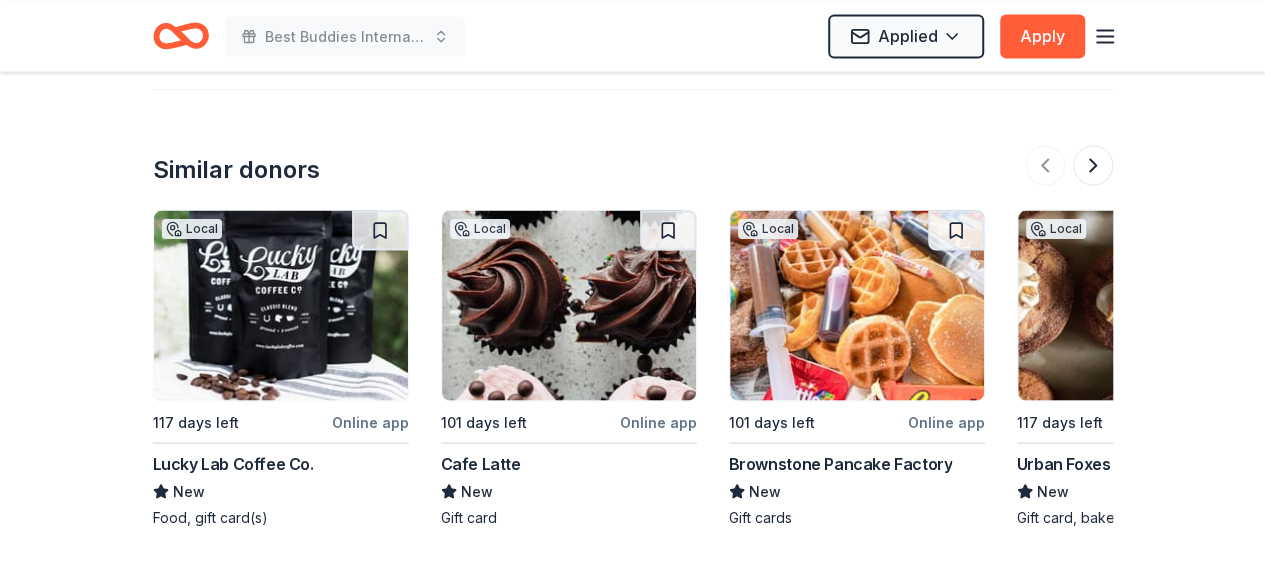 click at bounding box center [281, 305] 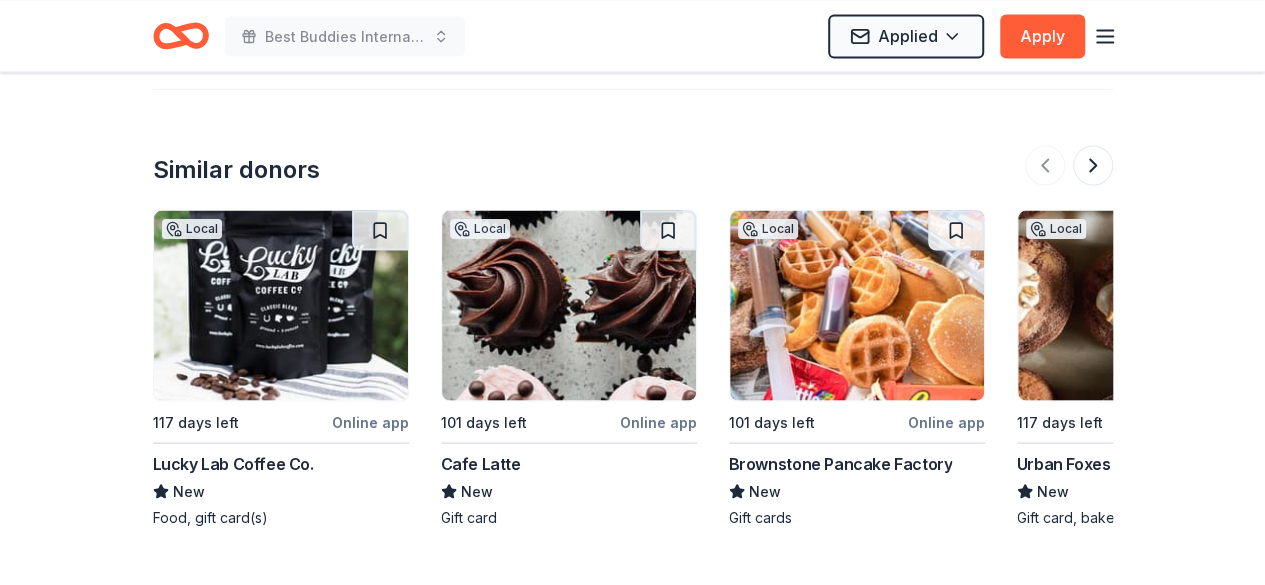 click at bounding box center (569, 305) 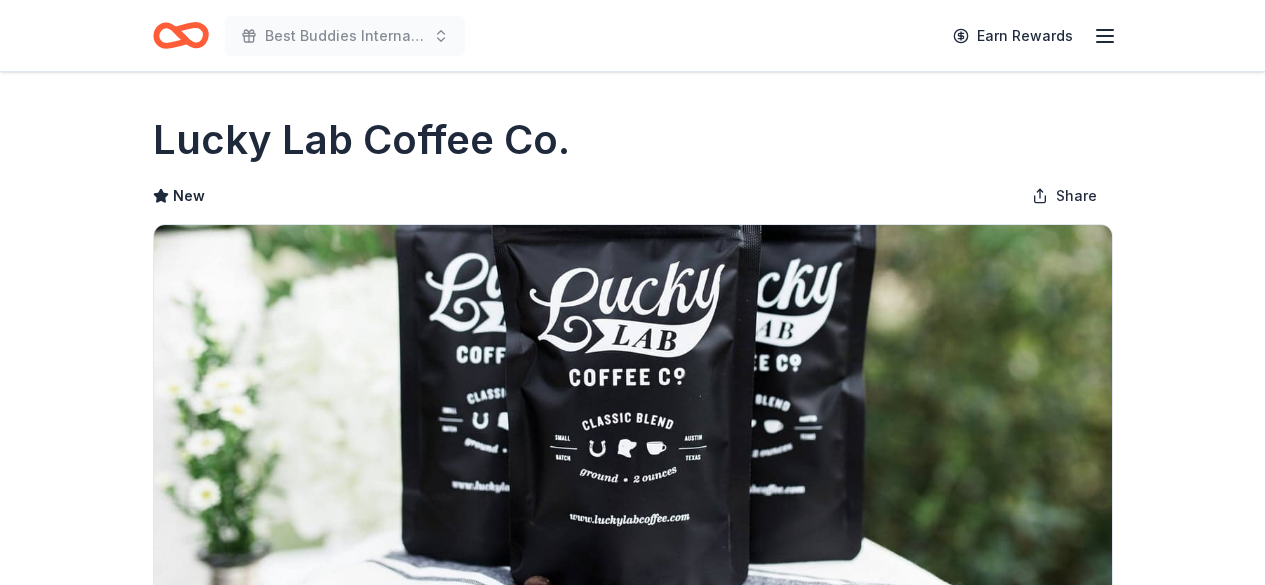 scroll, scrollTop: 0, scrollLeft: 0, axis: both 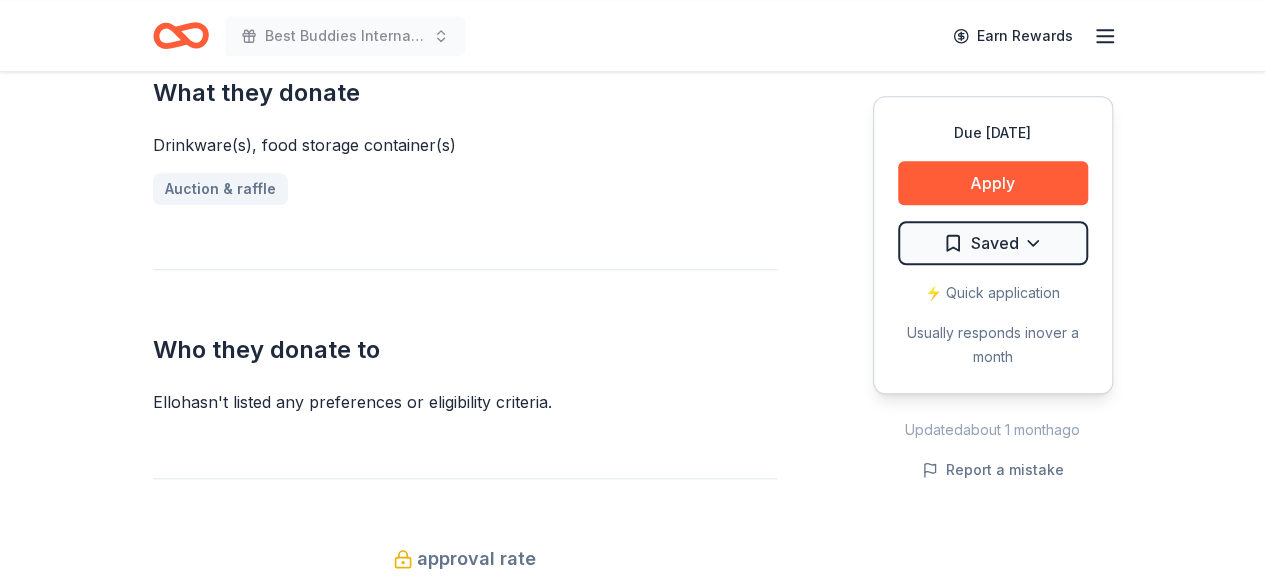 click on "Drinkware(s), food storage container(s)" at bounding box center [465, 145] 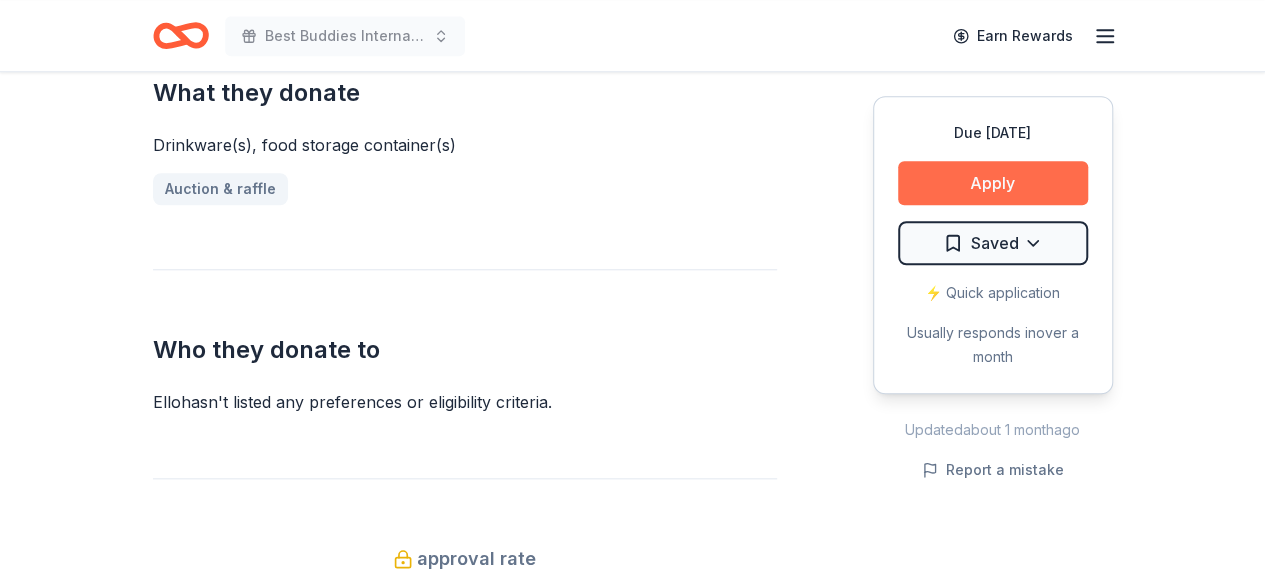 click on "Apply" at bounding box center [993, 183] 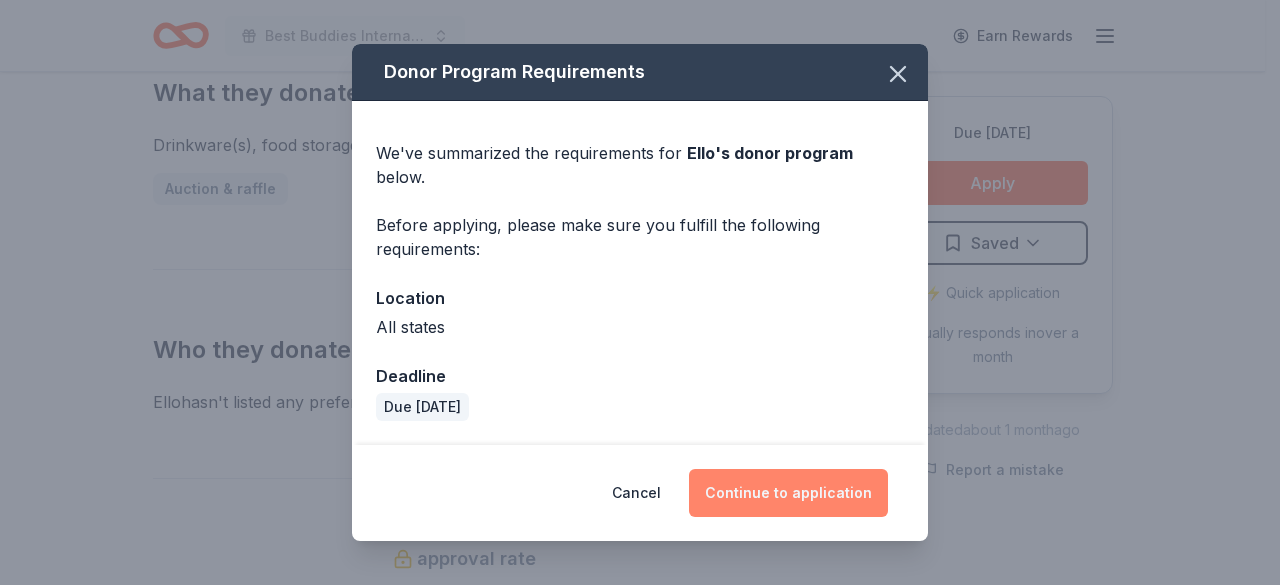click on "Continue to application" at bounding box center (788, 493) 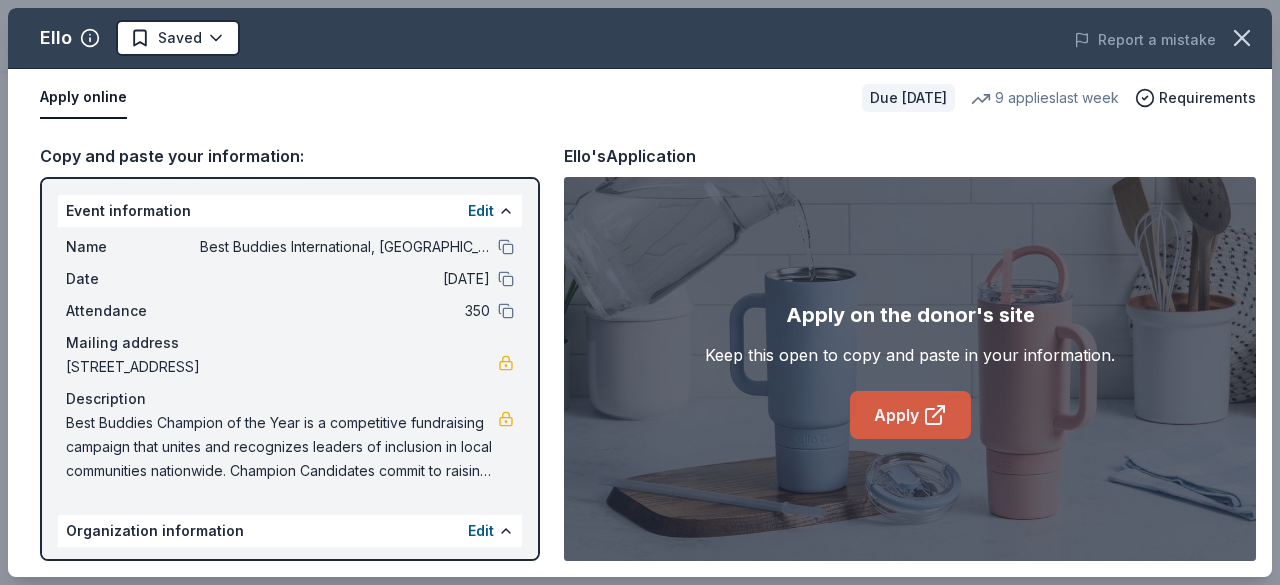 click on "Apply" at bounding box center (910, 415) 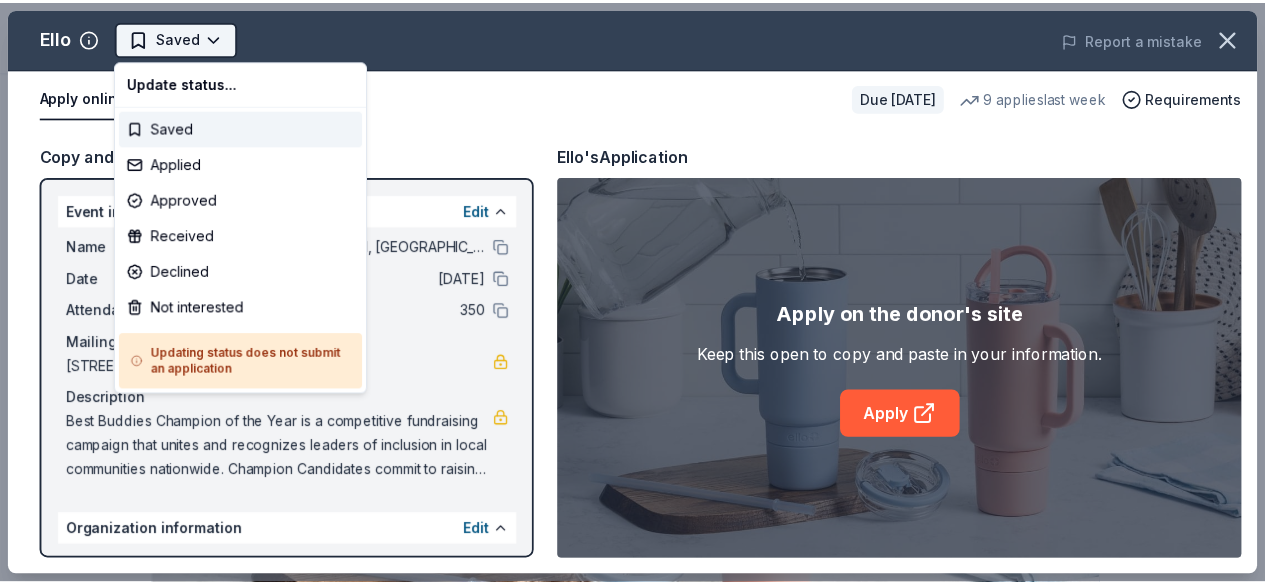 scroll, scrollTop: 0, scrollLeft: 0, axis: both 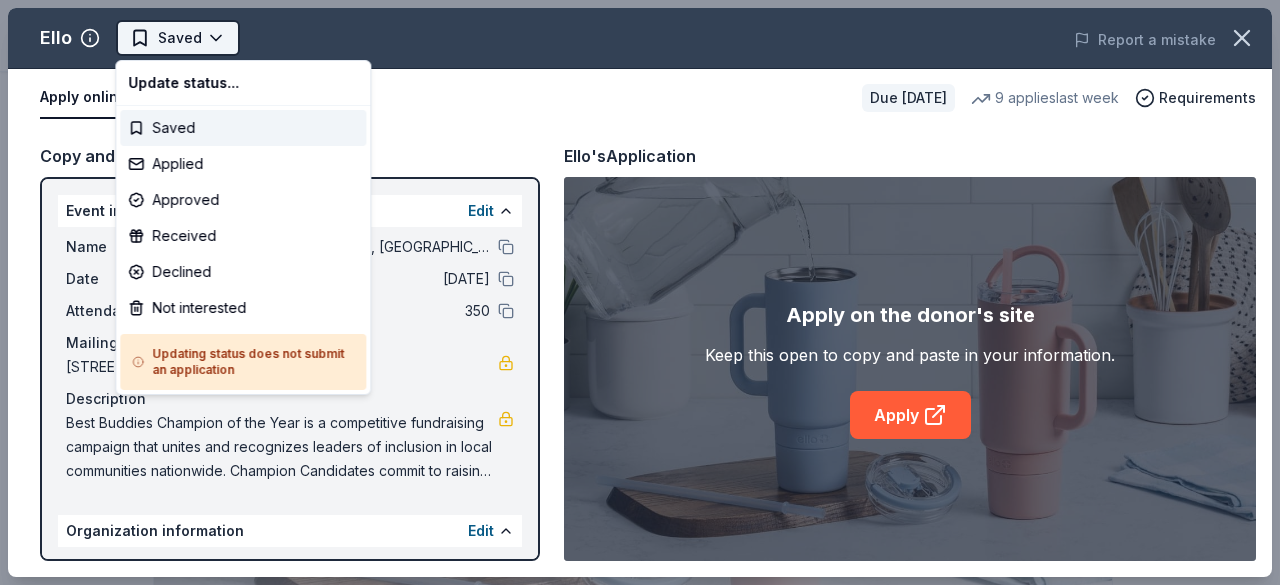 click on "Best Buddies International, Sacramento, Champion of the Year Gala Saved Apply Due in 101 days Share Ello New 9   applies  last week approval rate Share Donating in all states Ello is a company dedicated to providing safe, clean, green alternatives to single-use food and beverage containers, promoting sustainability and environmental responsibility. What they donate Drinkware(s), food storage container(s) Auction & raffle Who they donate to Ello  hasn ' t listed any preferences or eligibility criteria. approval rate 20 % approved 30 % declined 50 % no response Upgrade to Pro to view approval rates and average donation values Due in 101 days Apply Saved ⚡️ Quick application Usually responds in  over a month Updated  about 1 month  ago Report a mistake New Be the first to review this company! Leave a review Similar donors 1   apply  last week Local 101 days left Online app New York Jets (Ticket Donation) 5.0 Ticket(s) Local 41 days left Online app Museum of the Rockies New 4 one-day admission passes New New" at bounding box center [640, 292] 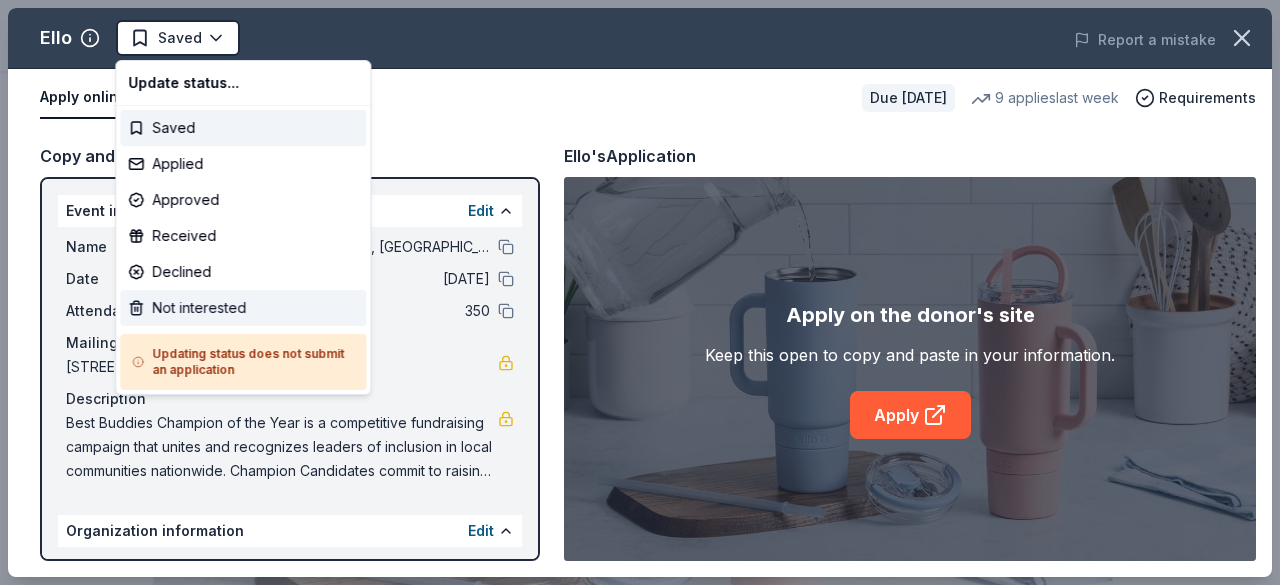 click on "Not interested" at bounding box center (243, 308) 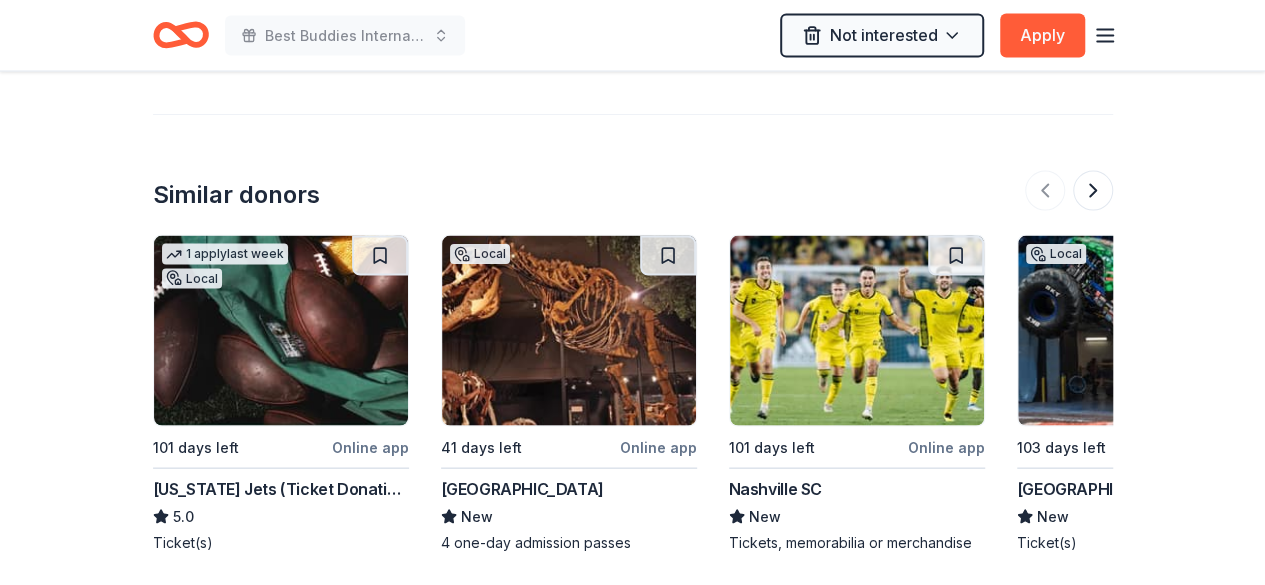 scroll, scrollTop: 1921, scrollLeft: 0, axis: vertical 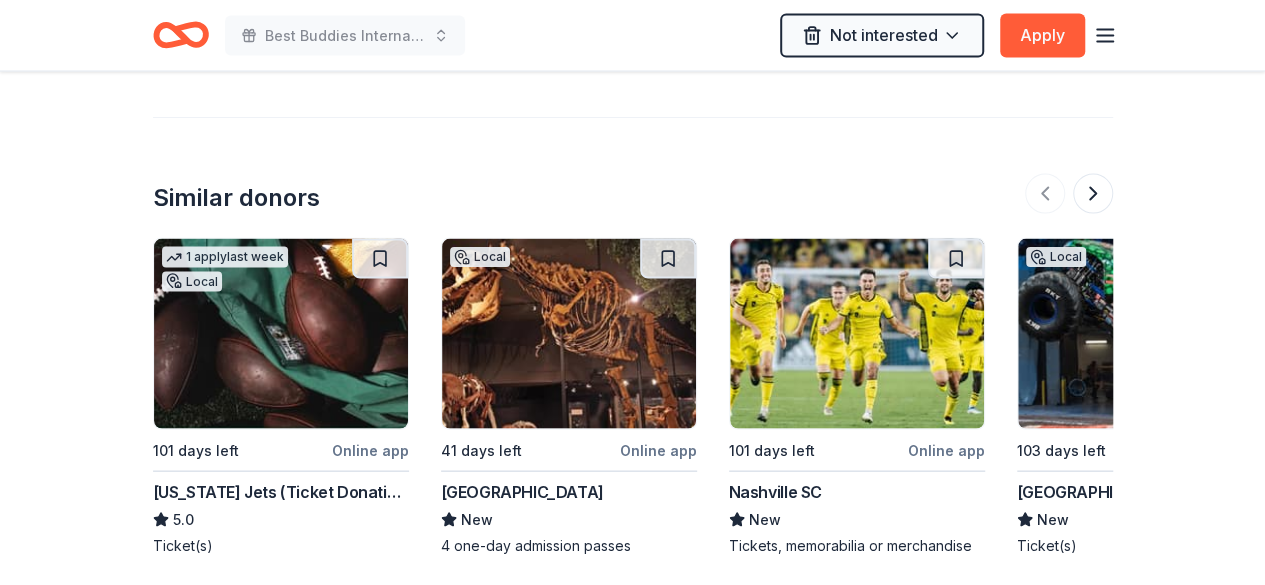click at bounding box center [281, 334] 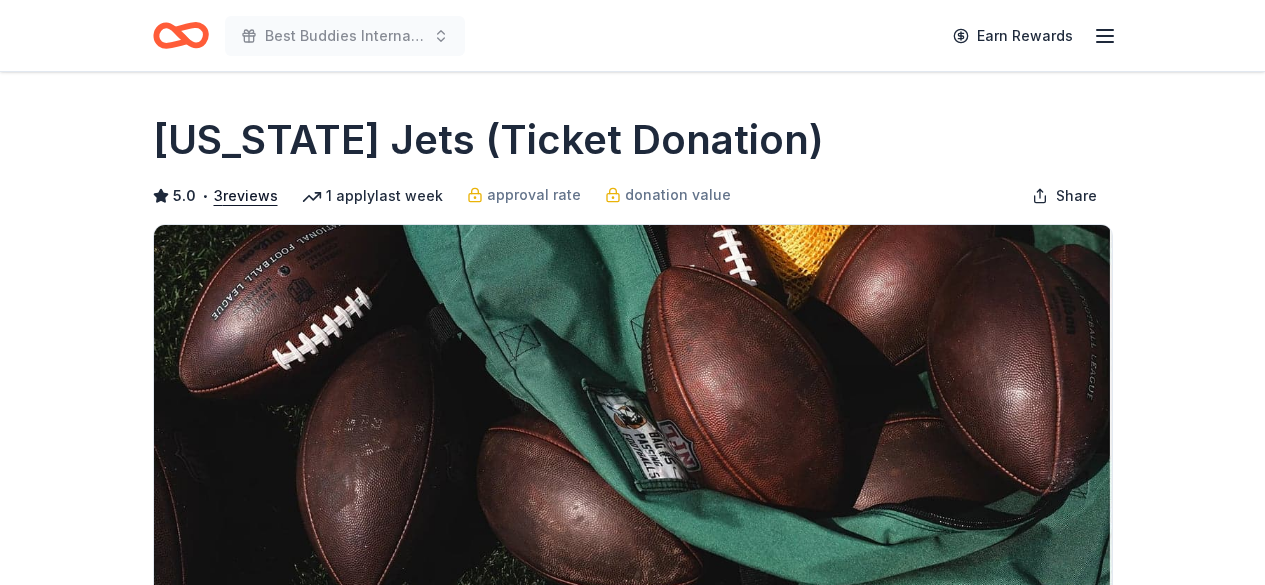 scroll, scrollTop: 0, scrollLeft: 0, axis: both 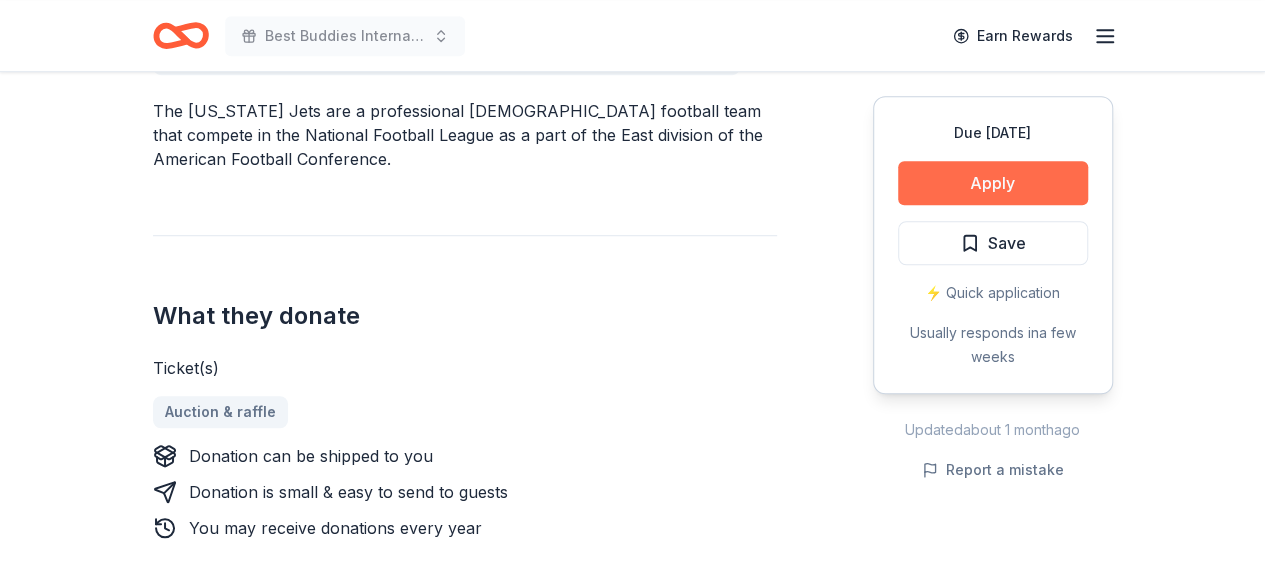 click on "Apply" at bounding box center (993, 183) 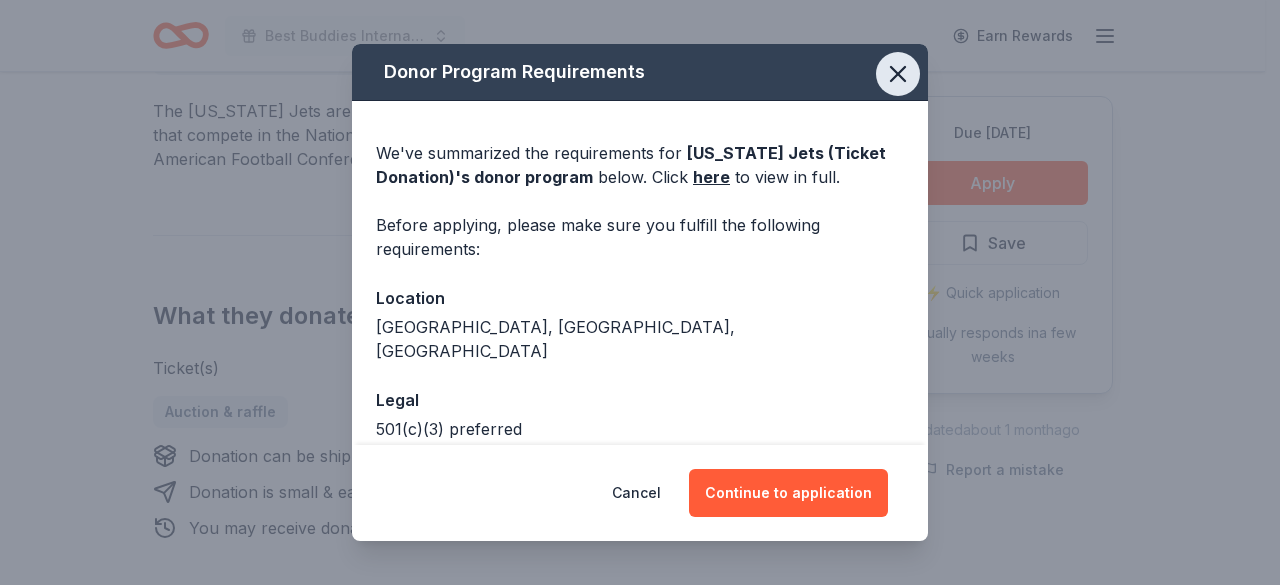 click 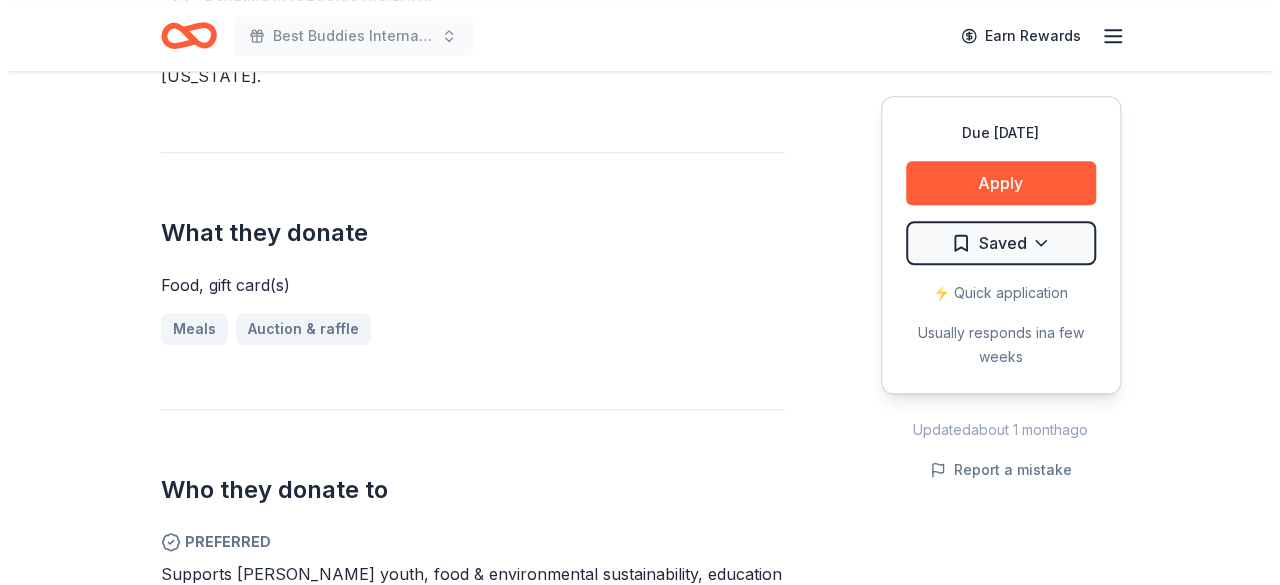 scroll, scrollTop: 720, scrollLeft: 0, axis: vertical 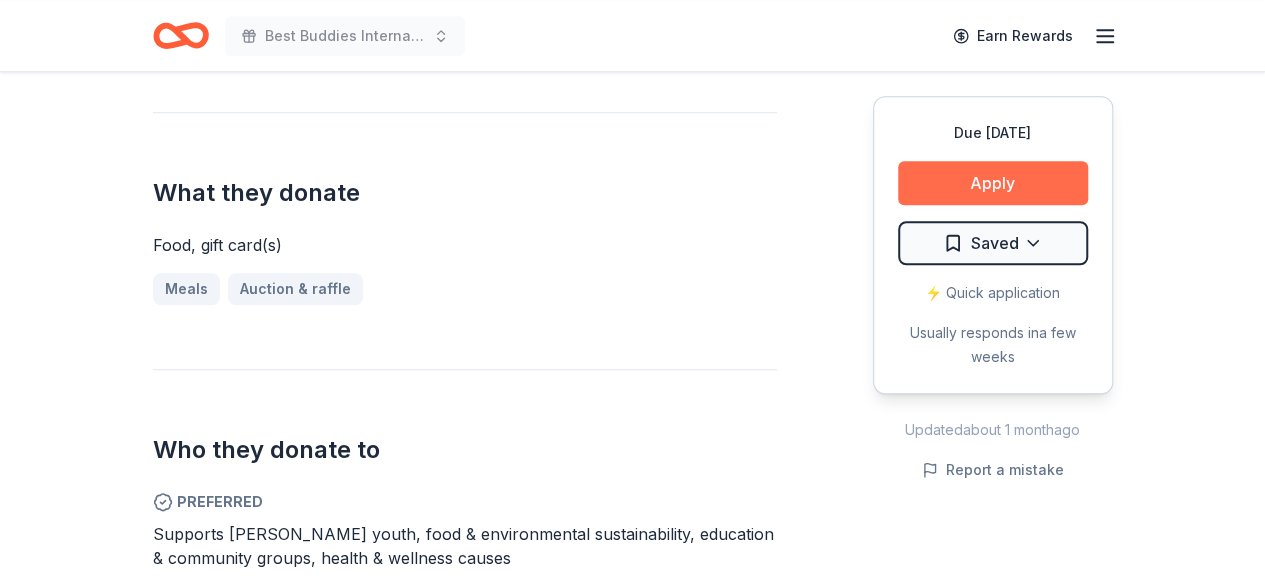 click on "Apply" at bounding box center [993, 183] 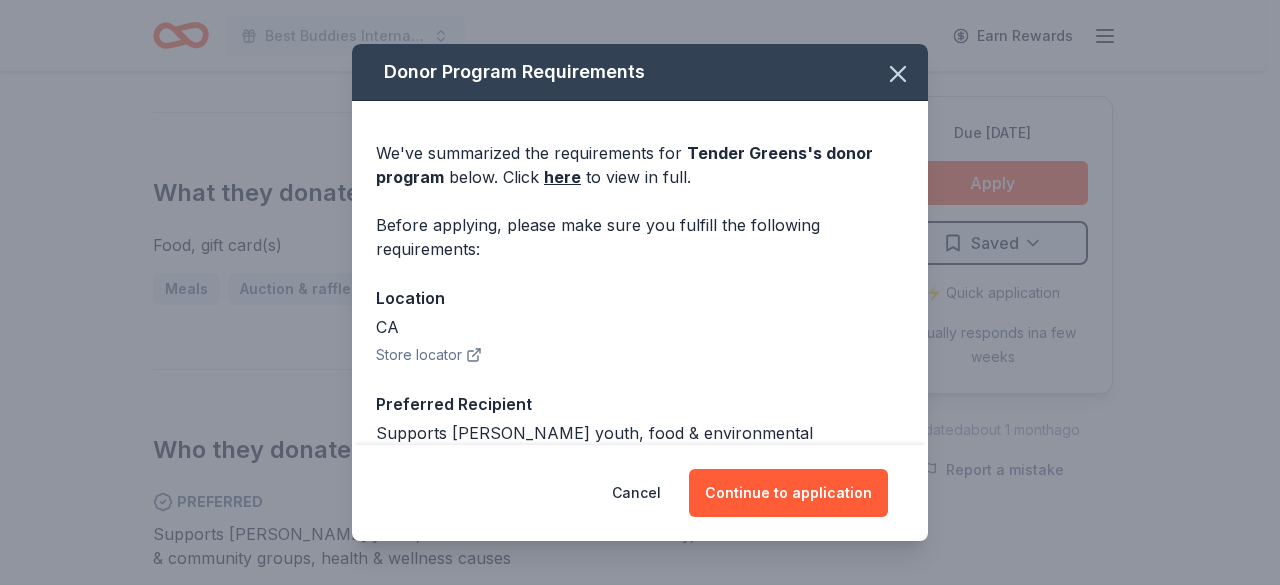 click 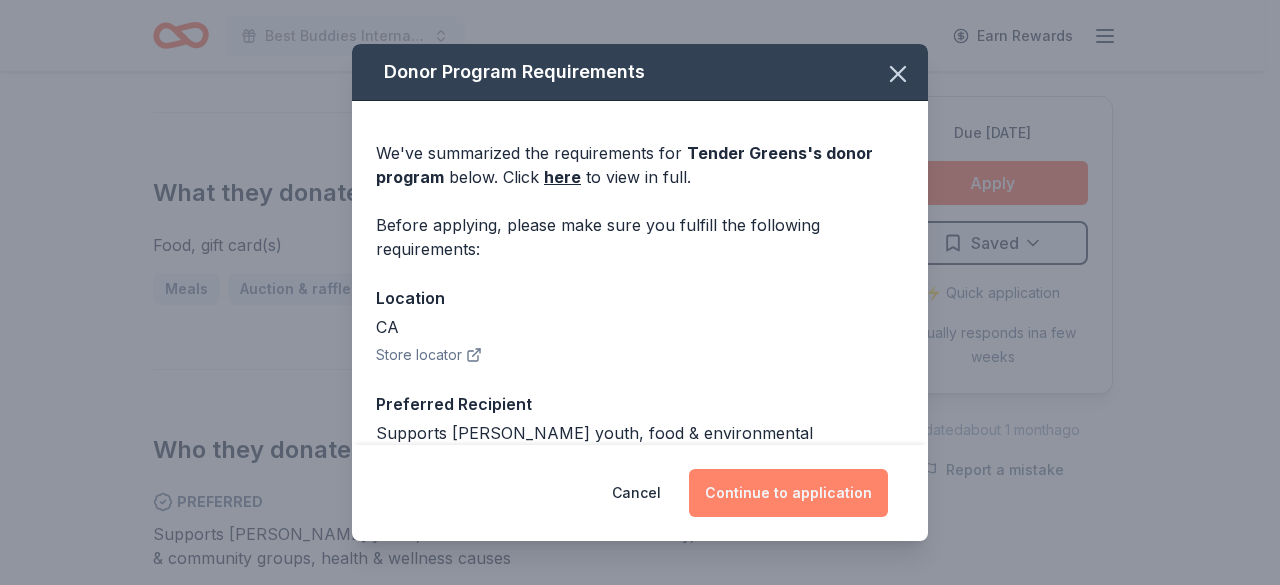 click on "Continue to application" at bounding box center [788, 493] 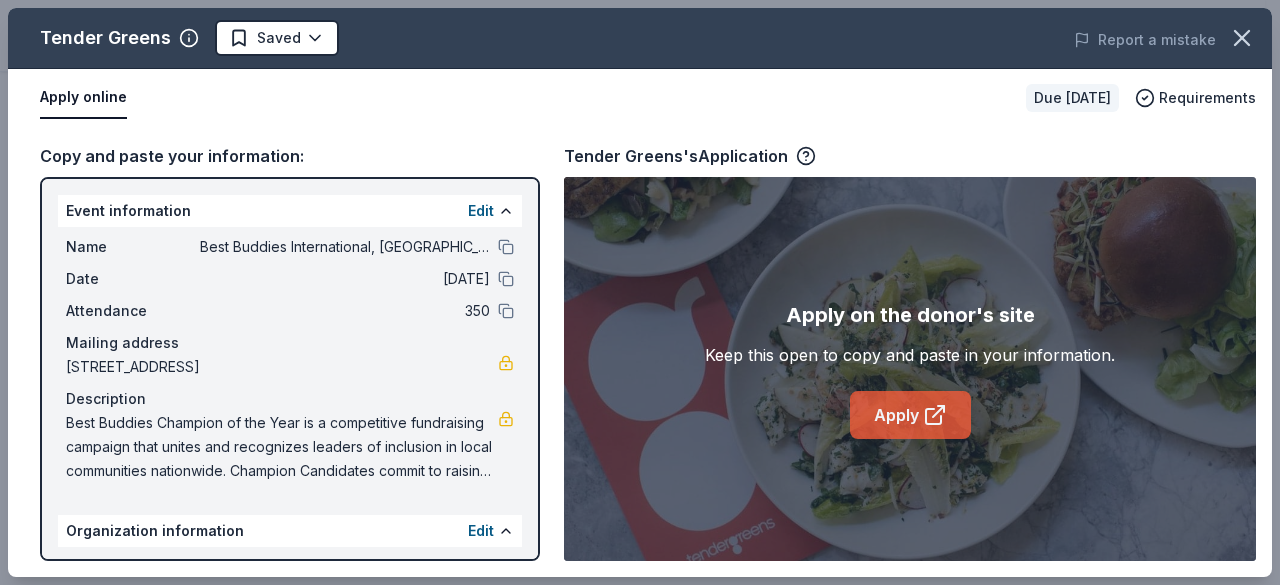 click on "Apply" at bounding box center (910, 415) 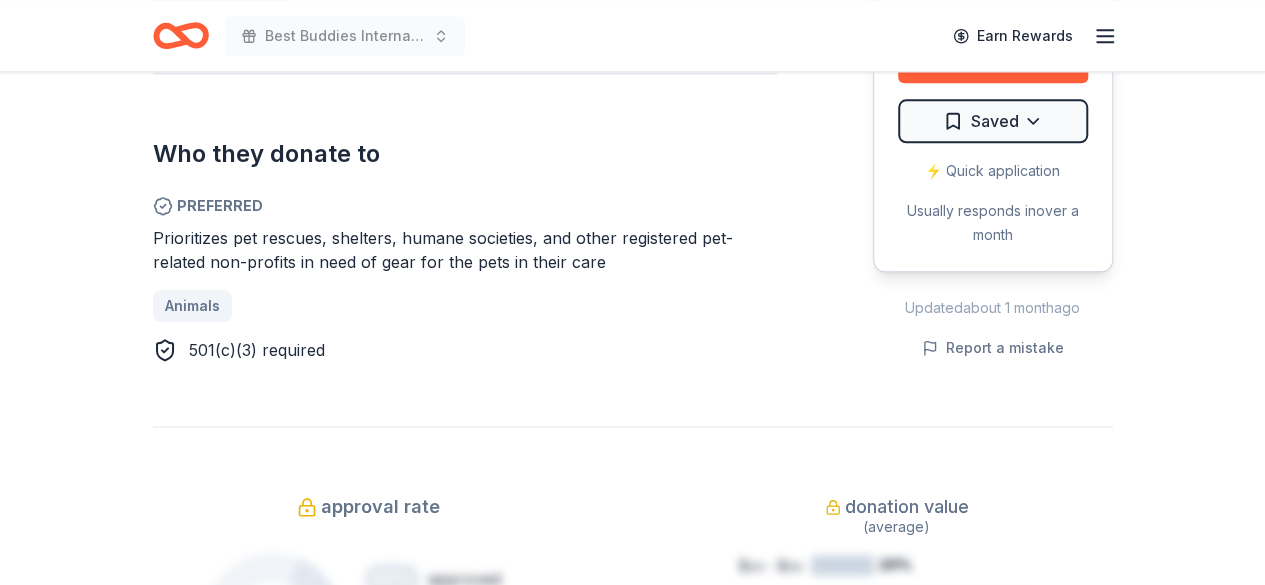 scroll, scrollTop: 1000, scrollLeft: 0, axis: vertical 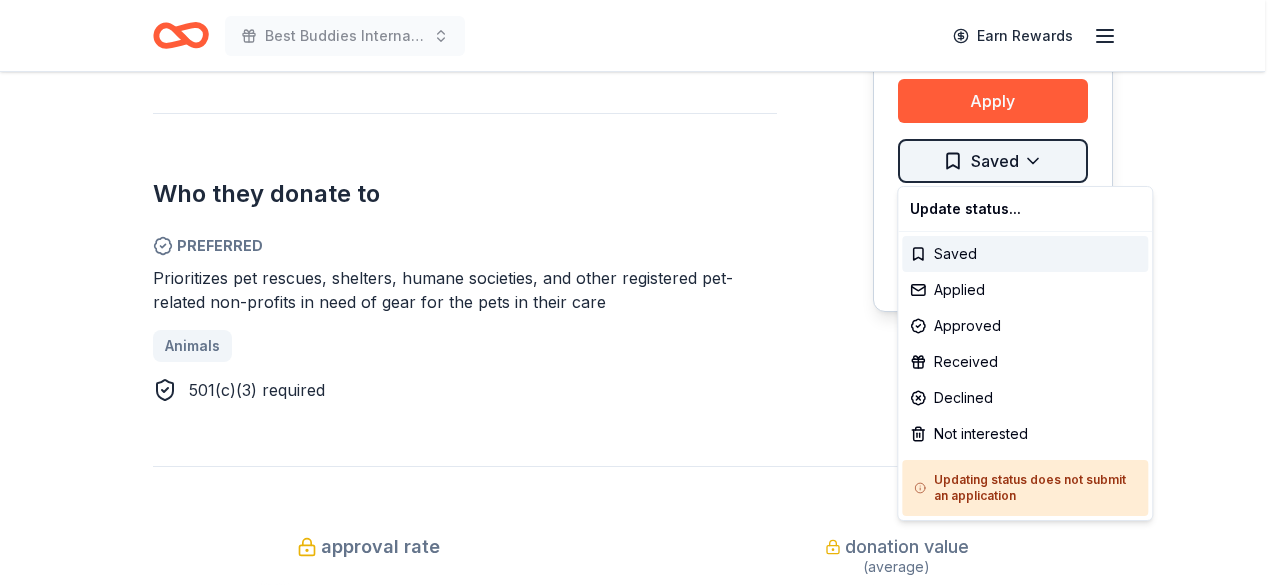 click on "Best Buddies International, [GEOGRAPHIC_DATA], Champion of the Year Gala Earn Rewards Due [DATE] Share LupinePet New 4   applies  last week approval rate donation value Share Donating in all states LupinePet is famous for offering exceptional dog collars, leashes, and gear for dogs and cats. All of their pet supplies and gear are hand made, ensuring leading quality in the industry.  What they donate Pet gear Auction & raffle Who they donate to  Preferred Prioritizes pet rescues, shelters, humane societies, and other registered pet-related non-profits in need of gear for the pets in their care Animals 501(c)(3) required Due [DATE] Apply Saved ⚡️ Quick application Usually responds in  over a month Updated  about [DATE] Report a mistake approval rate 20 % approved 30 % declined 50 % no response donation value (average) 20% 70% 0% 10% $xx - $xx $xx - $xx $xx - $xx $xx - $xx Upgrade to Pro to view approval rates and average donation values New Be the first to review this company! Leave a review 2   1" at bounding box center (640, -708) 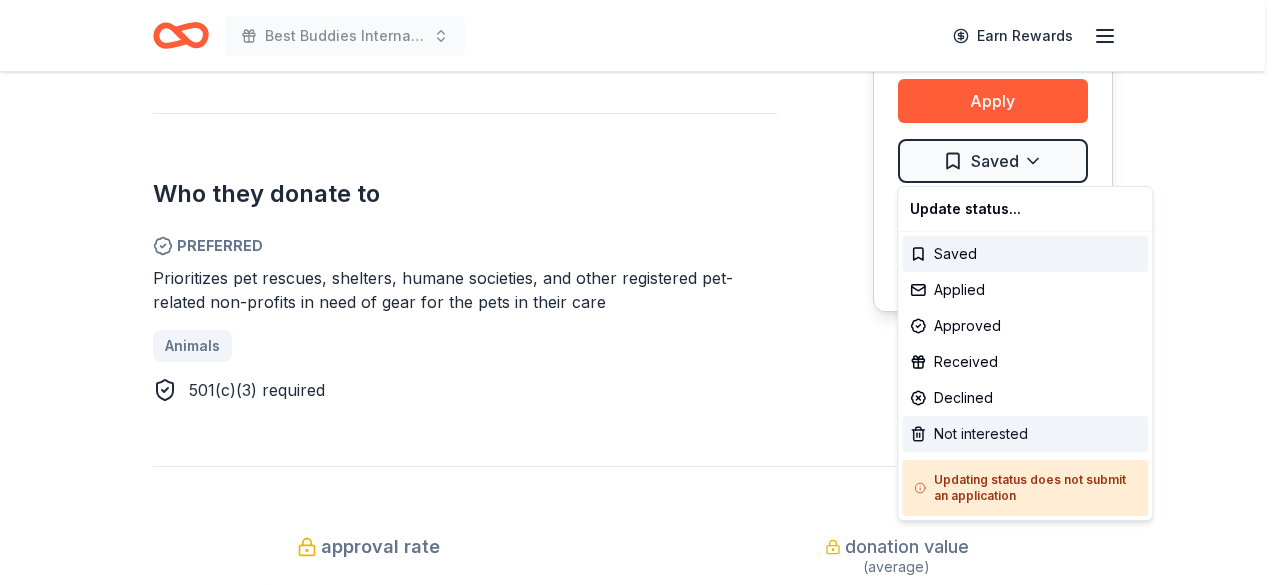 click on "Not interested" at bounding box center [1025, 434] 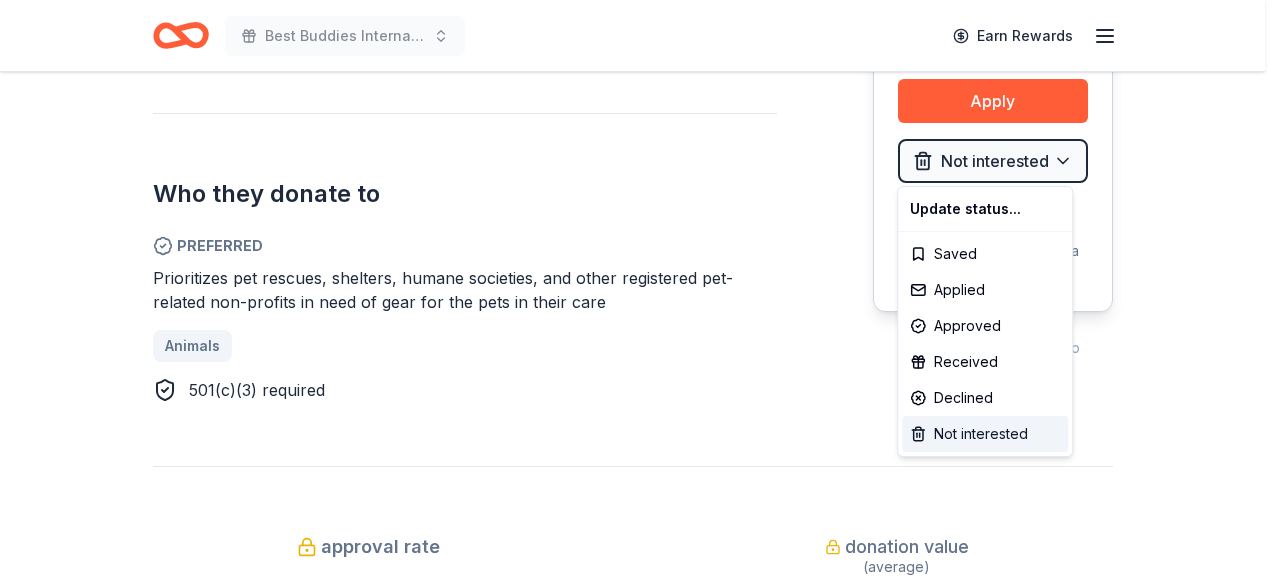 click on "Not interested" at bounding box center (985, 434) 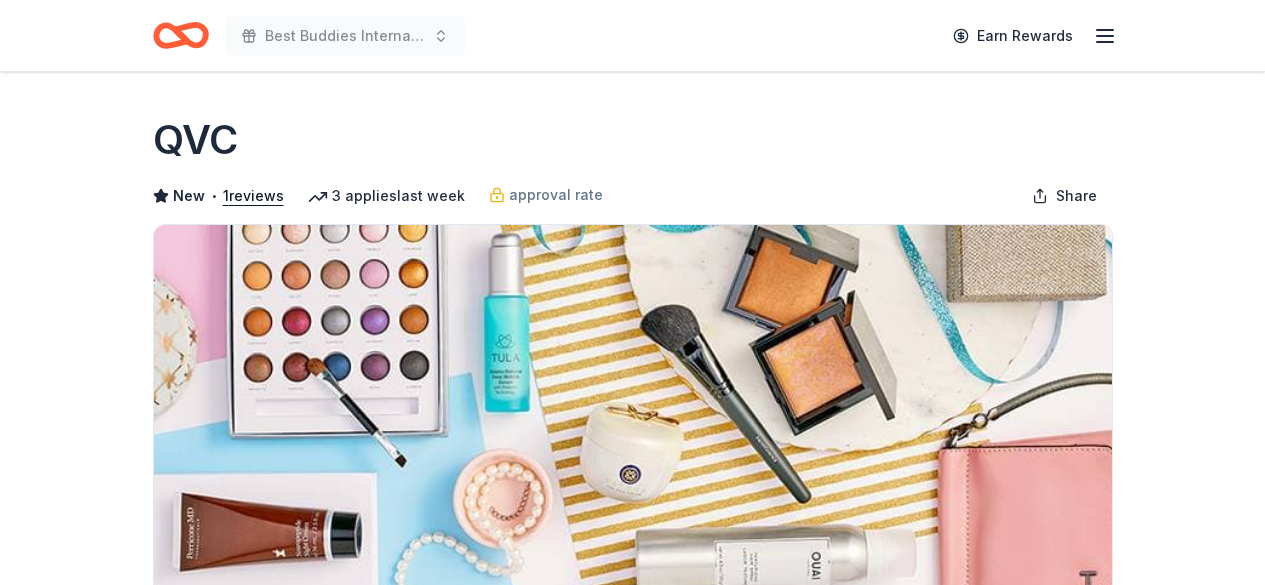 scroll, scrollTop: 0, scrollLeft: 0, axis: both 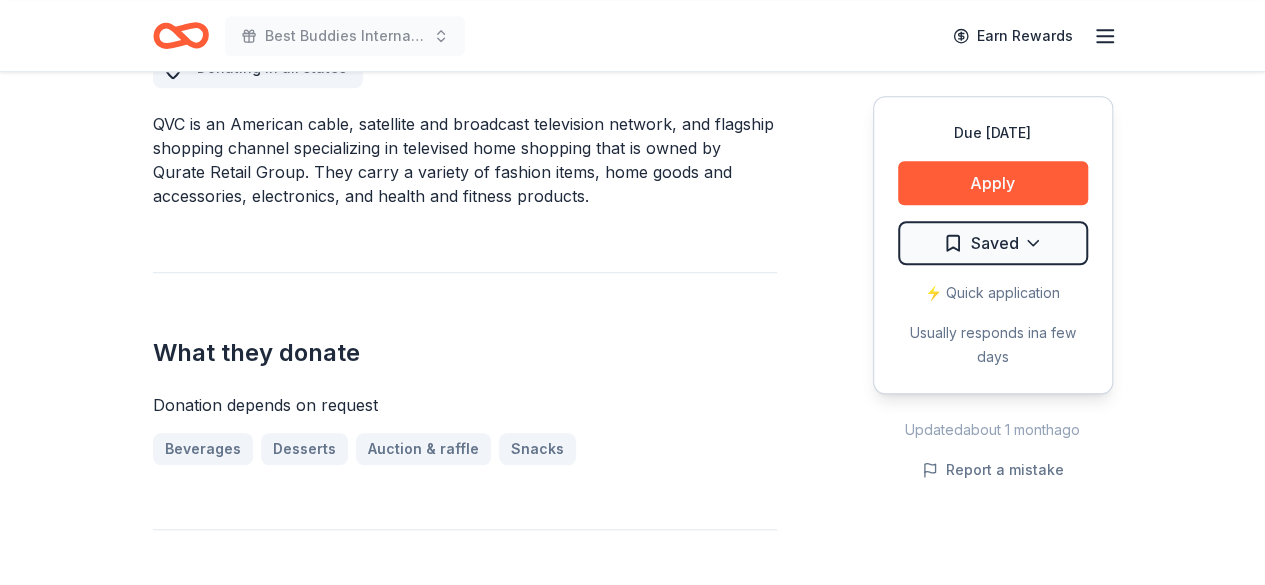 drag, startPoint x: 154, startPoint y: 118, endPoint x: 552, endPoint y: 167, distance: 401.00497 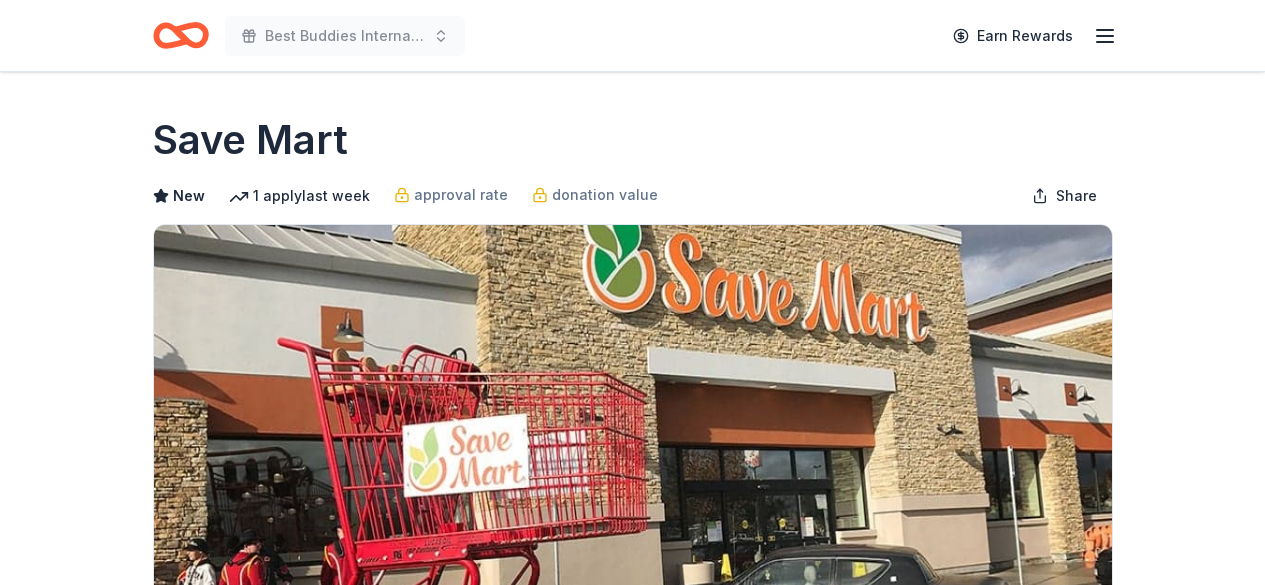 scroll, scrollTop: 0, scrollLeft: 0, axis: both 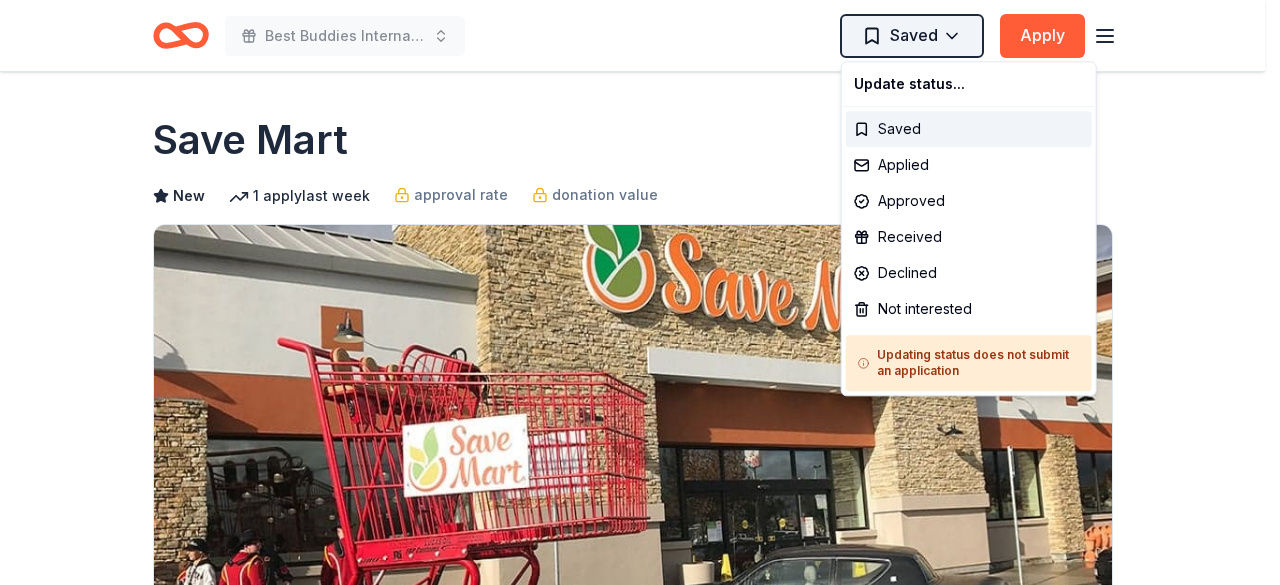 click on "Best Buddies International, [GEOGRAPHIC_DATA], Champion of the Year Gala Saved Apply Due [DATE] Share Save Mart New 1   apply  last week approval rate donation value Share Donating in [GEOGRAPHIC_DATA] Save Mart is a family-owned grocery chain that provides fresh produce, made-to-order foods, and household essentials to the communities they serve in [US_STATE] and [US_STATE]. What they donate Donations of $50 or more Alcohol Beverages Desserts Meals Auction & raffle Snacks Donation is small & easy to send to guests Who they donate to  Preferred 501(c)(3) required Due [DATE] Apply Saved ⚡️ Quick application Usually responds in  over a month Updated  about [DATE] Report a mistake approval rate 20 % approved 30 % declined 50 % no response donation value (average) 20% 70% 0% 10% $xx - $xx $xx - $xx $xx - $xx $xx - $xx Upgrade to Pro to view approval rates and average donation values New Be the first to review this company! Leave a review Similar donors 101 days left [PERSON_NAME]'s Cafe New Food and gift cards Local Online app" at bounding box center [640, 292] 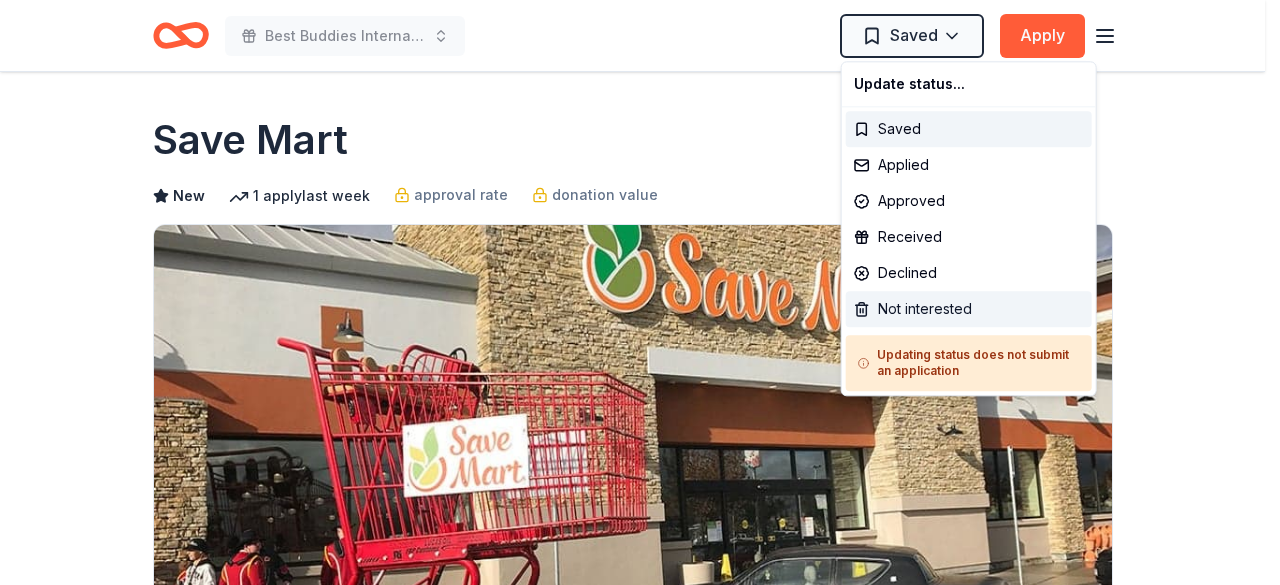 click on "Not interested" at bounding box center [969, 309] 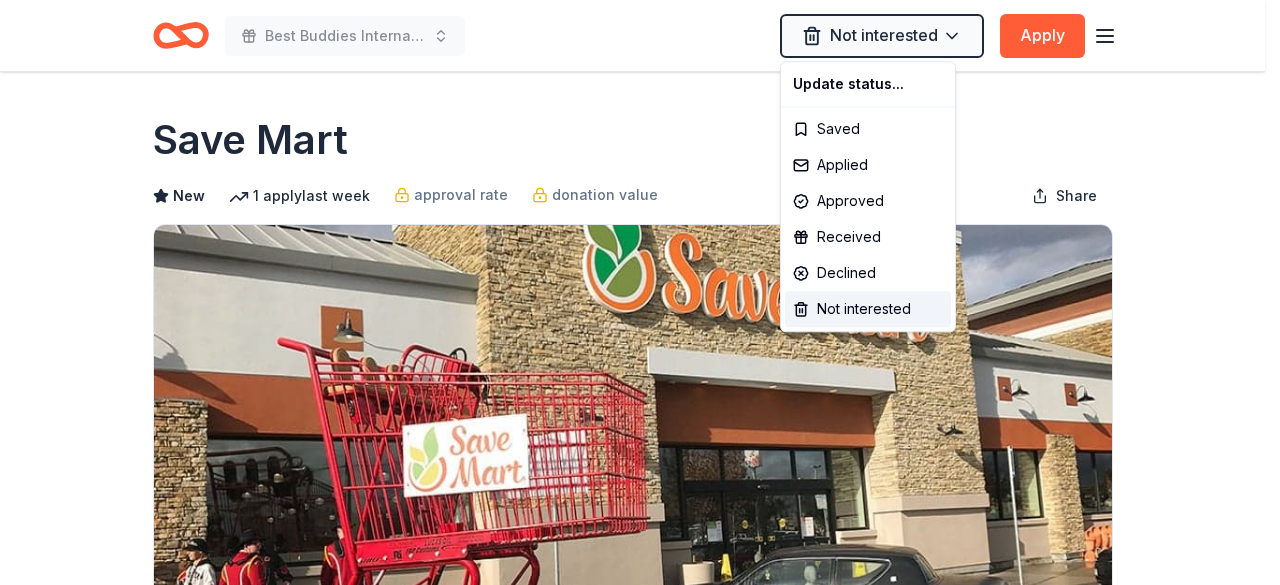 click on "Best Buddies International, Sacramento, Champion of the Year Gala Not interested Apply Due in 101 days Share Save Mart New 1   apply  last week approval rate donation value Share Donating in CA Save Mart is a family-owned grocery chain that provides fresh produce, made-to-order foods, and household essentials to the communities they serve in California and Nevada. What they donate Donations of $50 or more Alcohol Beverages Desserts Meals Auction & raffle Snacks Donation is small & easy to send to guests Who they donate to  Preferred 501(c)(3) required Due in 101 days Apply Not interested ⚡️ Quick application Usually responds in  over a month Updated  about 1 month  ago Report a mistake approval rate 20 % approved 30 % declined 50 % no response donation value (average) 20% 70% 0% 10% $xx - $xx $xx - $xx $xx - $xx $xx - $xx Upgrade to Pro to view approval rates and average donation values New Be the first to review this company! Leave a review Similar donors 101 days left Mimi's Cafe New Food and gift cards" at bounding box center [640, 292] 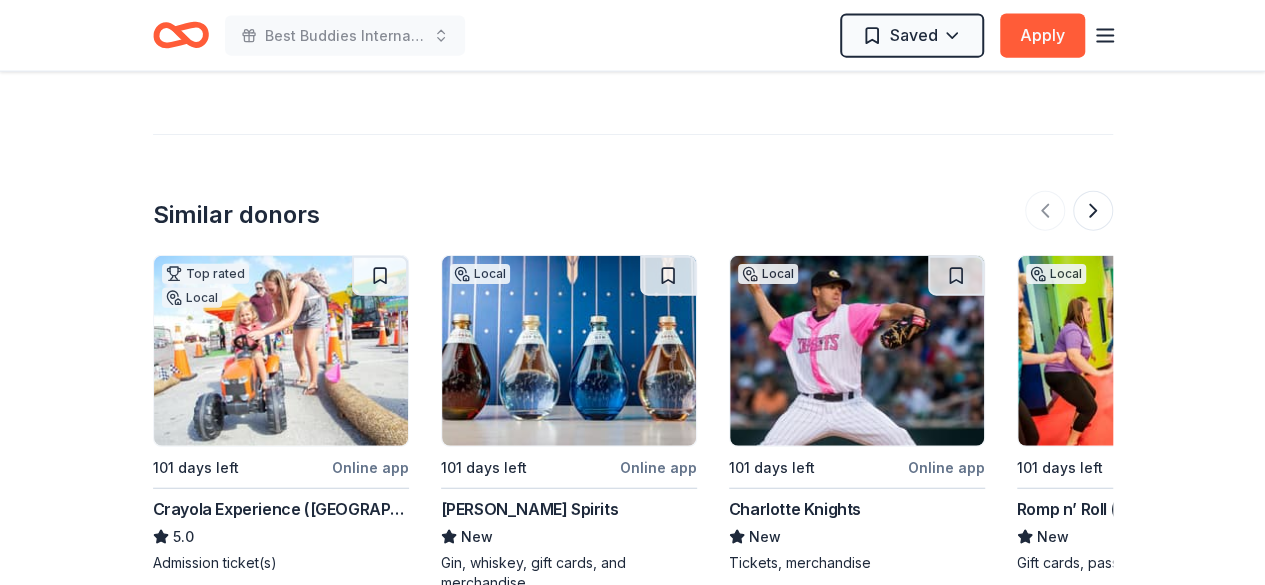scroll, scrollTop: 2360, scrollLeft: 0, axis: vertical 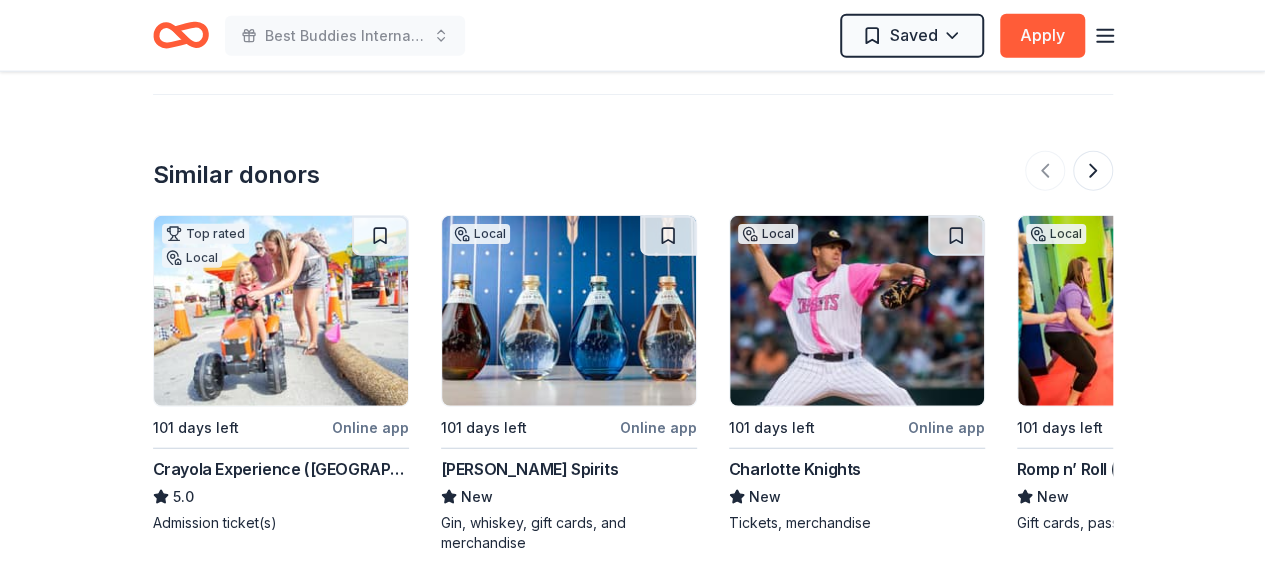 click at bounding box center [281, 311] 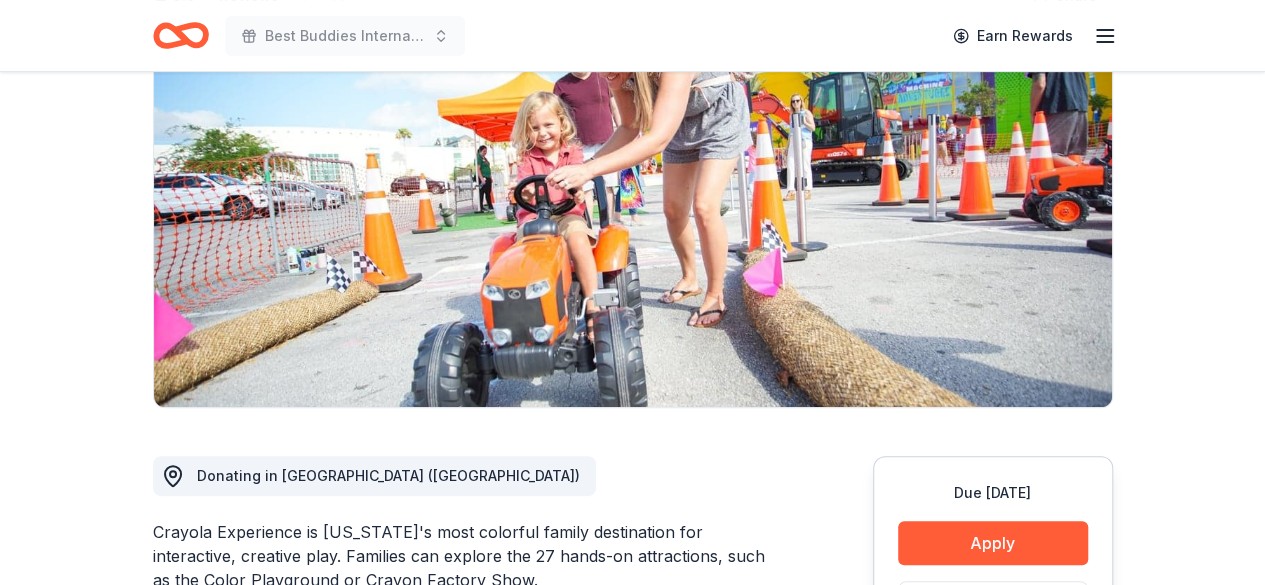 scroll, scrollTop: 320, scrollLeft: 0, axis: vertical 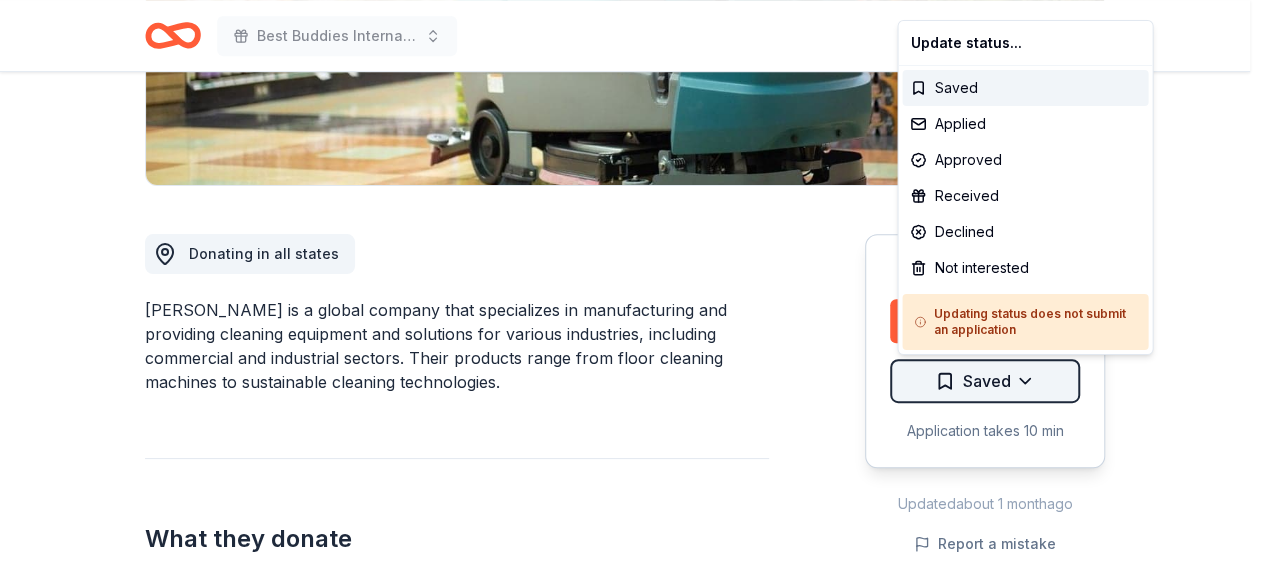 click on "Best Buddies International, Sacramento, Champion of the Year Gala Earn Rewards Due in 101 days Share Tennant New approval rate Share Donating in all states Tennant is a global company that specializes in manufacturing and providing cleaning equipment and solutions for various industries, including commercial and industrial sectors. Their products range from floor cleaning machines to sustainable cleaning technologies. What they donate Cleaning machines Auction & raffle Who they donate to  Preferred Supports organizations in the areas of education, science, and literature Art & Culture Education 501(c)(3) required  Ineligible Political Religious Schools Sports Teams approval rate 20 % approved 30 % declined 50 % no response Upgrade to Pro to view approval rates and average donation values Due in 101 days Apply Saved Application takes 10 min Updated  about 1 month  ago Report a mistake New Be the first to review this company! Leave a review Similar donors Top rated Local 101 days left Online app 5.0 Local New" at bounding box center [632, -130] 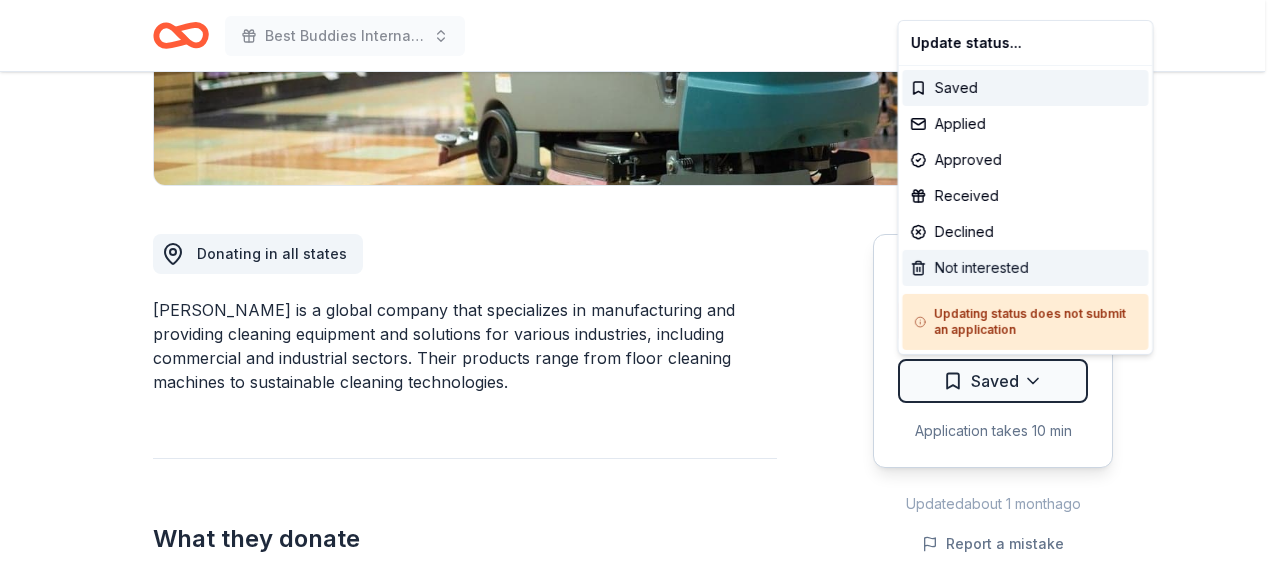click on "Not interested" at bounding box center (1025, 268) 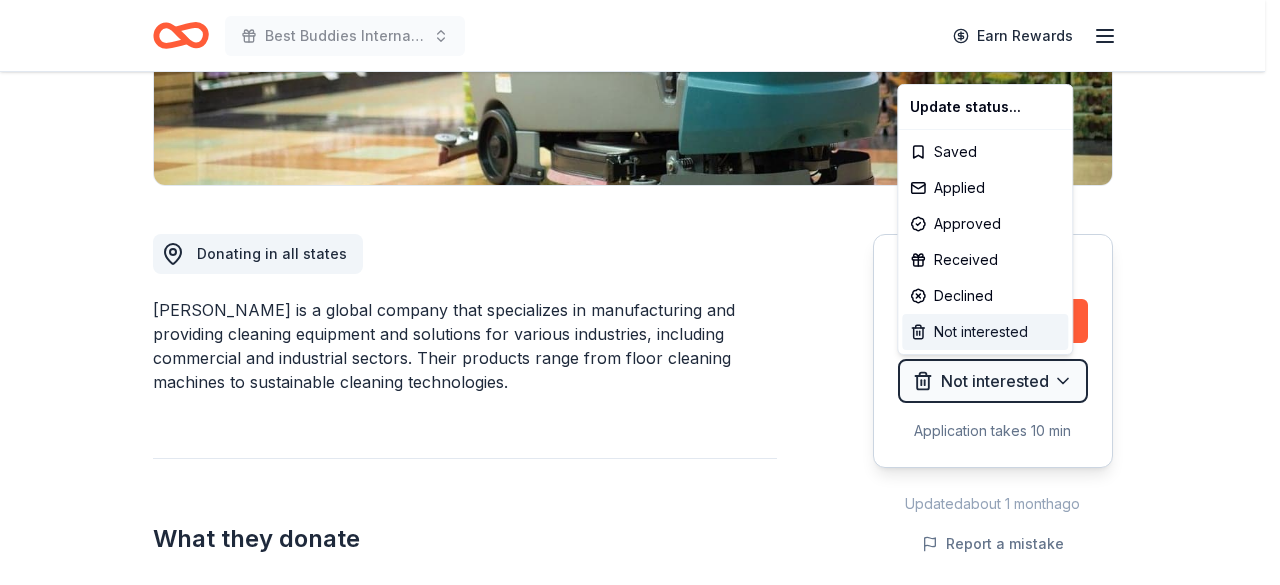 click on "Not interested" at bounding box center [985, 332] 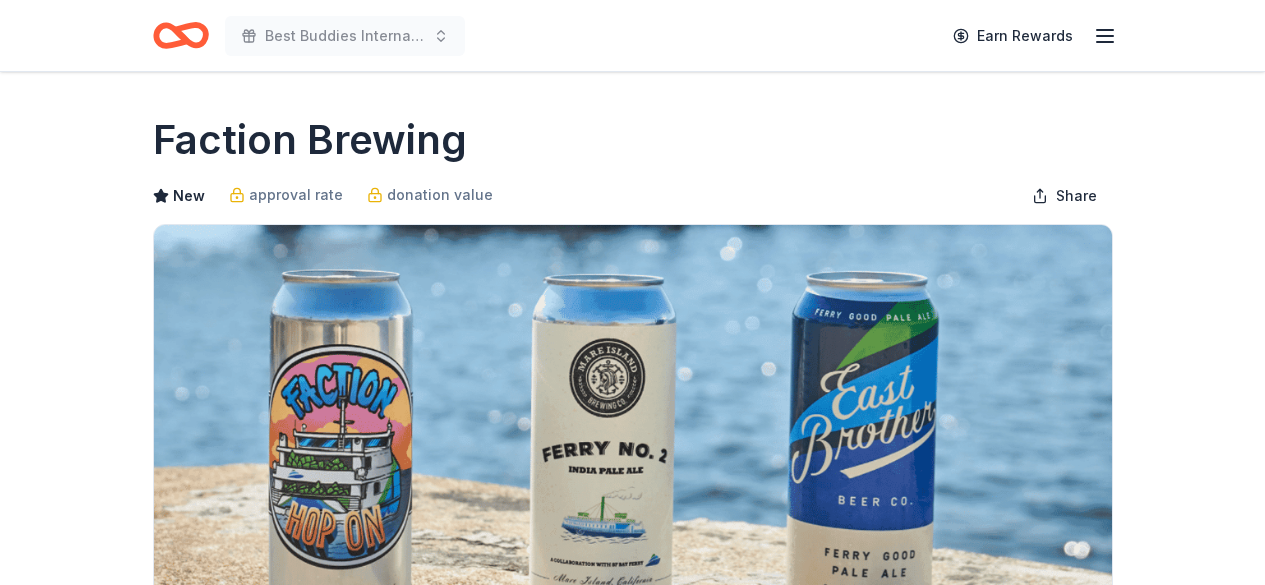 scroll, scrollTop: 0, scrollLeft: 0, axis: both 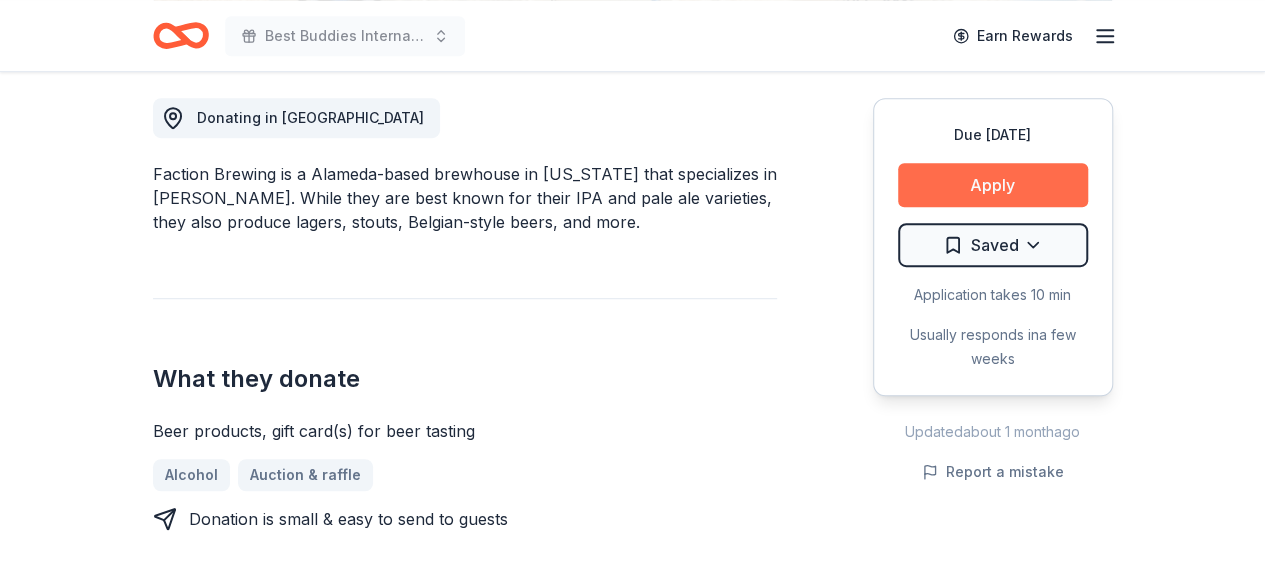 click on "Apply" at bounding box center (993, 185) 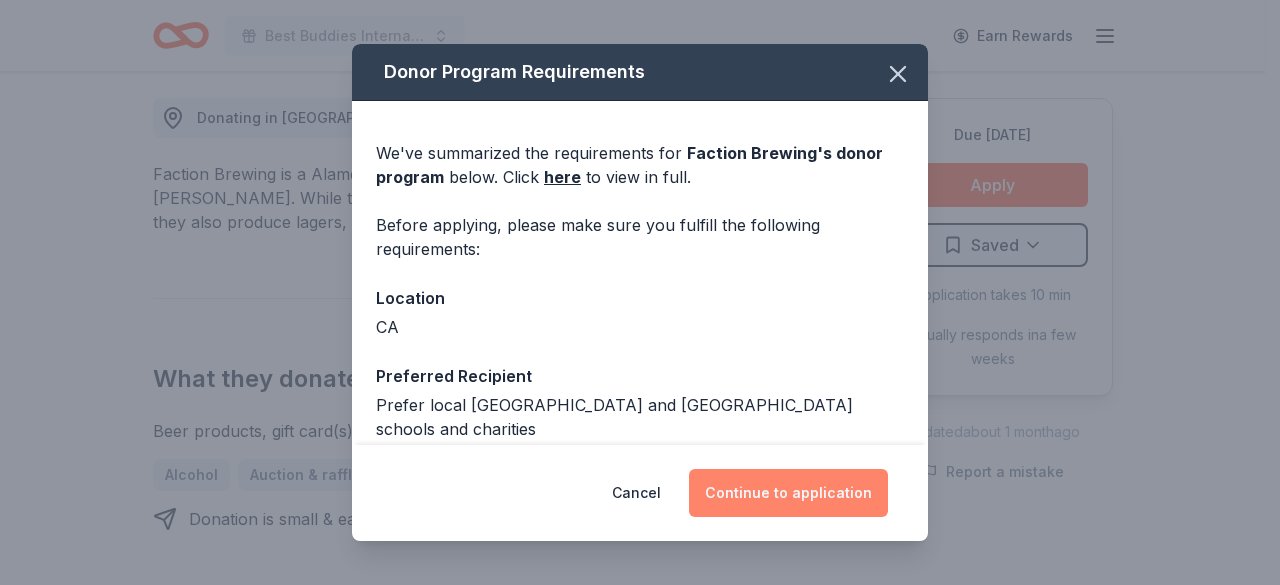 click on "Continue to application" at bounding box center [788, 493] 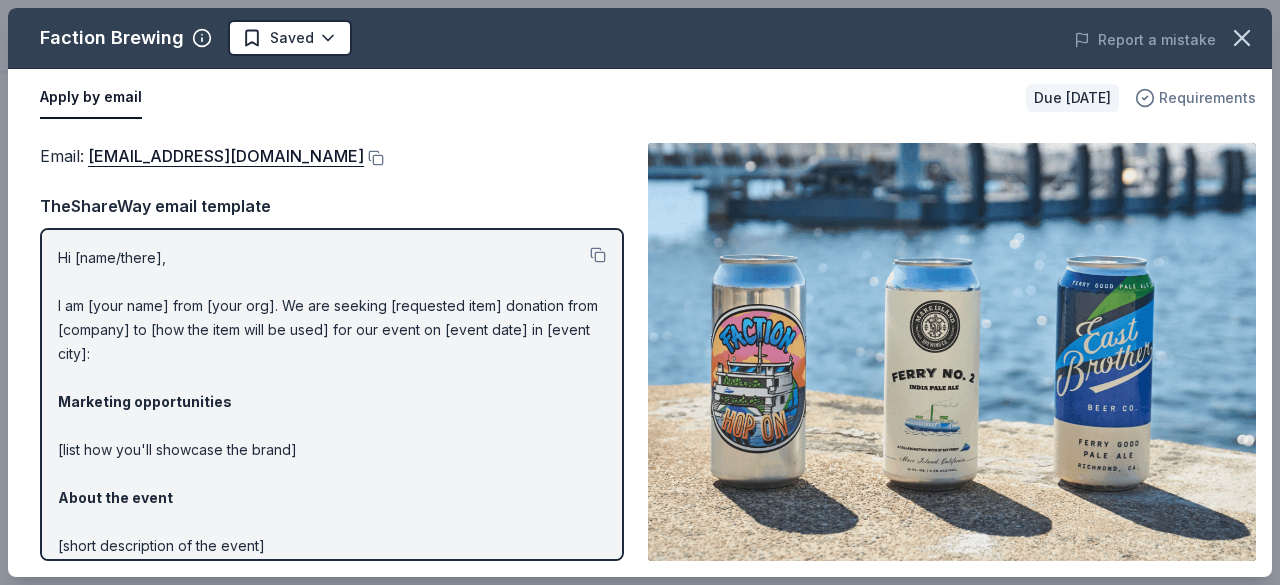 click on "Requirements" at bounding box center [1207, 98] 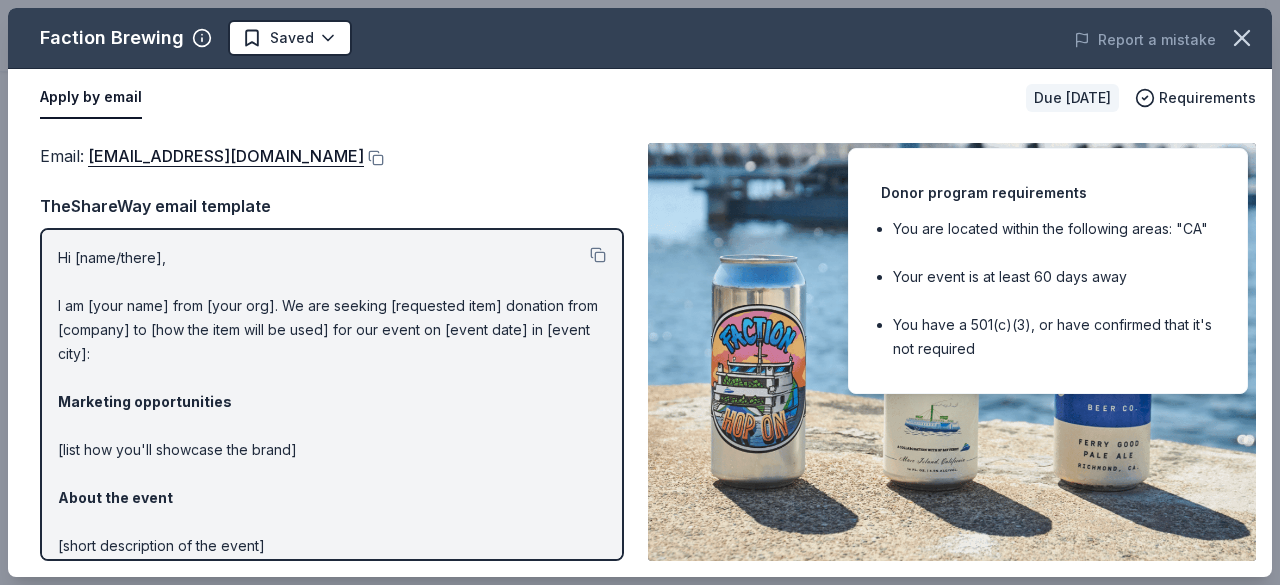 type 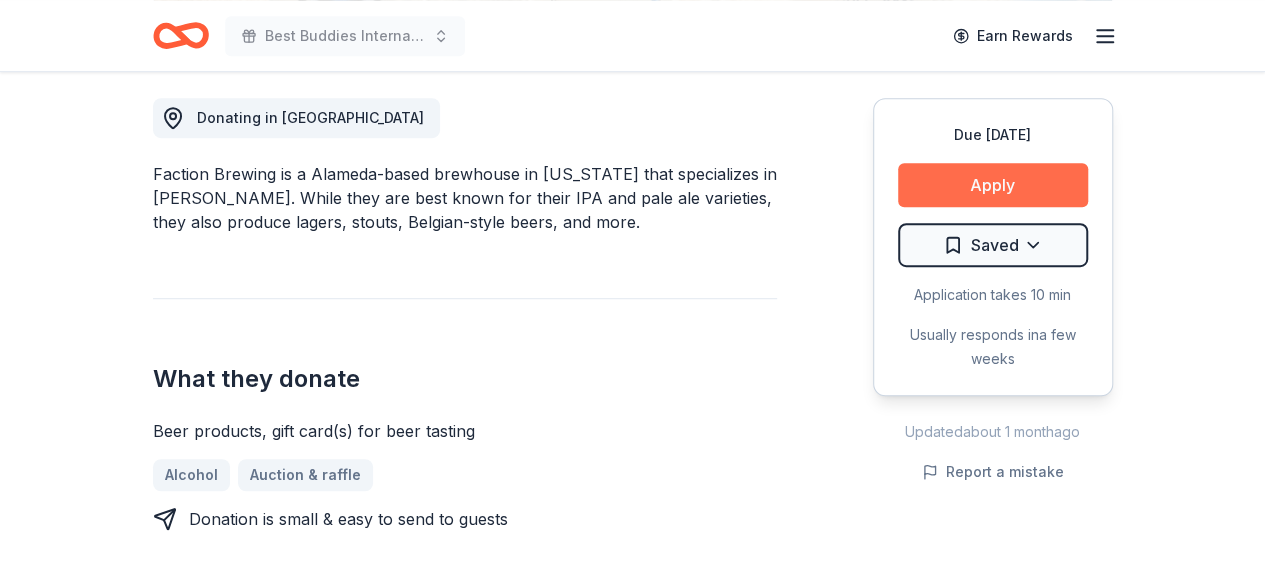 click on "Apply" at bounding box center (993, 185) 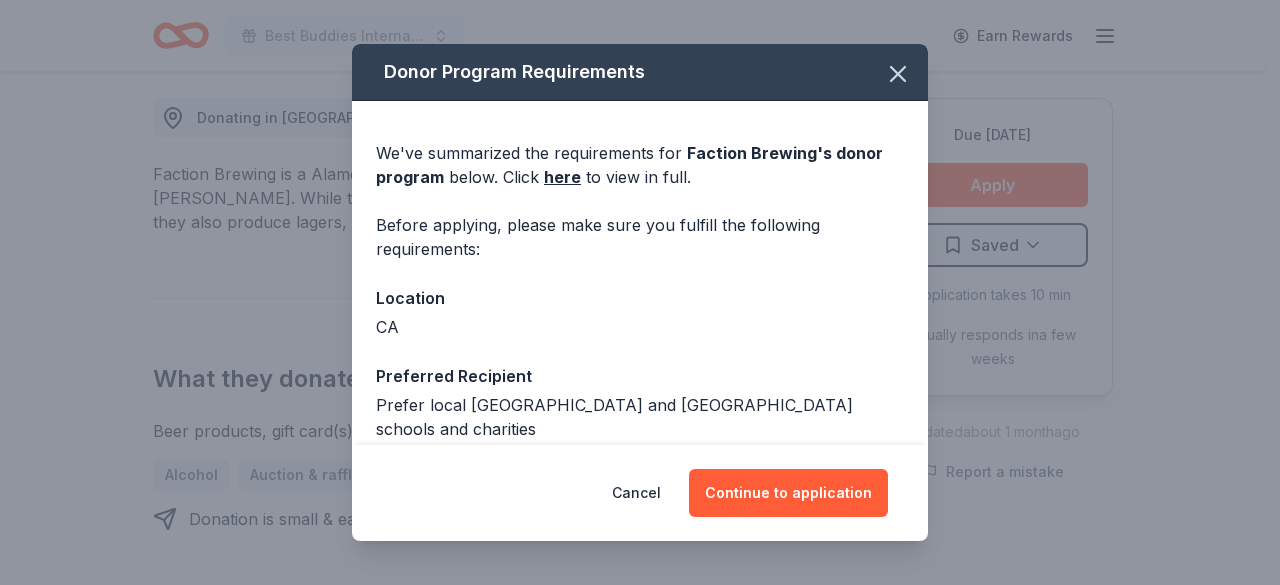scroll, scrollTop: 156, scrollLeft: 0, axis: vertical 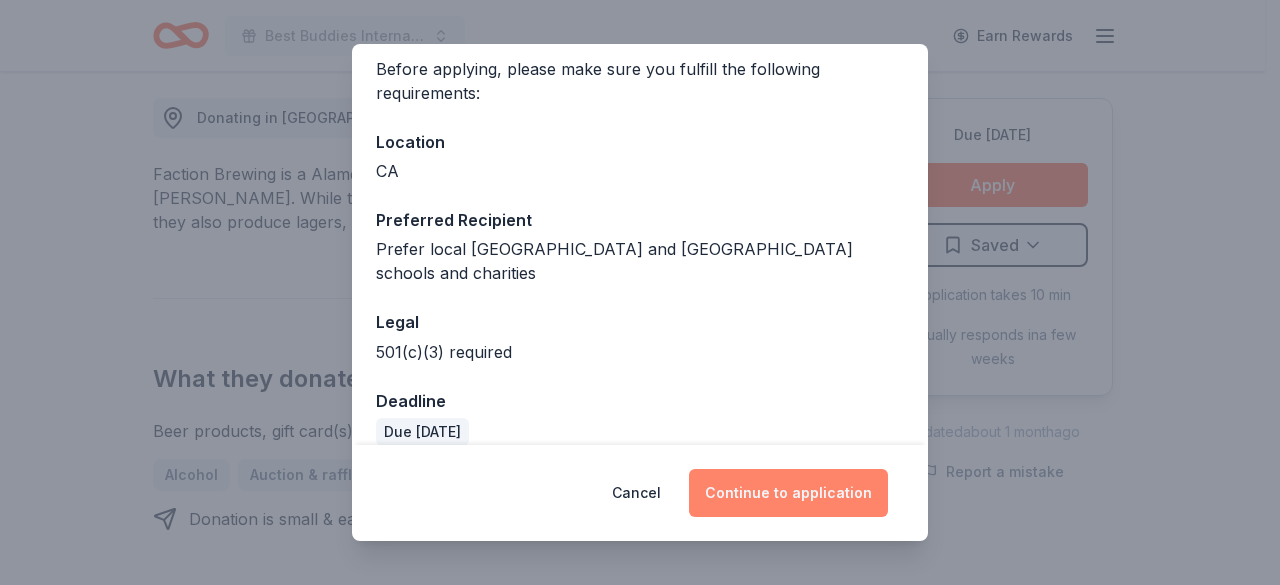 click on "Continue to application" at bounding box center [788, 493] 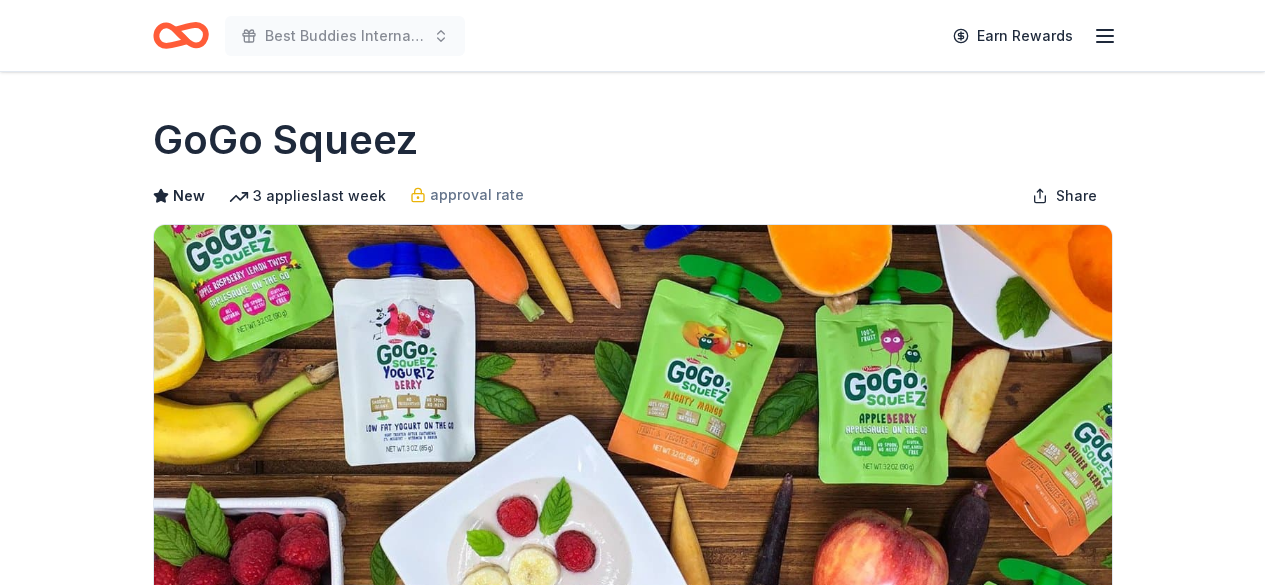 scroll, scrollTop: 0, scrollLeft: 0, axis: both 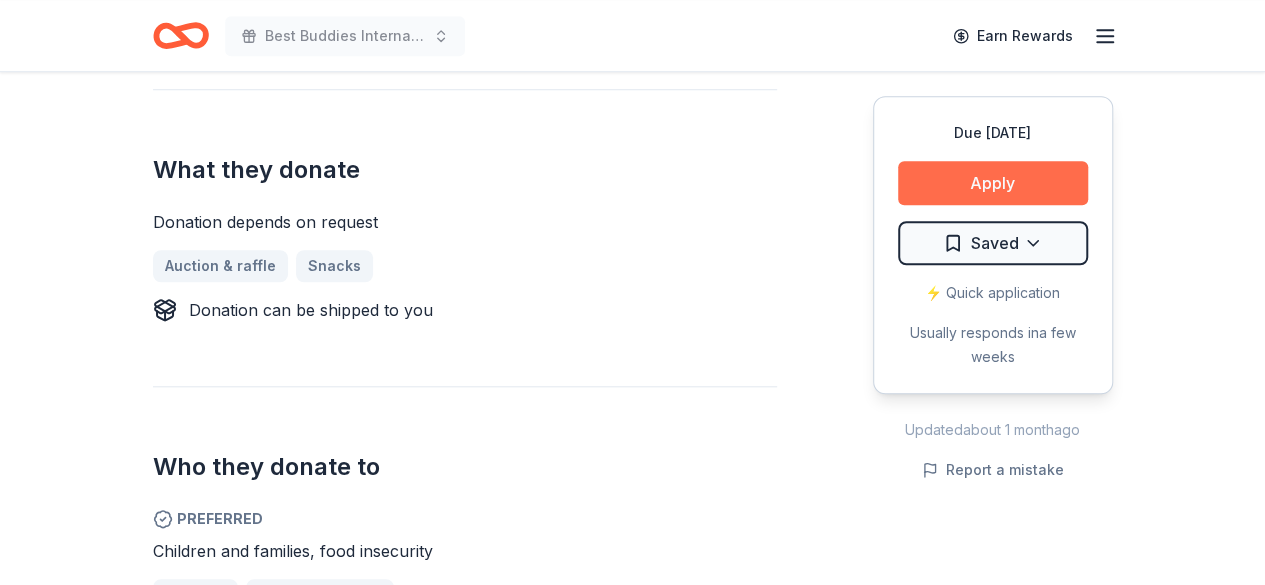 click on "Apply" at bounding box center (993, 183) 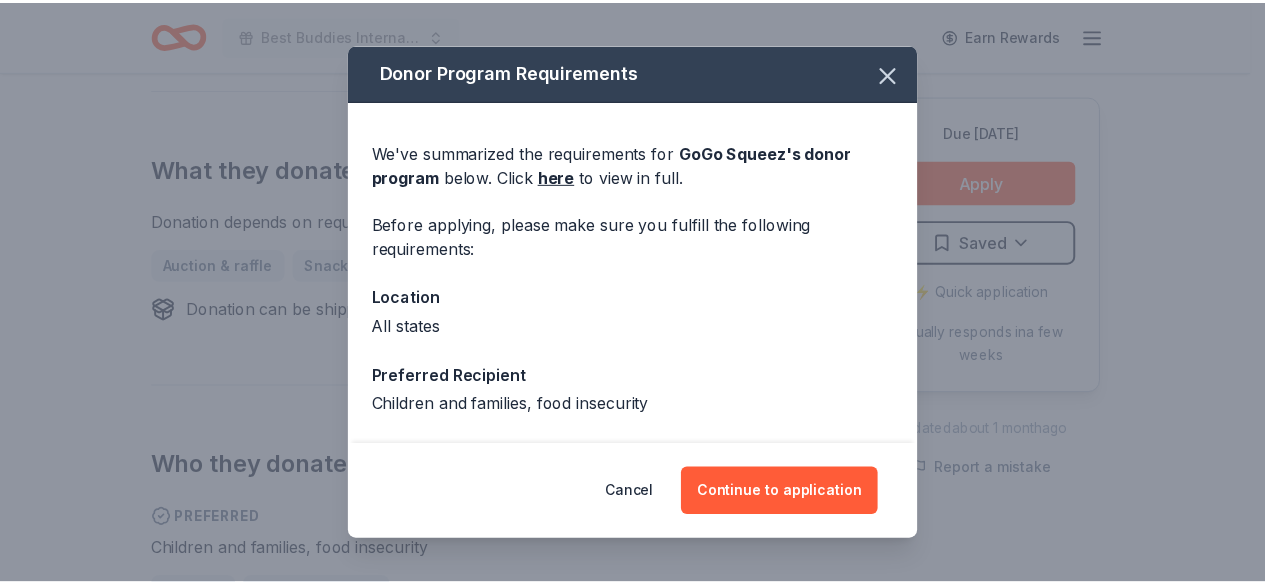 scroll, scrollTop: 77, scrollLeft: 0, axis: vertical 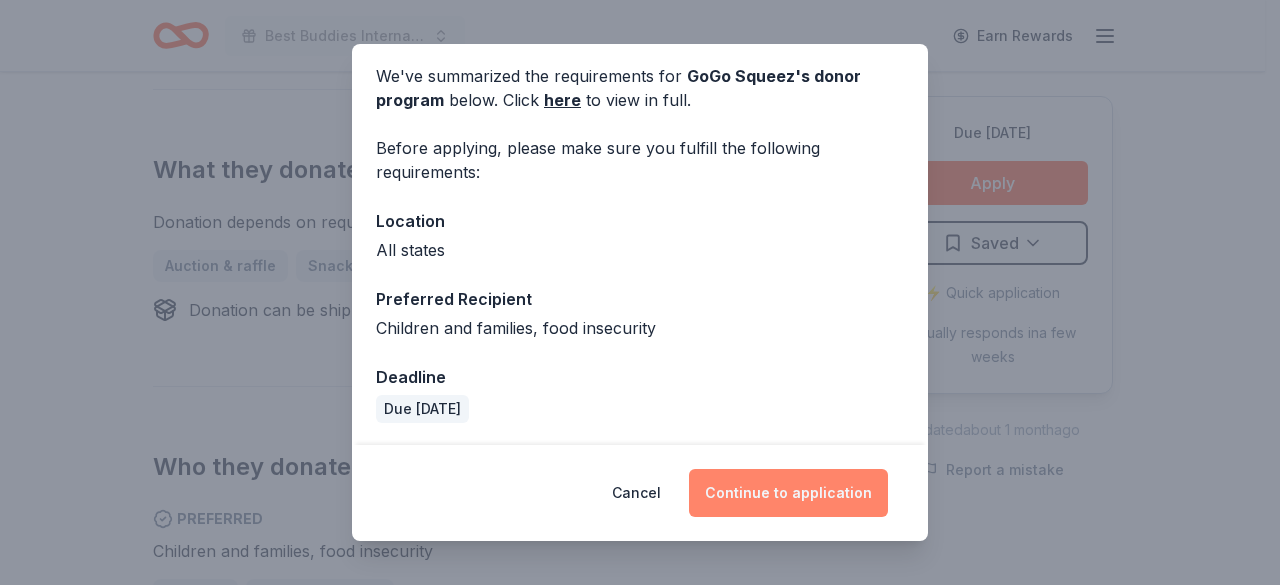 click on "Continue to application" at bounding box center (788, 493) 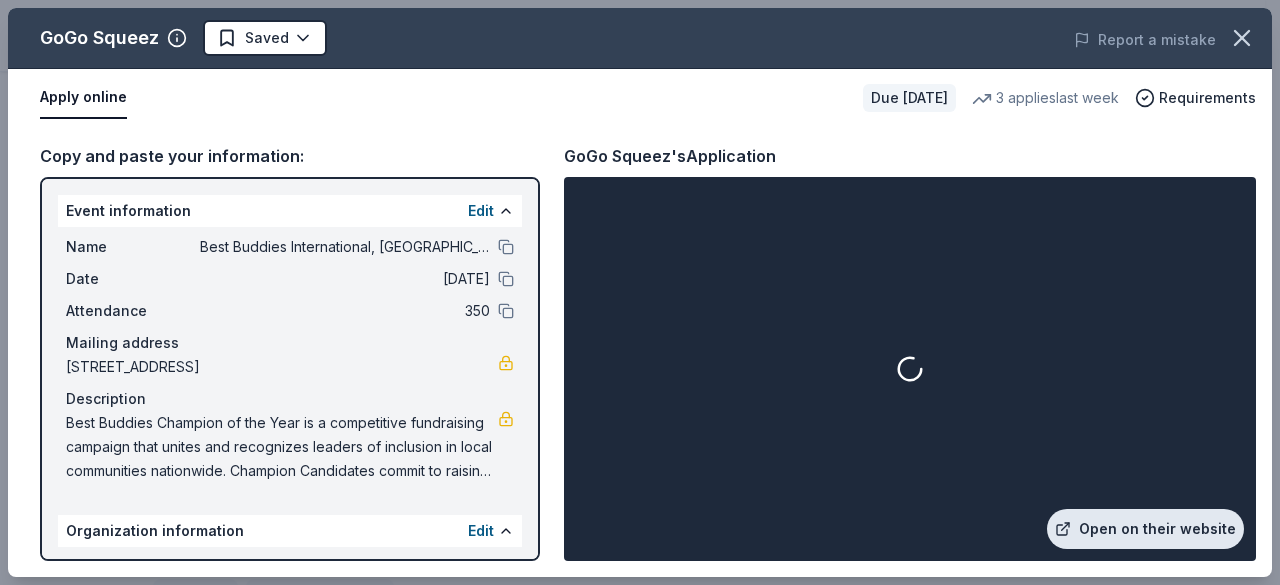click on "Open on their website" at bounding box center [1145, 529] 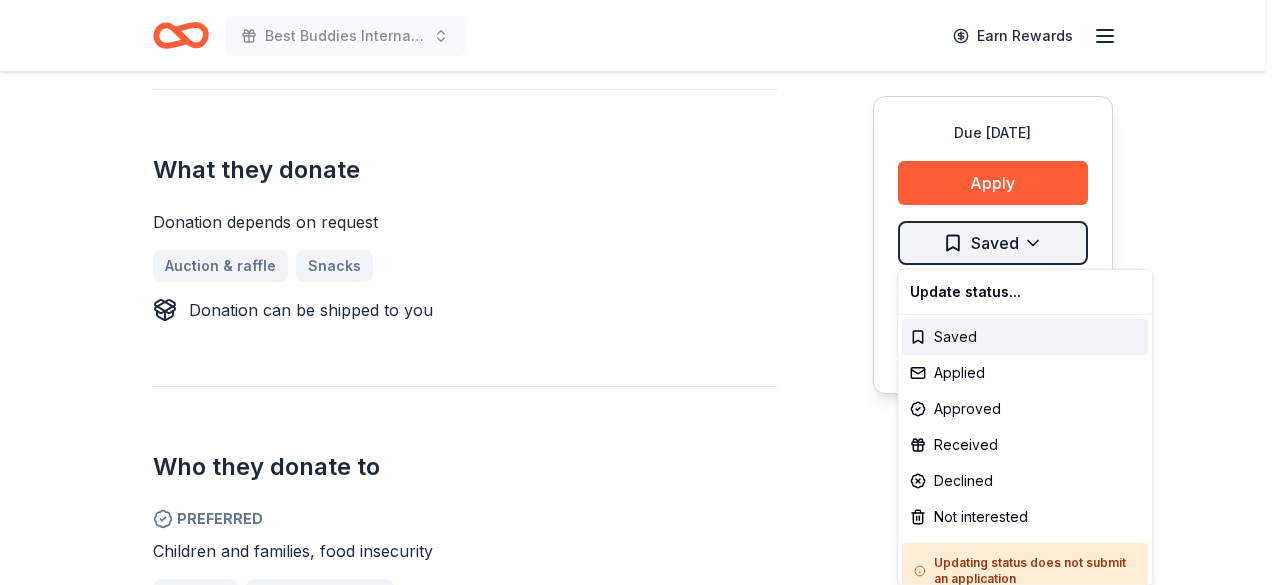 click on "Best Buddies International, Sacramento, Champion of the Year Gala Earn Rewards Due in 101 days Share GoGo Squeez New 3   applies  last week approval rate Share Donating in all states GoGo Squeez understands that the best snacks must be made with love to fuel a kid's day. That is why the majority of their products are produced right here in America, growing on farms and orchards before making their way to a portable GoGo Squeez pouch. What they donate Donation depends on request Auction & raffle Snacks Donation can be shipped to you Who they donate to  Preferred Children and families, food insecurity Children Poverty & Hunger approval rate 20 % approved 30 % declined 50 % no response Upgrade to Pro to view approval rates and average donation values Due in 101 days Apply Saved ⚡️ Quick application Usually responds in  a few weeks Updated  about 1 month  ago Report a mistake New Be the first to review this company! Leave a review Similar donors 4   applies  last week 89 days left Online app New Local New New" at bounding box center (640, -499) 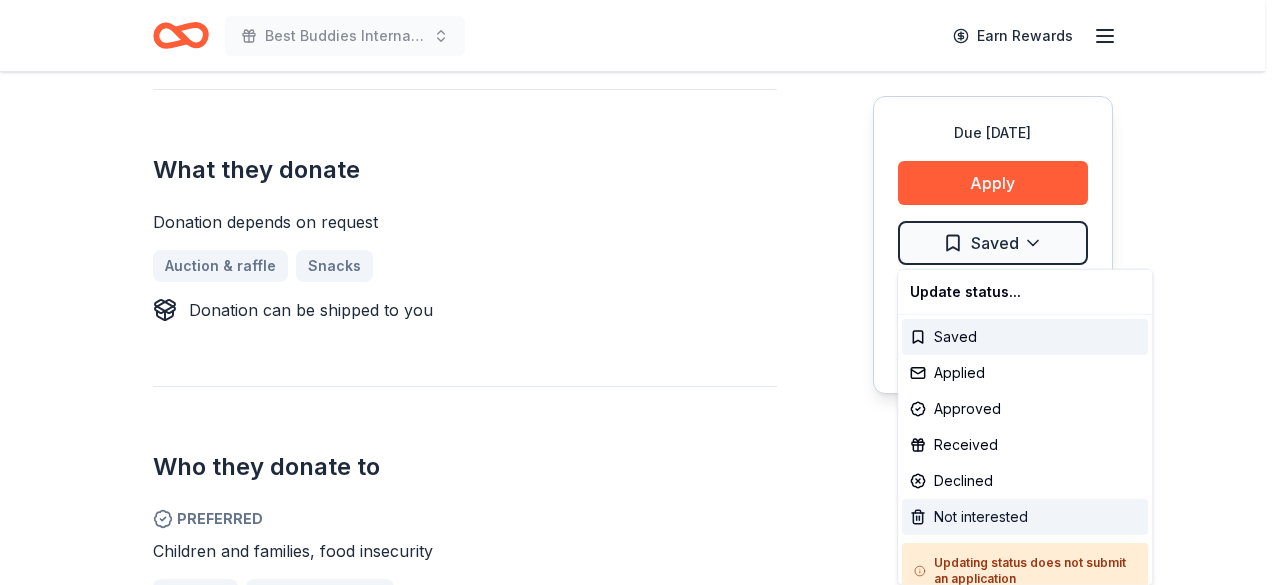 click on "Not interested" at bounding box center [1025, 517] 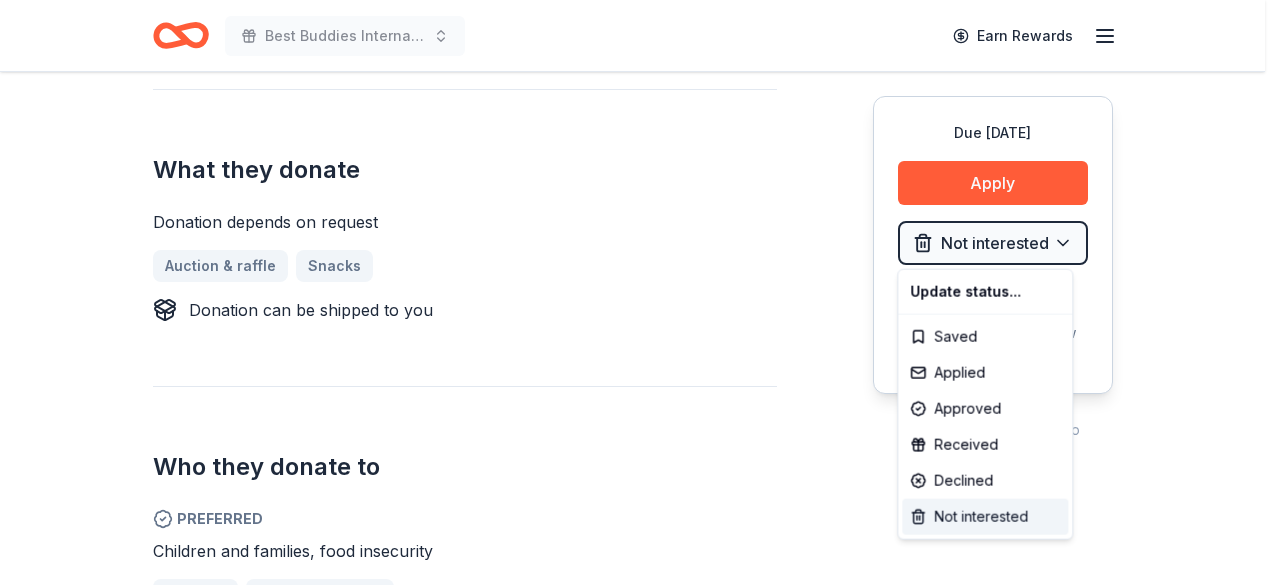 click on "Not interested" at bounding box center (985, 517) 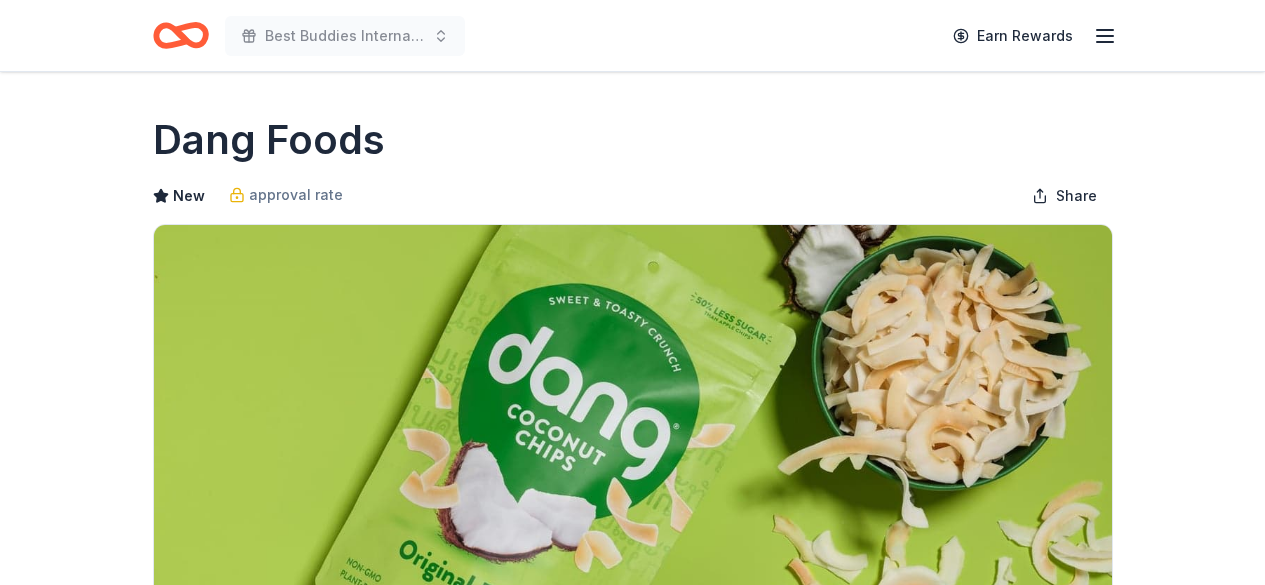 scroll, scrollTop: 0, scrollLeft: 0, axis: both 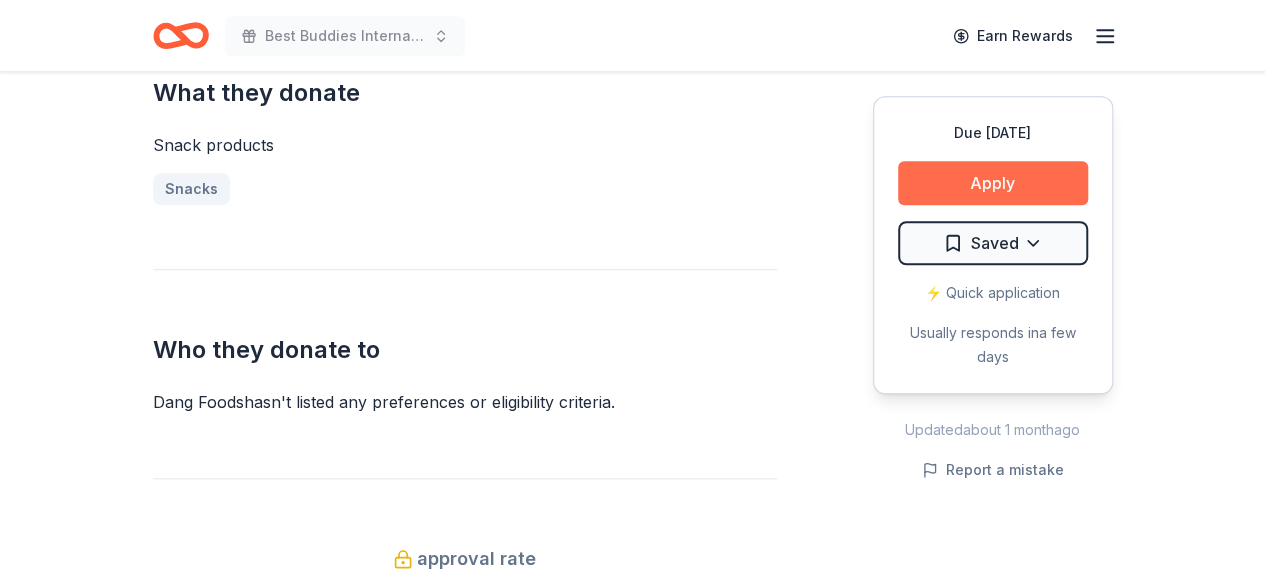 click on "Apply" at bounding box center (993, 183) 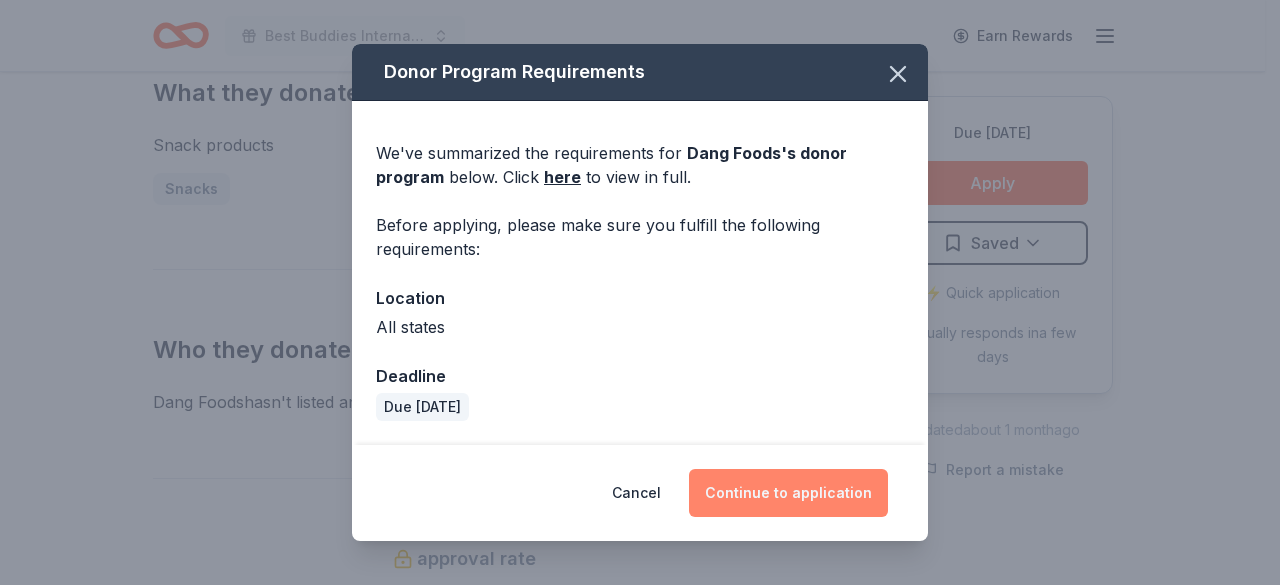 click on "Continue to application" at bounding box center [788, 493] 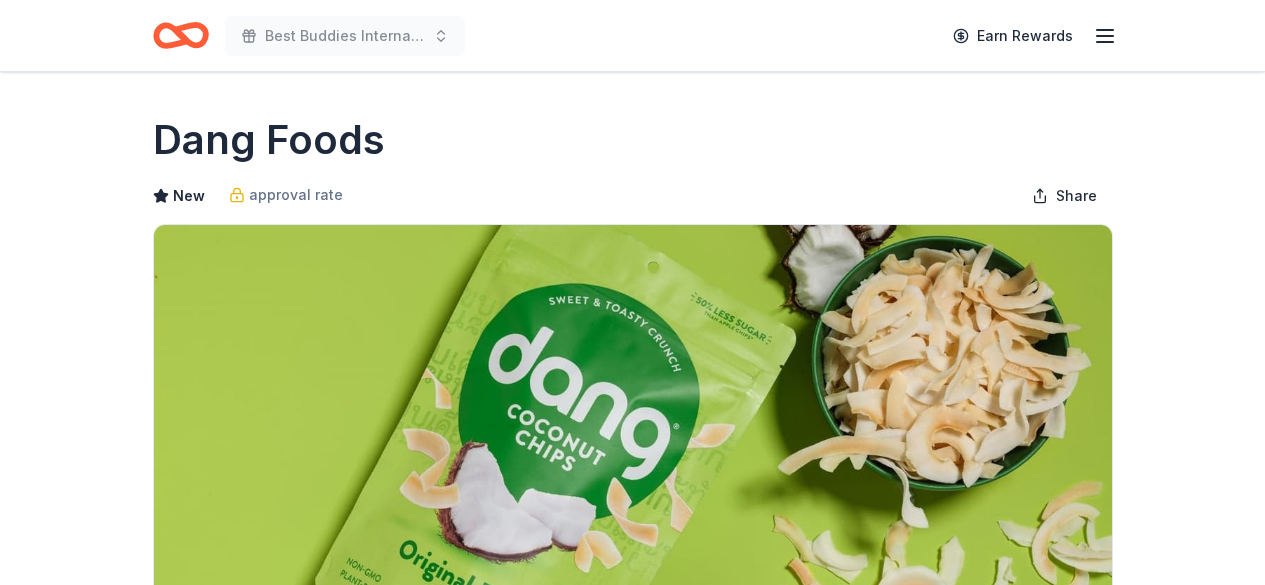 scroll, scrollTop: 0, scrollLeft: 0, axis: both 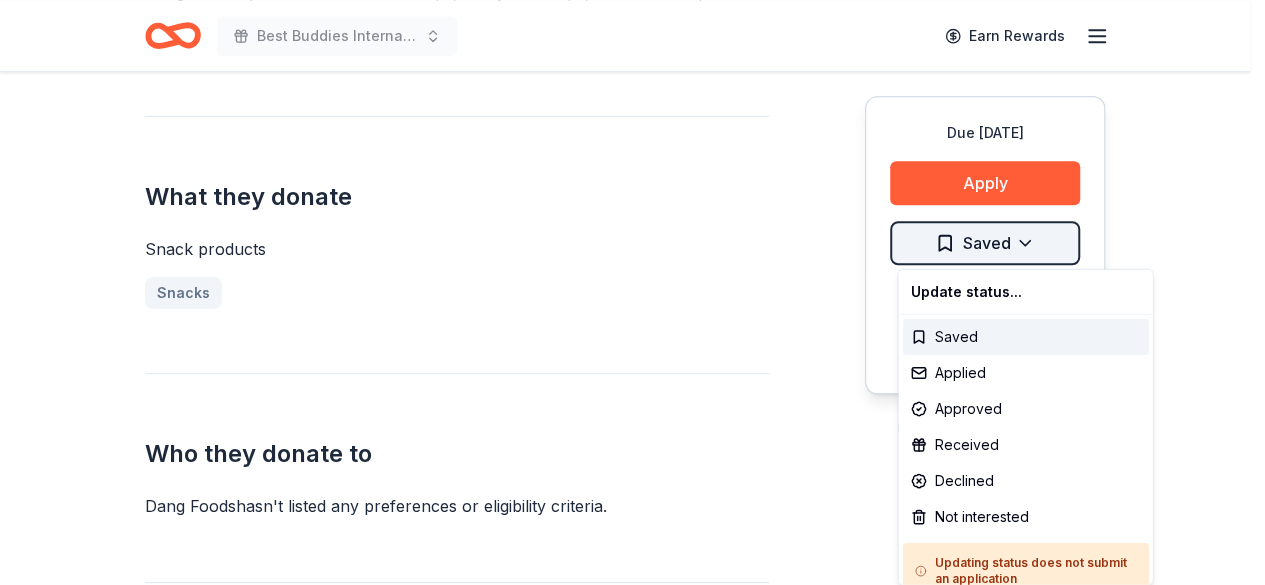 click on "Best Buddies International, [GEOGRAPHIC_DATA], Champion of the Year Gala Earn Rewards Due [DATE] Share Dang Foods New approval rate Share Donating in all states Dang Foods specializes in coconut chips, sticky-rice chips, and onion chips inspired by Thai street snacks. Their plant-based products are non-GMO and gluten-free. What they donate Snack products Snacks Who they donate to Dang Foods  hasn ' t listed any preferences or eligibility criteria. approval rate 20 % approved 30 % declined 50 % no response Upgrade to Pro to view approval rates and average donation values Due [DATE] Apply Saved ⚡️ Quick application Usually responds in  a few days Updated  about [DATE] Report a mistake New Be the first to review this company! Leave a review Similar donors 101 days left [PERSON_NAME]'s Cafe New Food and gift cards Local 89 days left Online app [PERSON_NAME] Cheese New Cheese display/samples, 2 certificates for cheese class, 1 "Greatest Hits" cheese set Local 103 days left Online app Brim's Snack Foods New Snacks 1" at bounding box center (632, -448) 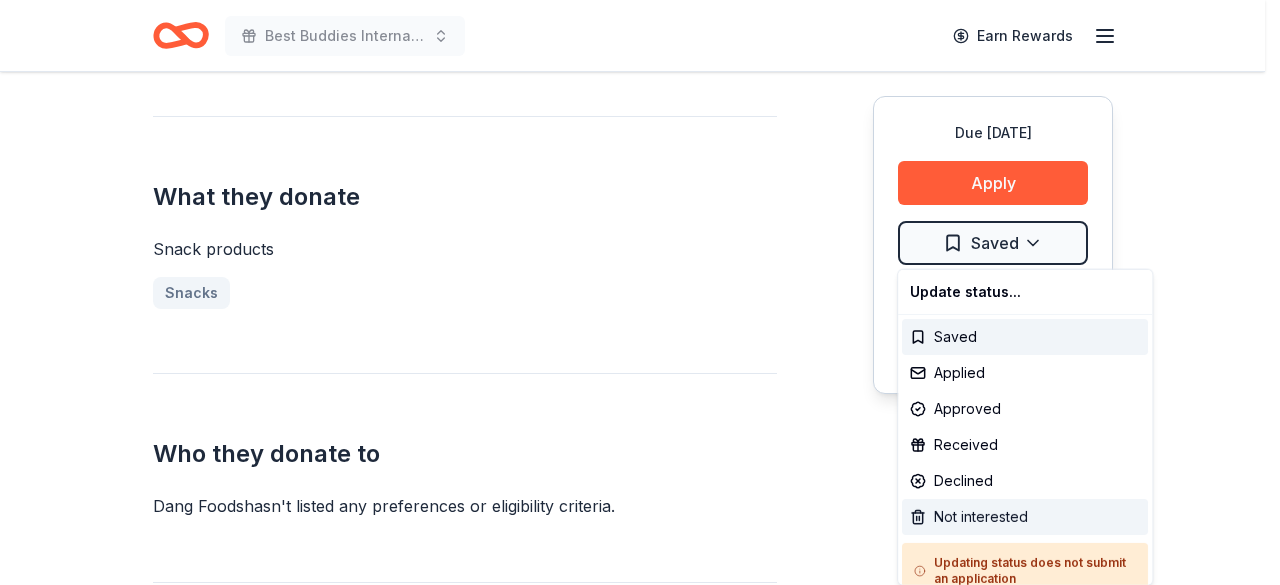 click on "Not interested" at bounding box center [1025, 517] 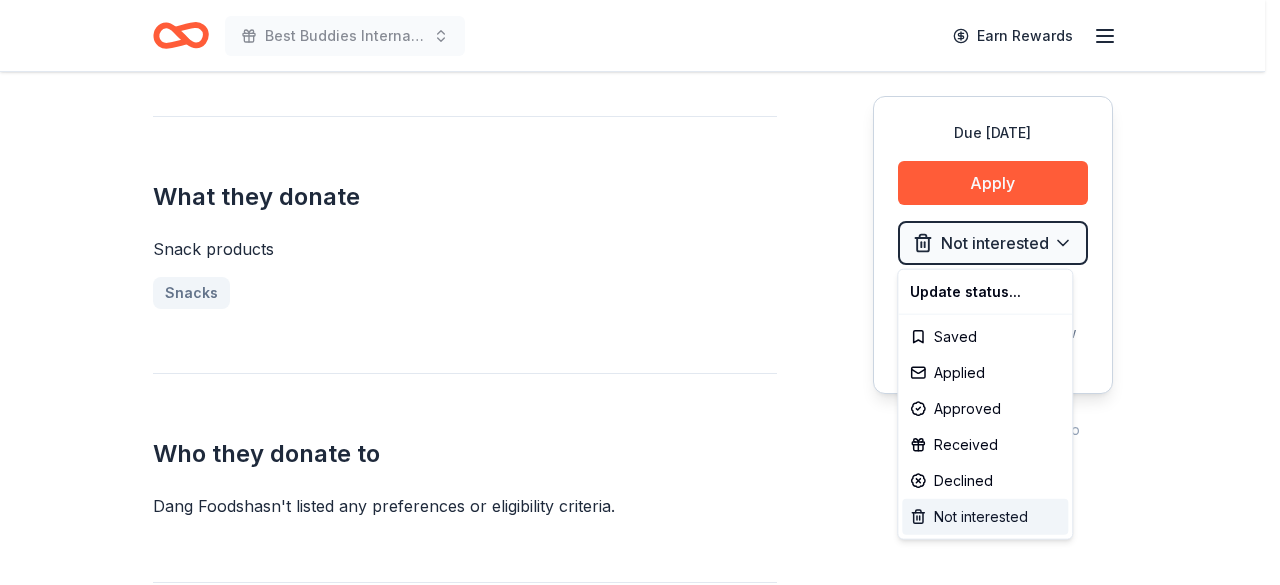 click on "Not interested" at bounding box center [985, 517] 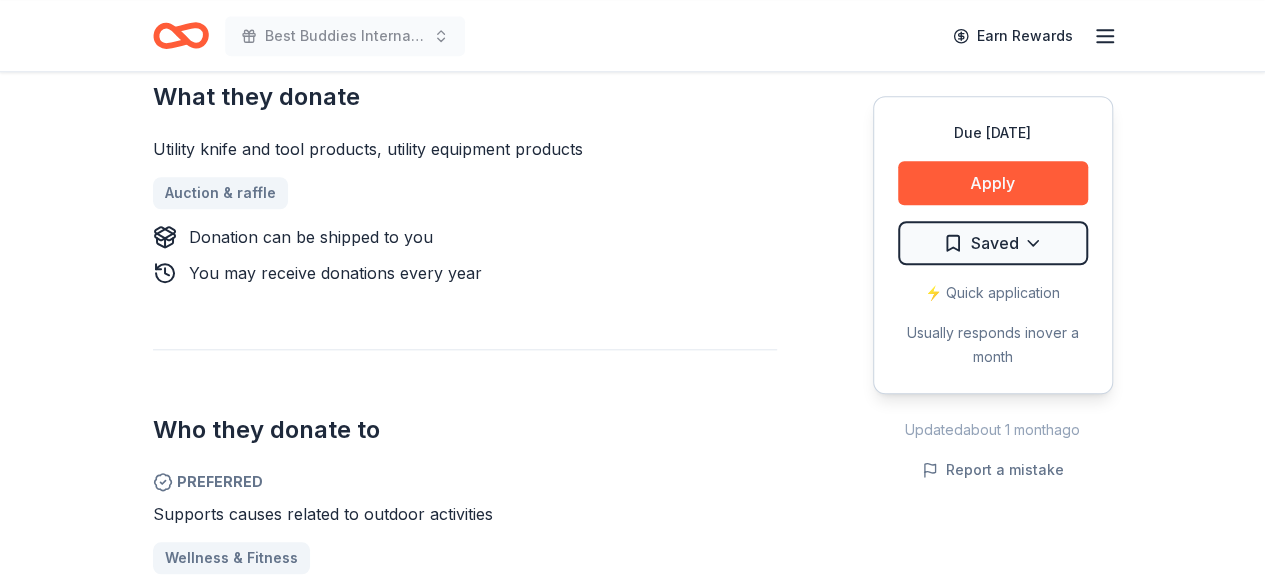 scroll, scrollTop: 760, scrollLeft: 0, axis: vertical 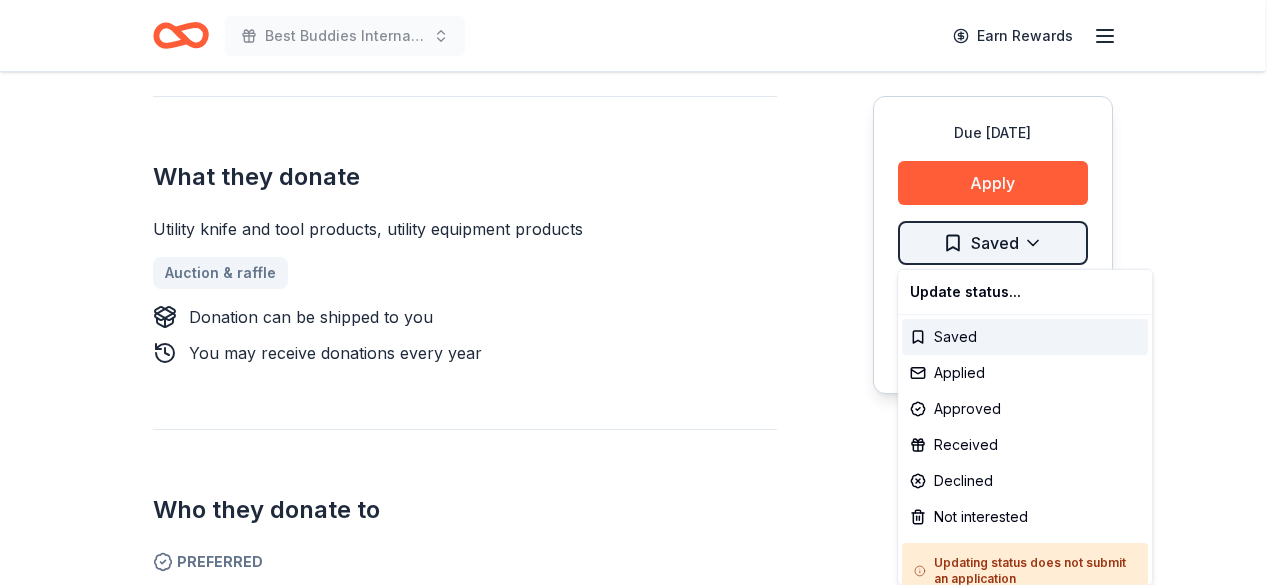 click on "Best Buddies International, Sacramento, Champion of the Year Gala Earn Rewards Due in 71 days Share Gerber Gear New approval rate Share Donating in all states Founded in 1939 and based in Portland, Oregon, Gerber Gear is a brand dedicated to crafting problem-solving, life-saving knives, multi-tools, cutting tools, and equipment. What they donate Utility knife and tool products, utility equipment products Auction & raffle Donation can be shipped to you   You may receive donations every   year Who they donate to  Preferred Supports causes related to outdoor activities Wellness & Fitness 501(c)(3) preferred approval rate 20 % approved 30 % declined 50 % no response Upgrade to Pro to view approval rates and average donation values Due in 71 days Apply Saved ⚡️ Quick application Usually responds in  over a month Updated  about 1 month  ago Report a mistake New Be the first to review this company! Leave a review Similar donors 101 days left Nothing Bundt Cakes 4.8 Donation depends on request Local 71 days left" at bounding box center (640, -468) 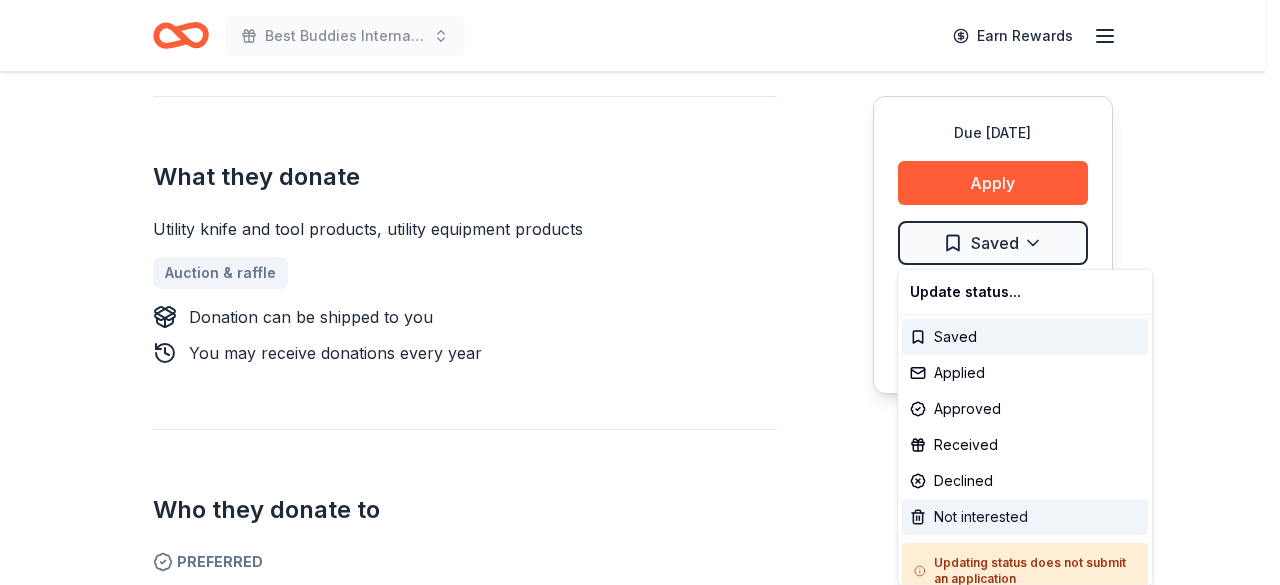 click on "Not interested" at bounding box center [1025, 517] 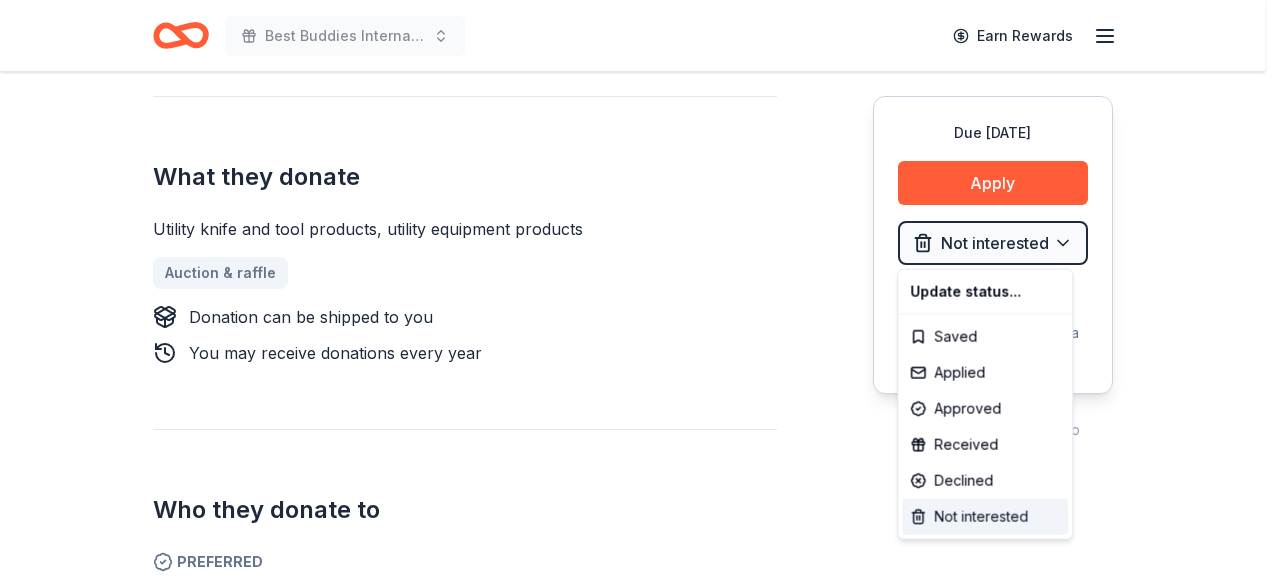 click on "Not interested" at bounding box center [985, 517] 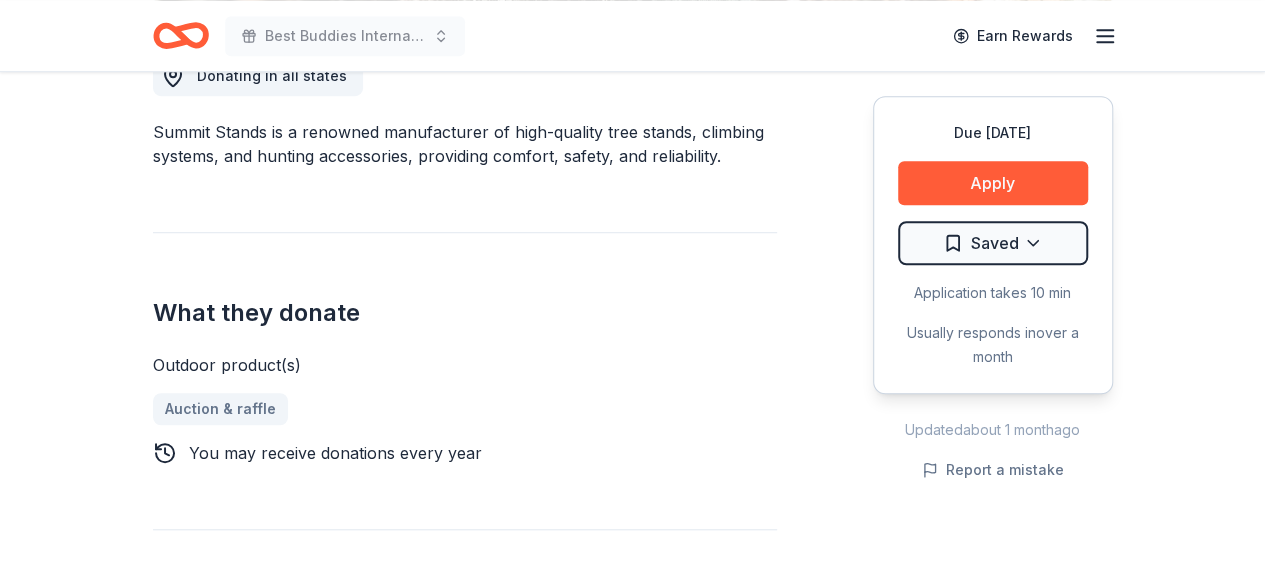 scroll, scrollTop: 560, scrollLeft: 0, axis: vertical 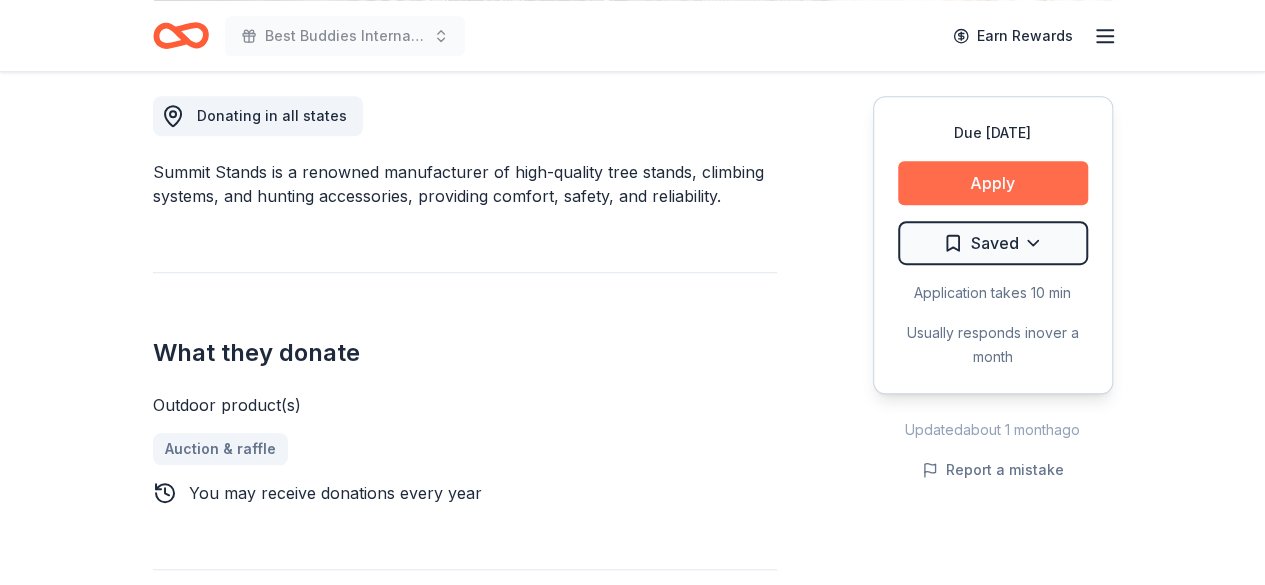 click on "Apply" at bounding box center (993, 183) 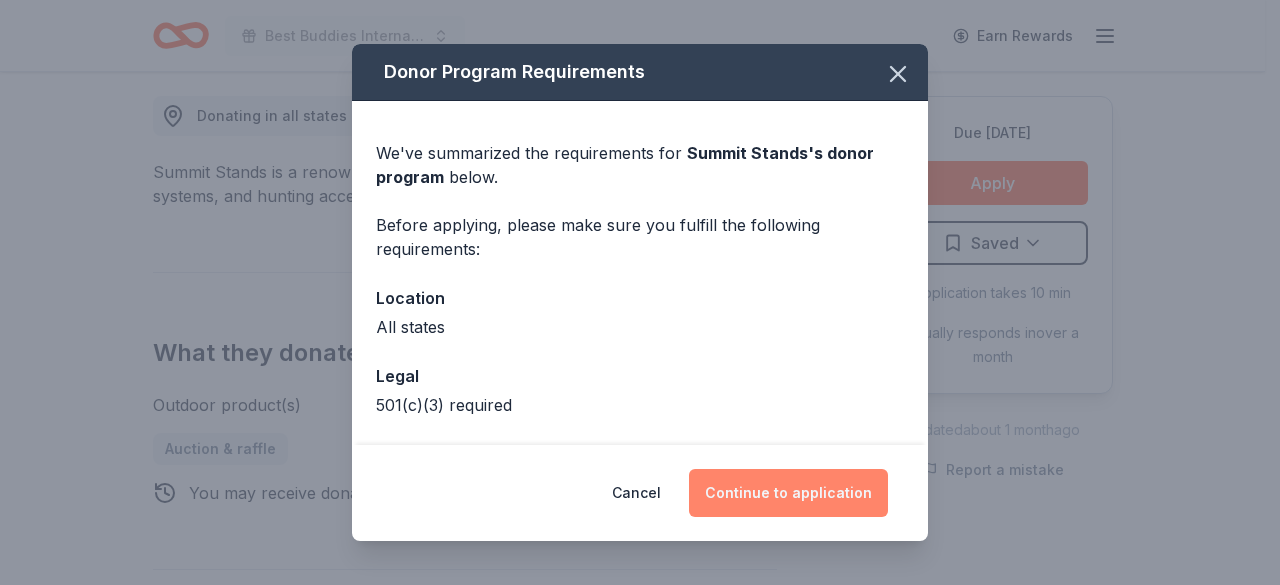 click on "Continue to application" at bounding box center [788, 493] 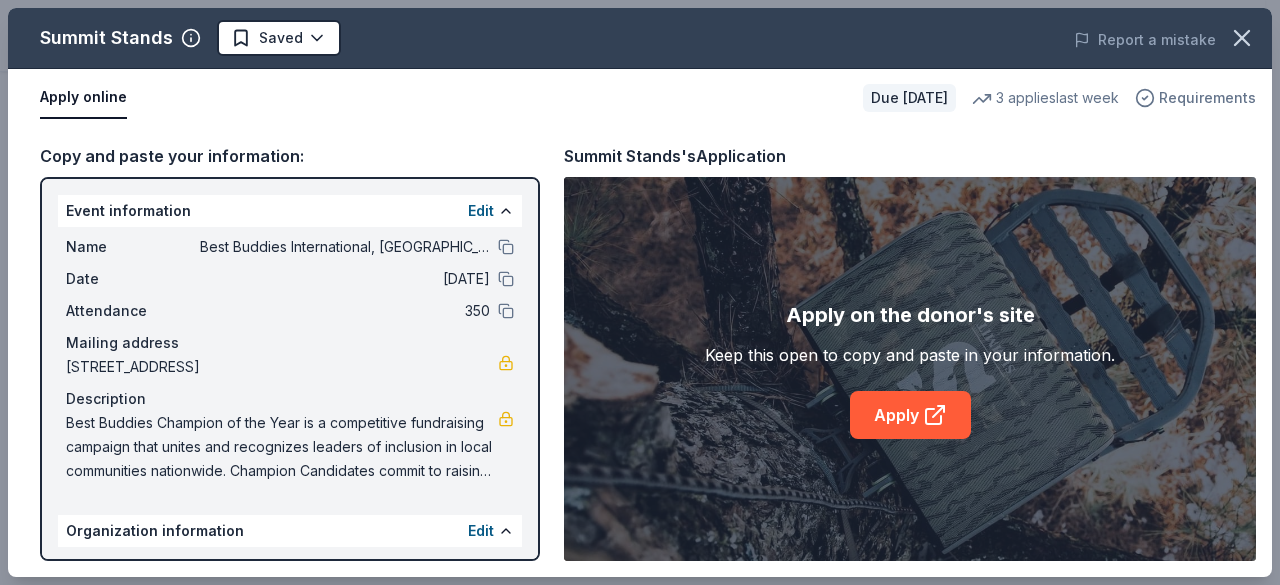 click on "Requirements" at bounding box center [1207, 98] 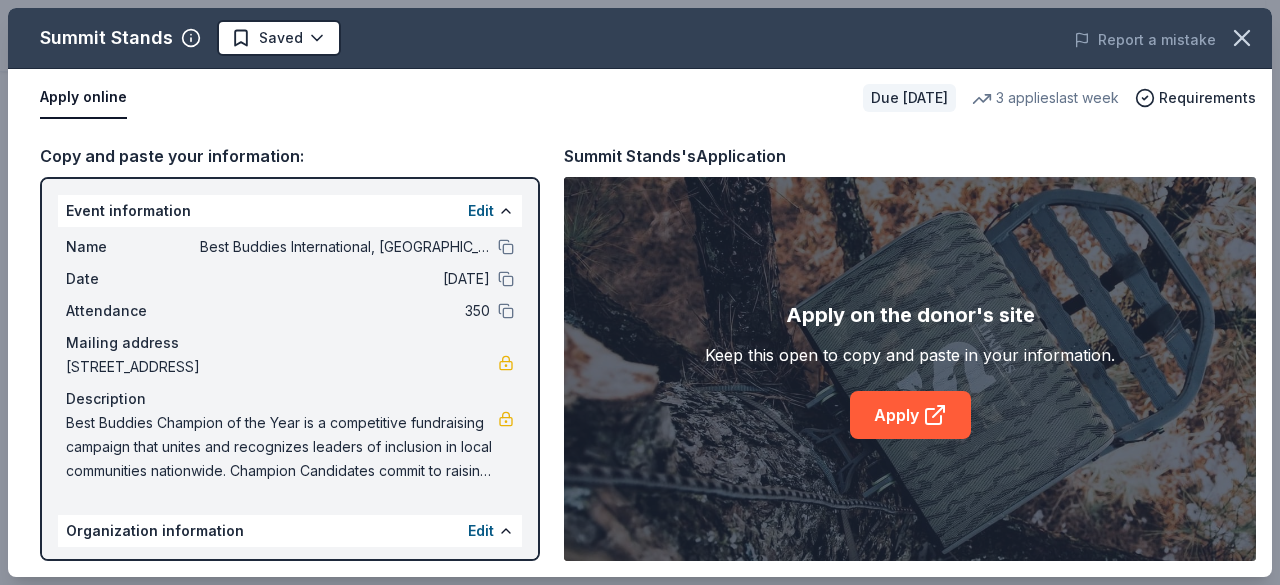 click on "Apply on the donor's site Keep this open to copy and paste in your information. Apply" at bounding box center (910, 369) 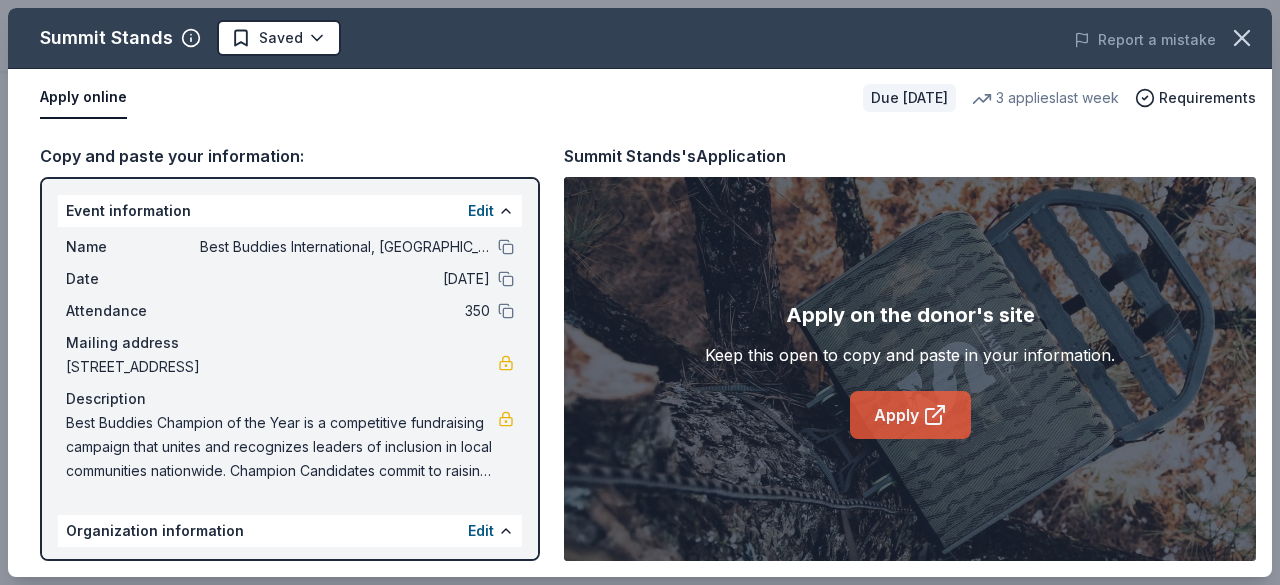 click on "Apply" at bounding box center [910, 415] 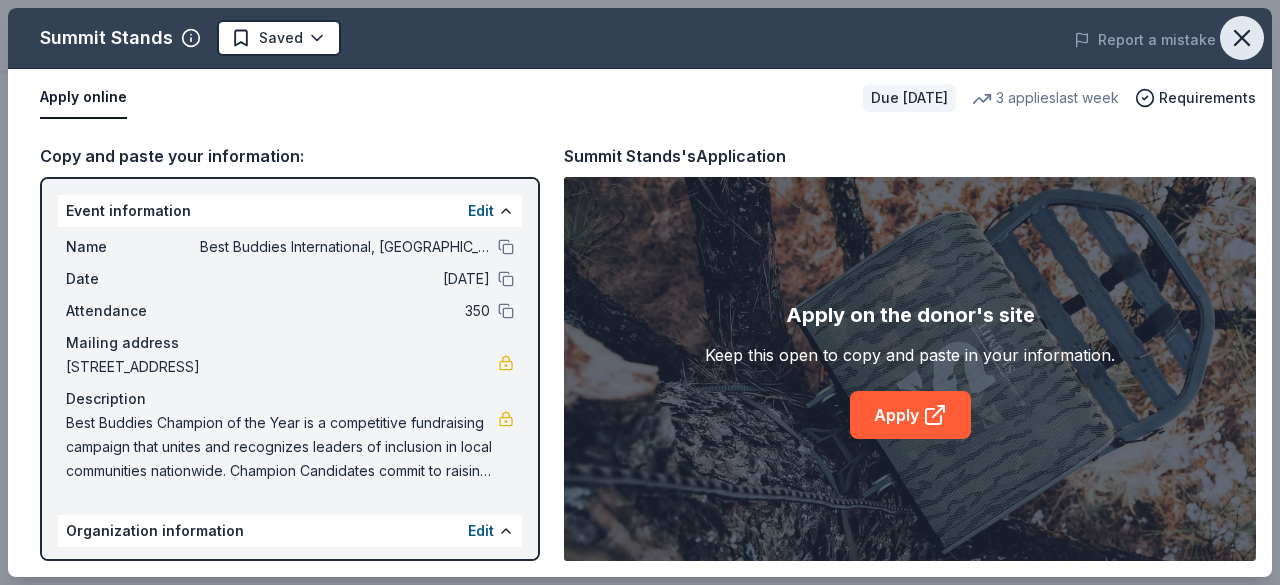 click 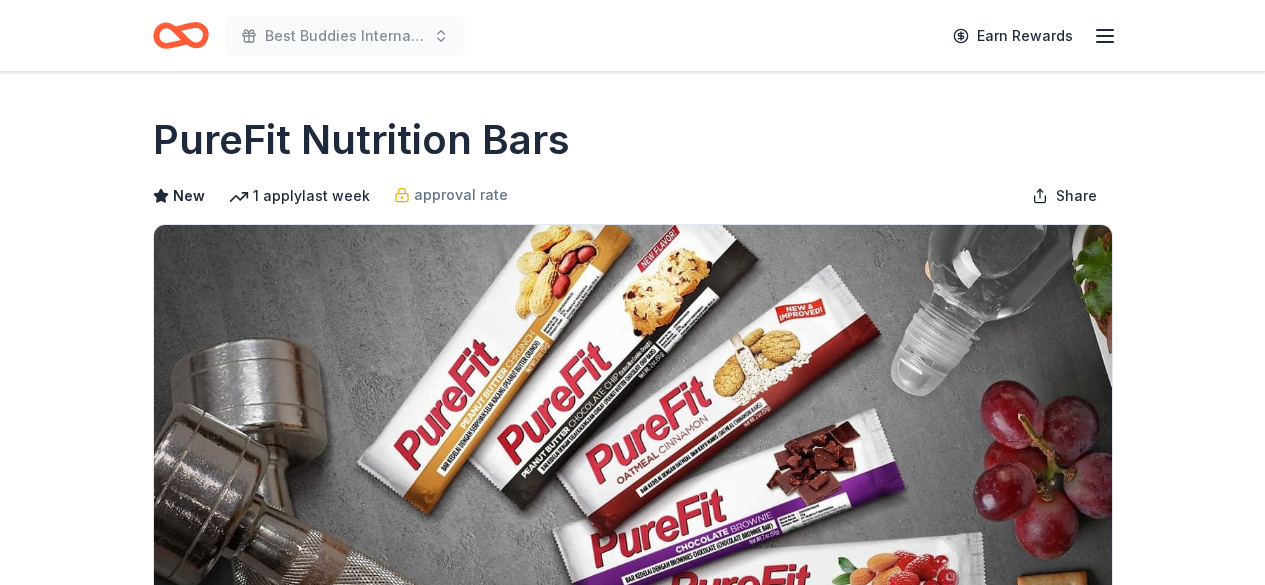 scroll, scrollTop: 0, scrollLeft: 0, axis: both 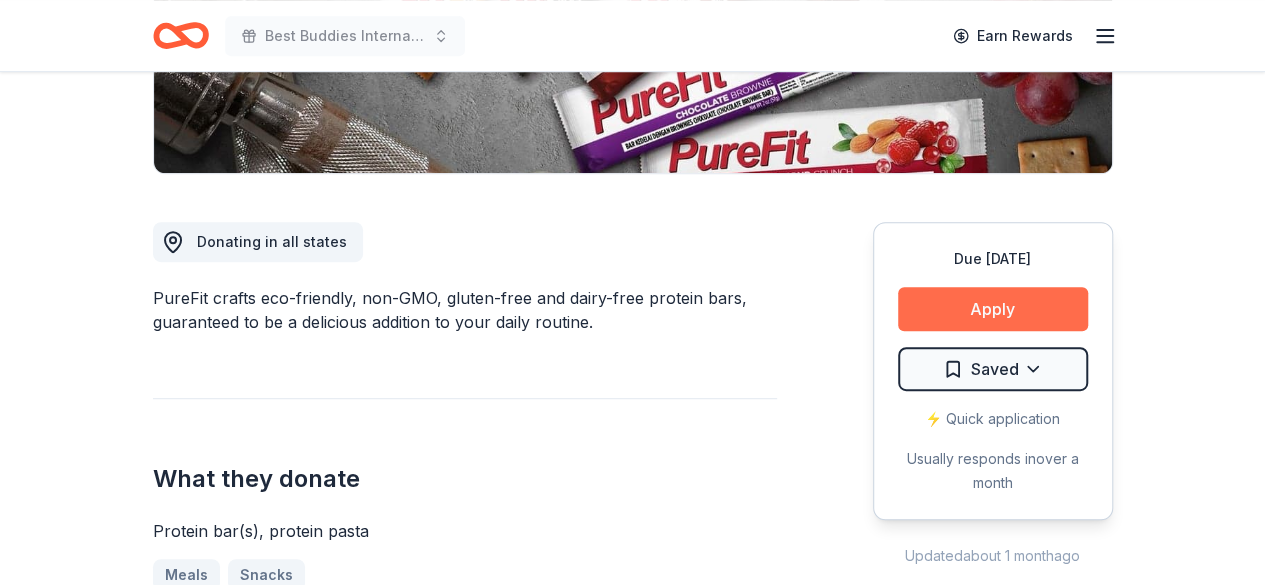 click on "Apply" at bounding box center (993, 309) 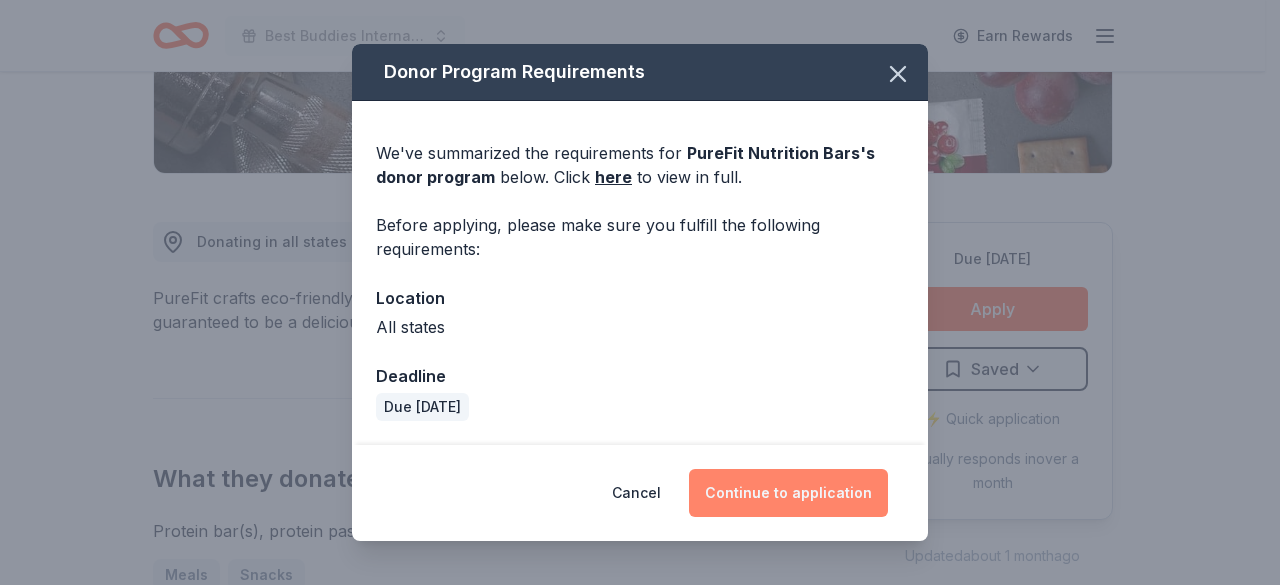 click on "Continue to application" at bounding box center [788, 493] 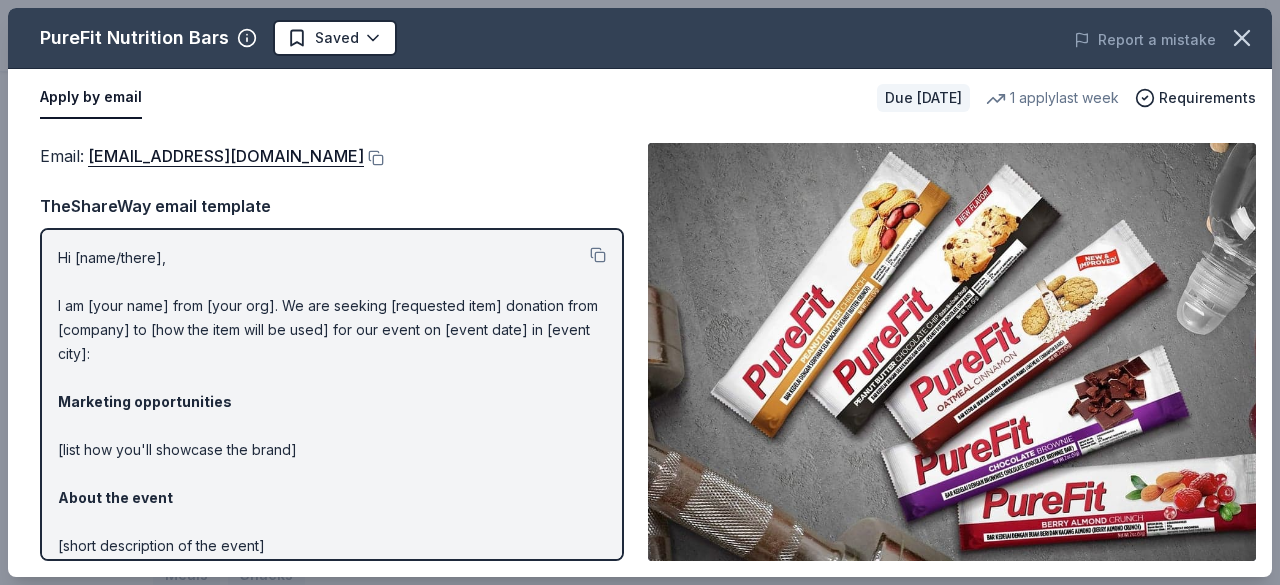 drag, startPoint x: 86, startPoint y: 149, endPoint x: 248, endPoint y: 151, distance: 162.01234 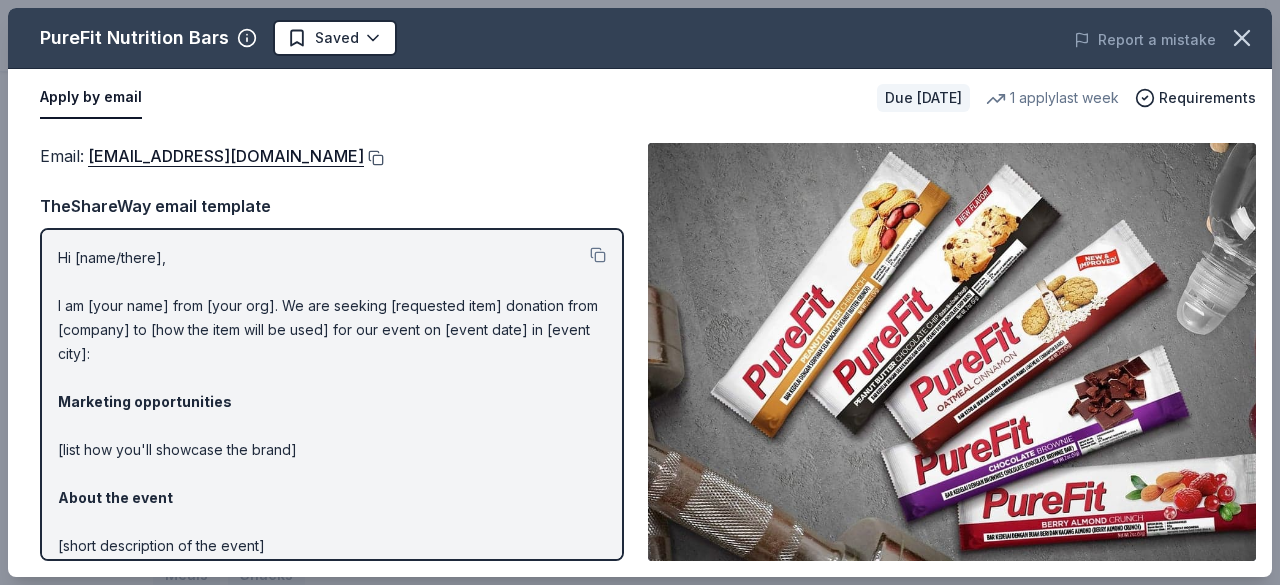 click at bounding box center [374, 158] 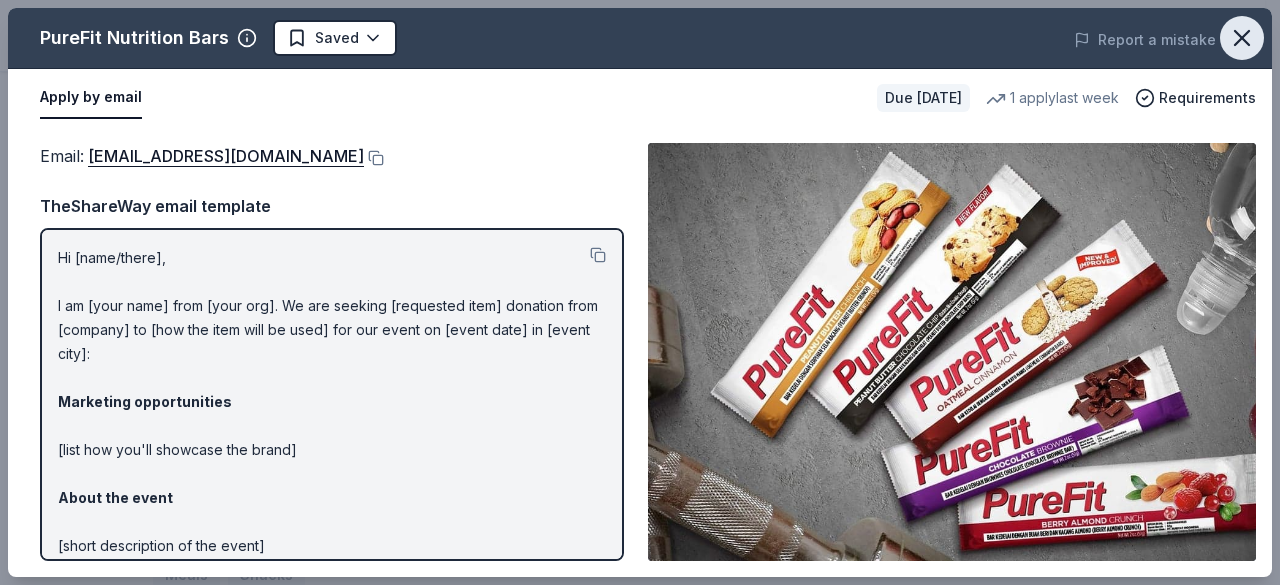 type 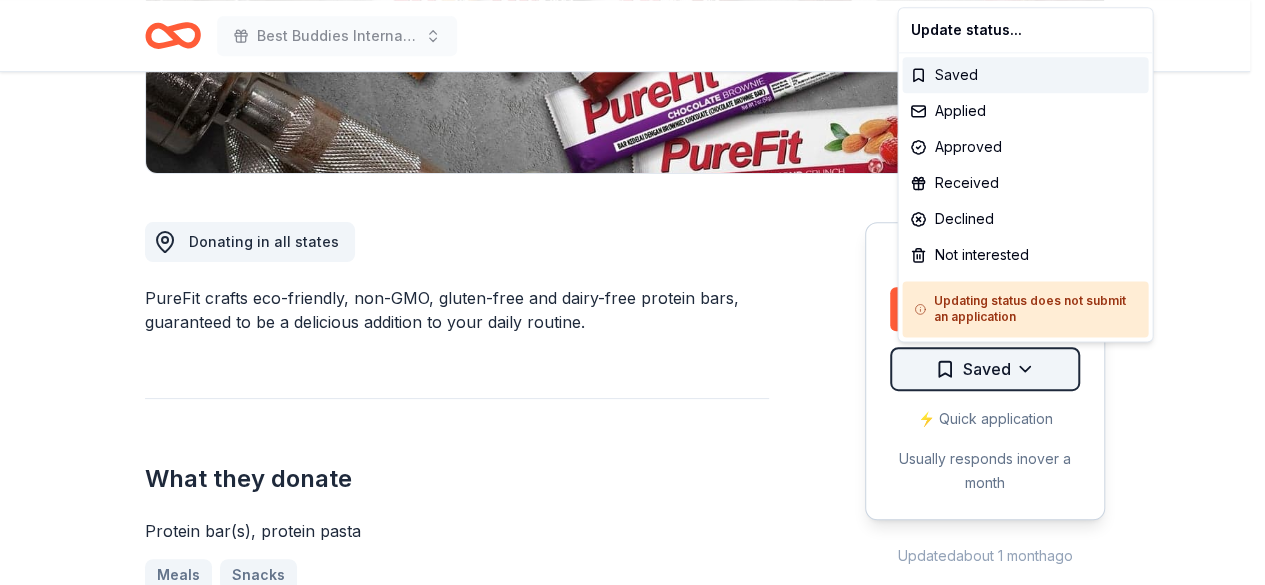 click on "Best Buddies International, Sacramento, Champion of the Year Gala Earn Rewards Due in 101 days Share PureFit Nutrition Bars New 1   apply  last week approval rate Share Donating in all states PureFit crafts eco-friendly, non-GMO, gluten-free and dairy-free protein bars, guaranteed to be a delicious addition to your daily routine.  What they donate Protein bar(s), protein pasta Meals Snacks Who they donate to PureFit Nutrition Bars  hasn ' t listed any preferences or eligibility criteria. approval rate 20 % approved 30 % declined 50 % no response Upgrade to Pro to view approval rates and average donation values Due in 101 days Apply Saved ⚡️ Quick application Usually responds in  over a month Updated  about 1 month  ago Report a mistake New Be the first to review this company! Leave a review Similar donors Top rated 3   applies  last week 117 days left Online app Casey's 5.0 Donation depends on request Local 101 days left Online app Union Market New Grocery item(s), gift card(s) Local 89 days left New New" at bounding box center [632, -142] 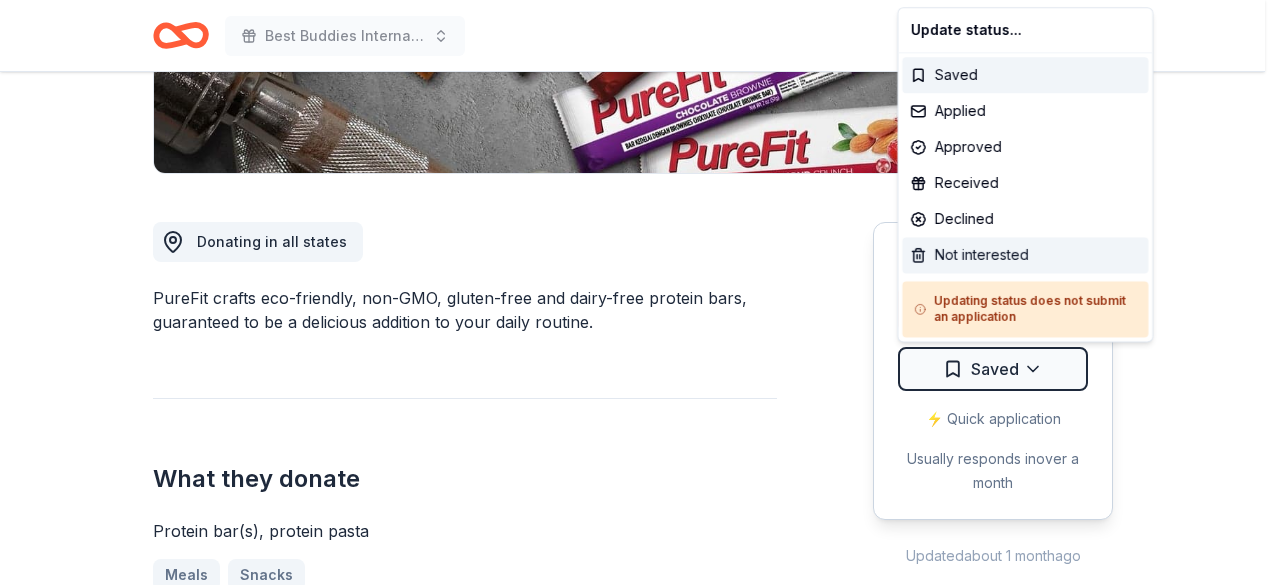 click on "Not interested" at bounding box center (1025, 255) 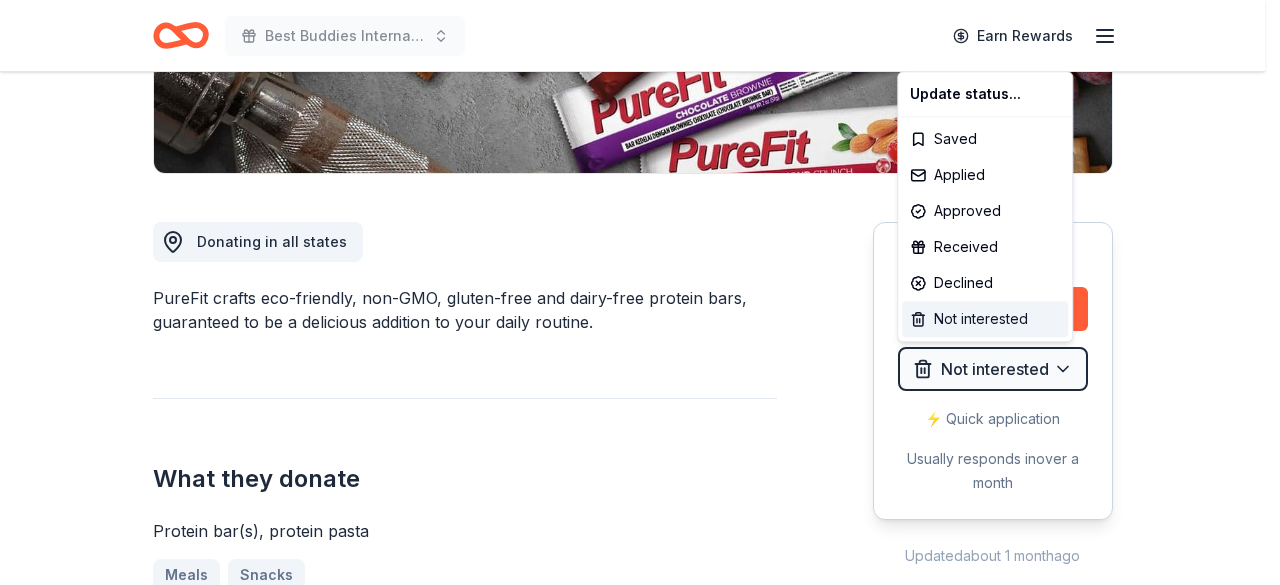 click on "Not interested" at bounding box center [985, 319] 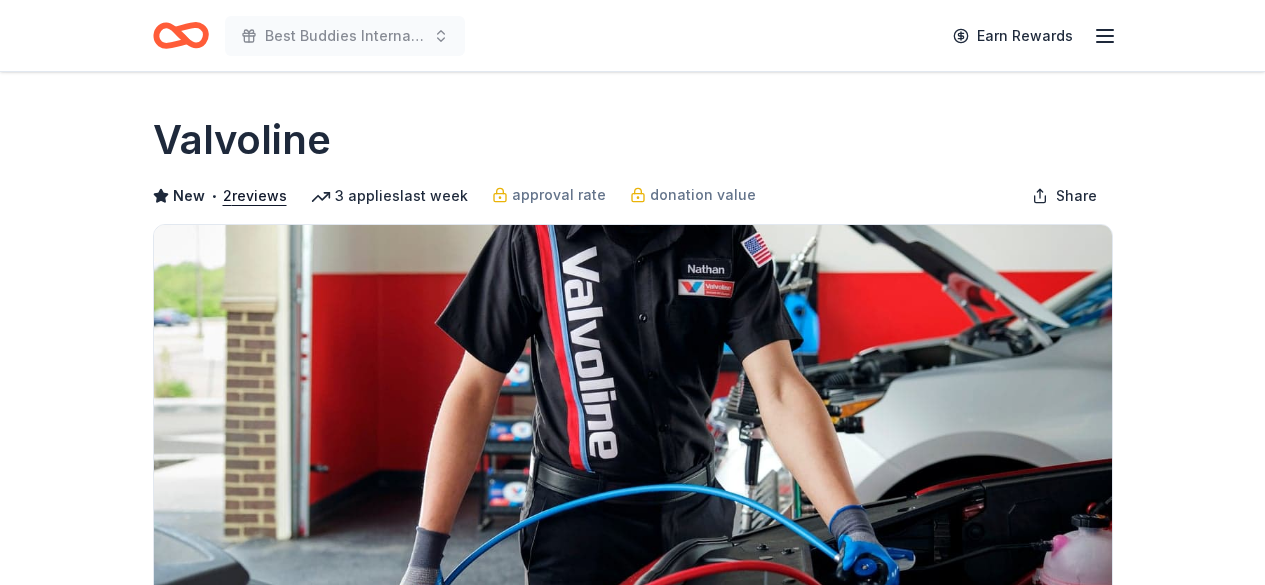 scroll, scrollTop: 0, scrollLeft: 0, axis: both 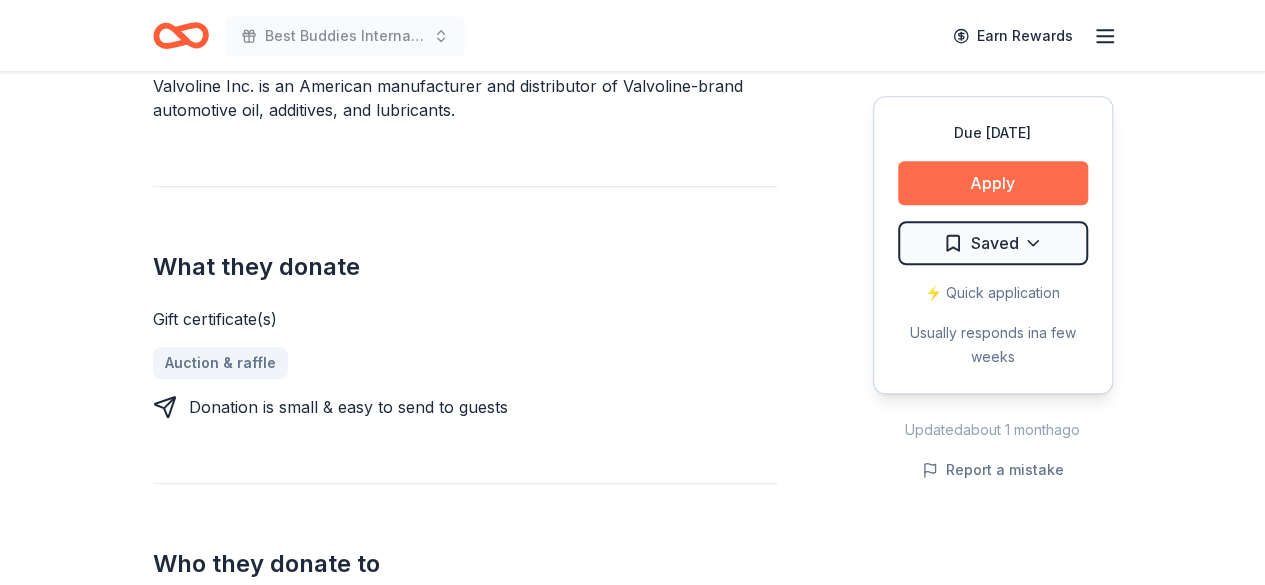 click on "Apply" at bounding box center (993, 183) 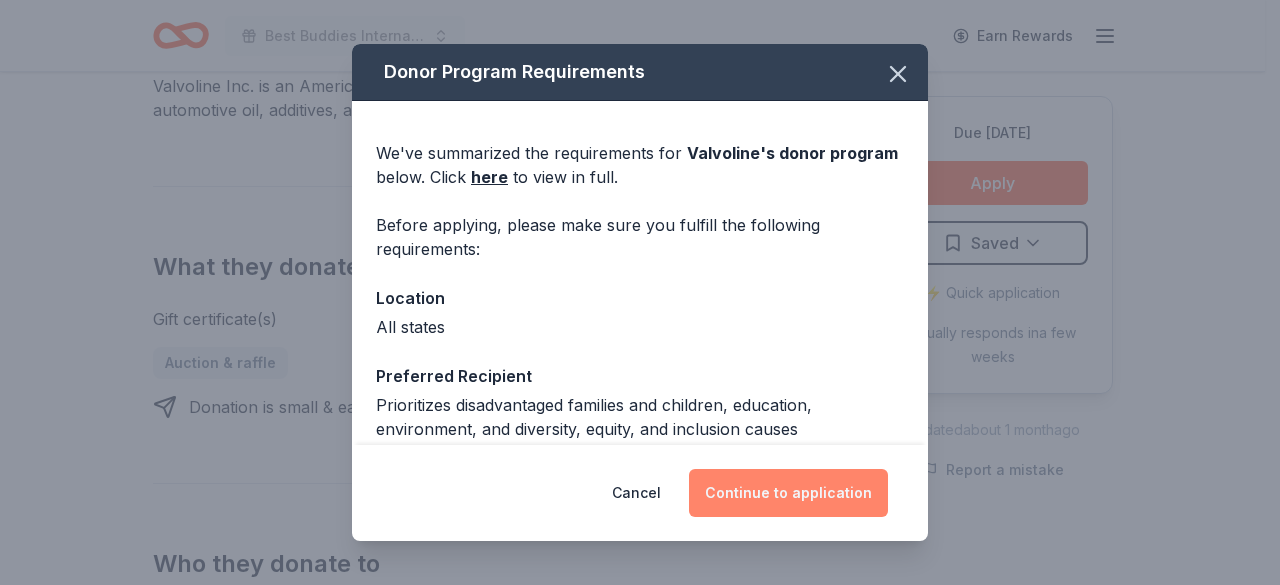 click on "Continue to application" at bounding box center (788, 493) 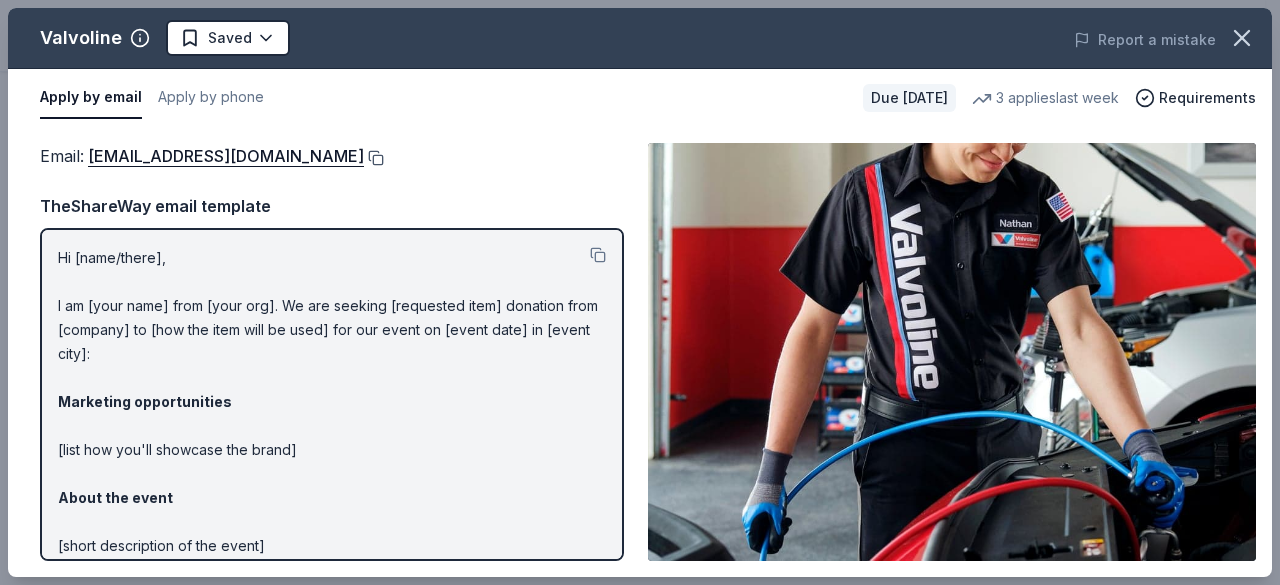 click at bounding box center [374, 158] 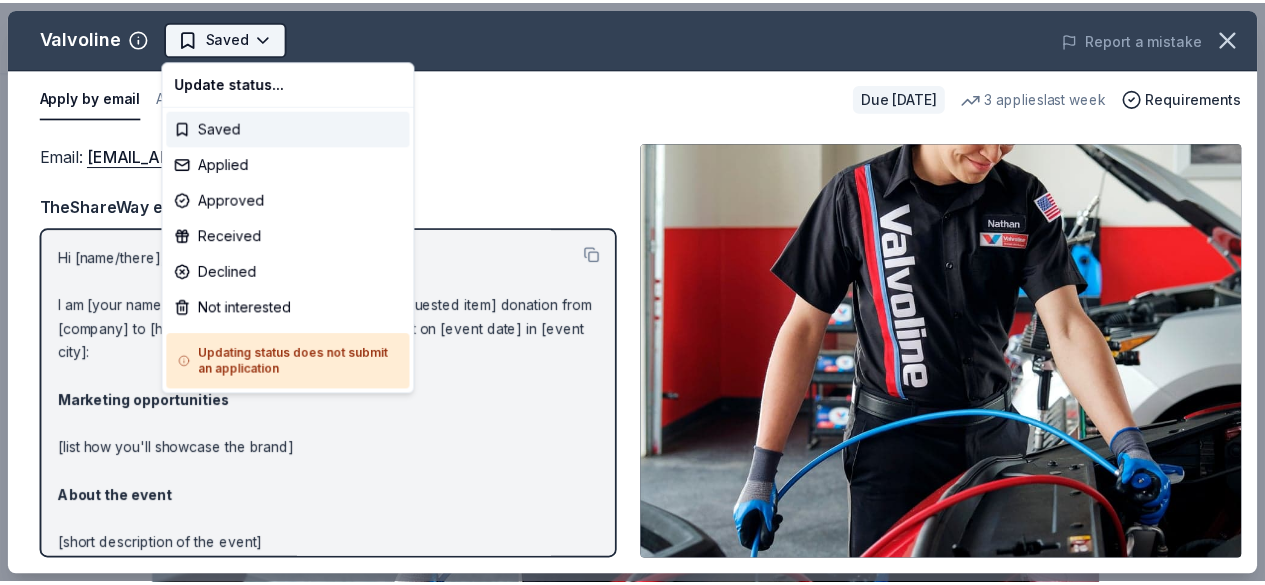 scroll, scrollTop: 0, scrollLeft: 0, axis: both 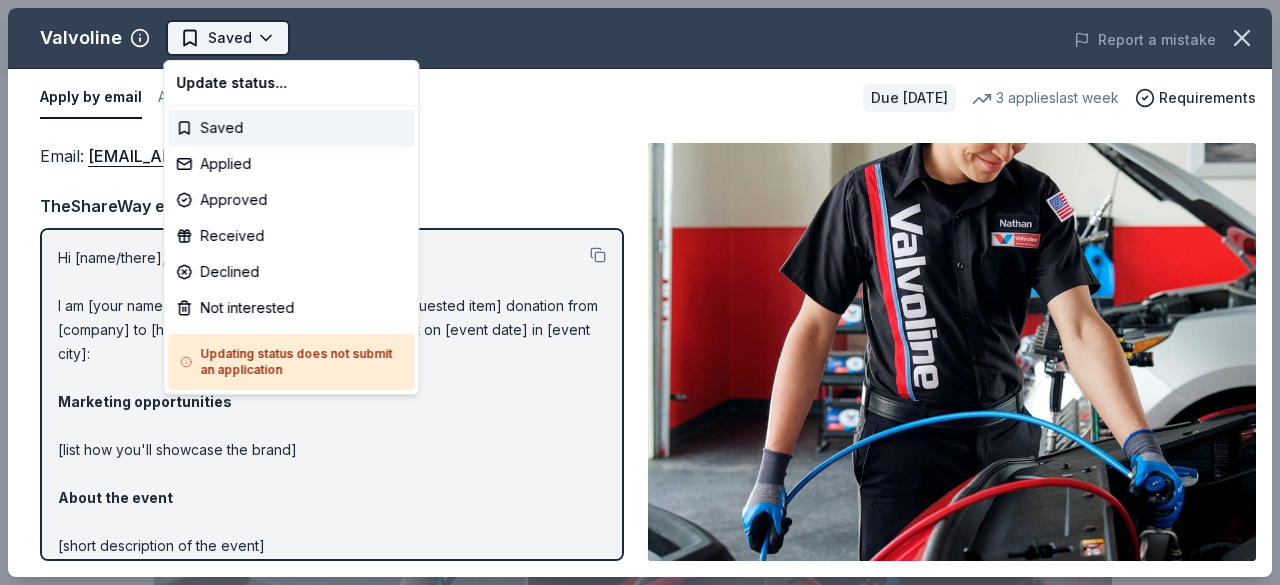 click on "Best Buddies International, Sacramento, Champion of the Year Gala Saved Apply Due in 101 days Share Valvoline New • 2  reviews 3   applies  last week approval rate donation value Share Donating in all states Valvoline Inc. is an American manufacturer and distributor of Valvoline-brand automotive oil, additives, and lubricants. What they donate Gift certificate(s) Auction & raffle Donation is small & easy to send to guests Who they donate to  Preferred Prioritizes disadvantaged families and children, education, environment, and diversity, equity, and inclusion causes Children Education Environment & Sustainability Social Justice 501(c)(3) required Due in 101 days Apply Saved ⚡️ Quick application Usually responds in  a few weeks Updated  about 1 month  ago Report a mistake approval rate 20 % approved 30 % declined 50 % no response donation value (average) 20% 70% 0% 10% $xx - $xx $xx - $xx $xx - $xx $xx - $xx Upgrade to Pro to view approval rates and average donation values New • 2  reviews March 2024 5" at bounding box center [632, 292] 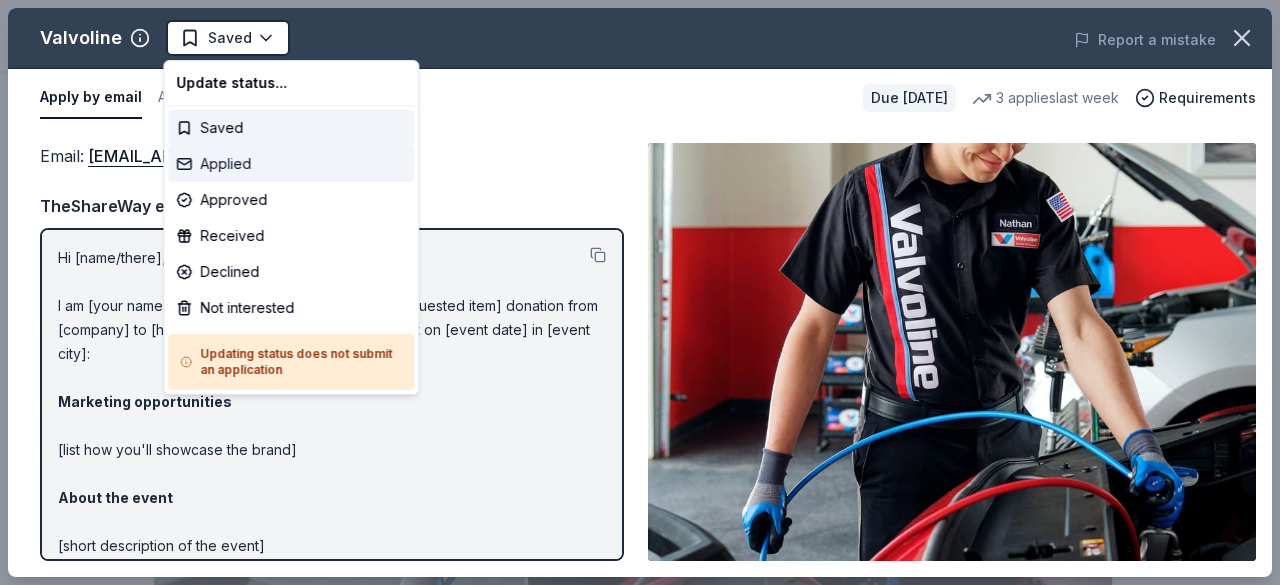 click on "Applied" at bounding box center (291, 164) 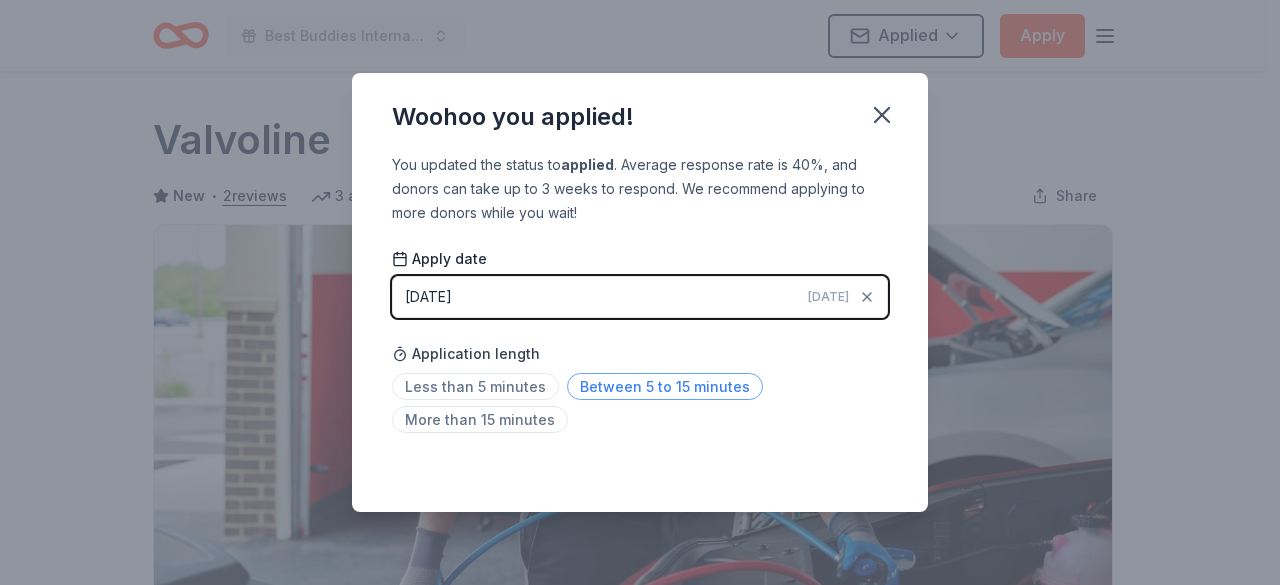 click on "Between 5 to 15 minutes" at bounding box center [665, 386] 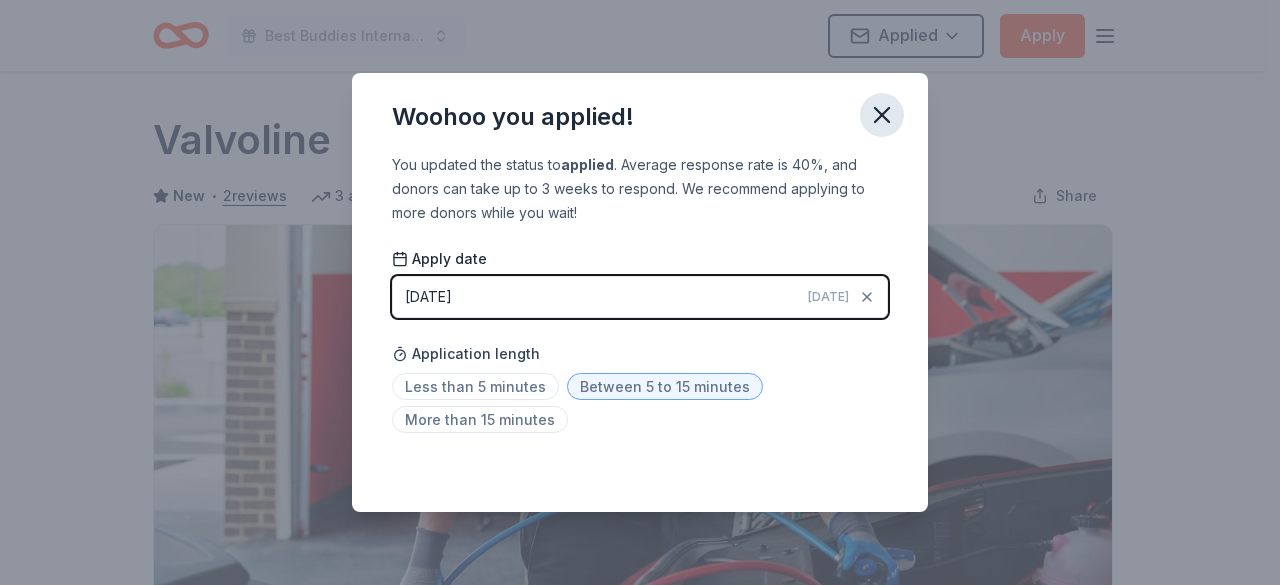 click 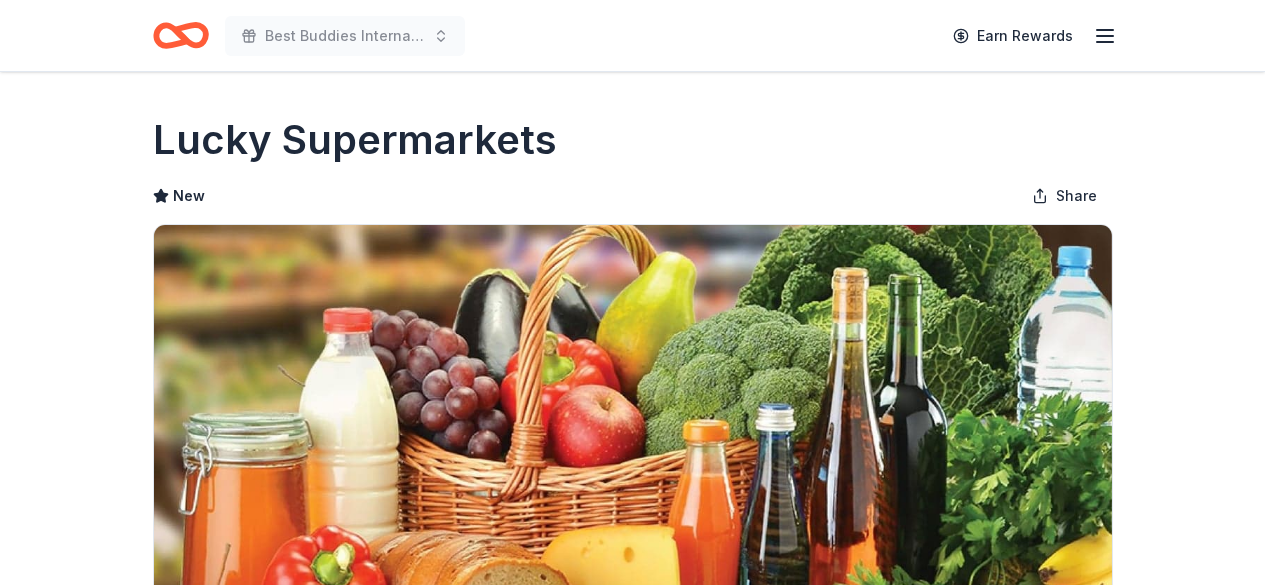 scroll, scrollTop: 0, scrollLeft: 0, axis: both 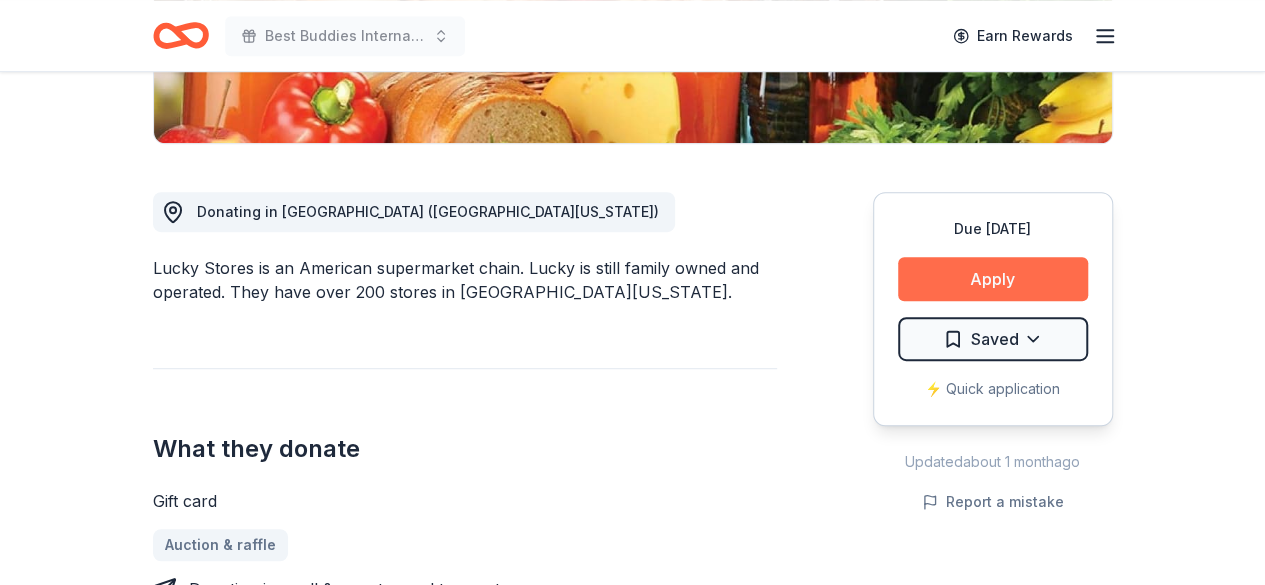 click on "Apply" at bounding box center (993, 279) 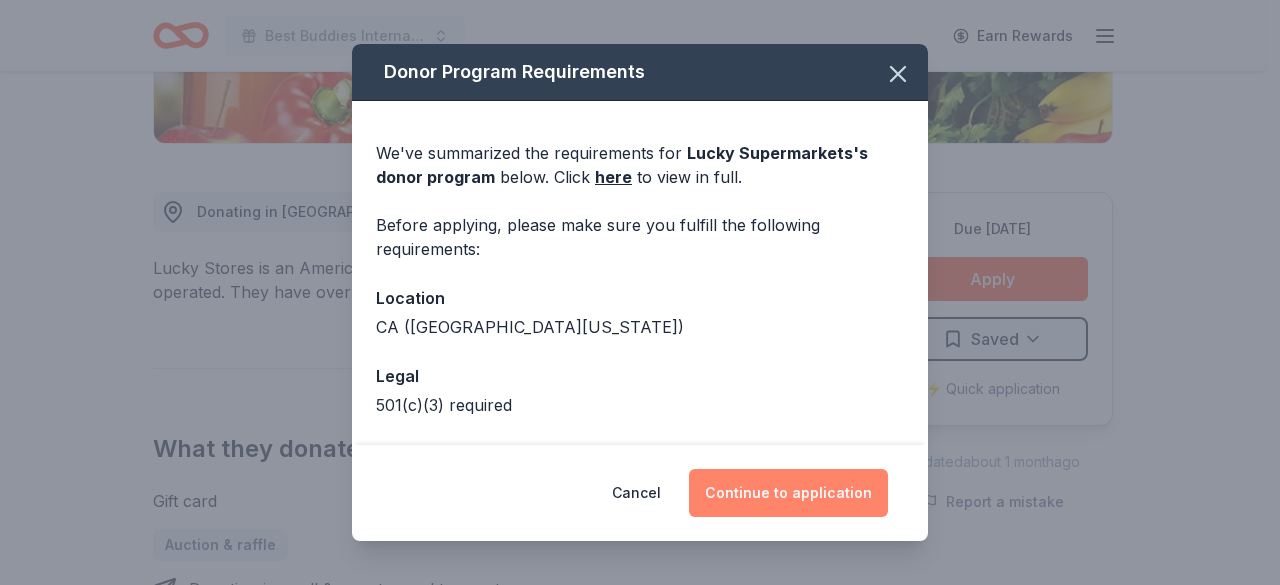 click on "Continue to application" at bounding box center (788, 493) 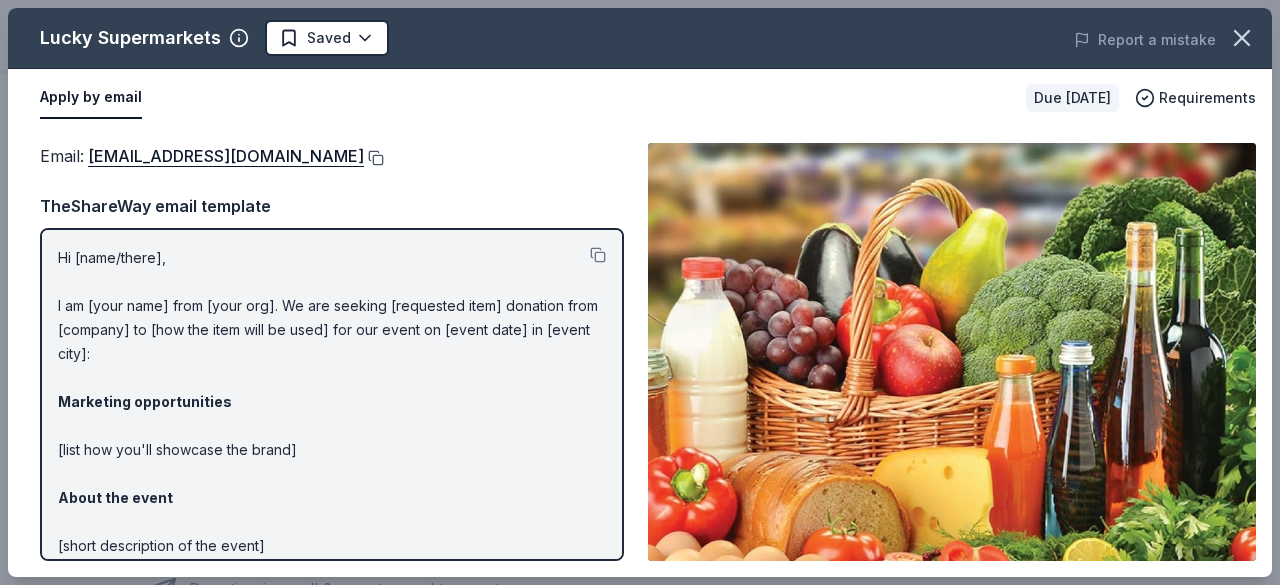 click at bounding box center (374, 158) 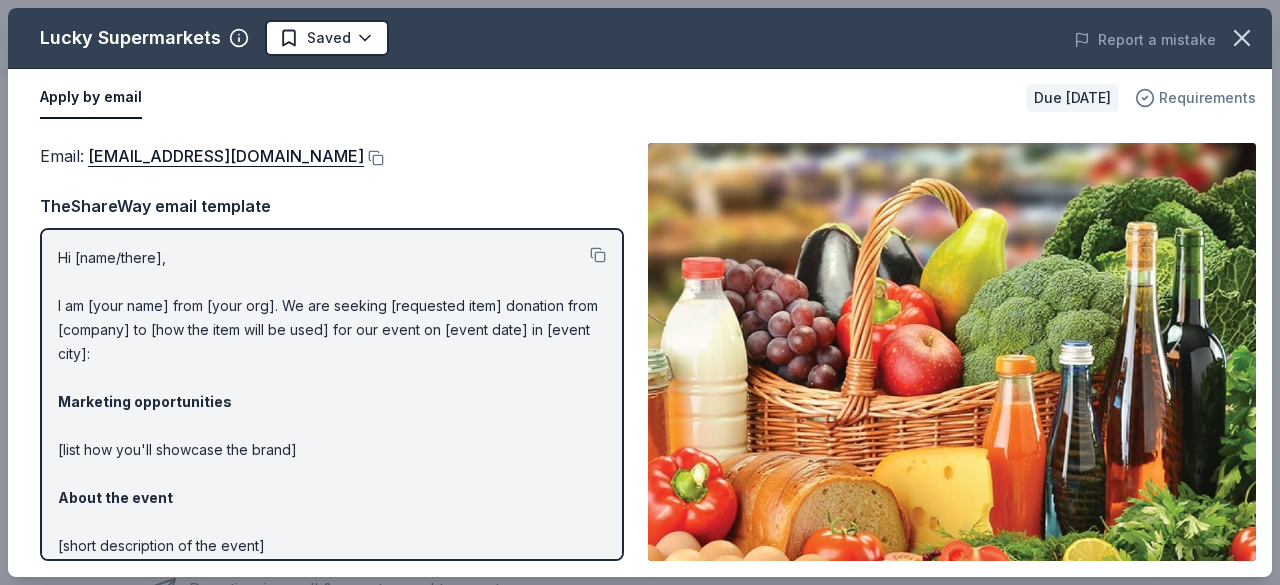 click on "Requirements" at bounding box center [1207, 98] 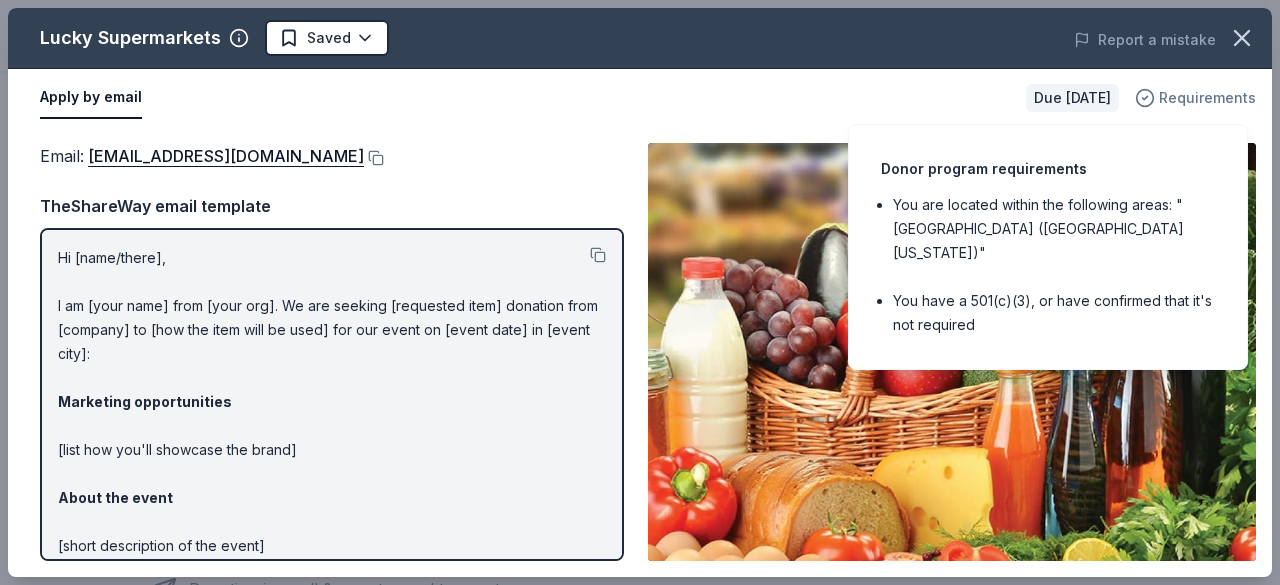 type 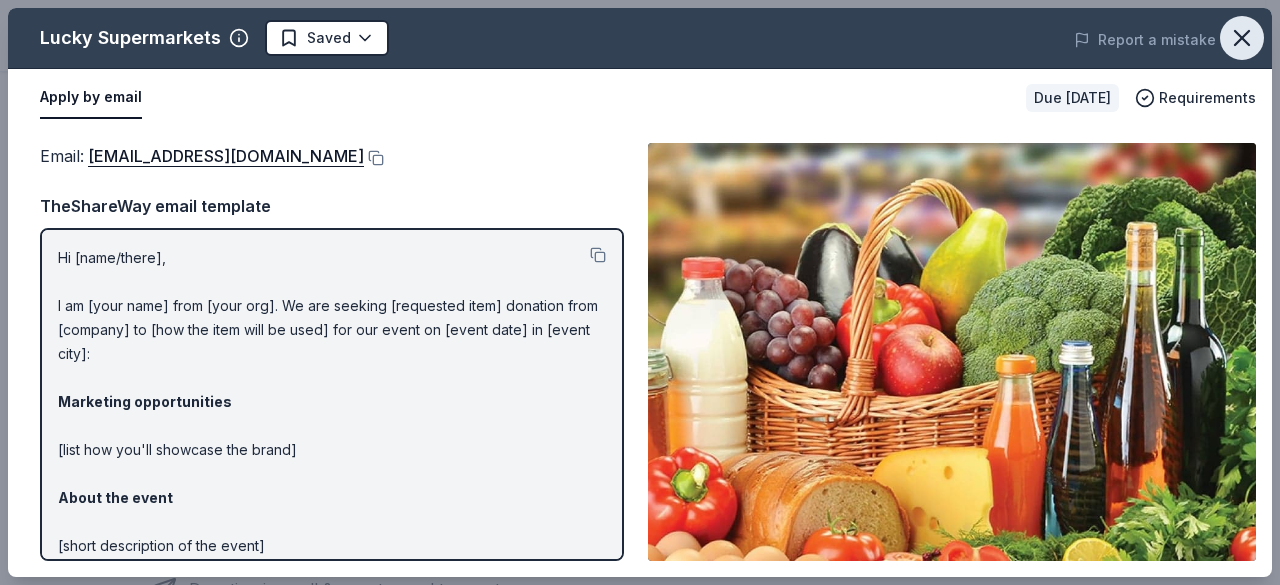 click 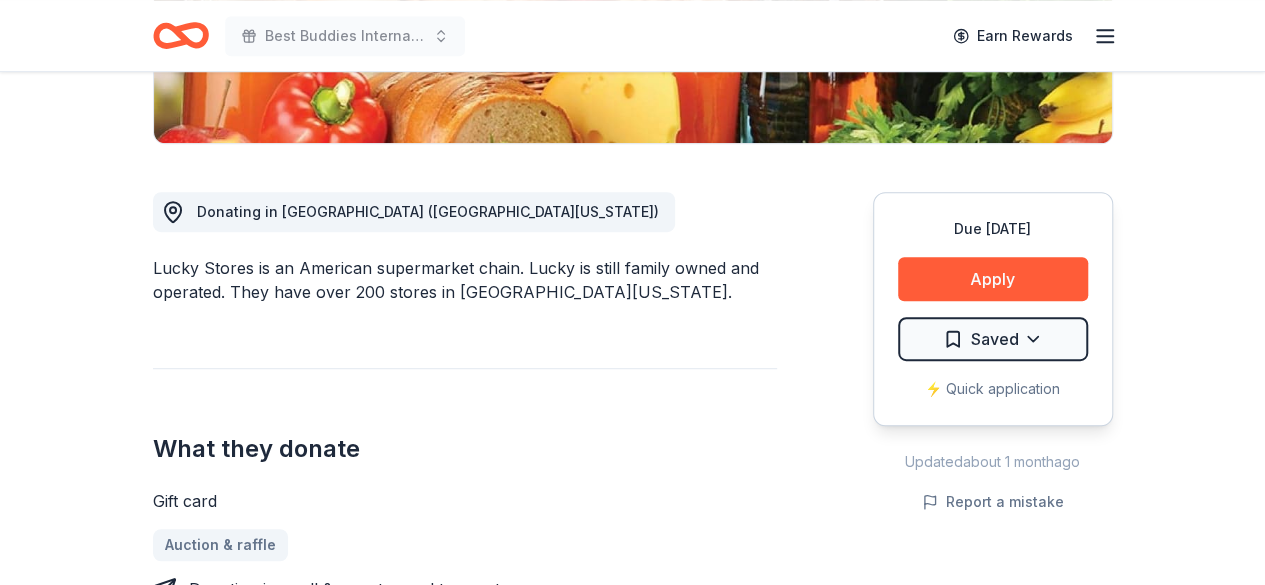 type 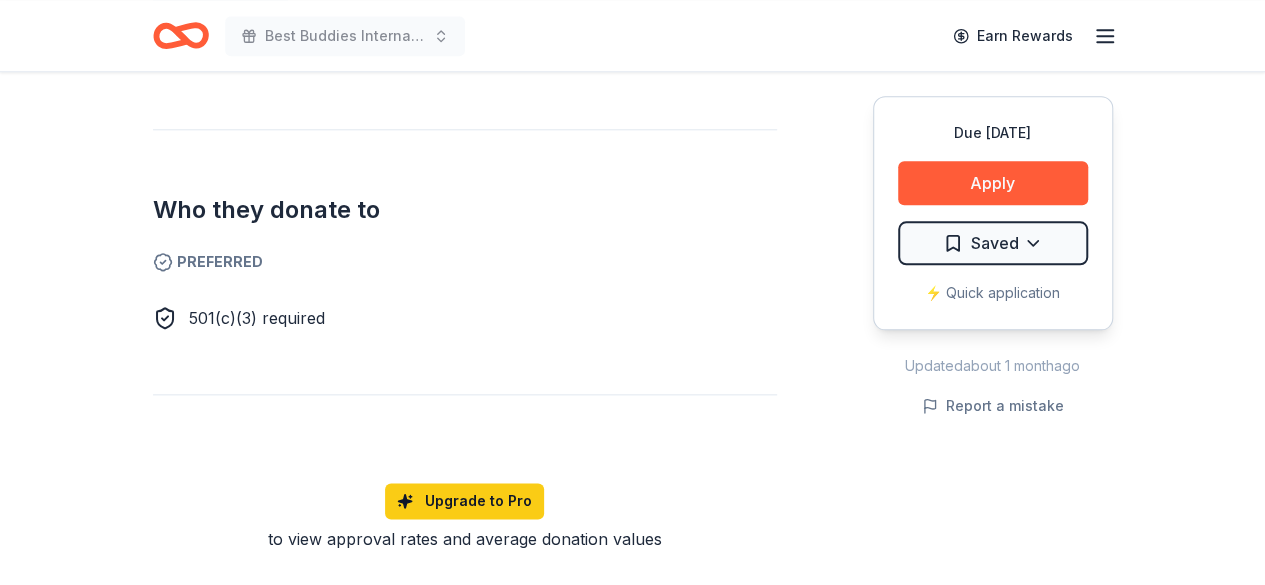 scroll, scrollTop: 1040, scrollLeft: 0, axis: vertical 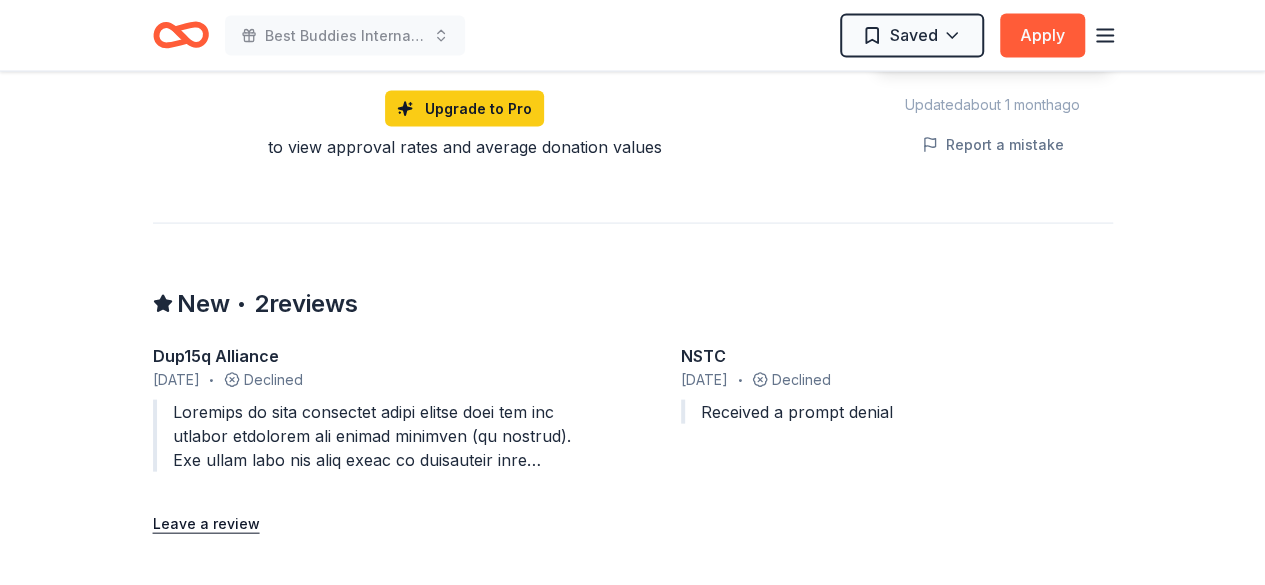 click at bounding box center [369, 436] 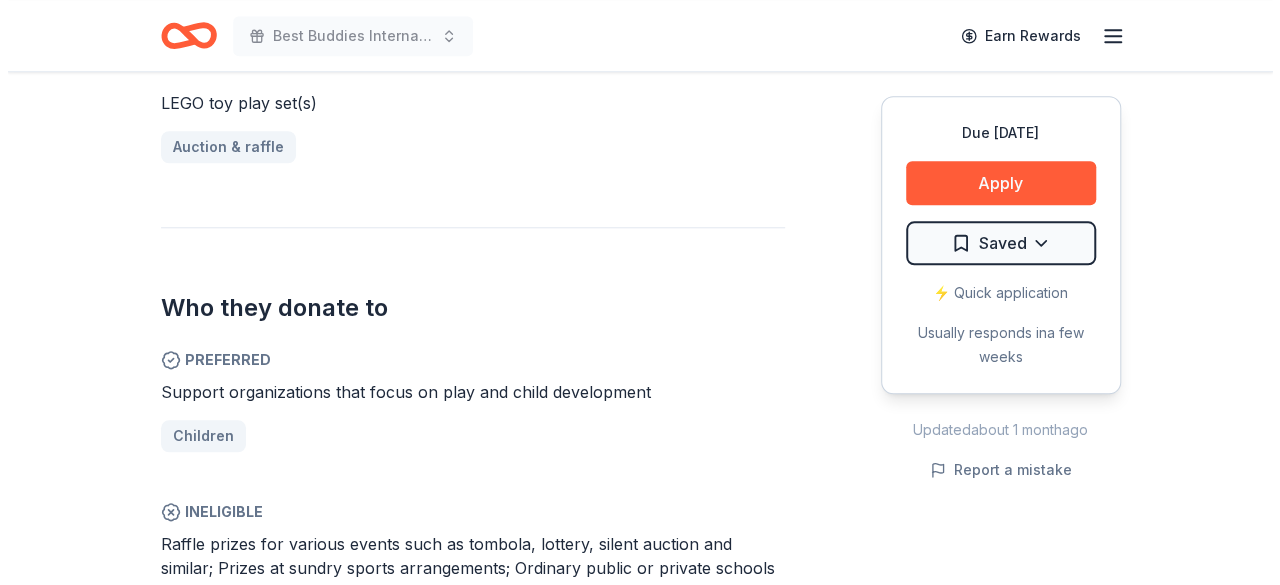 scroll, scrollTop: 898, scrollLeft: 0, axis: vertical 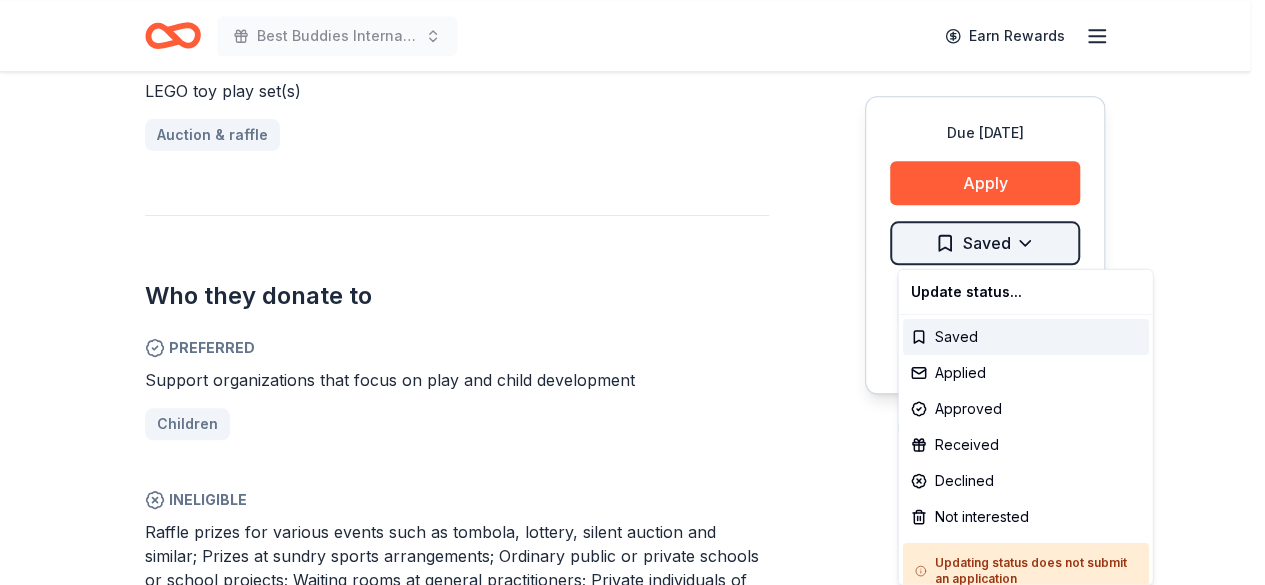 click on "Best Buddies International, Sacramento, Champion of the Year Gala Earn Rewards Due in 101 days Share LEGO New • 2  reviews 2   applies  last week approval rate Share Donating in all states LEGO is passionate about creating toys and crafts for children and adults alike. They are most well-known for their lego building kits, but also sell LEGO-brand accessories, clothing, and homewares. What they donate LEGO toy play set(s) Auction & raffle Who they donate to  Preferred Support organizations that focus on play and child development Children  Ineligible Sports Teams Schools Individuals approval rate 20 % approved 30 % declined 50 % no response Upgrade to Pro to view approval rates and average donation values Due in 101 days Apply Saved ⚡️ Quick application Usually responds in  a few weeks Updated  about 1 month  ago Report a mistake New • 2  reviews Dup15q Alliance June 2023 • Declined NSTC April 2023 • Declined Received a prompt denial Leave a review Similar donors Top rated 7   applies  last week 1" at bounding box center [632, -606] 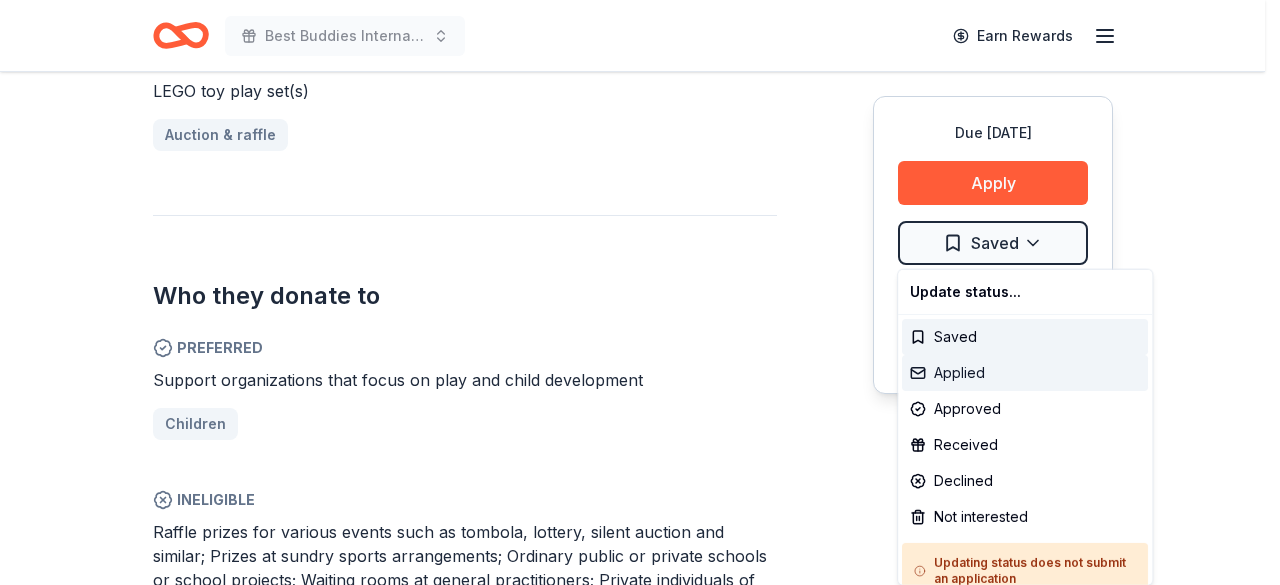 click on "Applied" at bounding box center [1025, 373] 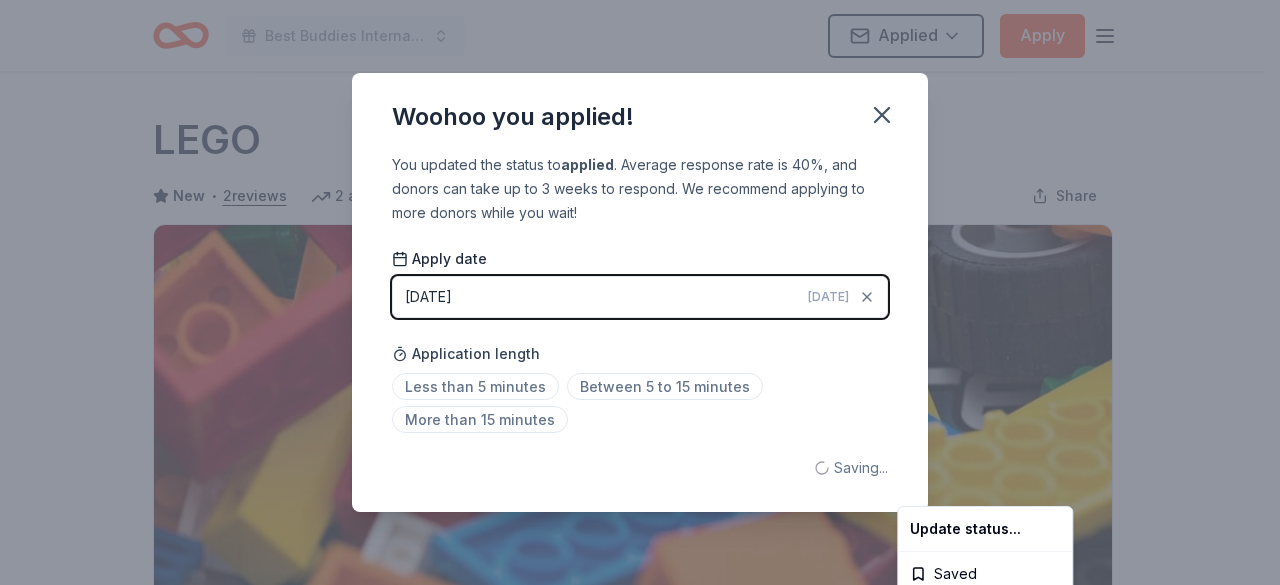 scroll, scrollTop: 0, scrollLeft: 0, axis: both 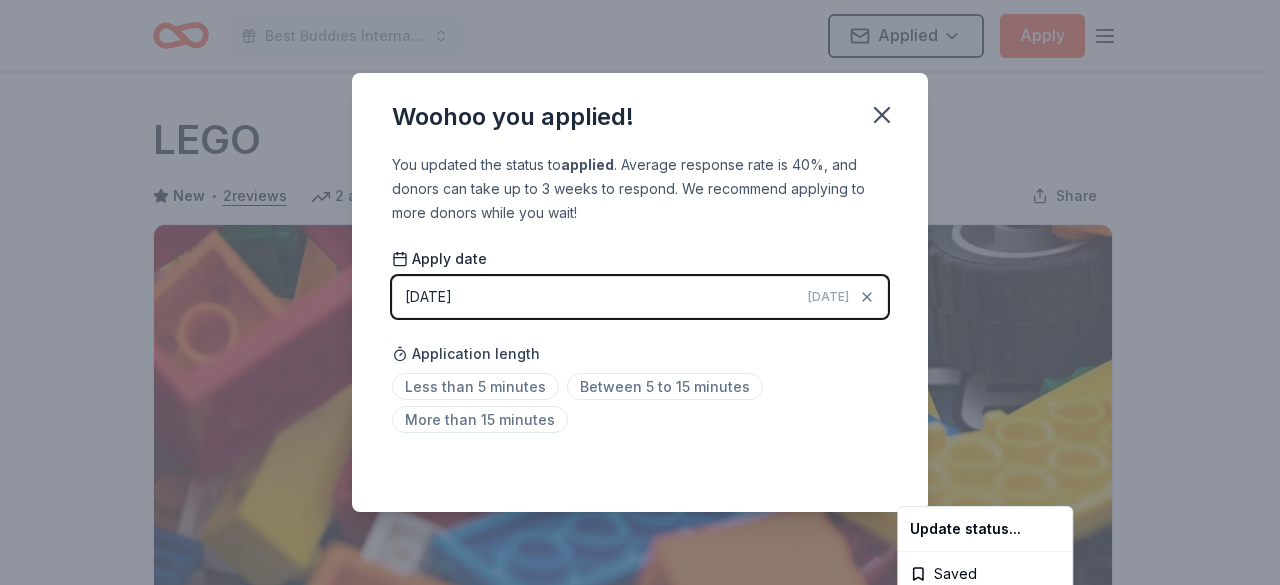 click on "Best Buddies International, Sacramento, Champion of the Year Gala Applied Apply Due in 101 days Share LEGO New • 2  reviews 2   applies  last week approval rate Share Donating in all states LEGO is passionate about creating toys and crafts for children and adults alike. They are most well-known for their lego building kits, but also sell LEGO-brand accessories, clothing, and homewares. What they donate LEGO toy play set(s) Auction & raffle Who they donate to  Preferred Support organizations that focus on play and child development Children  Ineligible Sports Teams Schools Individuals approval rate 20 % approved 30 % declined 50 % no response Upgrade to Pro to view approval rates and average donation values Due in 101 days Apply Applied ⚡️ Quick application Usually responds in  a few weeks Updated  about 1 month  ago Report a mistake New • 2  reviews Dup15q Alliance June 2023 • Declined Read more NSTC April 2023 • Declined Received a prompt denial Leave a review Similar donors Top rated 7   applies" at bounding box center [640, 292] 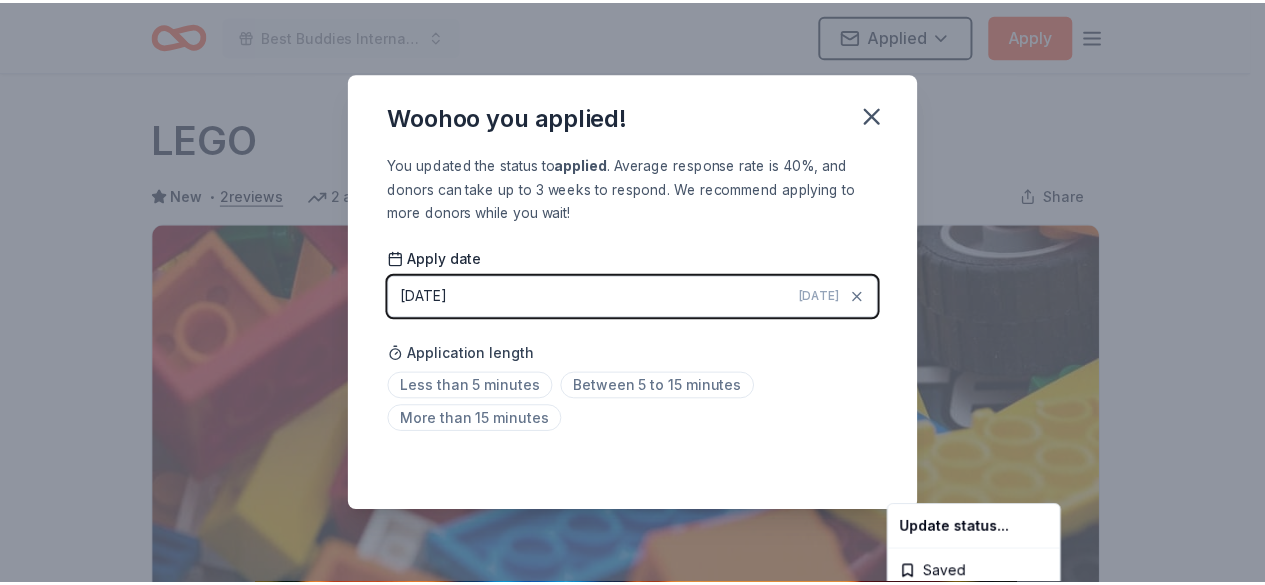 scroll, scrollTop: 510, scrollLeft: 0, axis: vertical 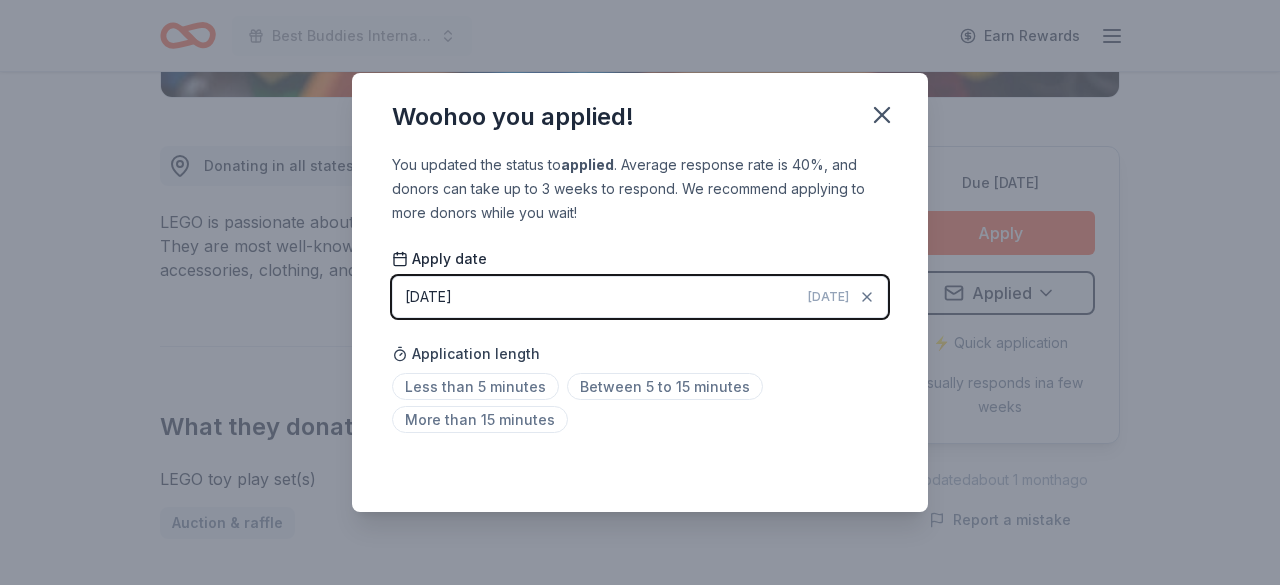 click on "Between 5 to 15 minutes" at bounding box center [665, 386] 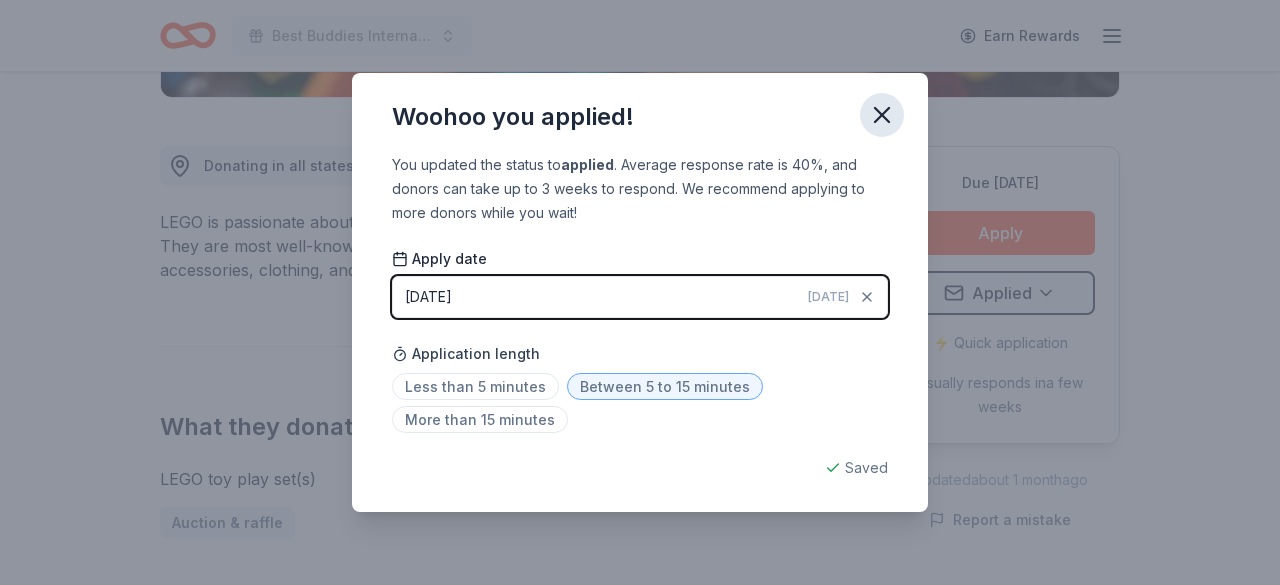 click 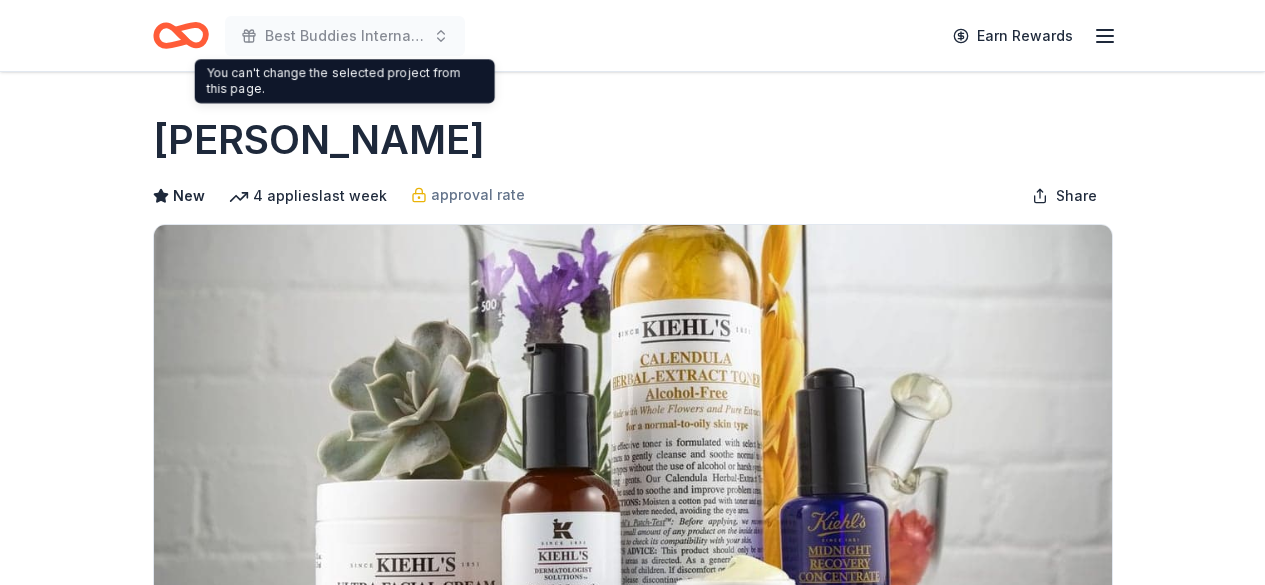 scroll, scrollTop: 0, scrollLeft: 0, axis: both 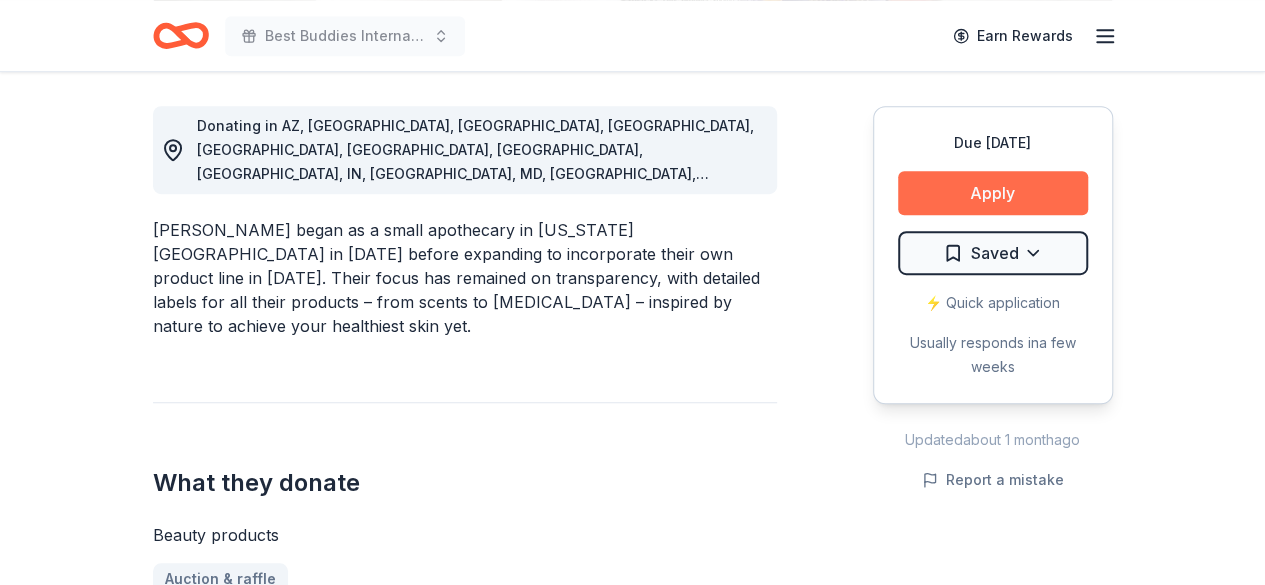click on "Apply" at bounding box center [993, 193] 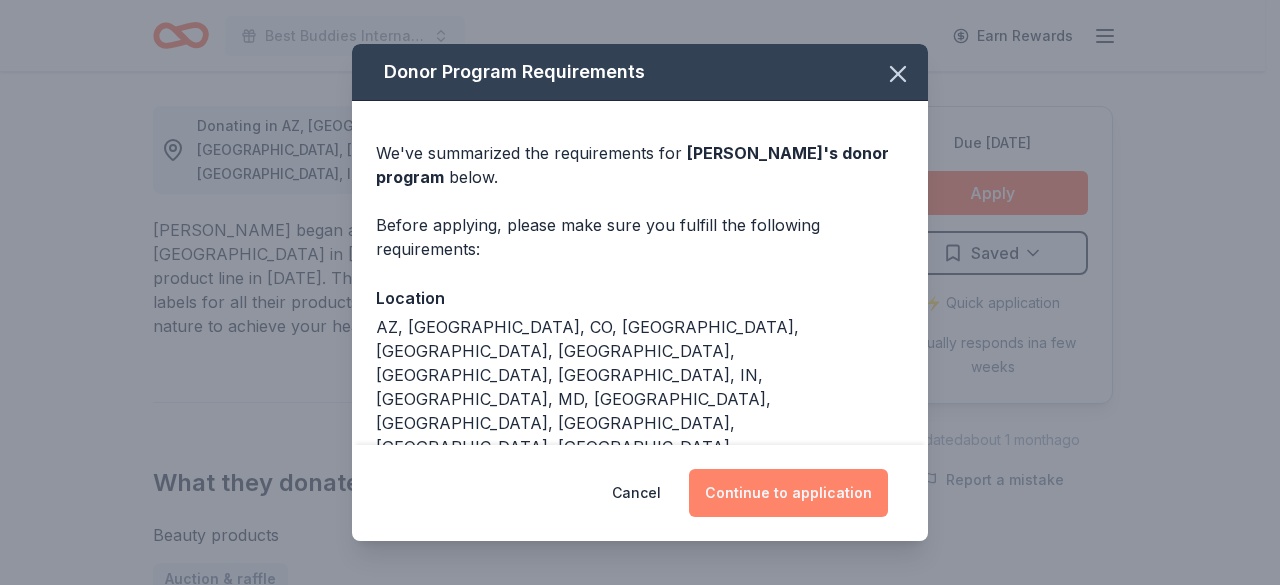 click on "Continue to application" at bounding box center (788, 493) 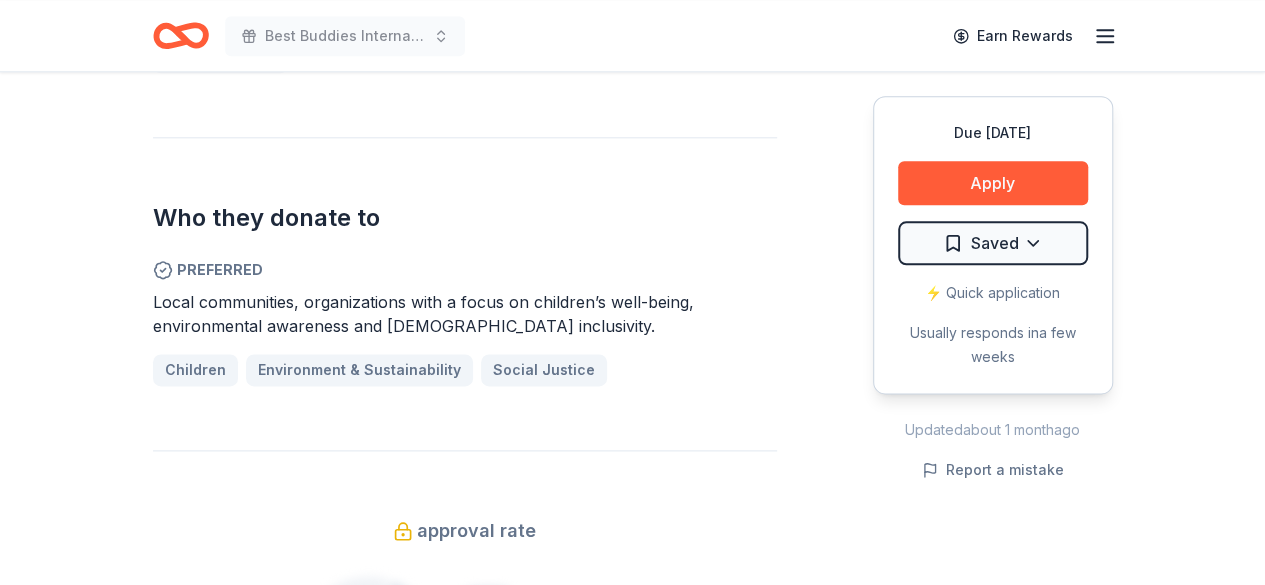 scroll, scrollTop: 1076, scrollLeft: 0, axis: vertical 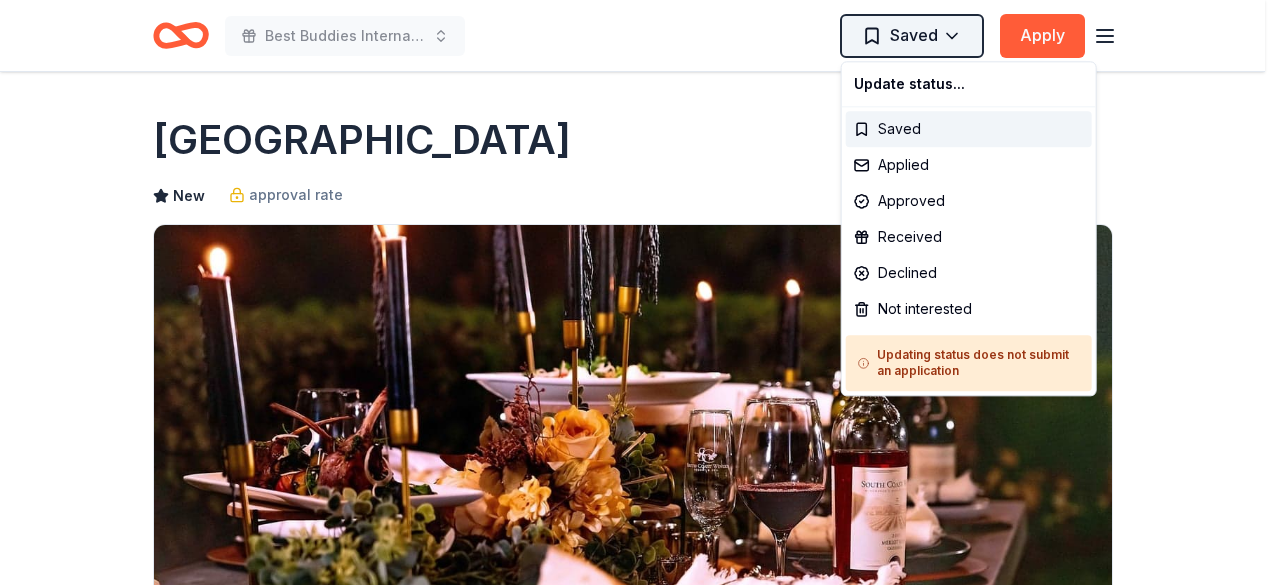 click on "Best Buddies International, Sacramento, Champion of the Year Gala Saved Apply Due in 82 days Share South Coast Winery Resort & Spa New approval rate Share Donating in CA South Coast Winery Resort & Spa is located in the heart of Temecula Wine Country that offers premier accommodations, wine tasting and dining experiences, relaxing spa services, and beautiful views for the perfect vacation. What they donate Donation depends on request Alcohol Auction & raffle Who they donate to  Preferred Supports social, community, civic, educational, and economic endeavors. Education 501(c)(3) required  Ineligible Individuals, political candidates and political campaigns; Religious organizations; Third-party fundraising  Individuals Political Religious approval rate 20 % approved 30 % declined 50 % no response Upgrade to Pro to view approval rates and average donation values Due in 82 days Apply Saved Application takes 10 min Usually responds in  over a month Updated  about 1 month  ago Report a mistake New Leave a review" at bounding box center [640, 292] 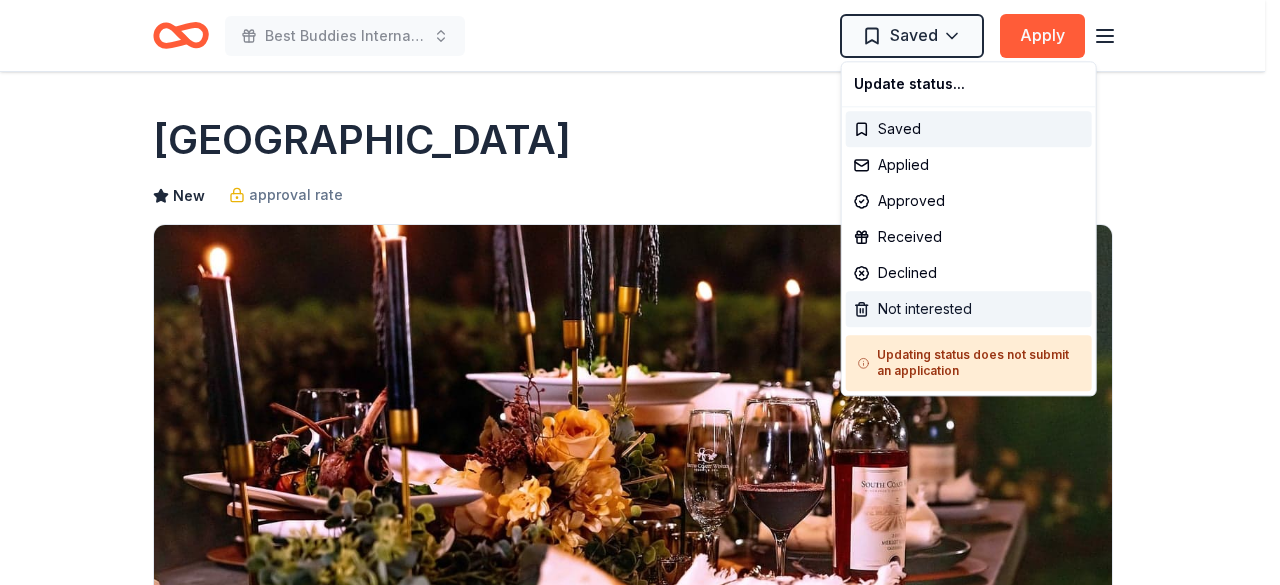 click on "Not interested" at bounding box center (969, 309) 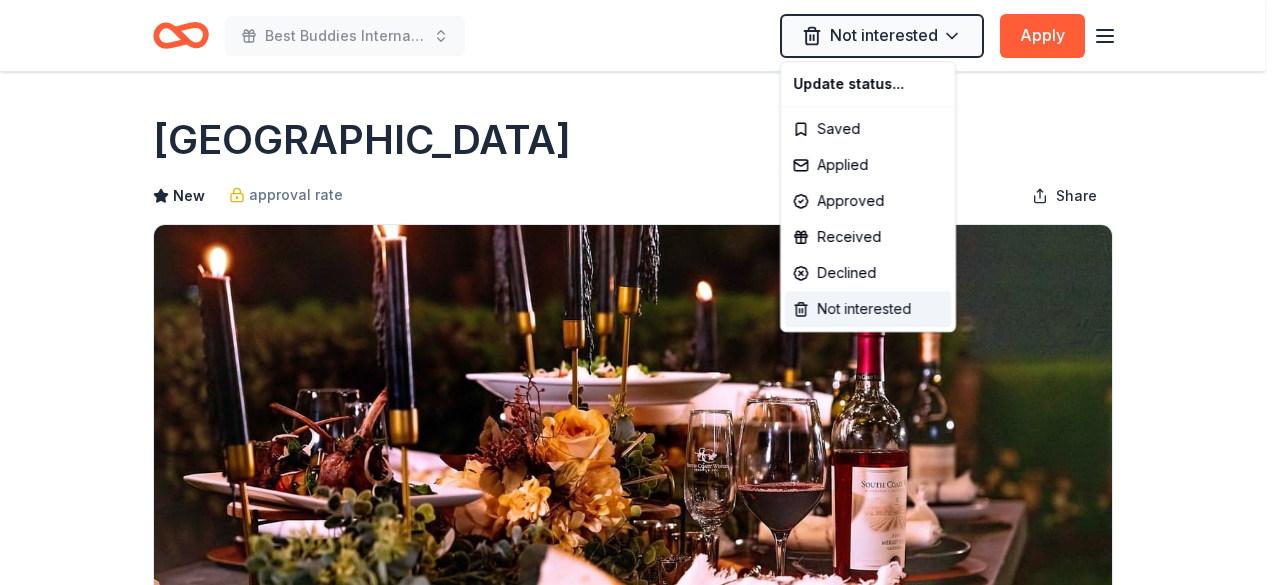 click on "Not interested" at bounding box center (868, 309) 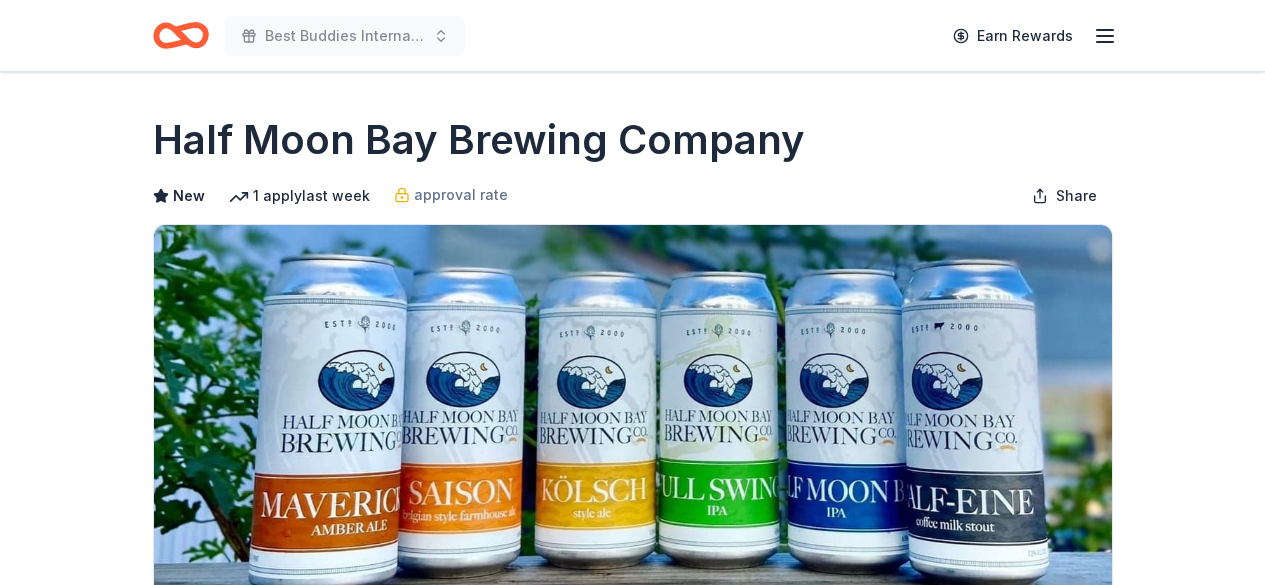 scroll, scrollTop: 0, scrollLeft: 0, axis: both 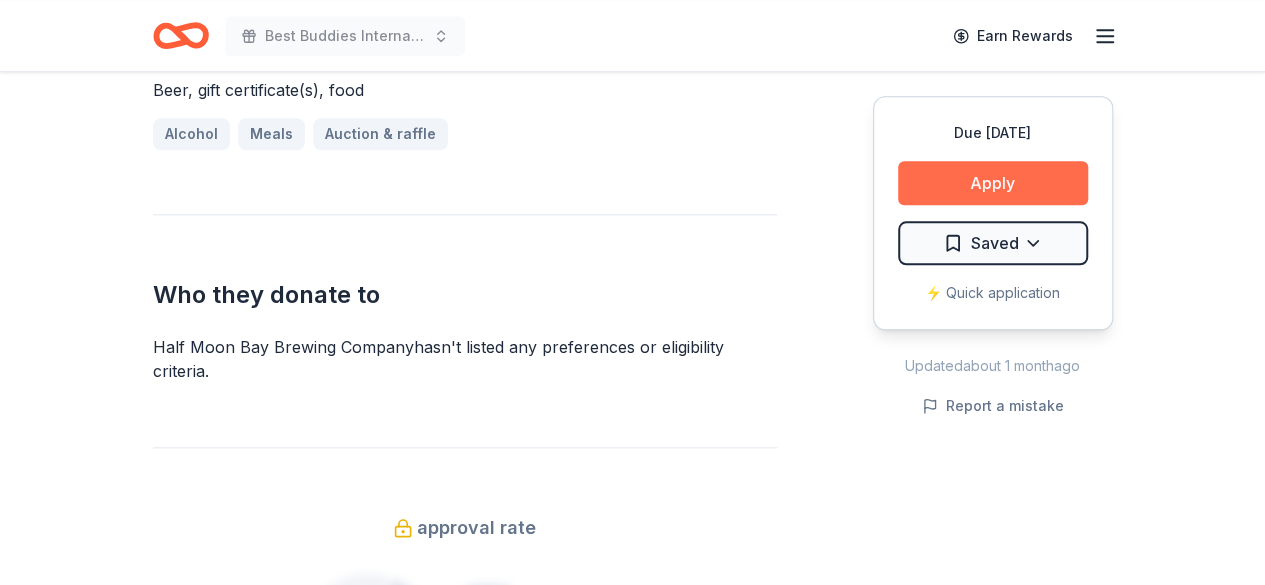 click on "Apply" at bounding box center [993, 183] 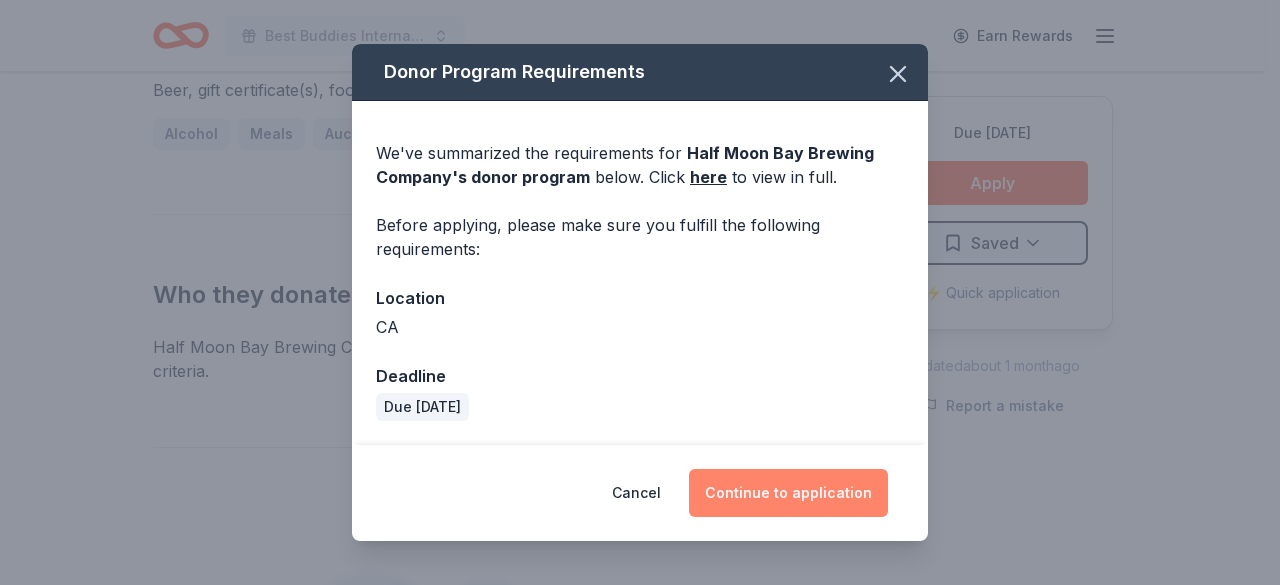 click on "Continue to application" at bounding box center (788, 493) 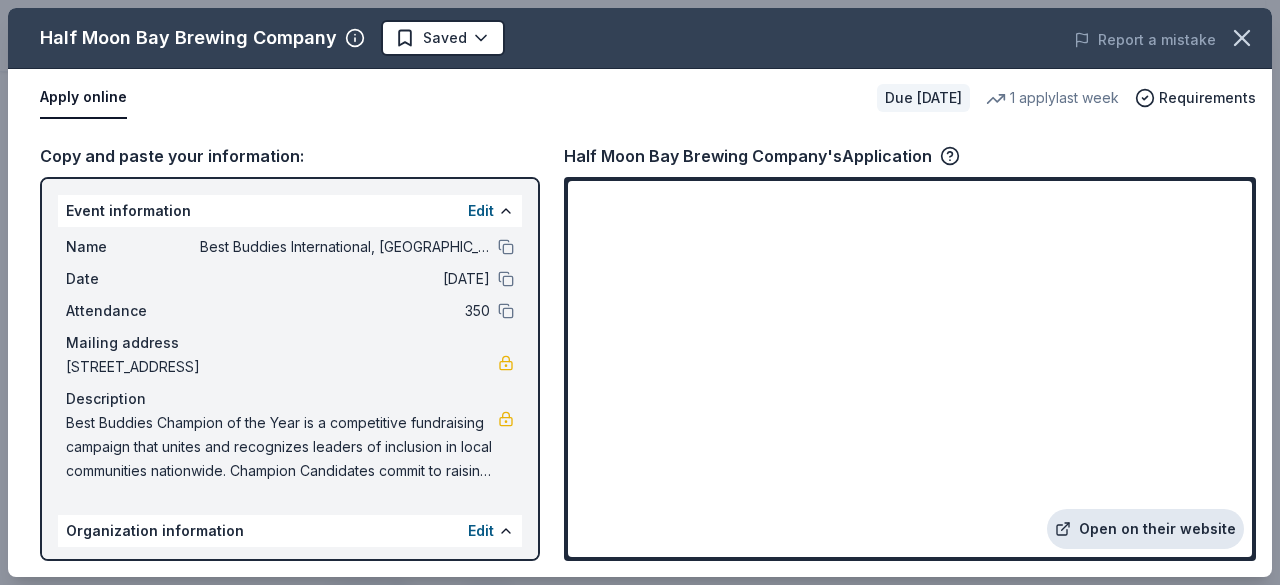 click on "Open on their website" at bounding box center [1145, 529] 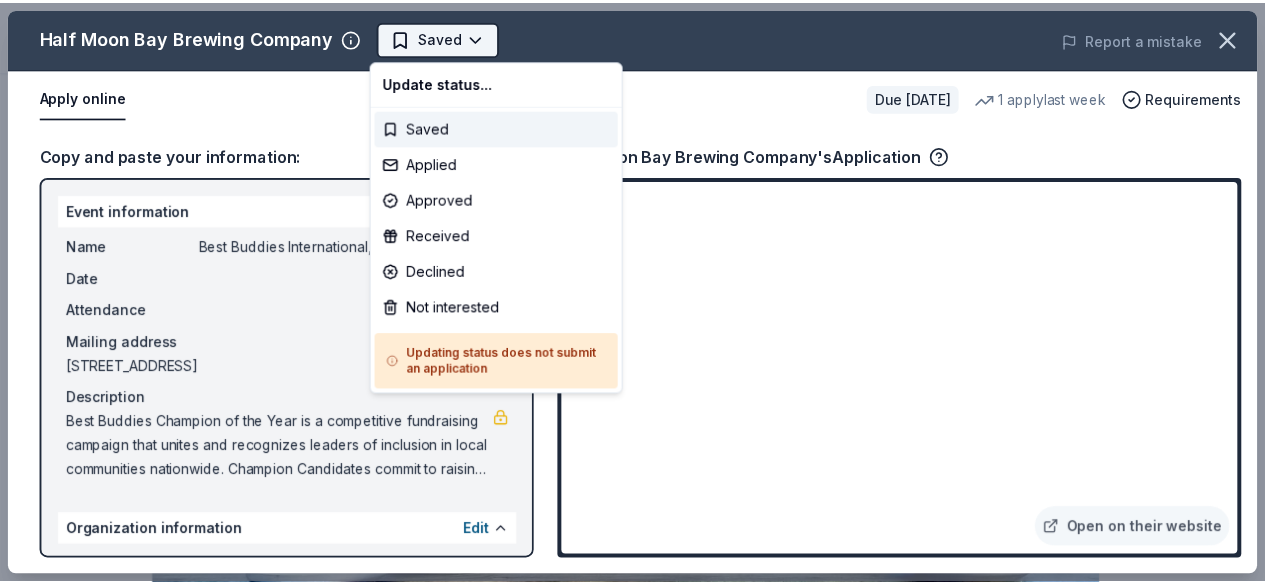 scroll, scrollTop: 0, scrollLeft: 0, axis: both 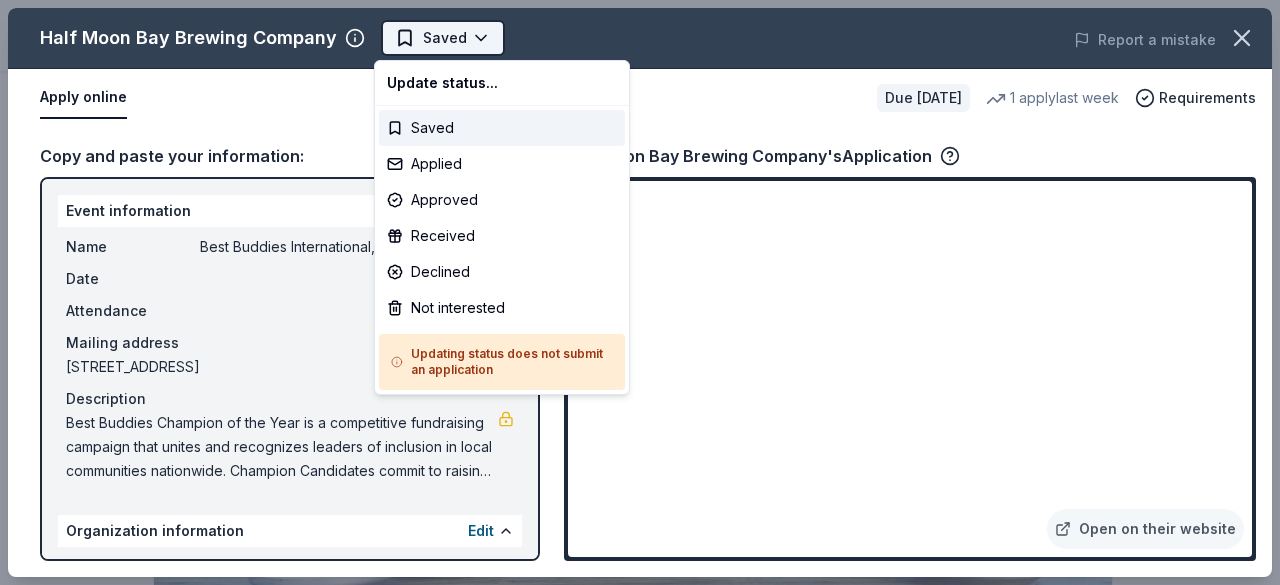 click on "Best Buddies International, [GEOGRAPHIC_DATA], Champion of the Year Gala Saved Apply Due [DATE] Share Half Moon Bay Brewing Company New 1   apply  last week approval rate Share Donating in [GEOGRAPHIC_DATA] Half Moon Bay Brewing Company is a craft brewery and restaurant featuring fresh coastal cuisine, stunning harbor views, and fire pits overlooking the harbor. What they donate Beer, gift certificate(s), food Alcohol Meals Auction & raffle Who they donate to Half Moon Bay Brewing Company  hasn ' t listed any preferences or eligibility criteria. approval rate 20 % approved 30 % declined 50 % no response Upgrade to Pro to view approval rates and average donation values Due [DATE] Apply Saved ⚡️ Quick application Updated  about [DATE] Report a mistake New Be the first to review this company! Leave a review Similar donors 1   apply  last week Local 71 days left Online app San Francisco Giants (In-Kind Donation) New Merchandise, gift card(s) Local 101 days left Online app Lucky Supermarkets New Gift card Local New" at bounding box center [640, 292] 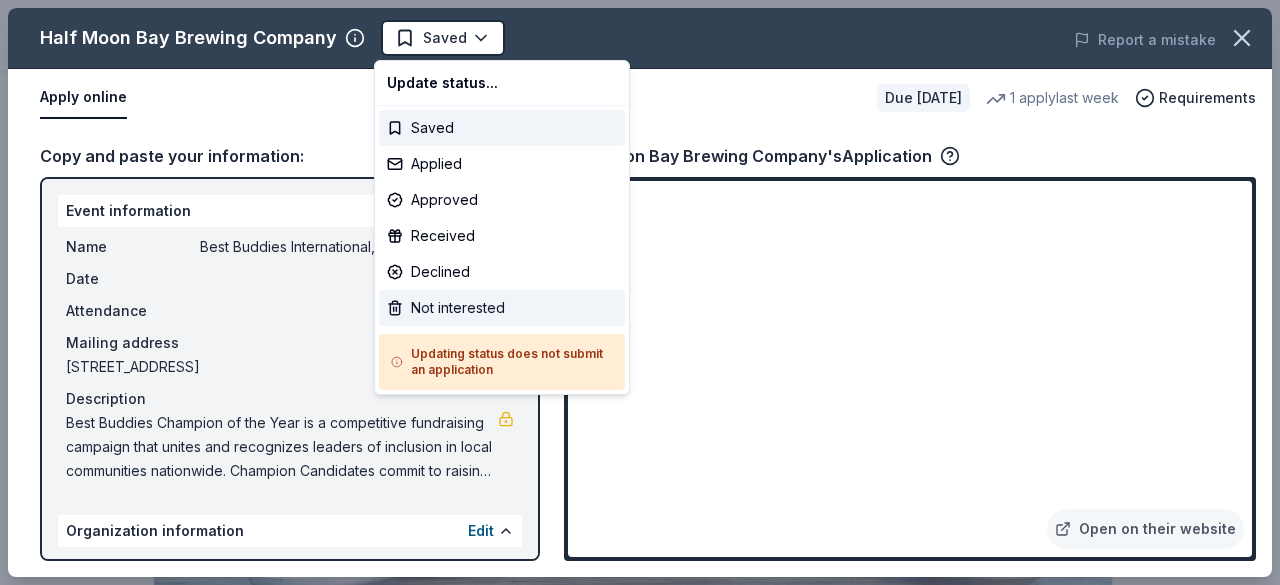 click on "Not interested" at bounding box center (502, 308) 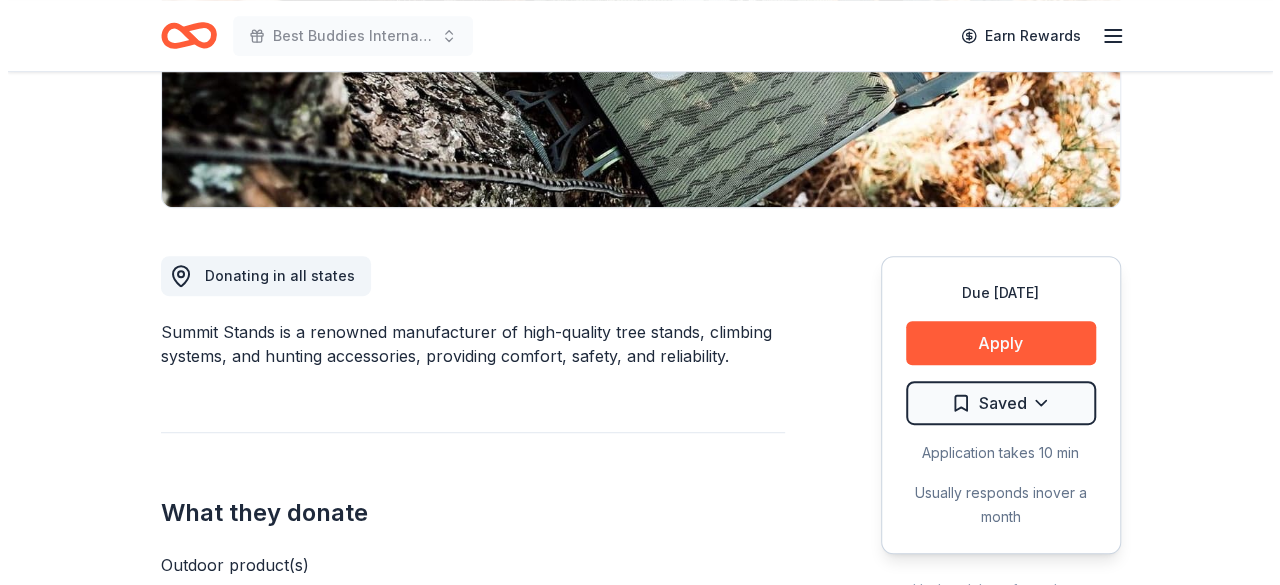 scroll, scrollTop: 440, scrollLeft: 0, axis: vertical 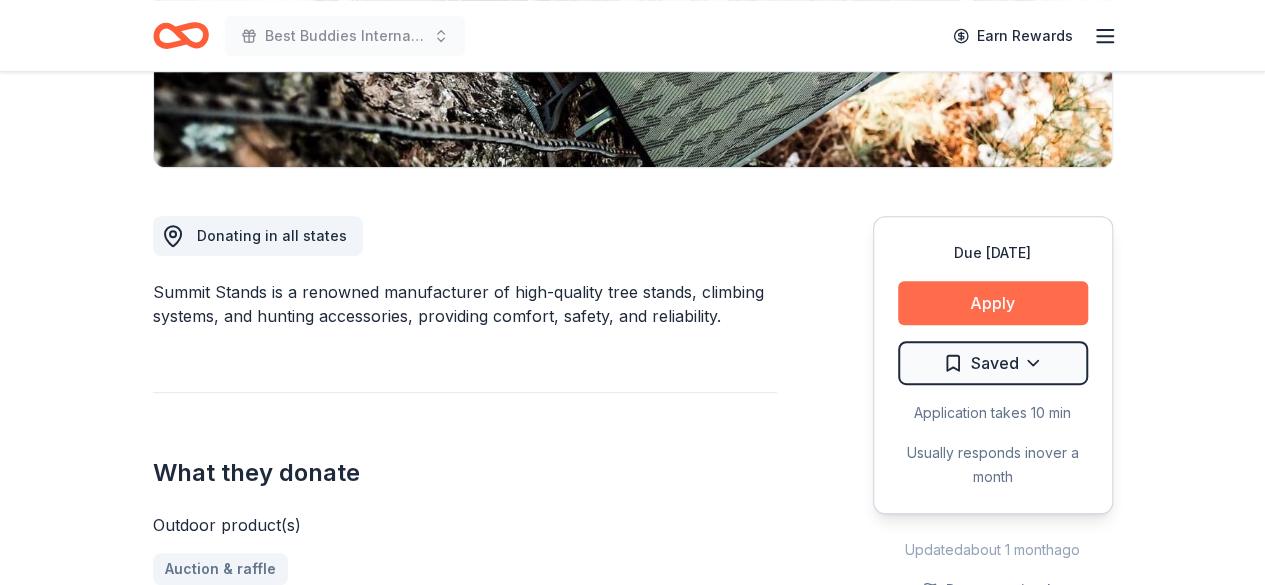 click on "Apply" at bounding box center [993, 303] 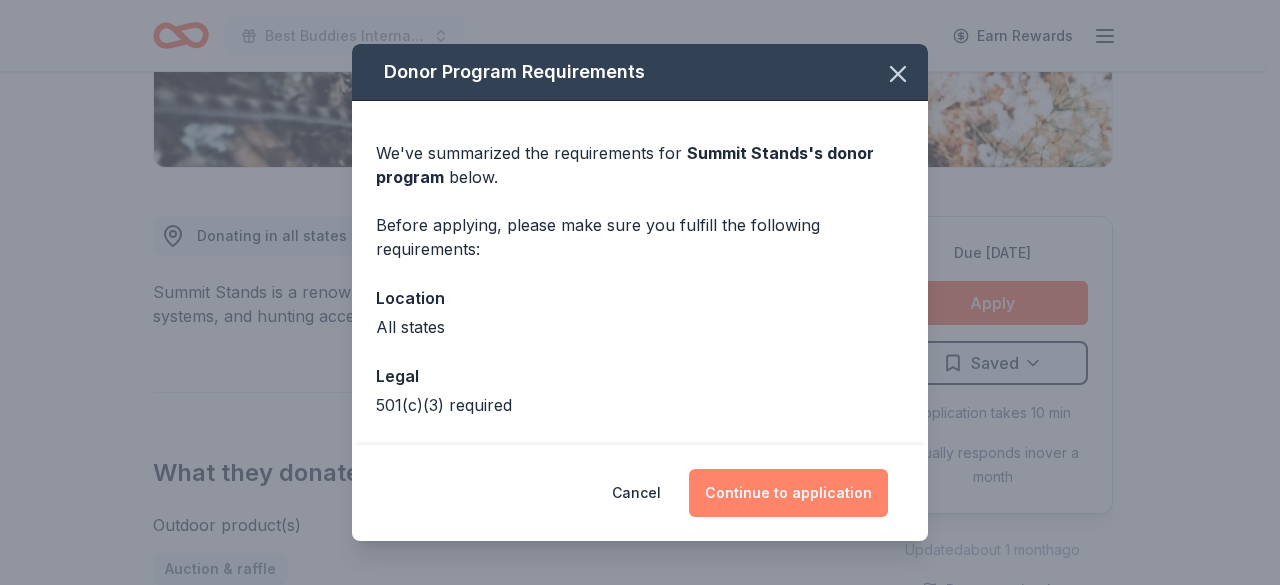 click on "Continue to application" at bounding box center (788, 493) 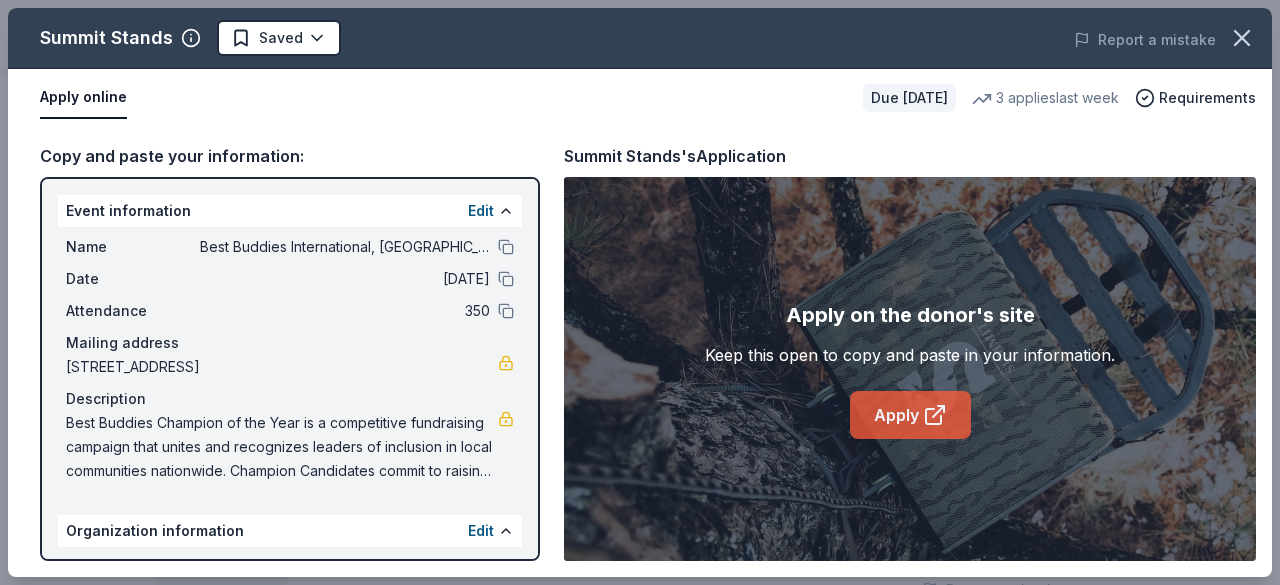 click 